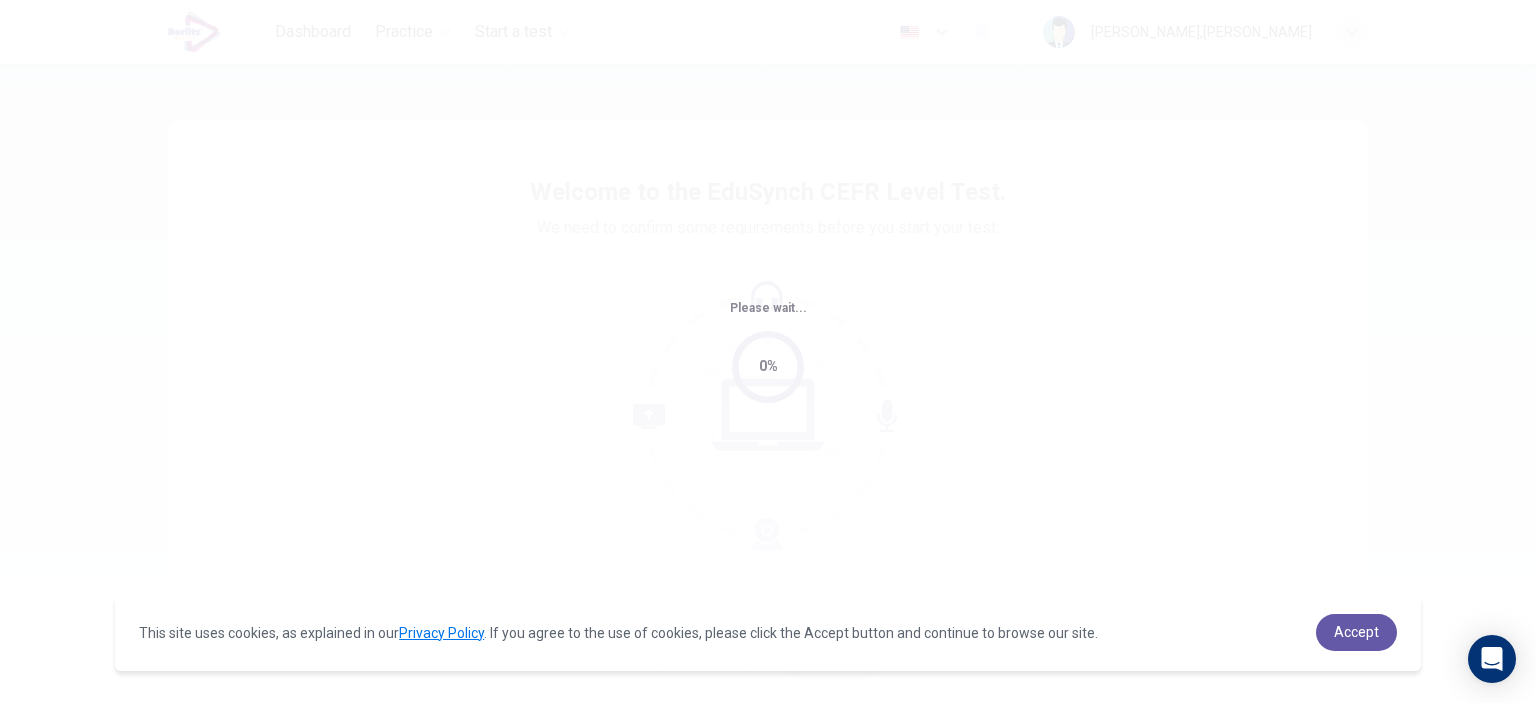scroll, scrollTop: 0, scrollLeft: 0, axis: both 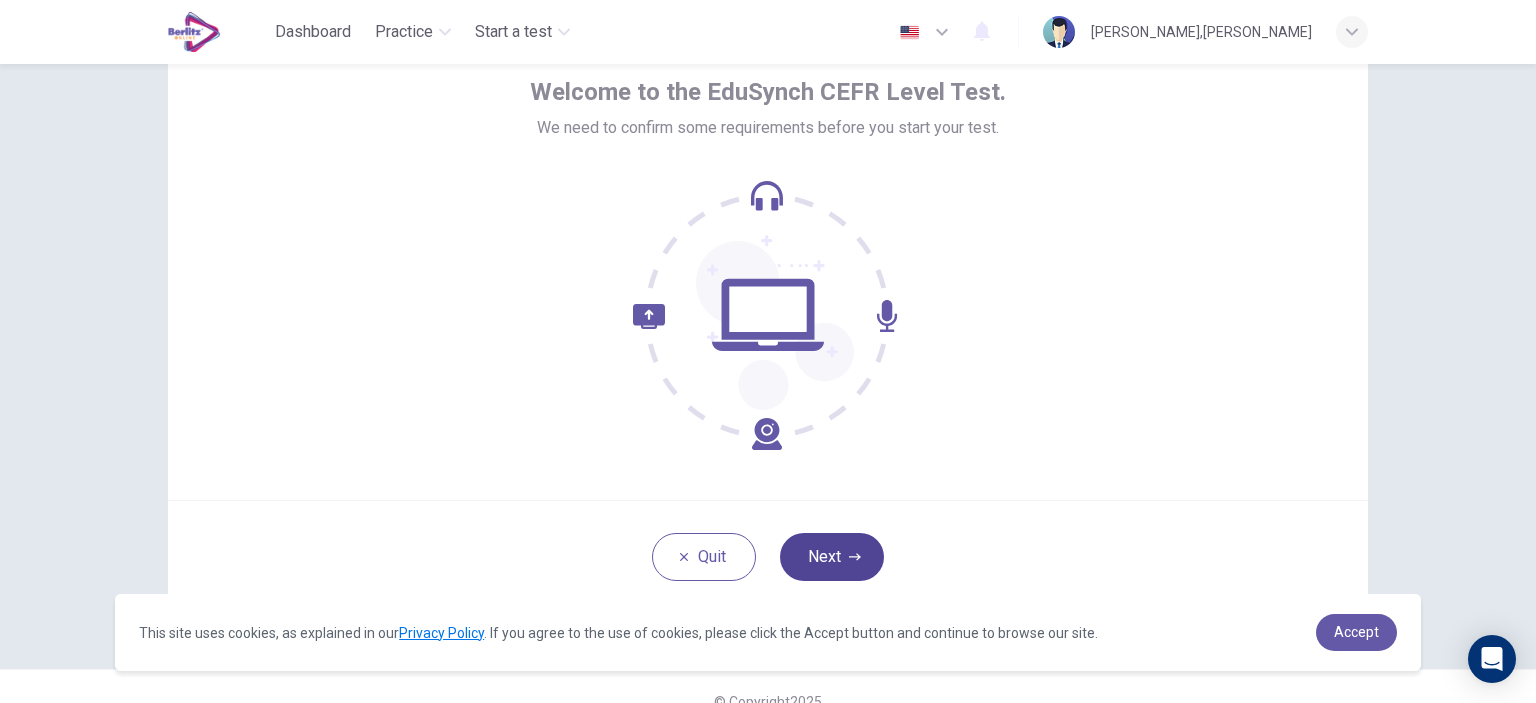 click on "Next" at bounding box center [832, 557] 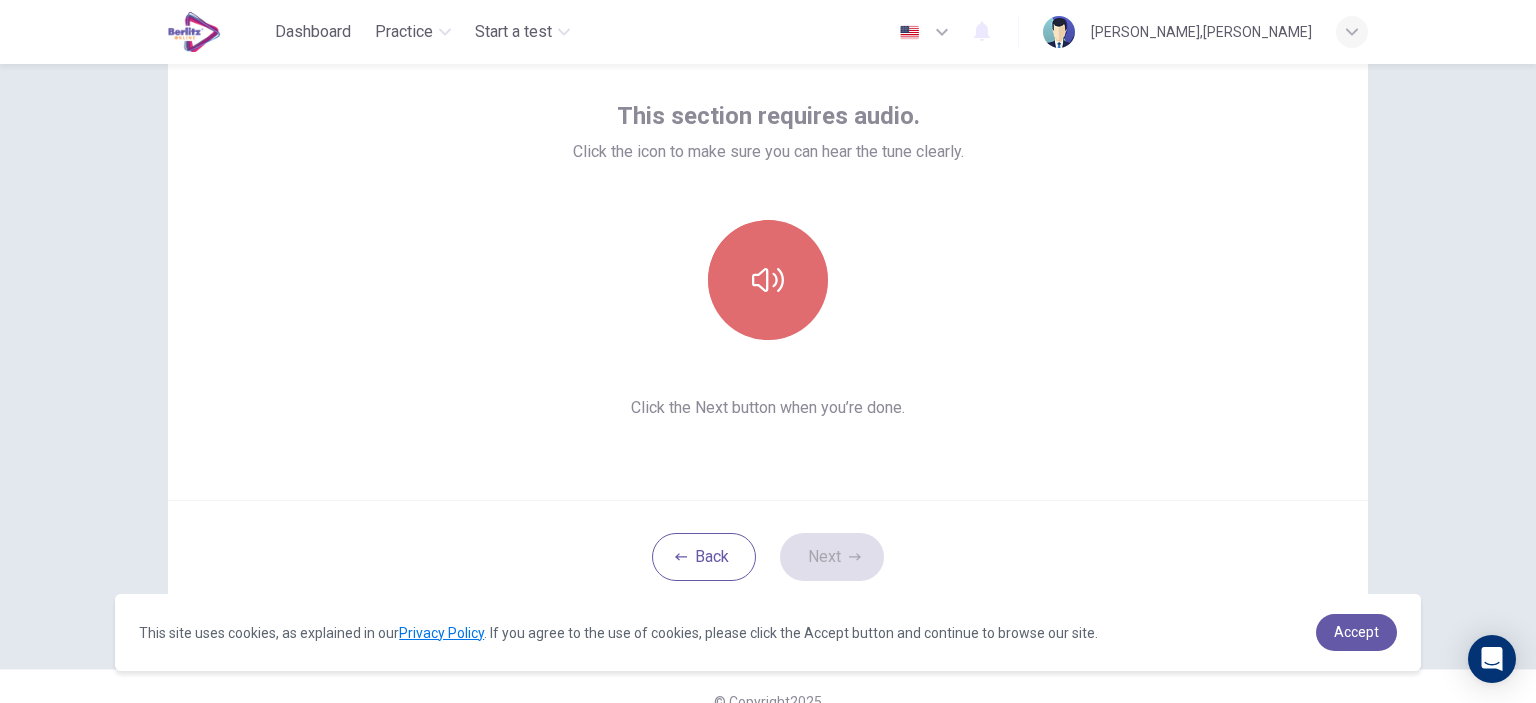 click 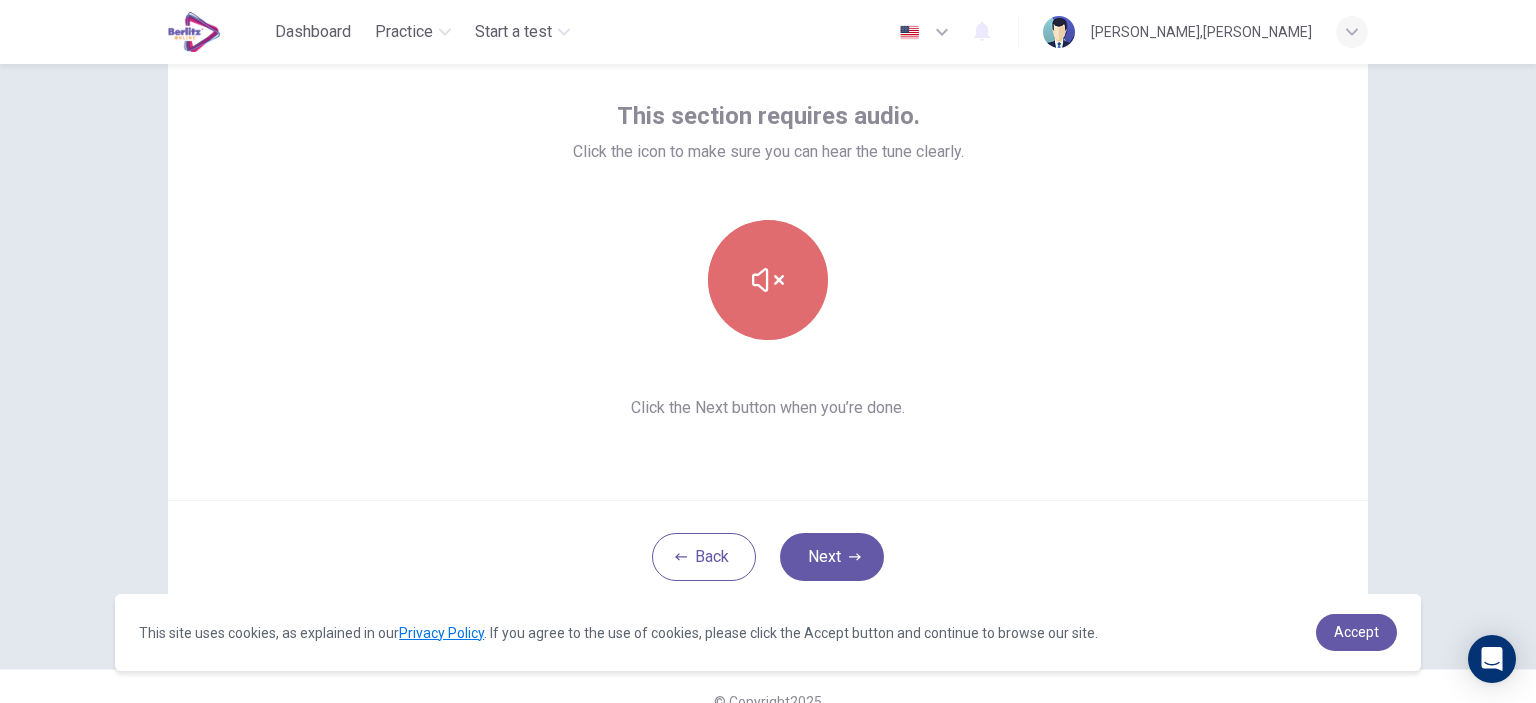 click at bounding box center [768, 280] 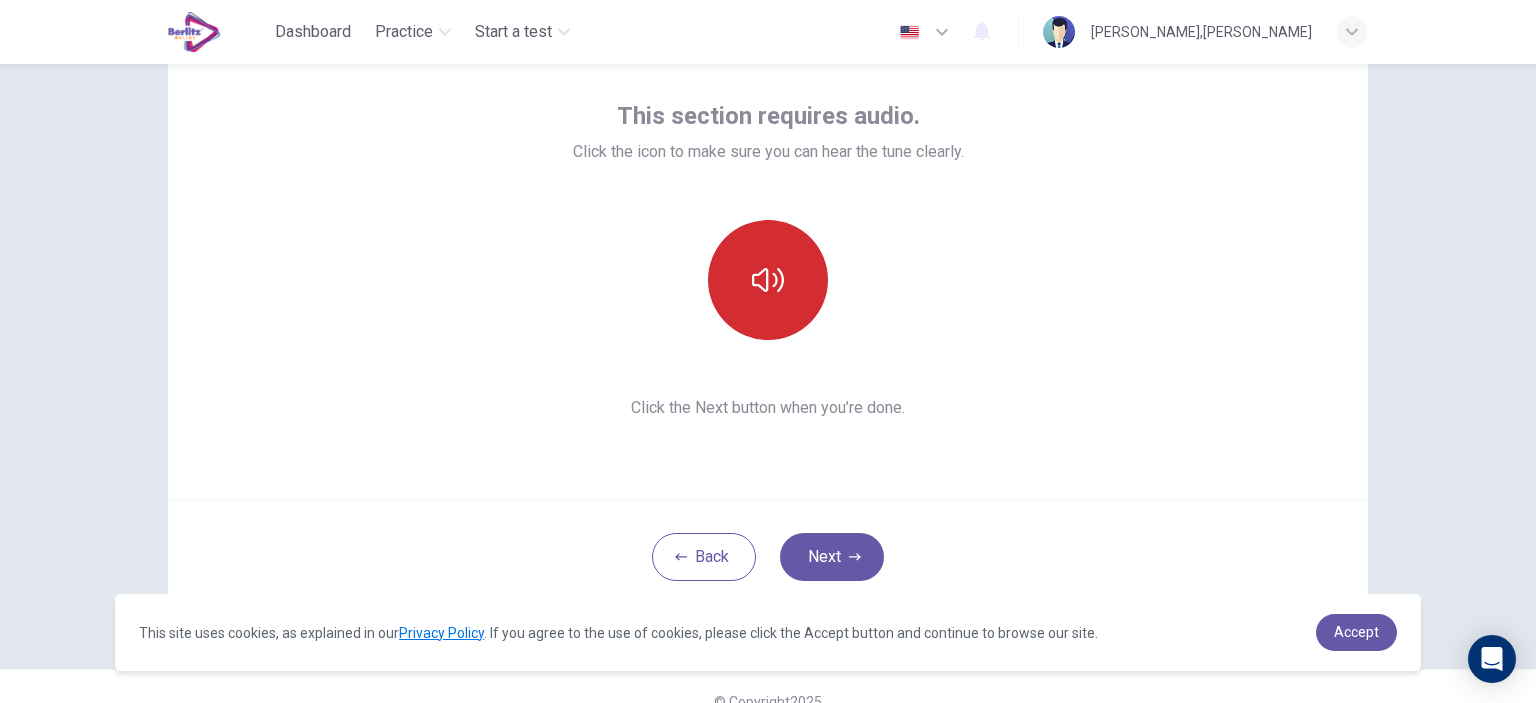 click at bounding box center [768, 280] 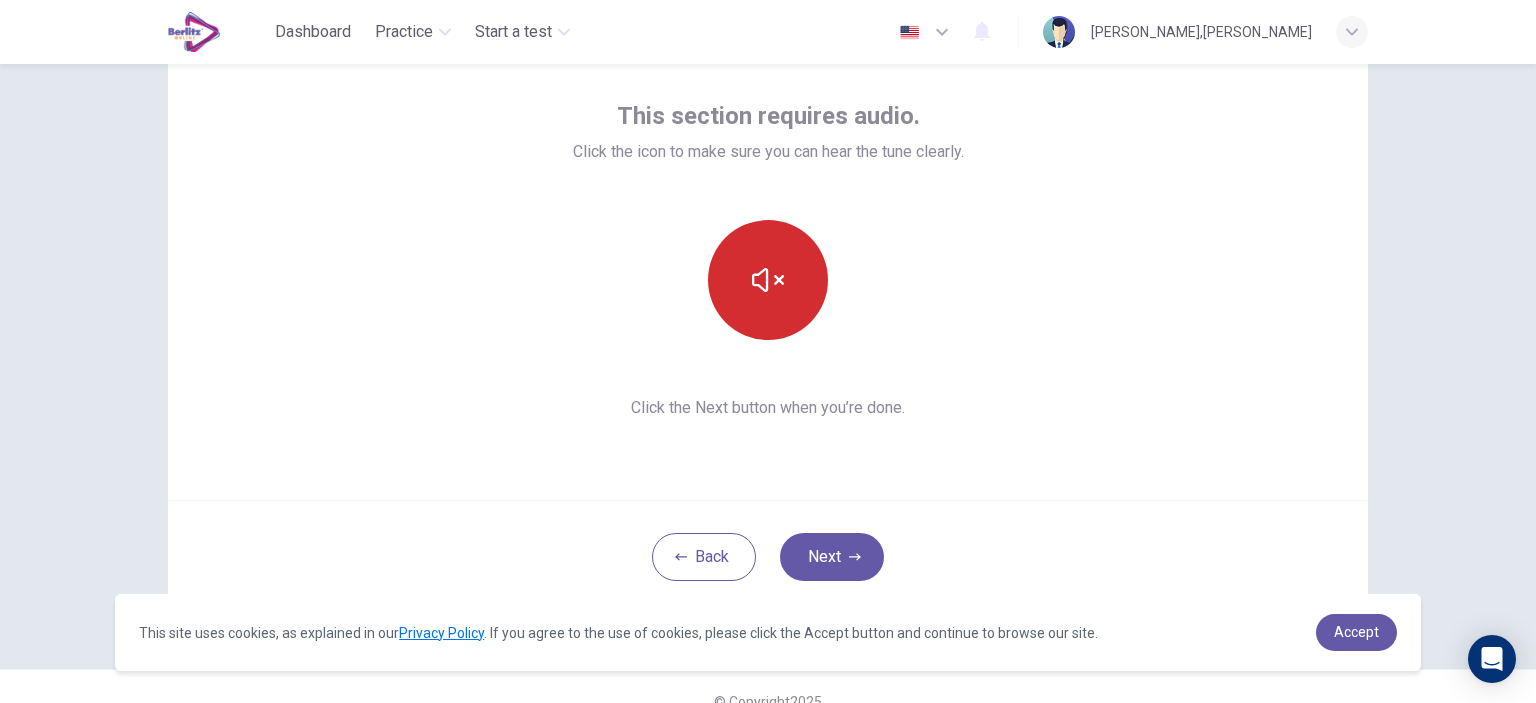 click at bounding box center [768, 280] 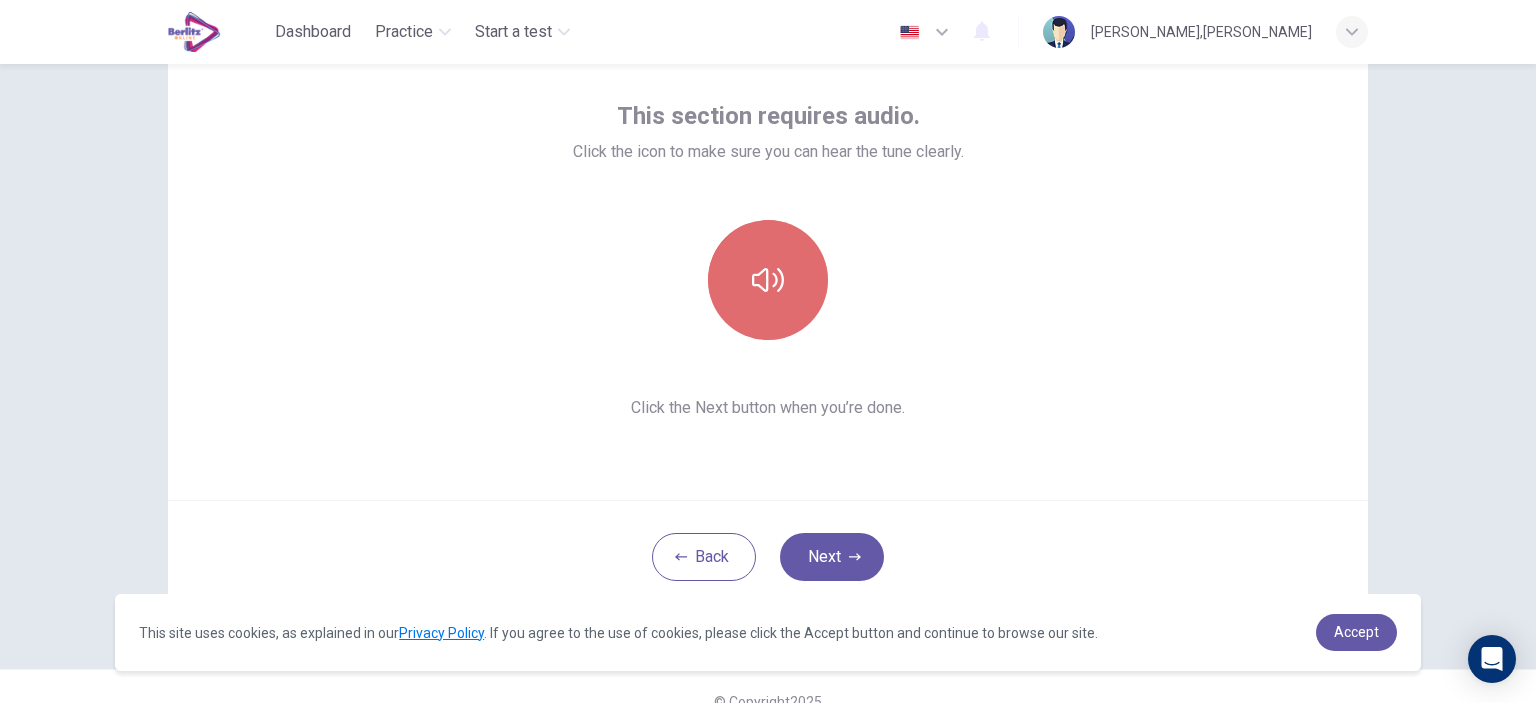 click at bounding box center (768, 280) 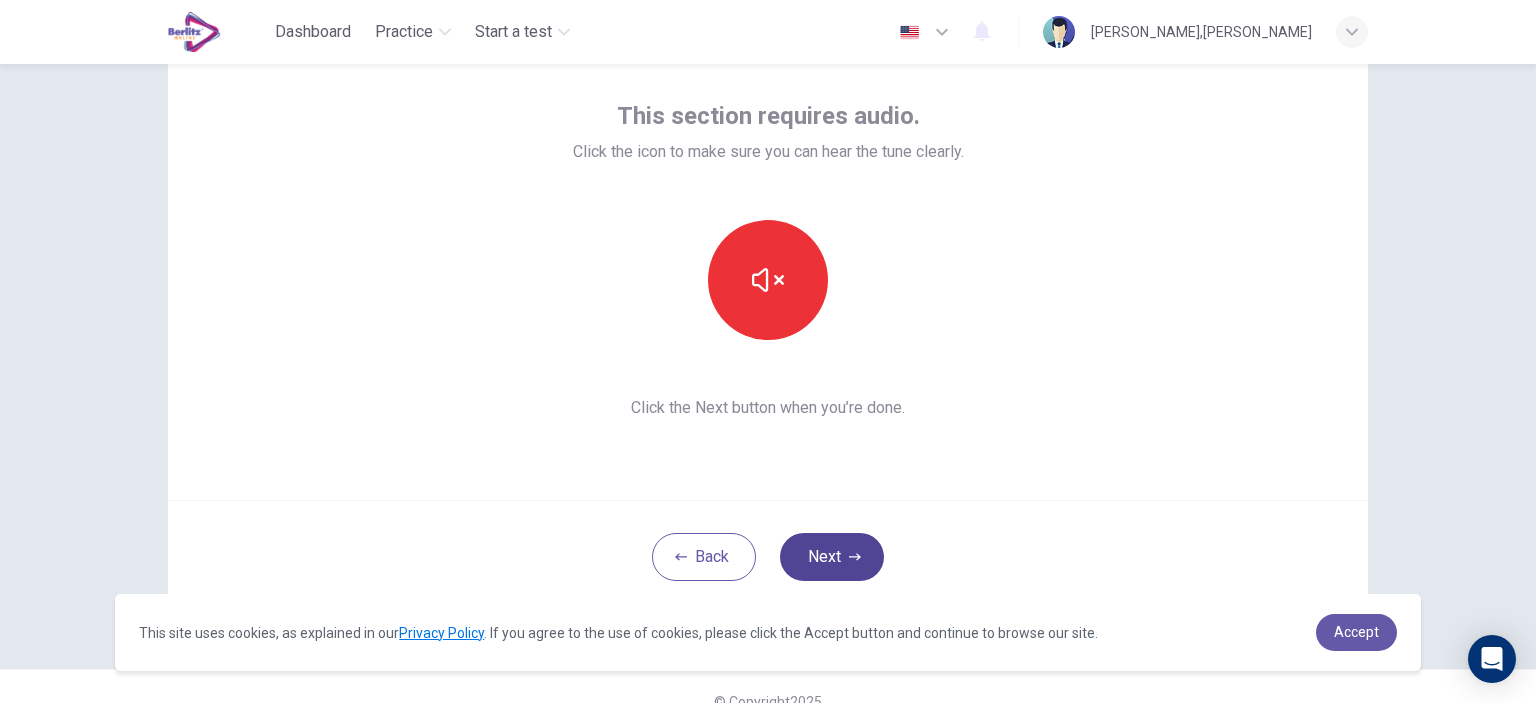 click 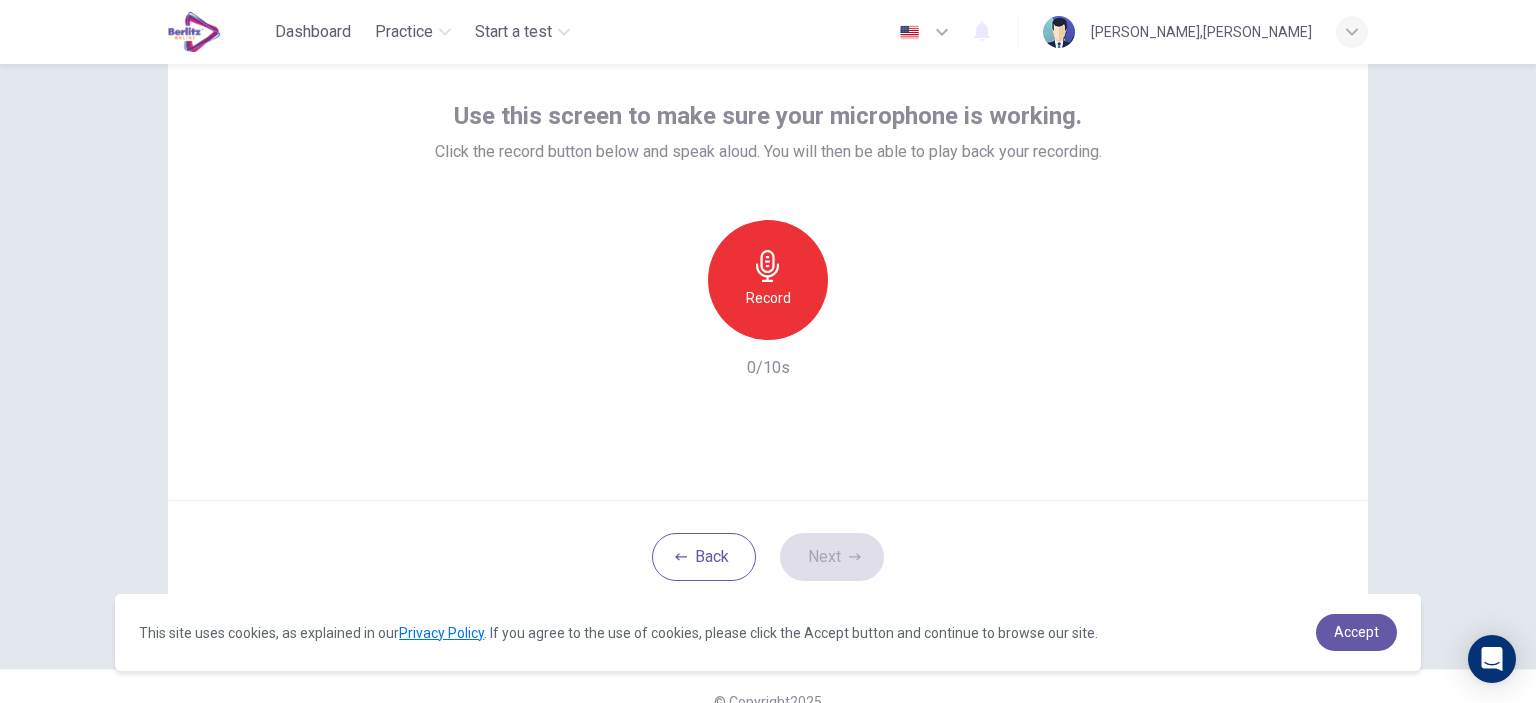 click on "Record" at bounding box center (768, 280) 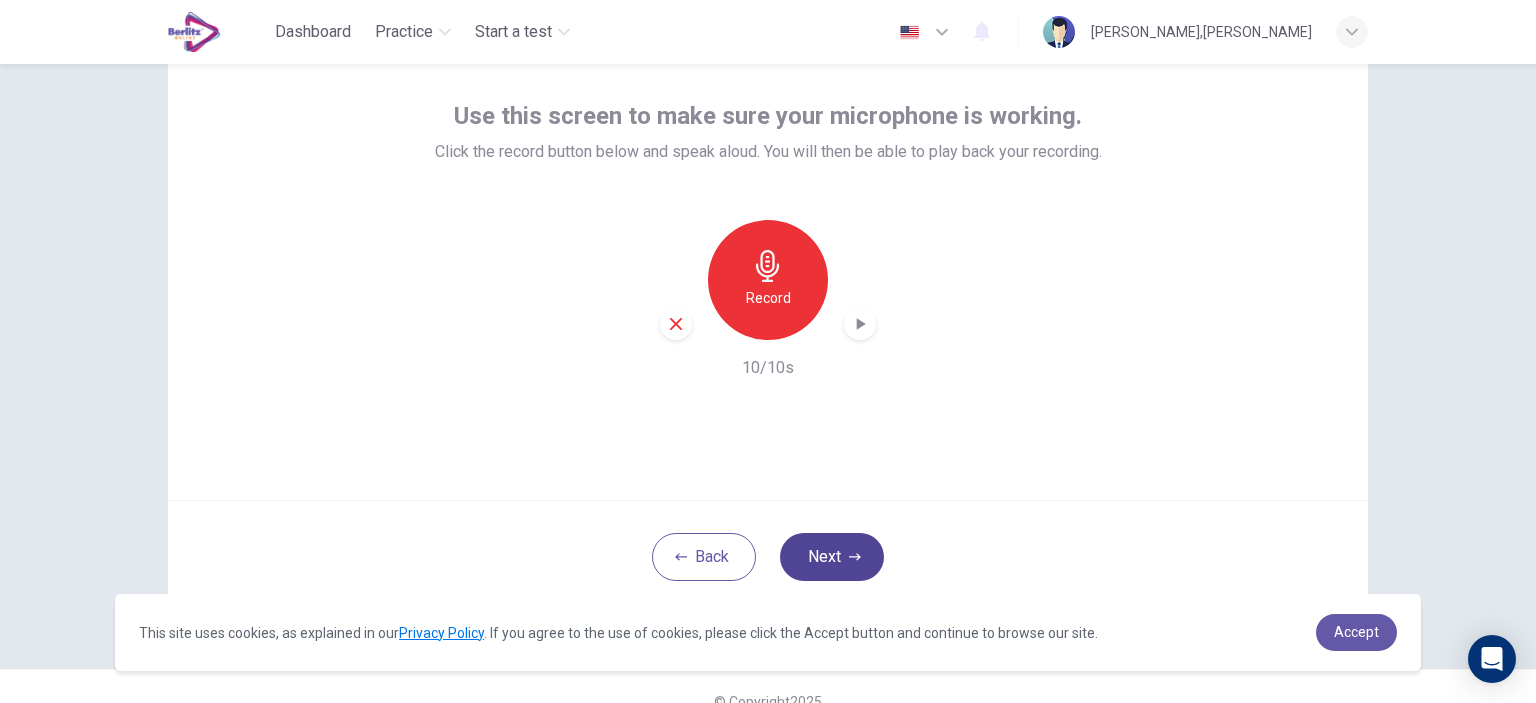 click on "Next" at bounding box center [832, 557] 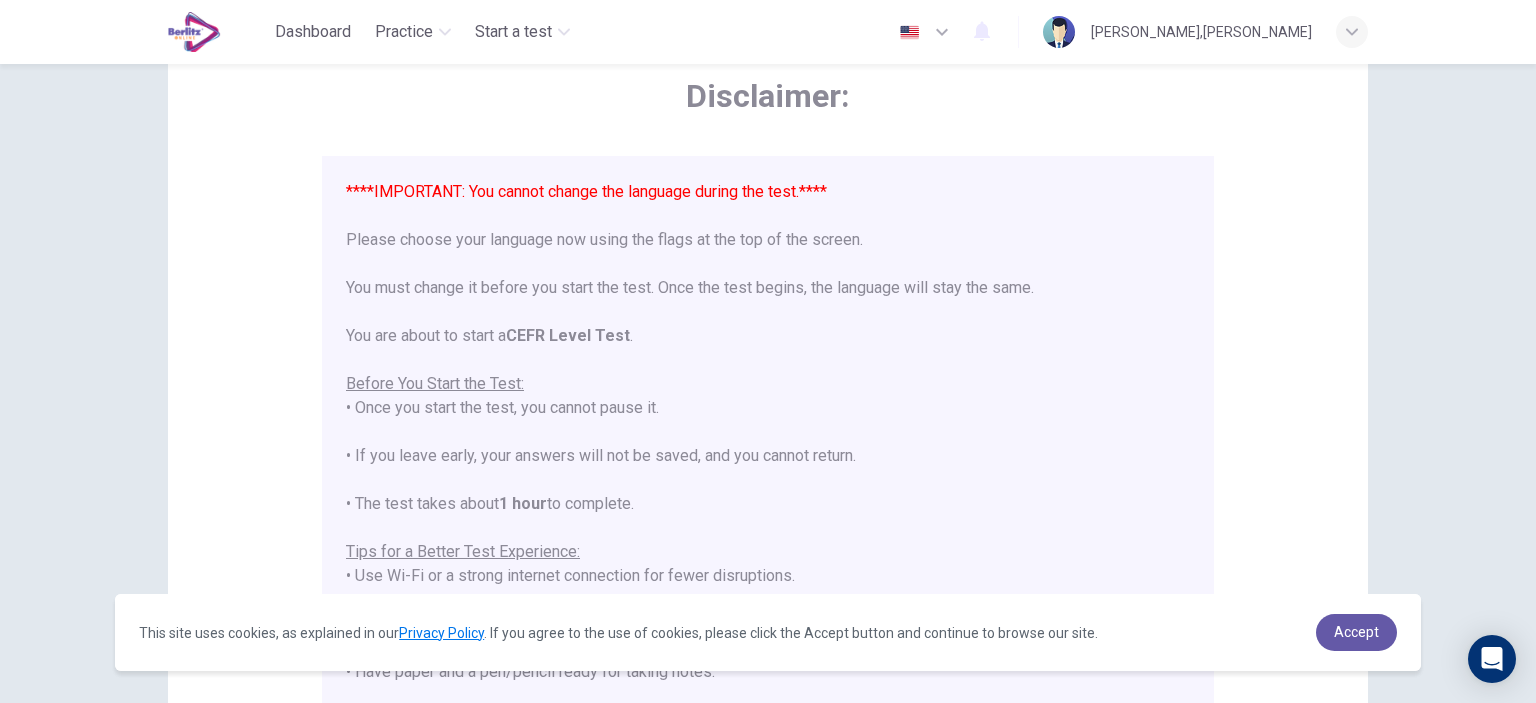 click at bounding box center [925, 32] 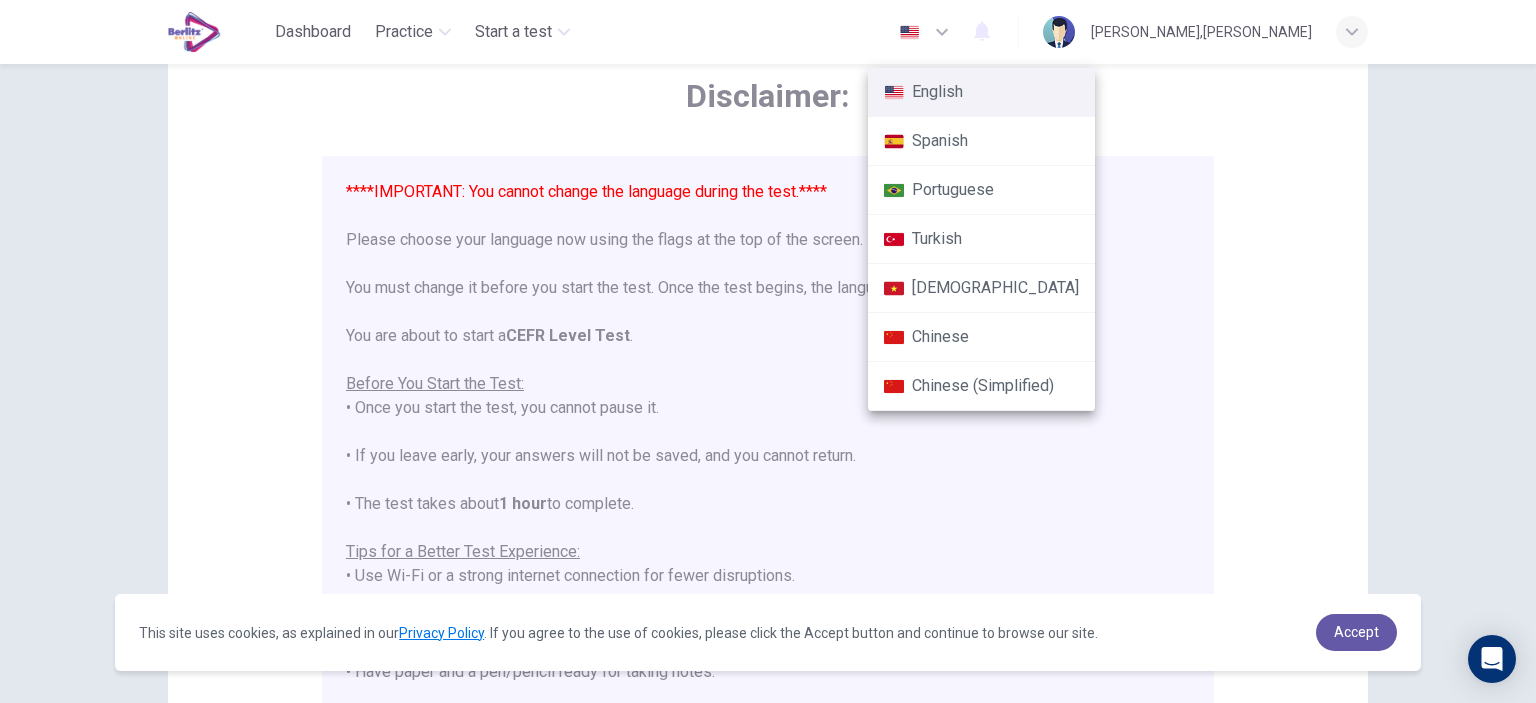 click on "Spanish" at bounding box center [981, 141] 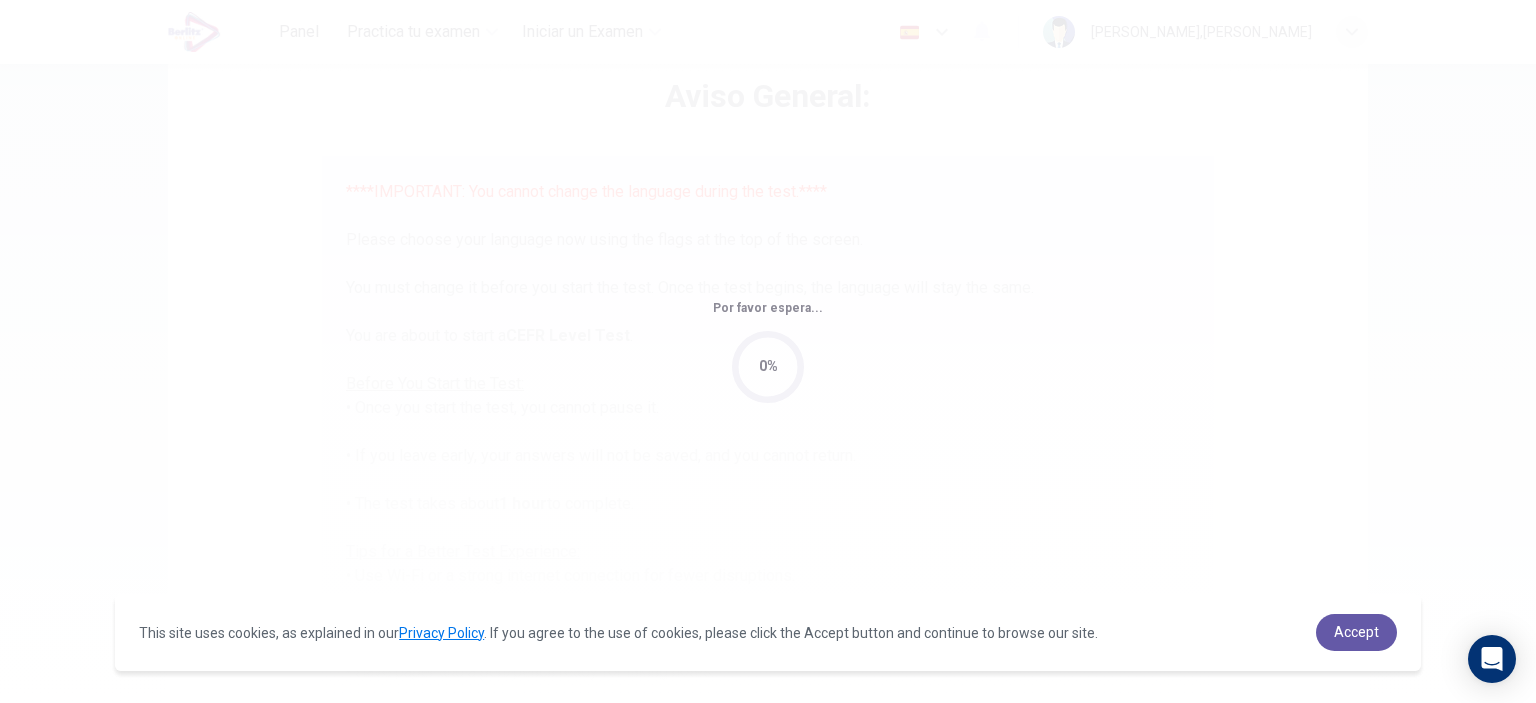 click on "Por favor espera... 0%" at bounding box center (768, 351) 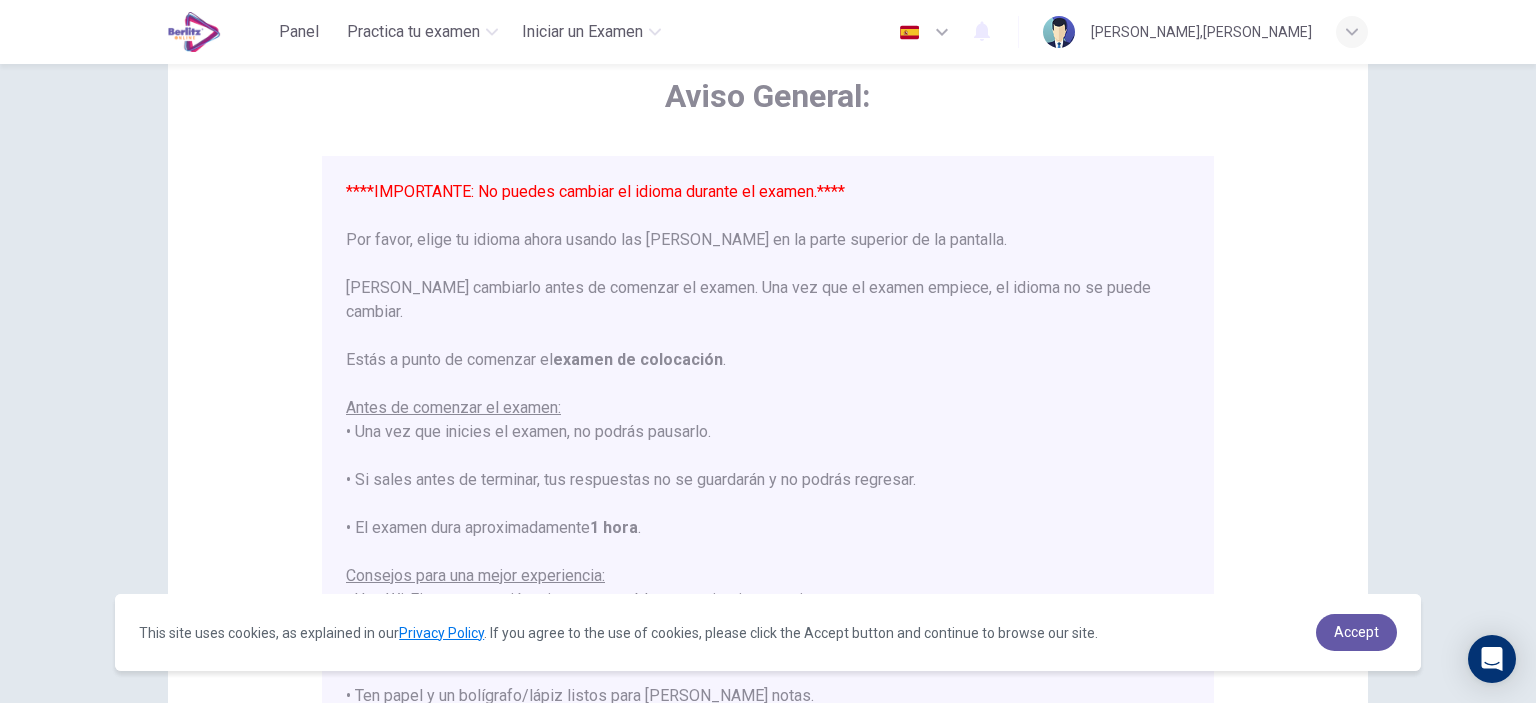 click at bounding box center (925, 32) 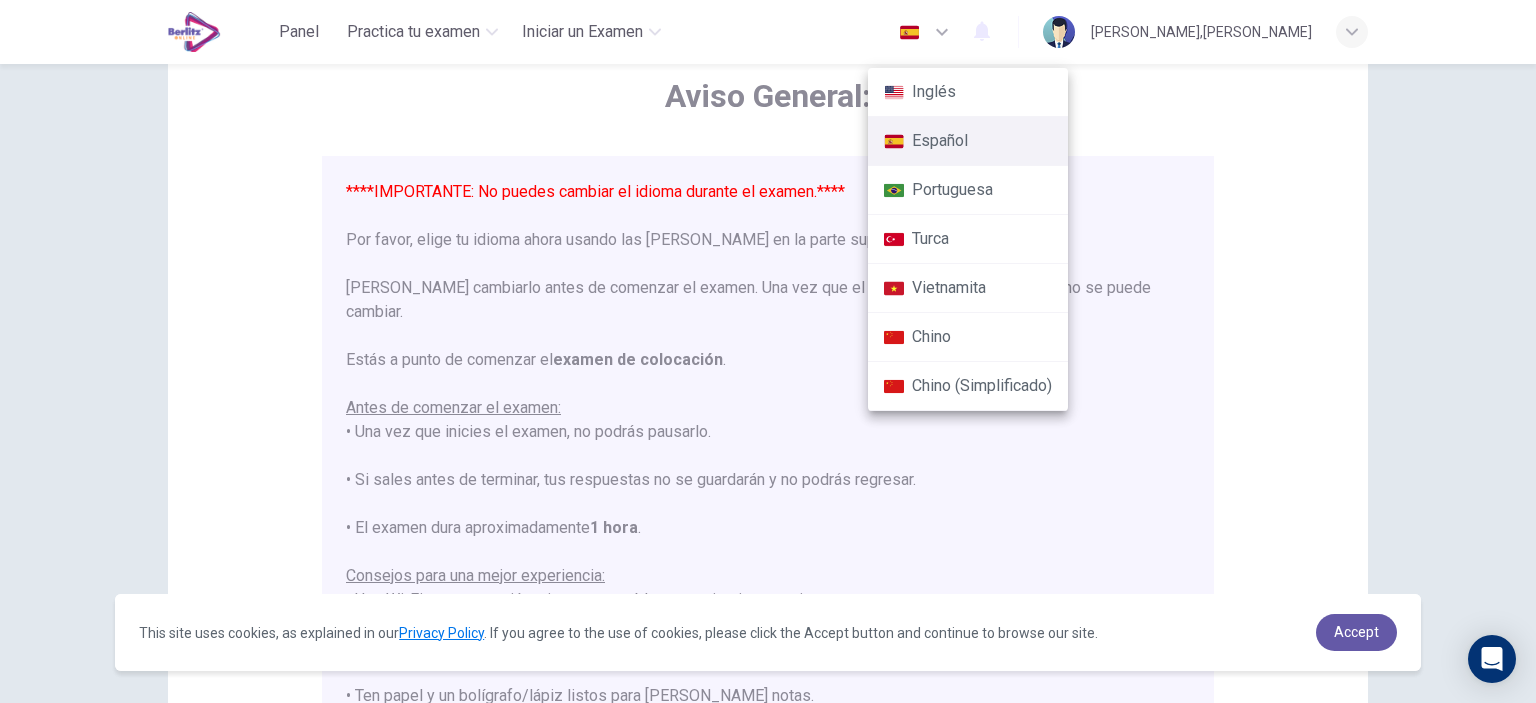 click on "Inglés" at bounding box center [968, 92] 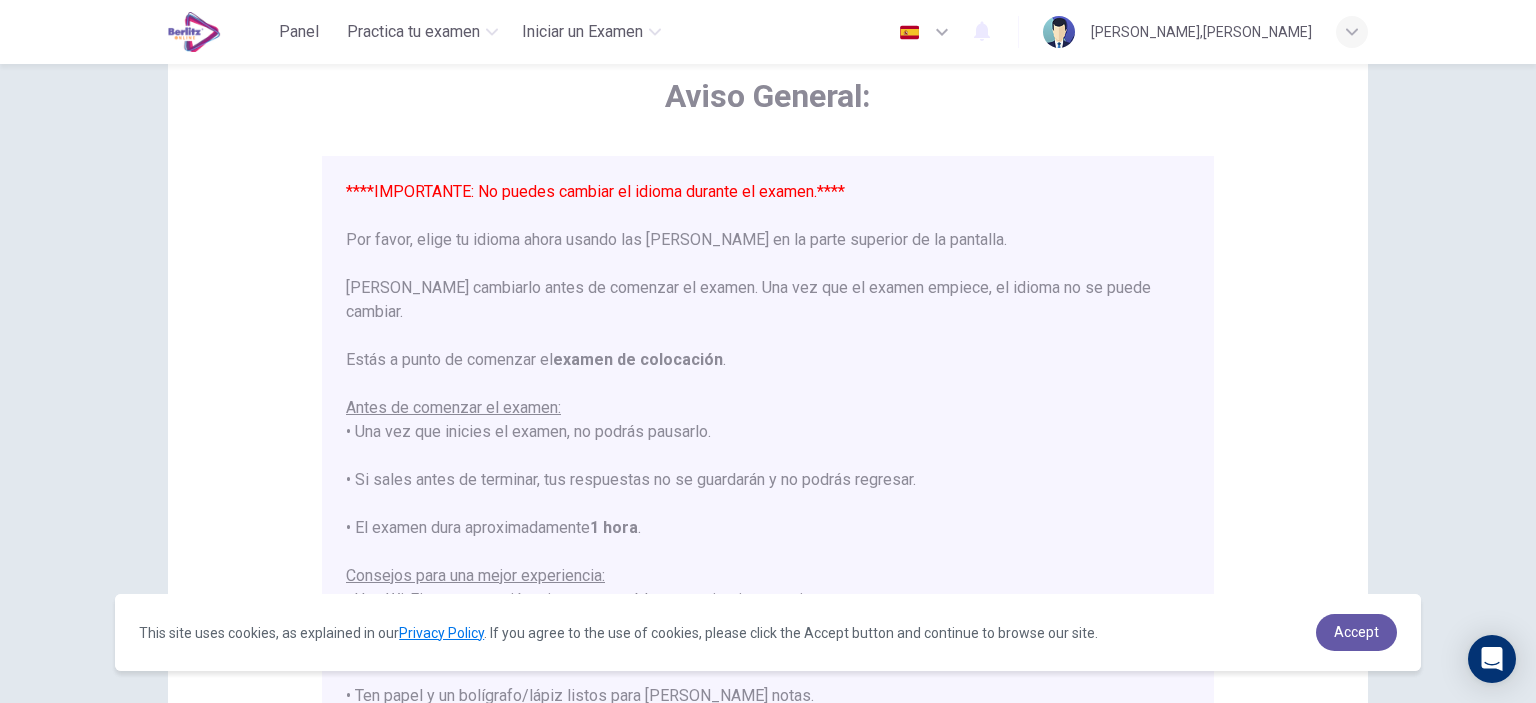 type on "**" 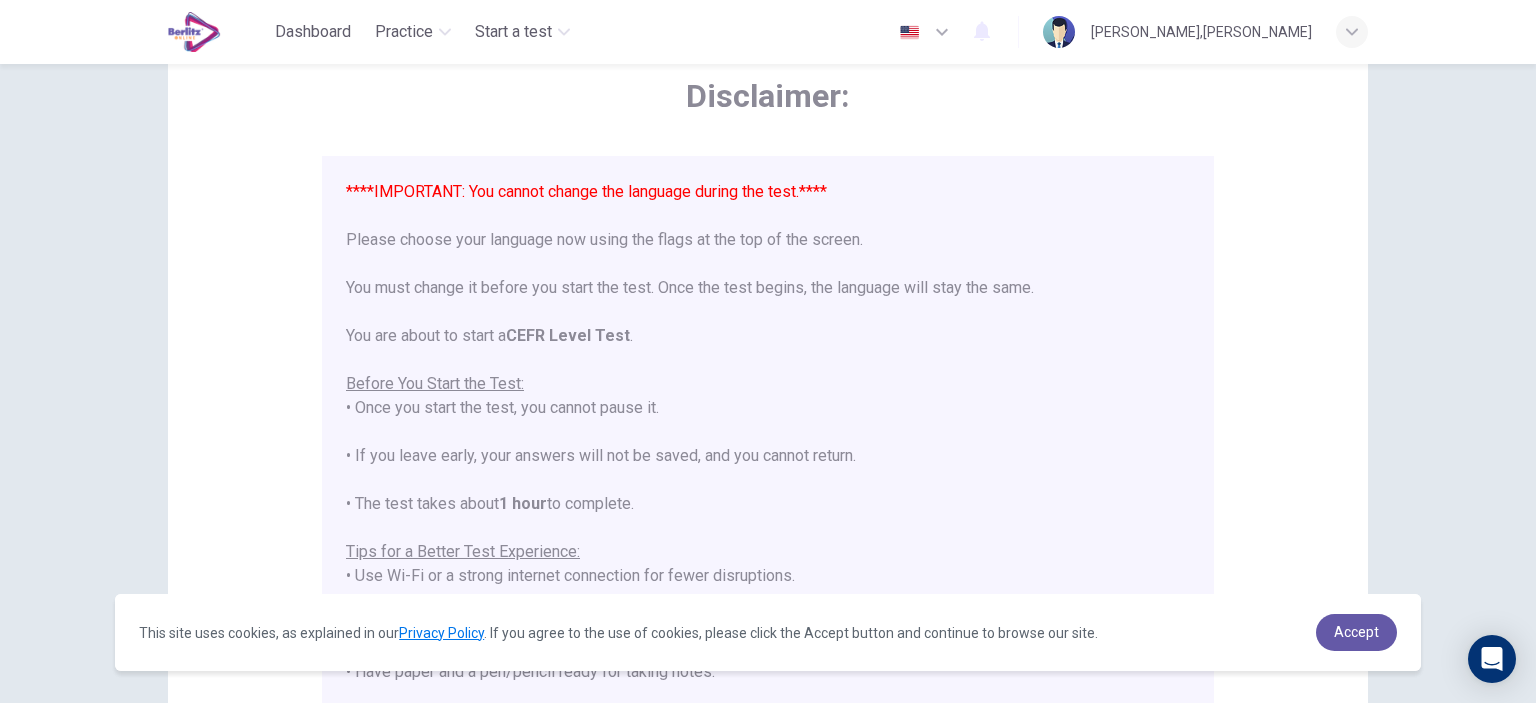 scroll, scrollTop: 200, scrollLeft: 0, axis: vertical 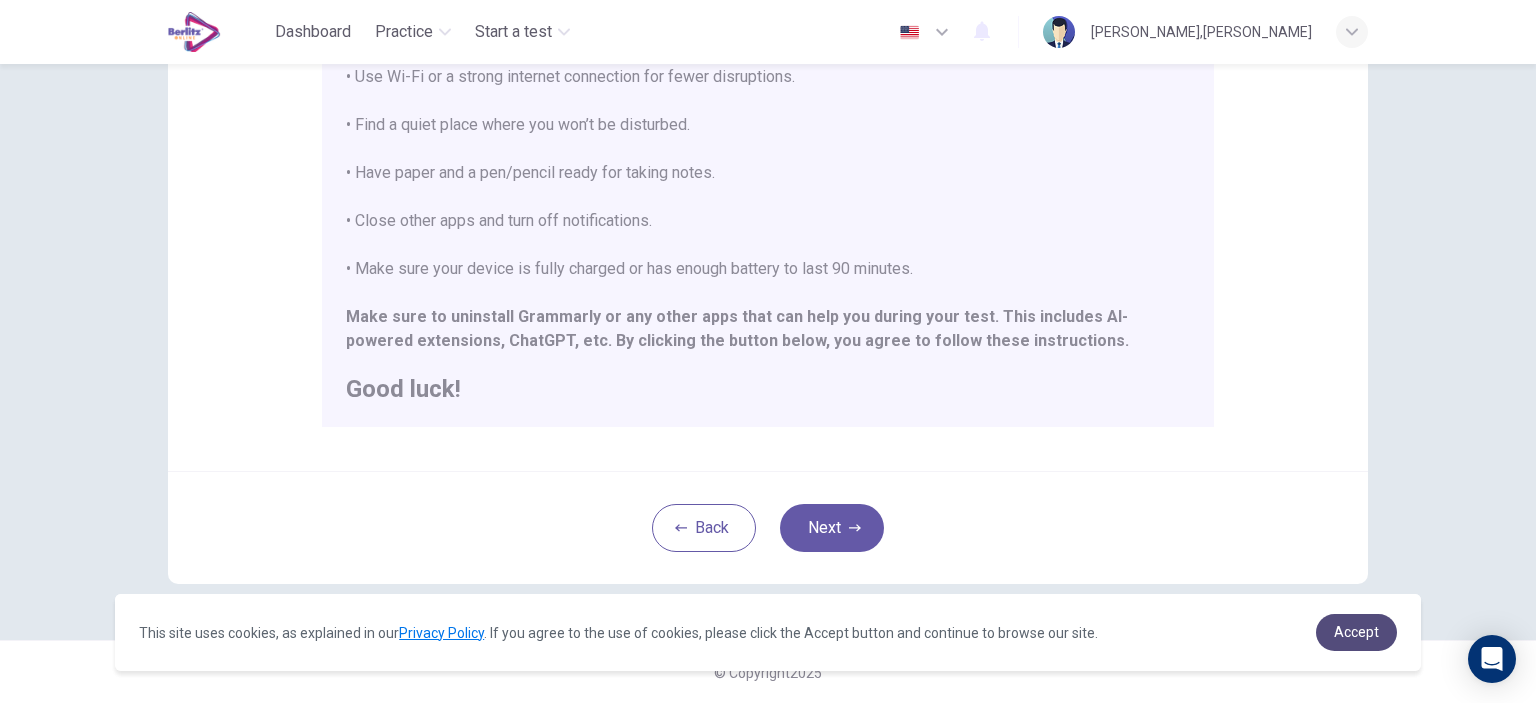 click on "Accept" at bounding box center (1356, 632) 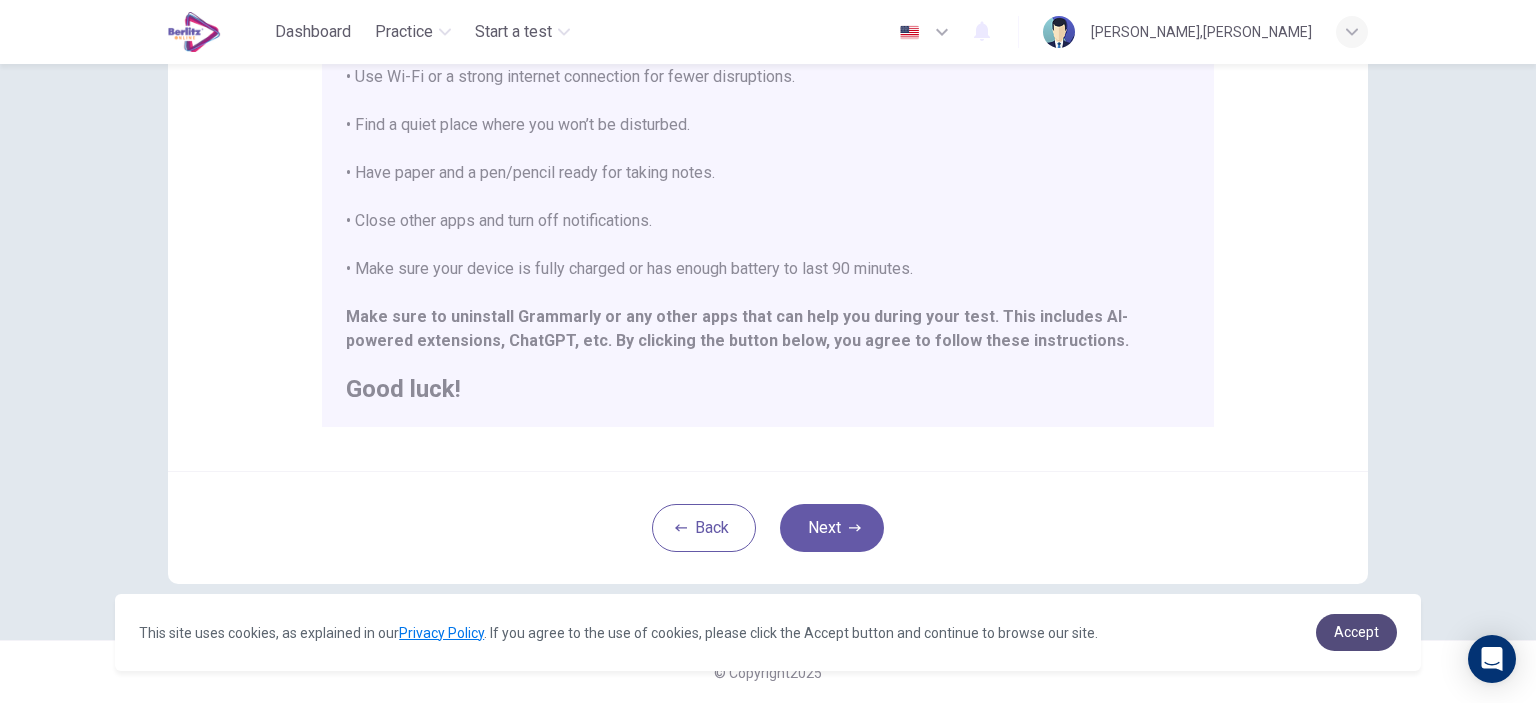 click on "Accept" at bounding box center [1356, 632] 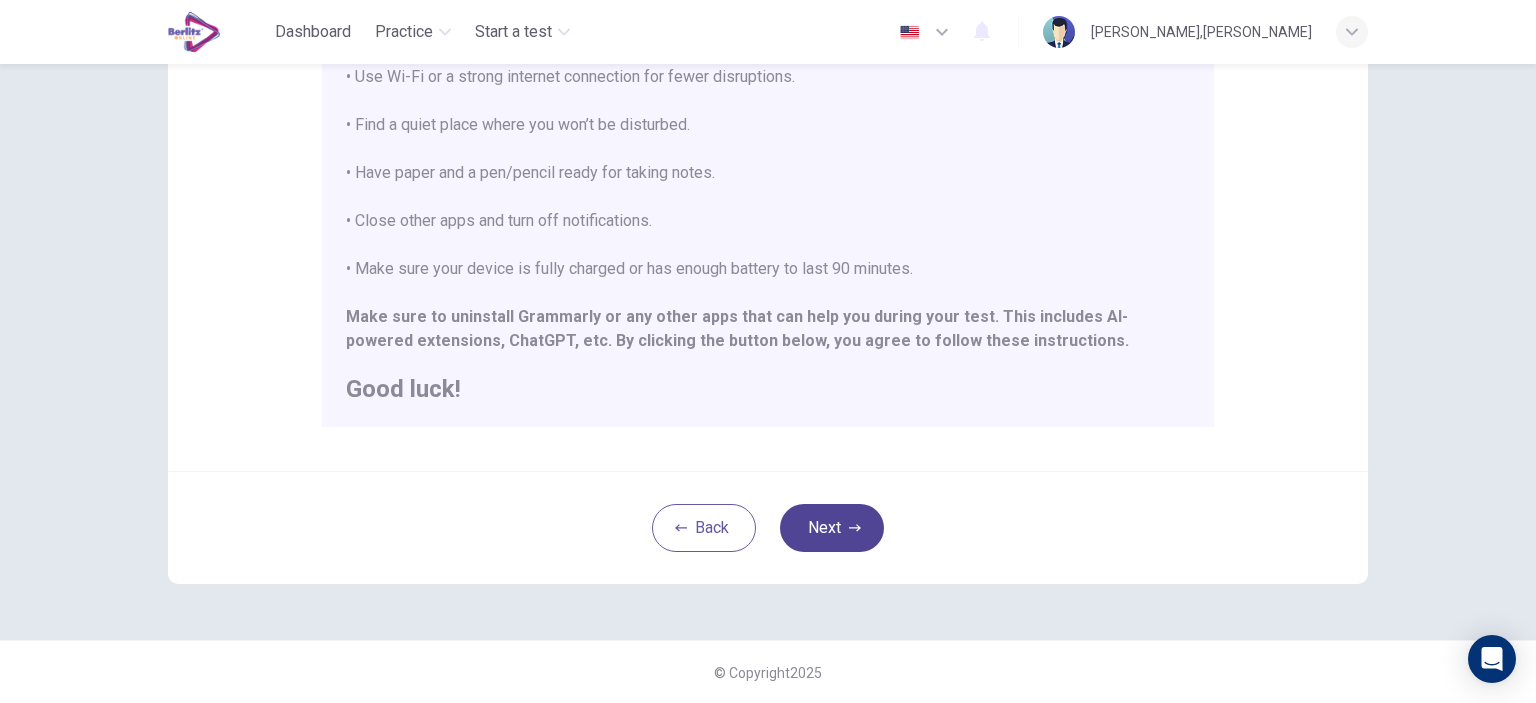click on "Next" at bounding box center [832, 528] 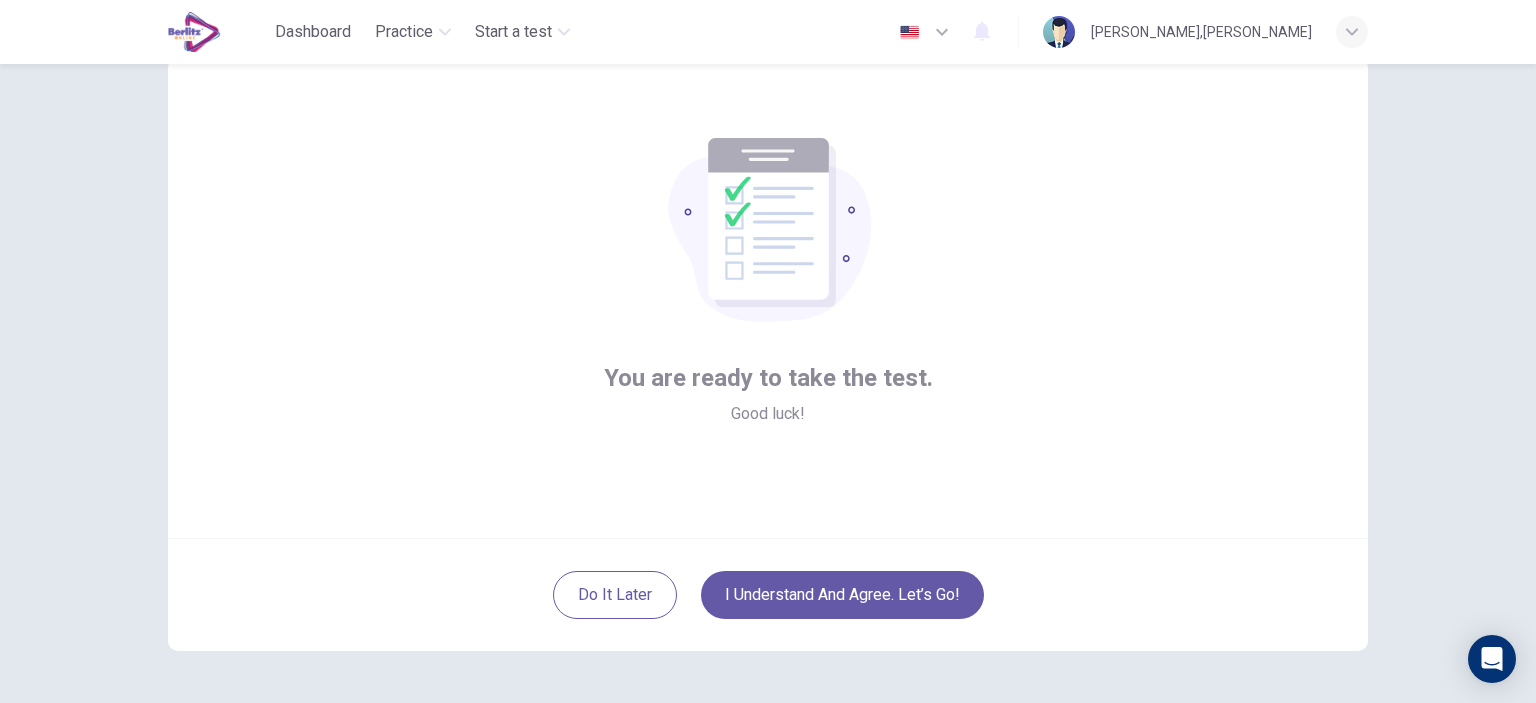 scroll, scrollTop: 0, scrollLeft: 0, axis: both 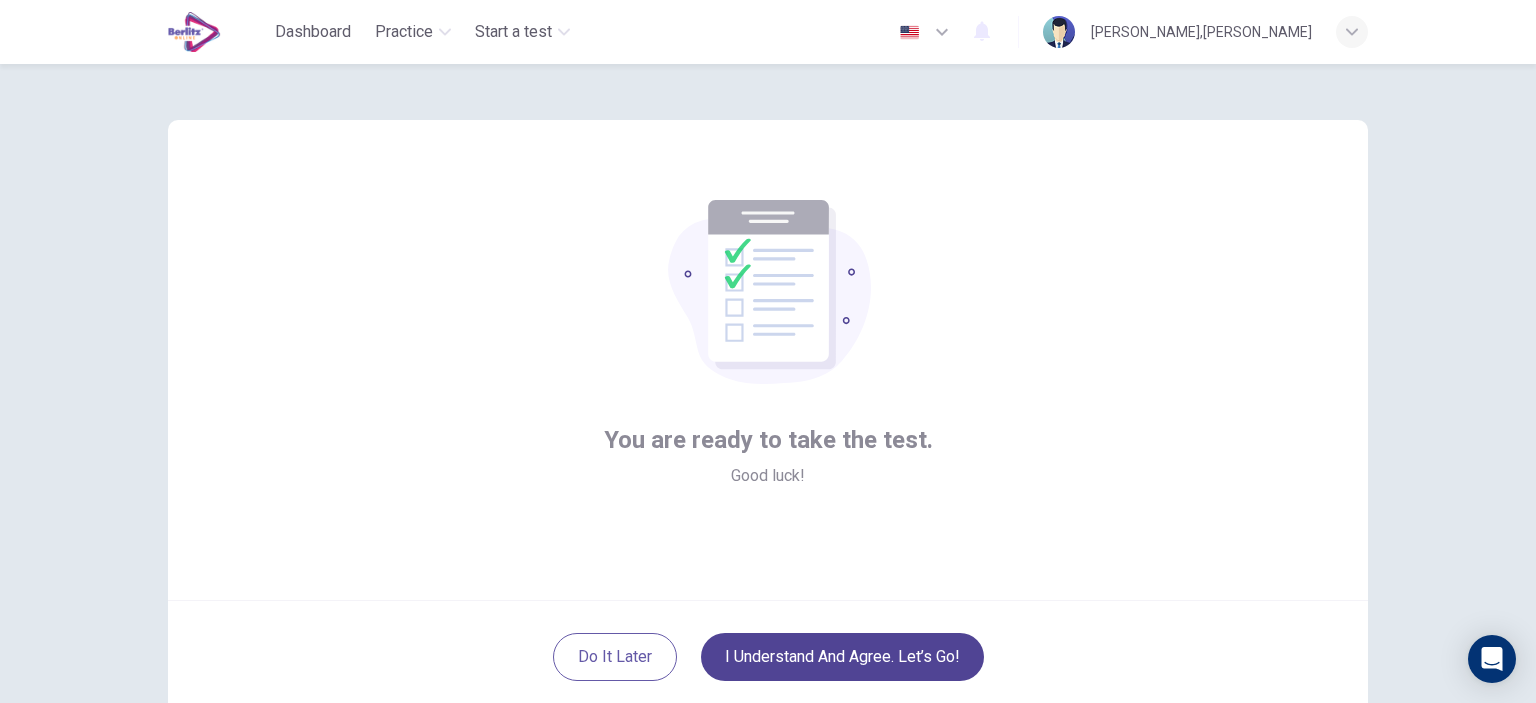 click on "I understand and agree. Let’s go!" at bounding box center (842, 657) 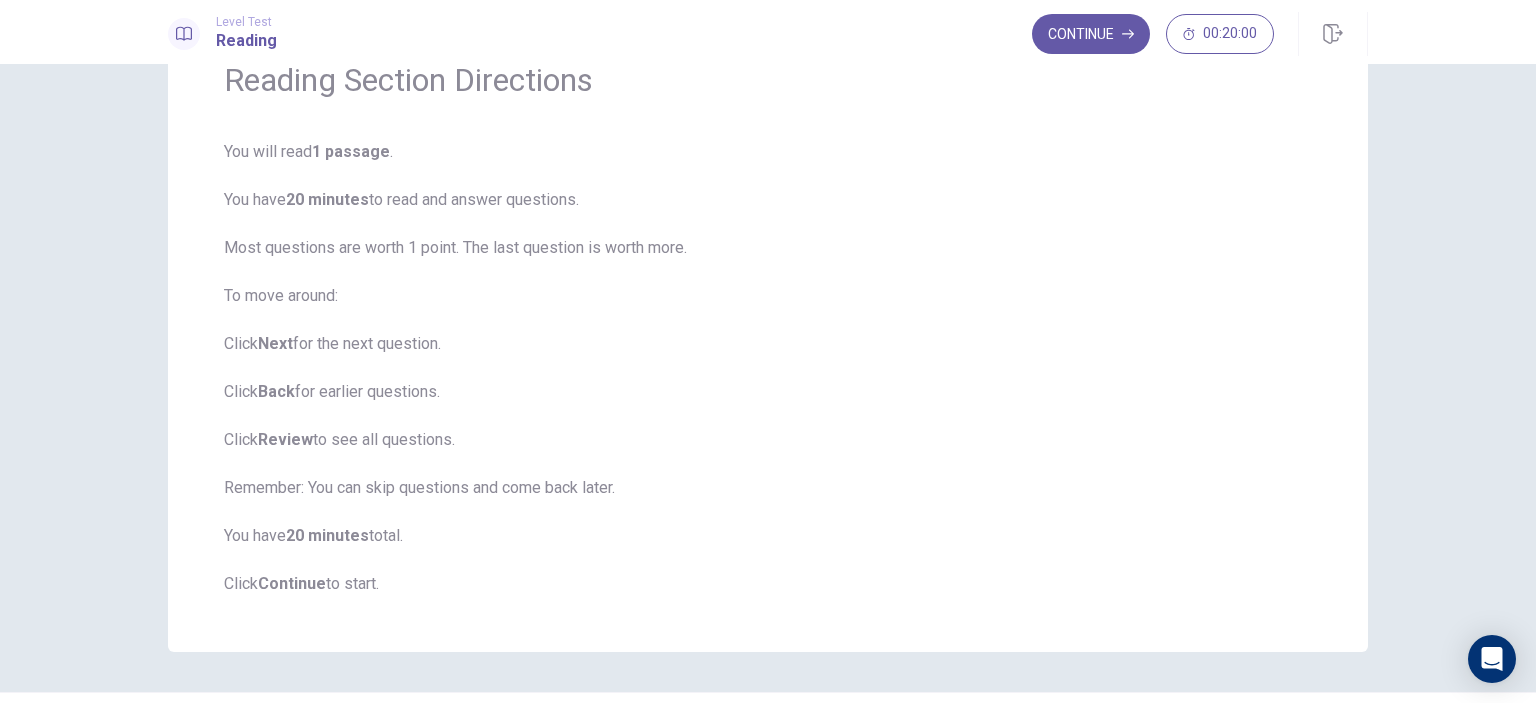 scroll, scrollTop: 152, scrollLeft: 0, axis: vertical 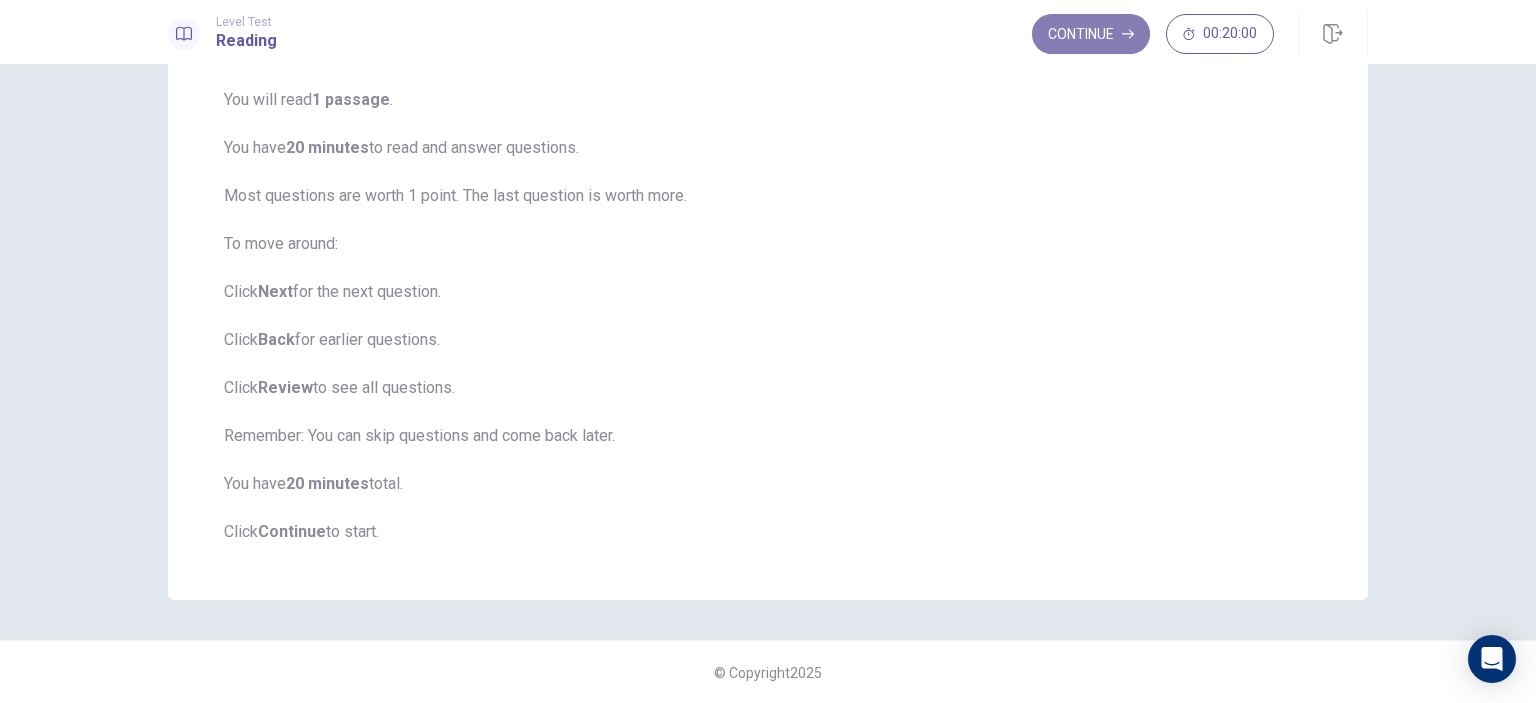 click on "Continue" at bounding box center [1091, 34] 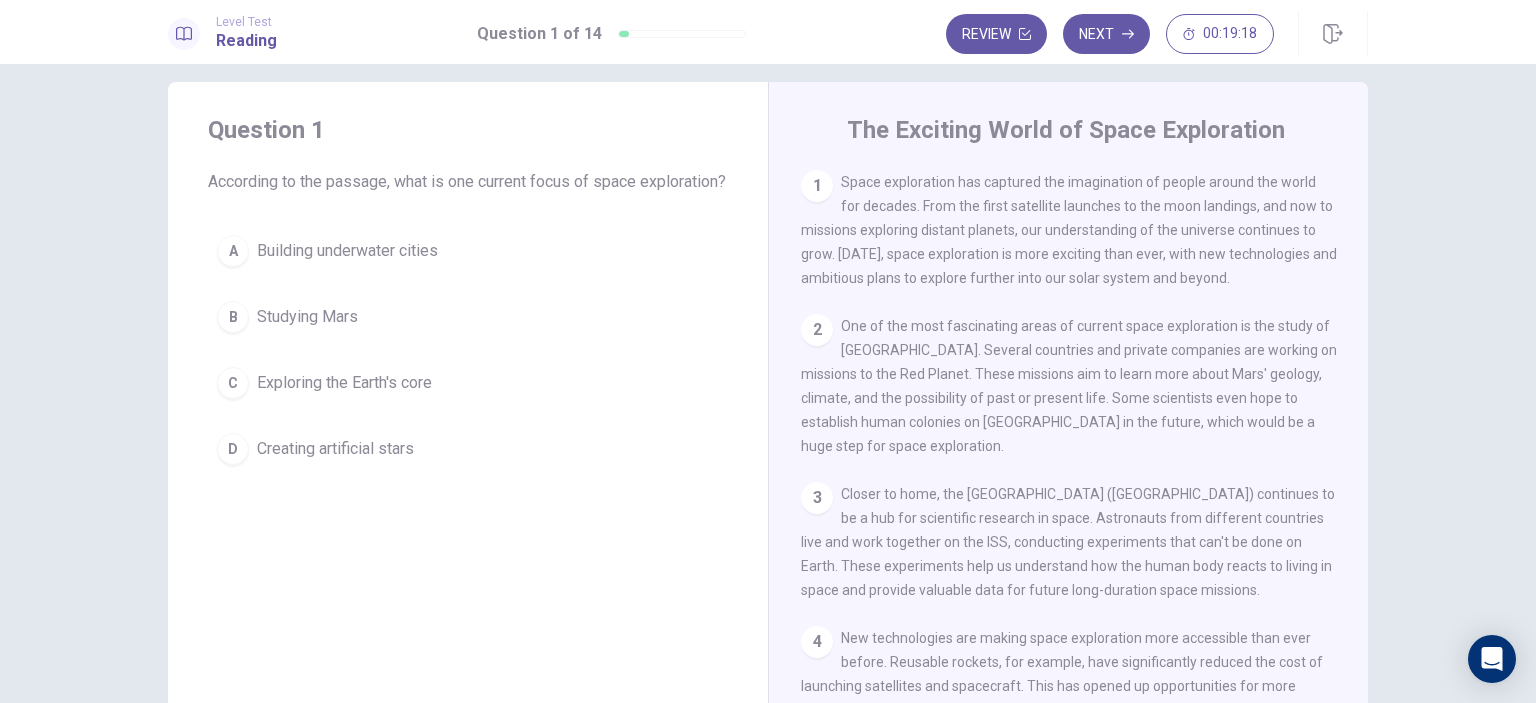 scroll, scrollTop: 0, scrollLeft: 0, axis: both 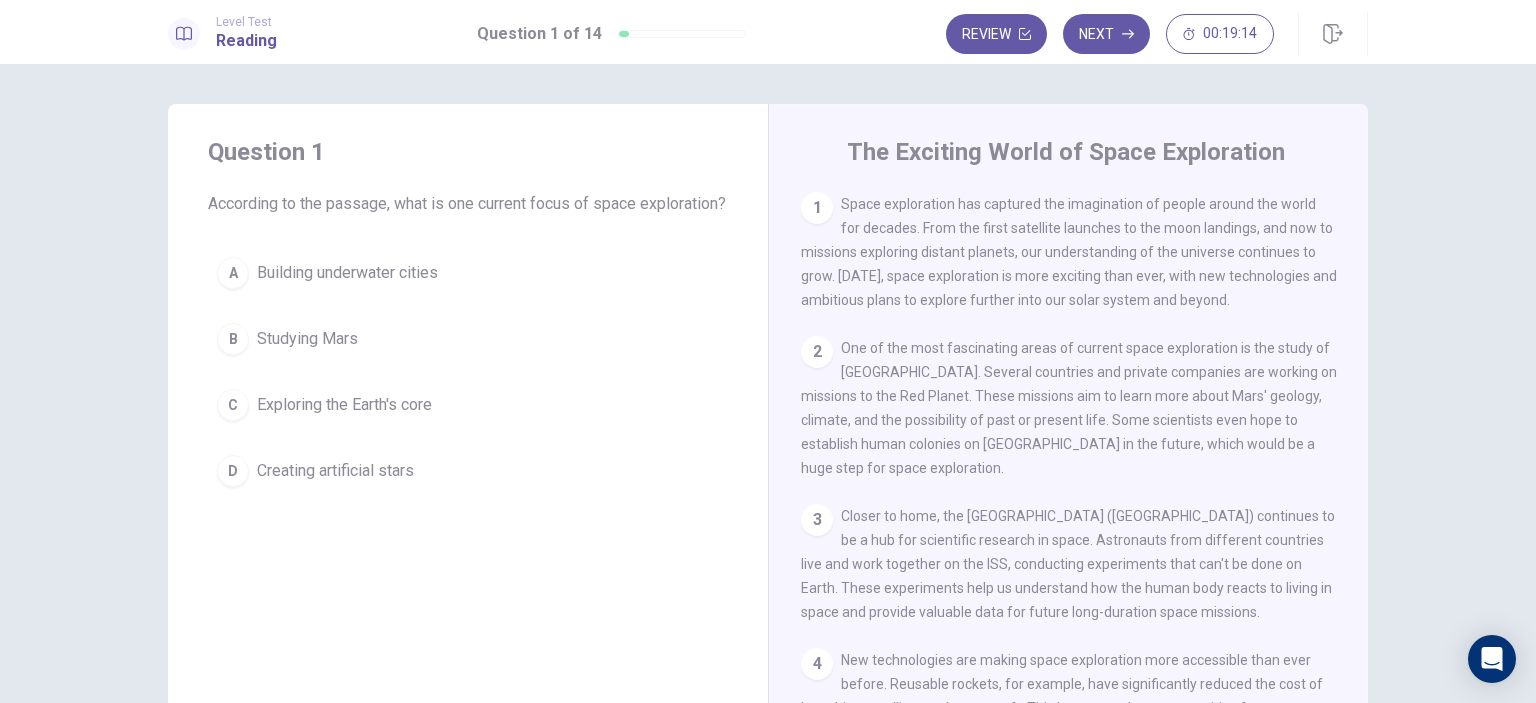 click on "B" at bounding box center [233, 339] 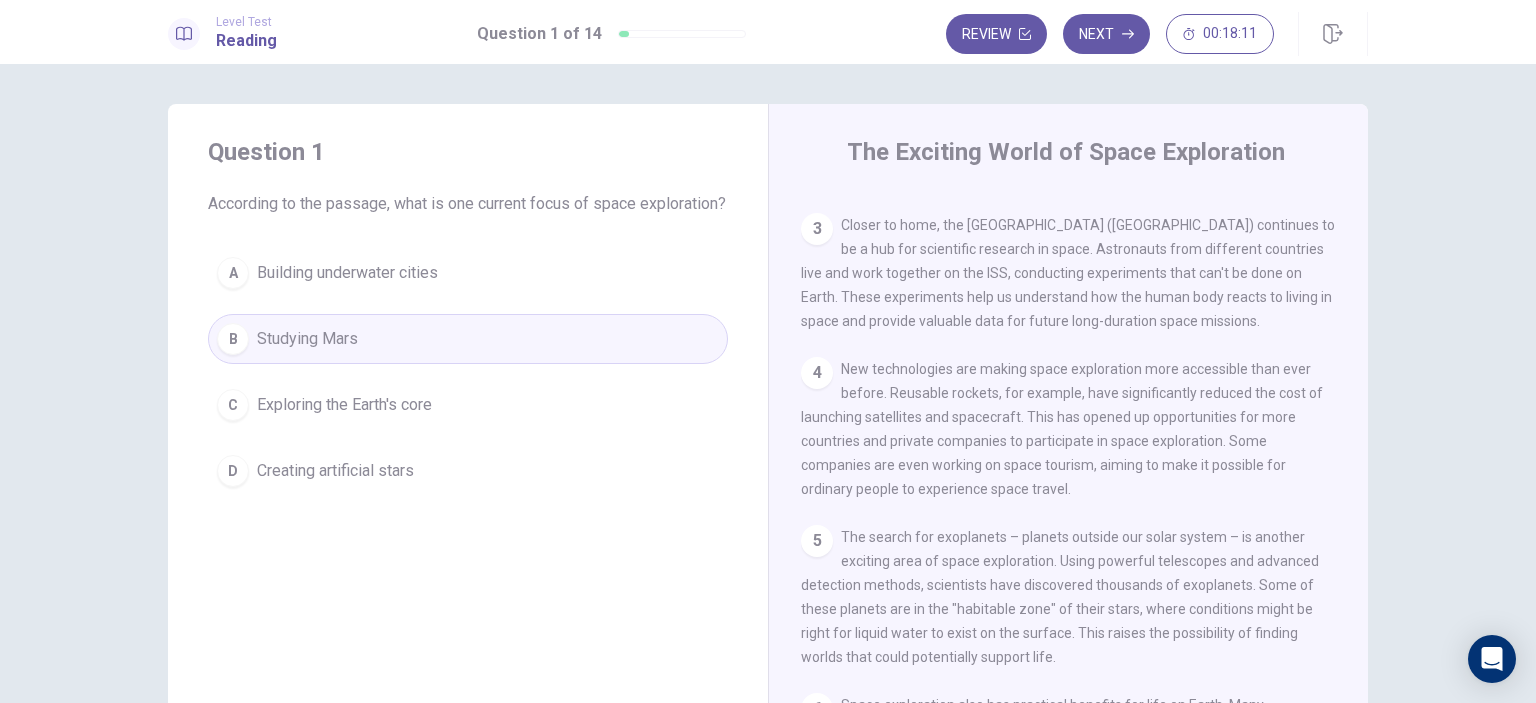 scroll, scrollTop: 279, scrollLeft: 0, axis: vertical 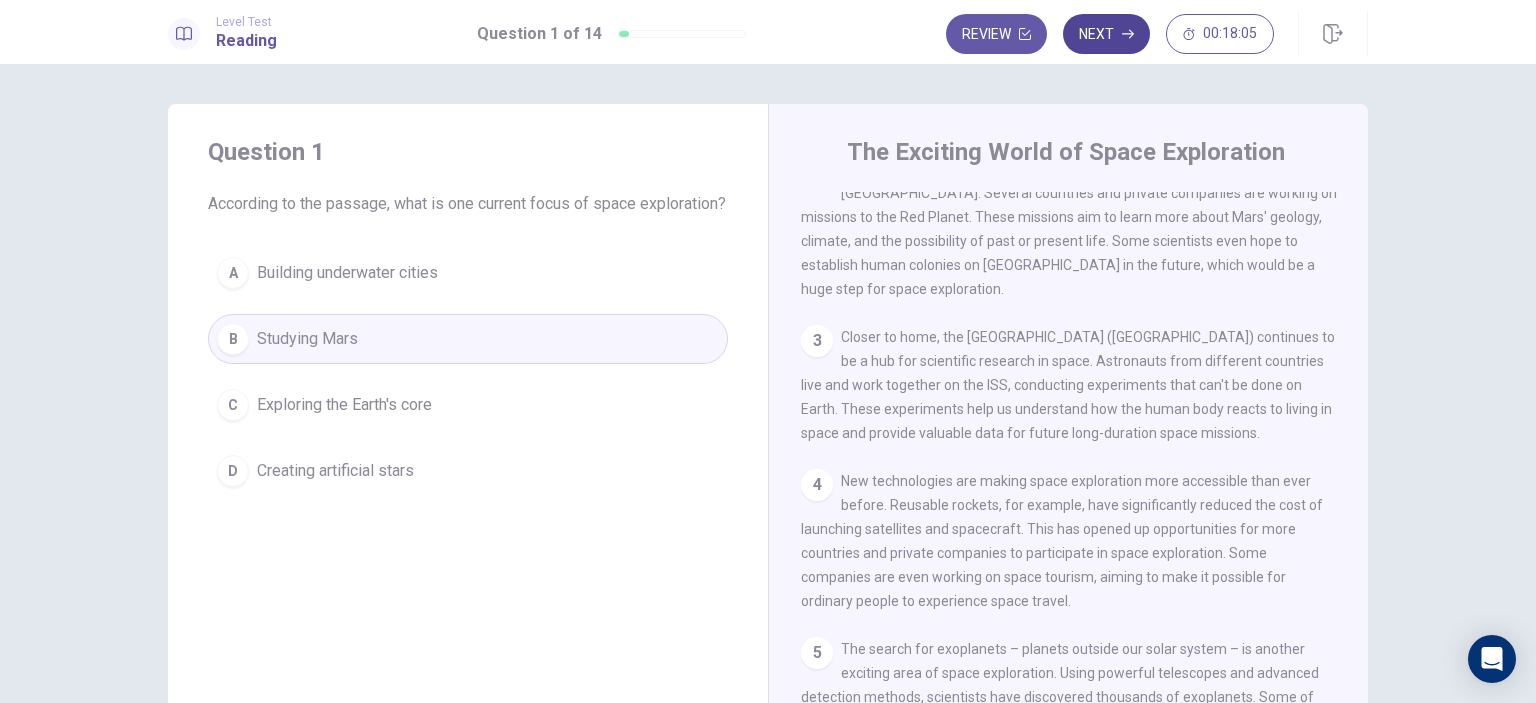 click on "Next" at bounding box center [1106, 34] 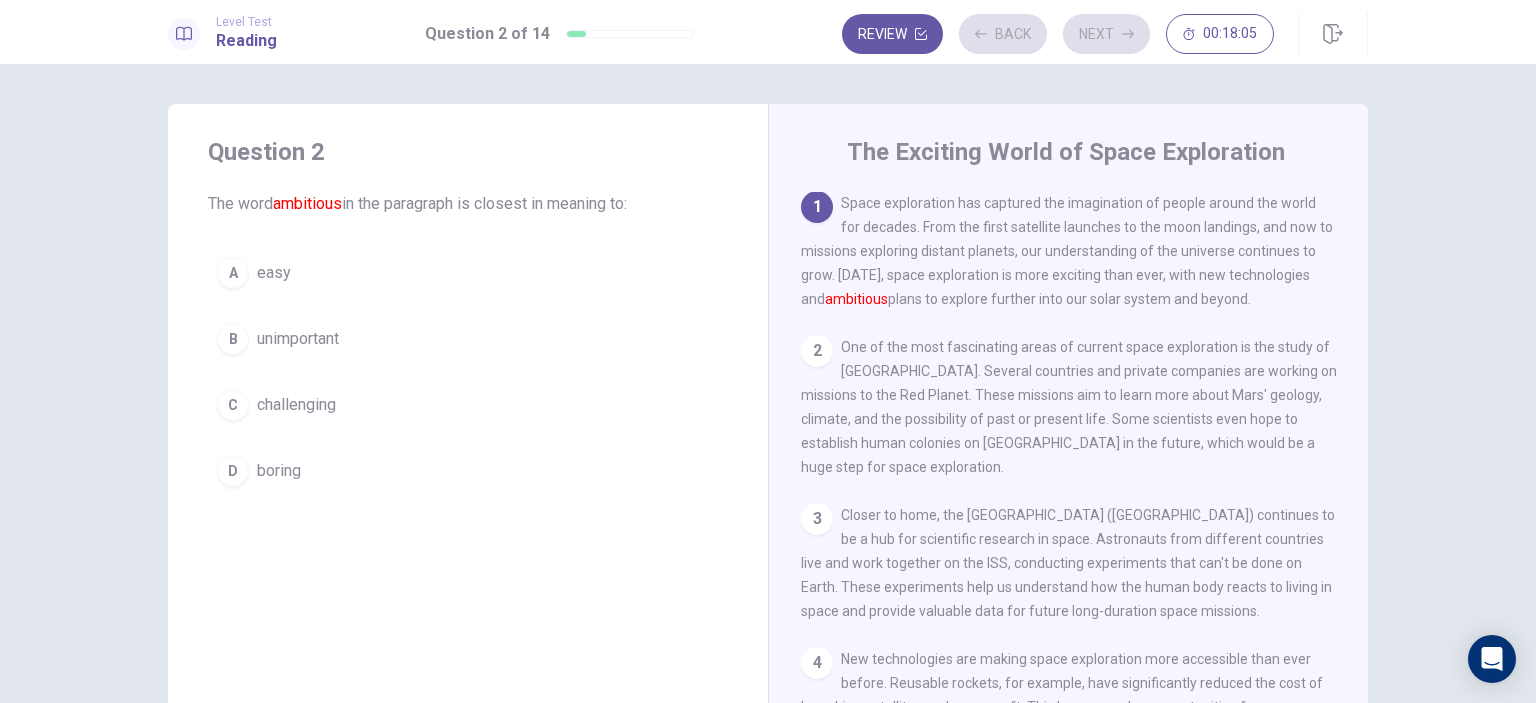 scroll, scrollTop: 0, scrollLeft: 0, axis: both 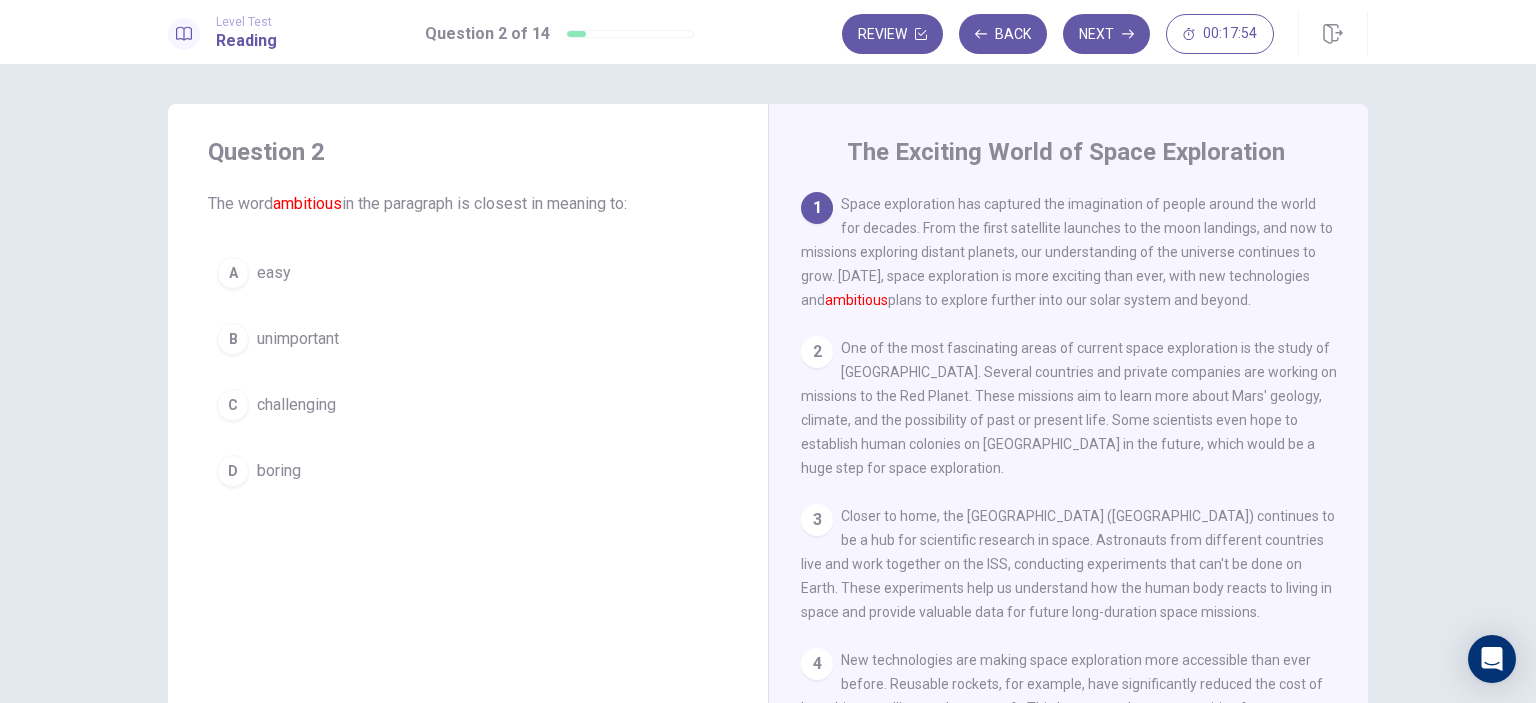 click on "challenging" at bounding box center (296, 405) 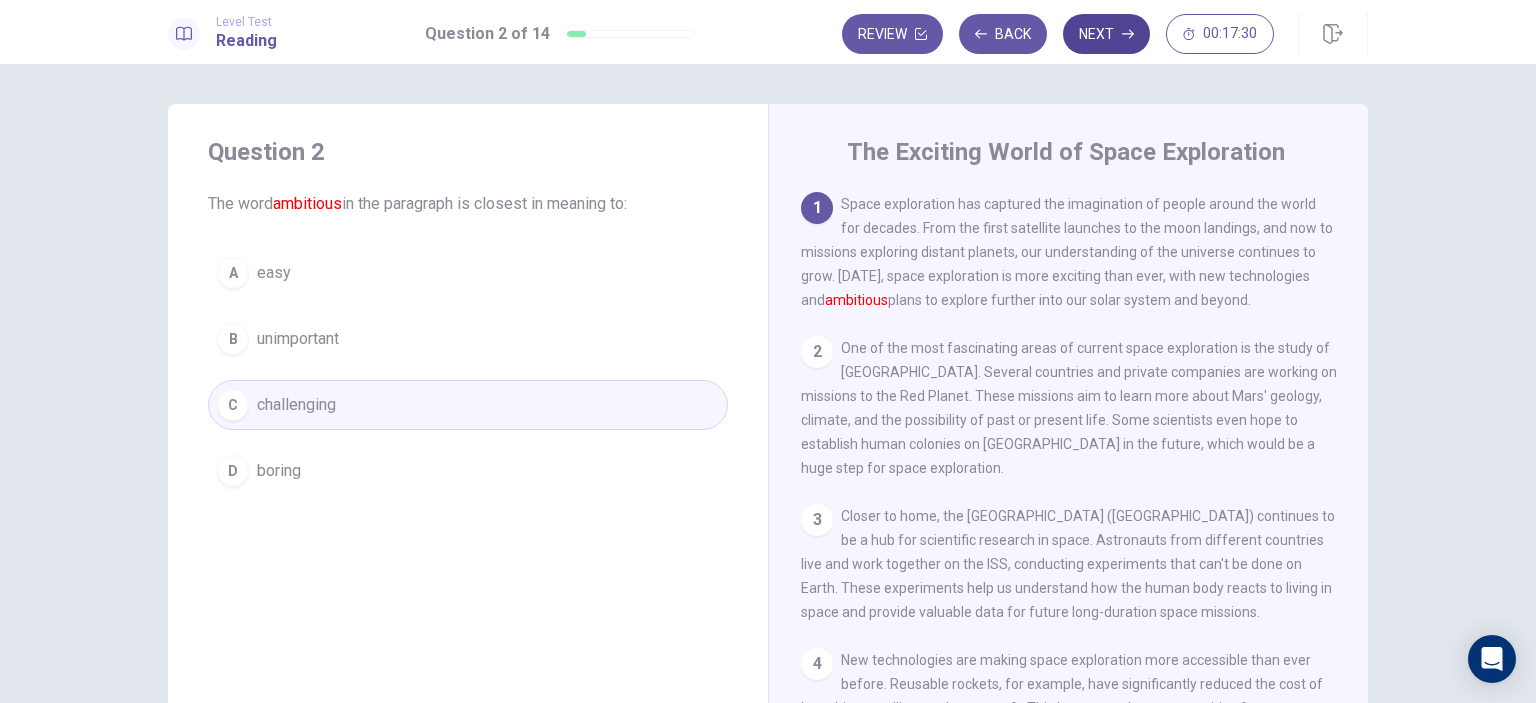 click on "Next" at bounding box center (1106, 34) 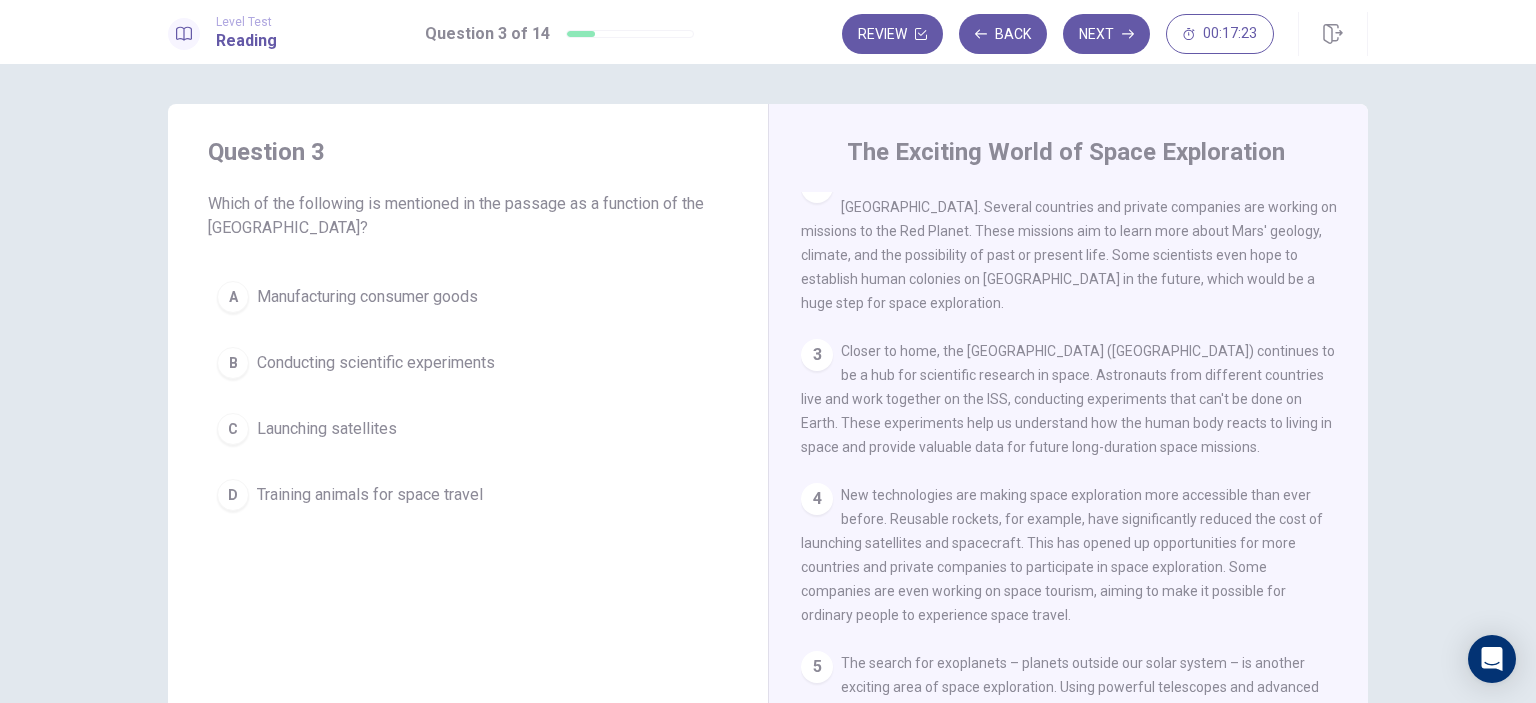 scroll, scrollTop: 200, scrollLeft: 0, axis: vertical 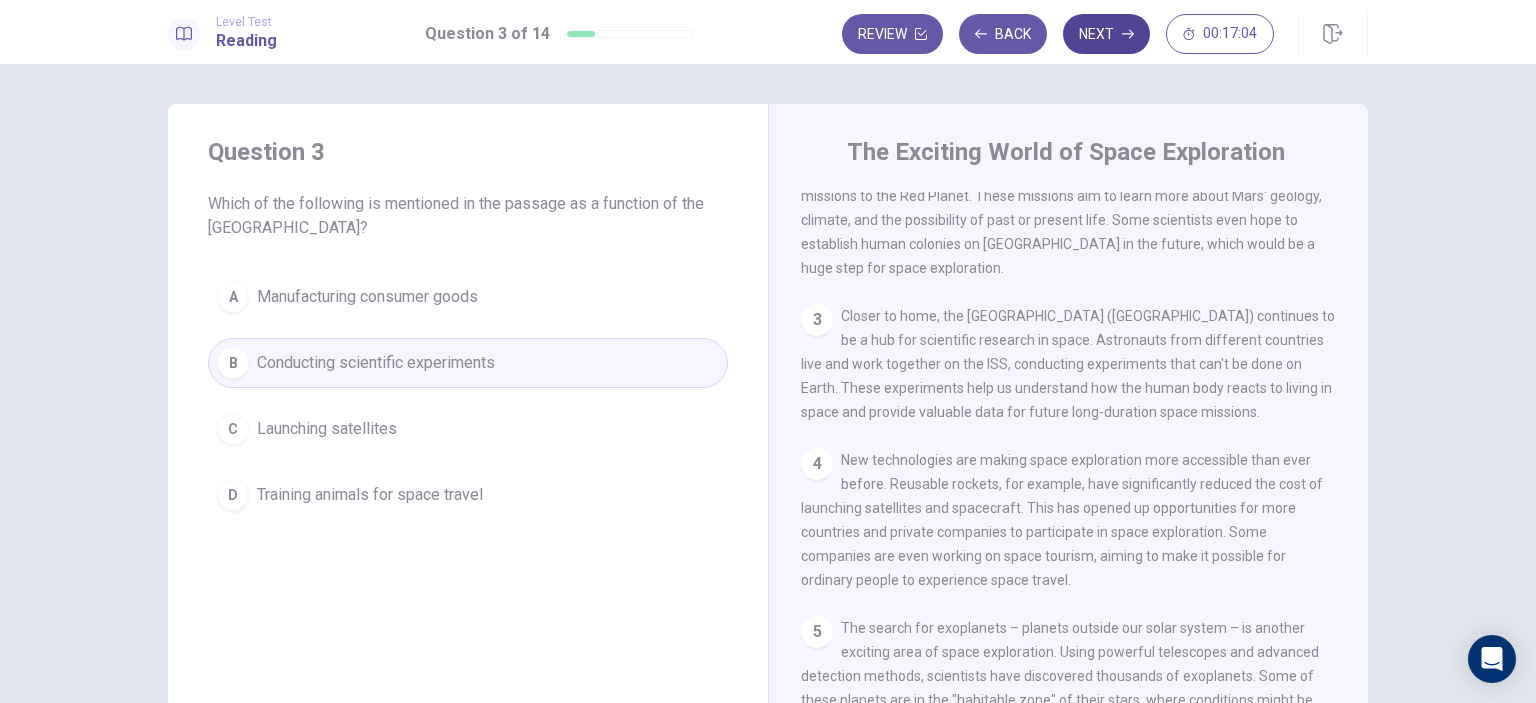 click on "Next" at bounding box center [1106, 34] 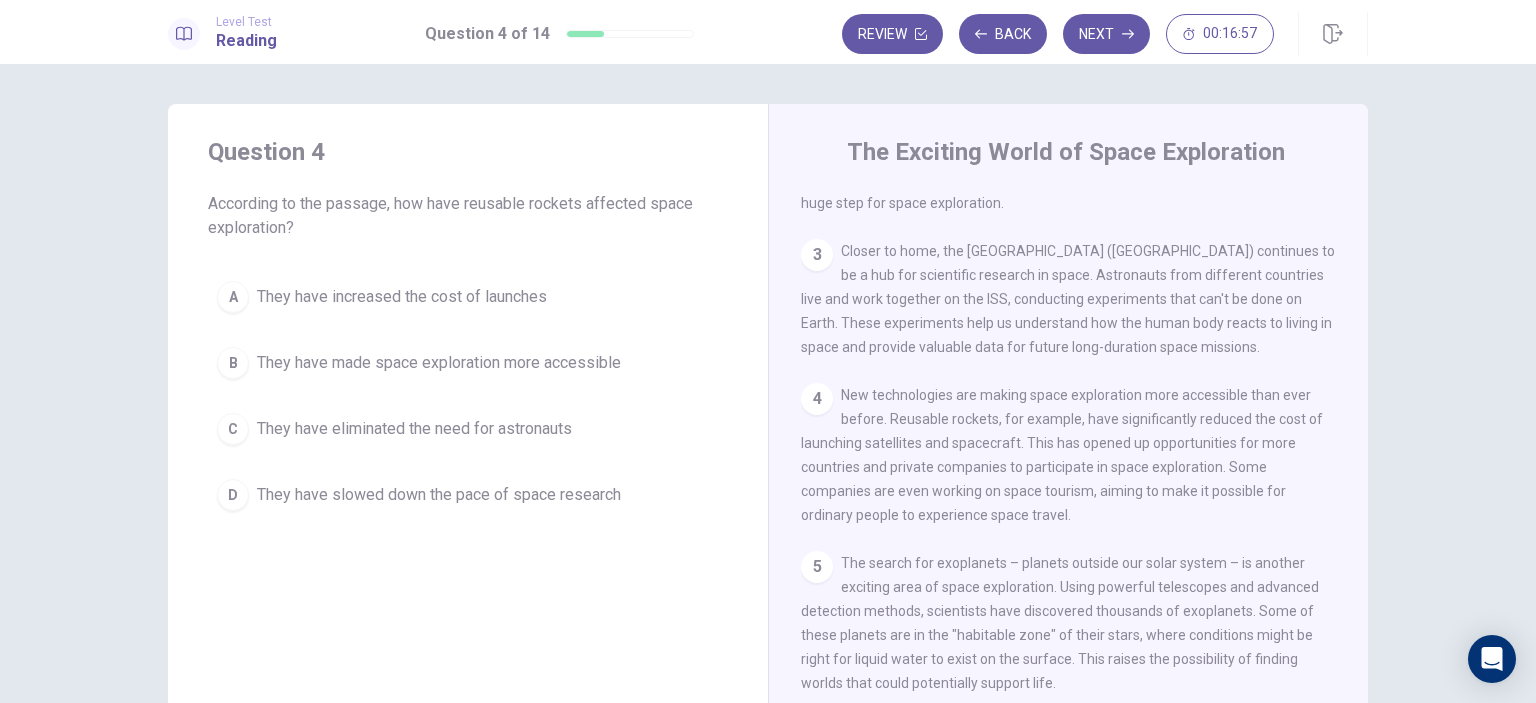 scroll, scrollTop: 300, scrollLeft: 0, axis: vertical 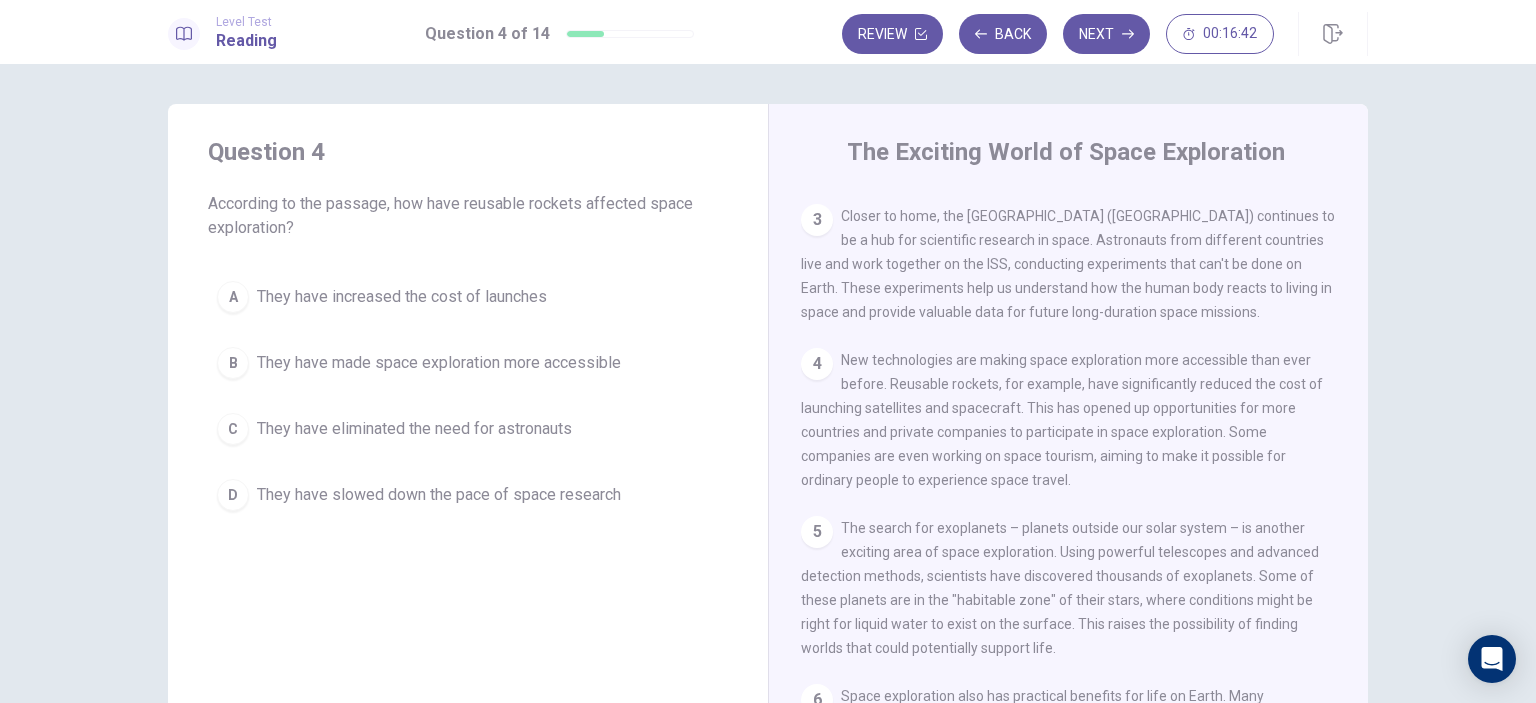 click on "A" at bounding box center [233, 297] 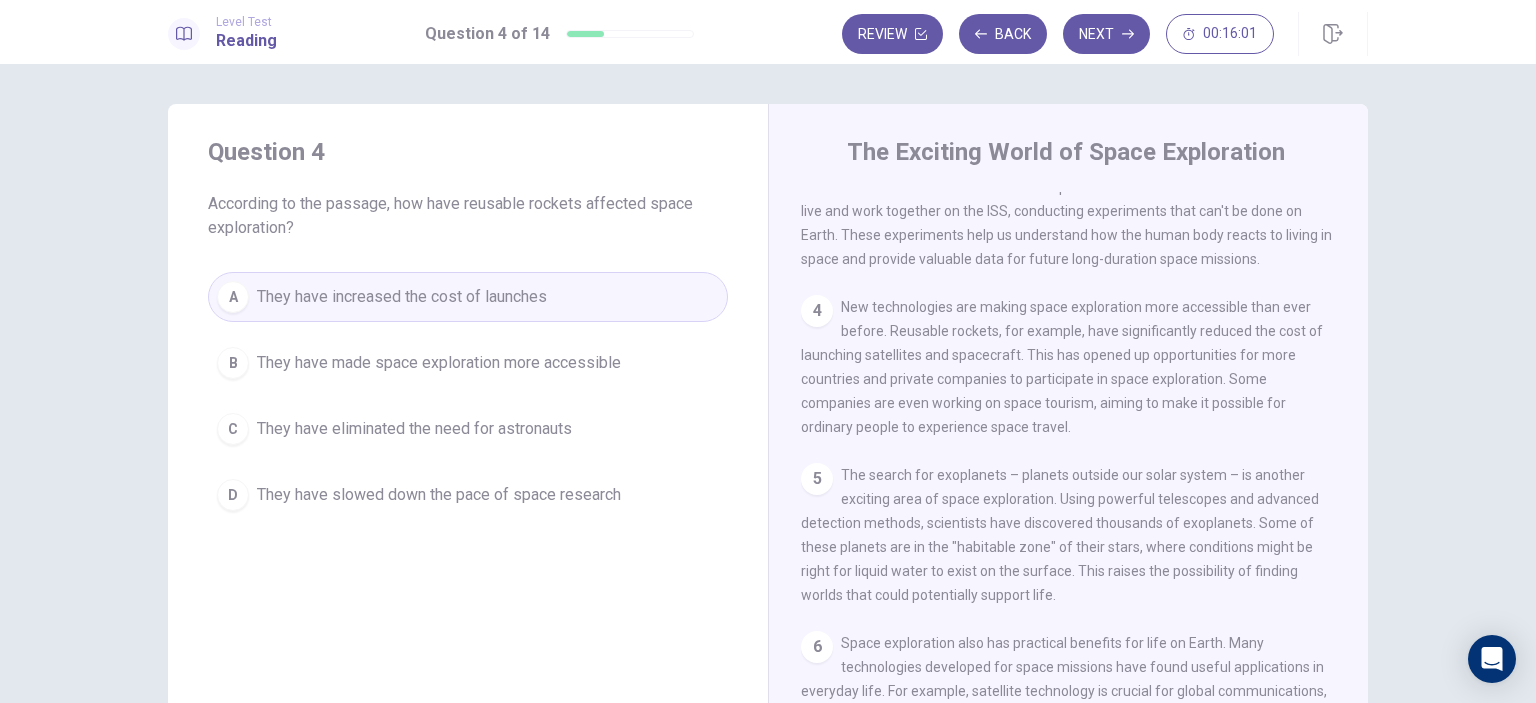 scroll, scrollTop: 400, scrollLeft: 0, axis: vertical 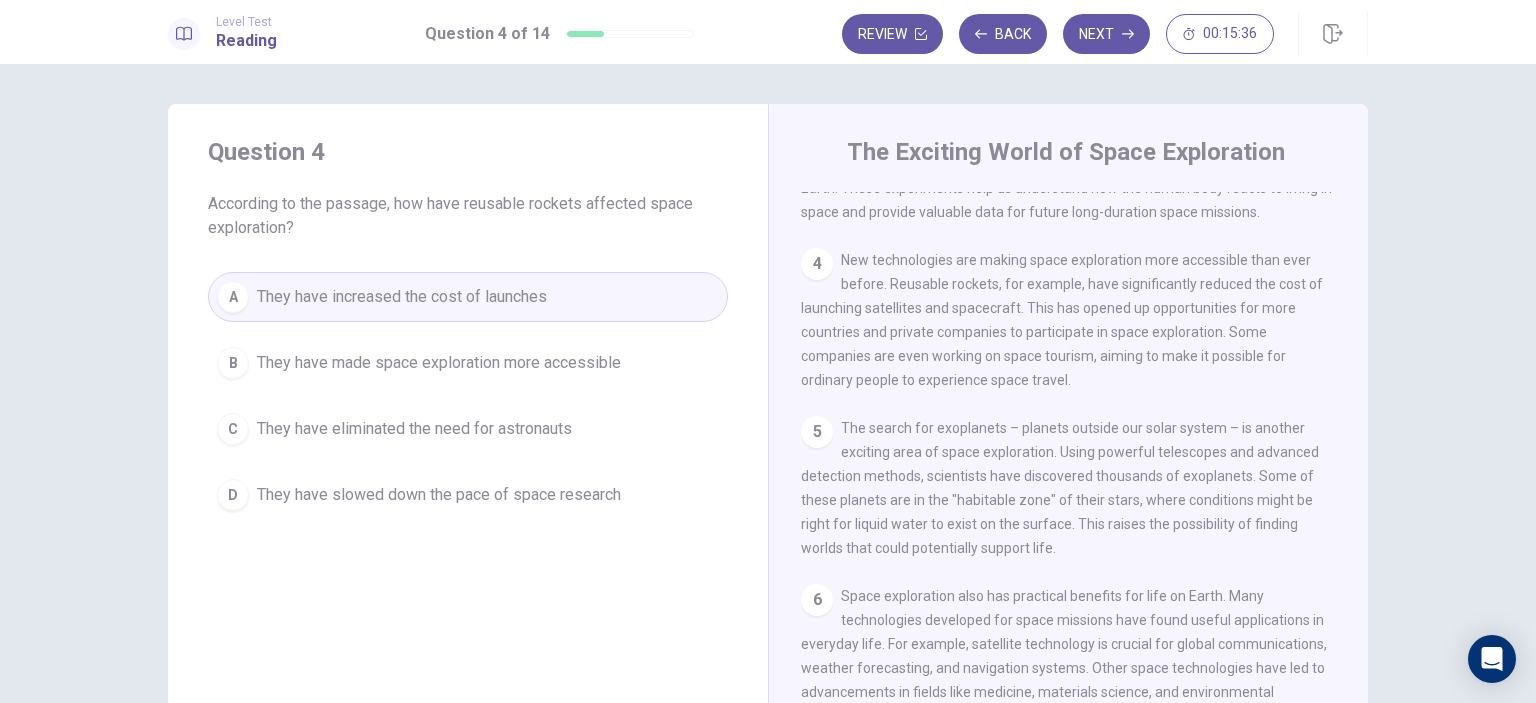 click on "B They have made space exploration more accessible" at bounding box center (468, 363) 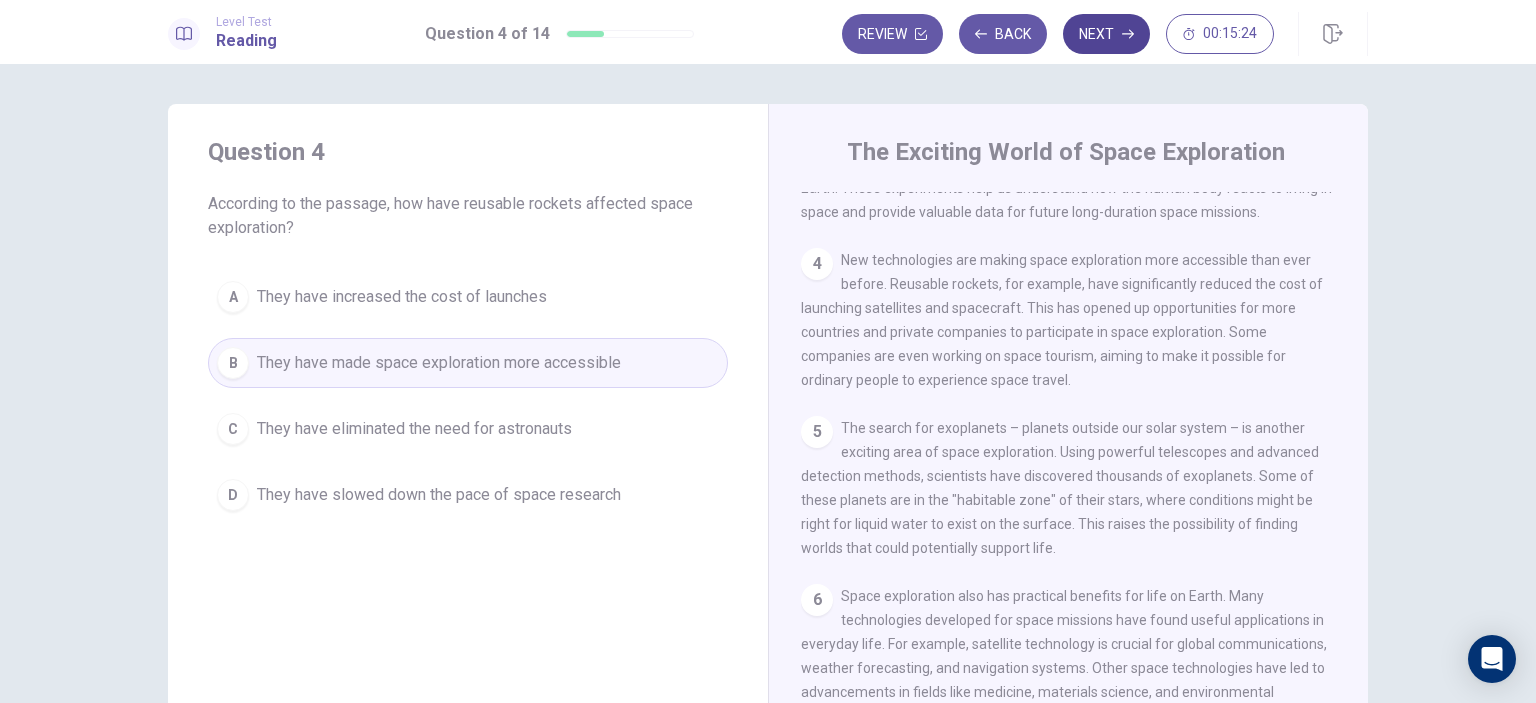 click on "Next" at bounding box center (1106, 34) 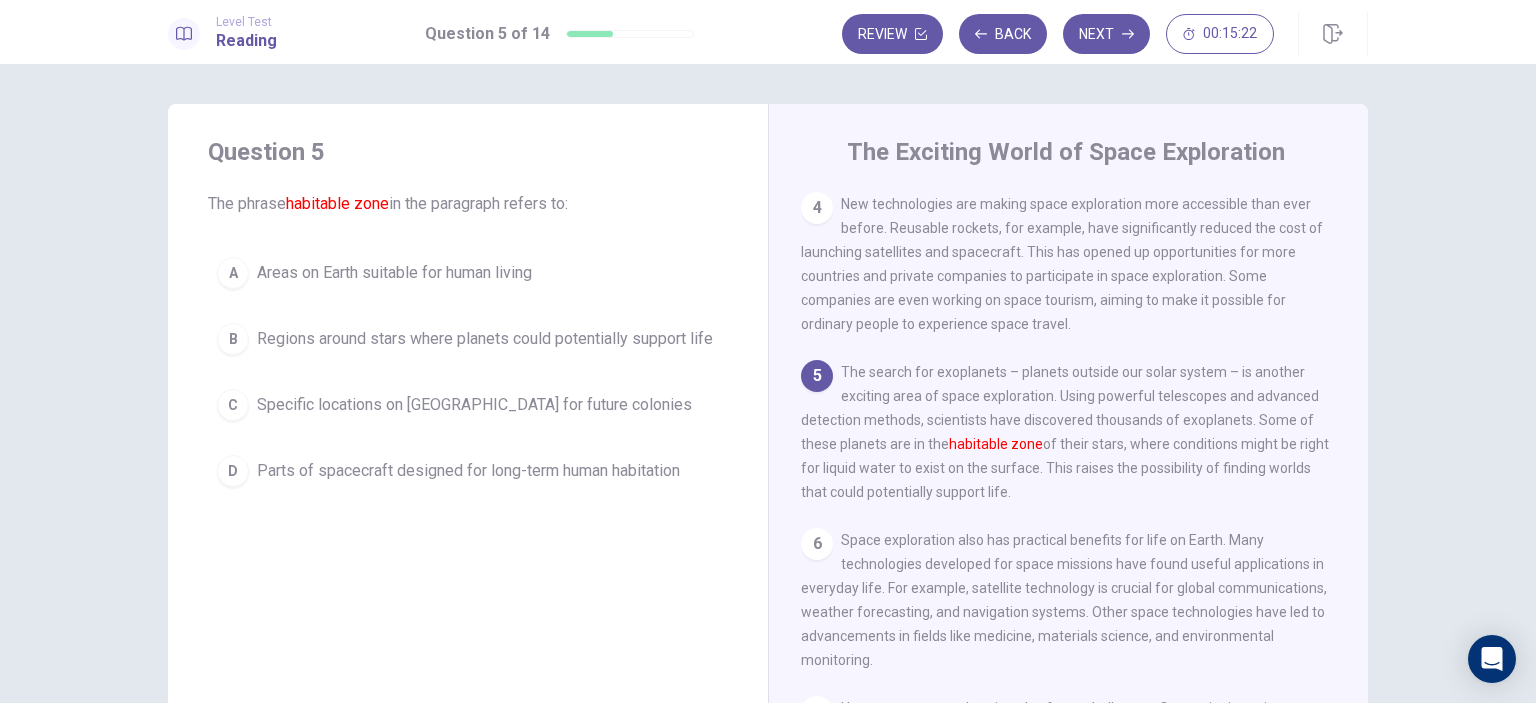 scroll, scrollTop: 490, scrollLeft: 0, axis: vertical 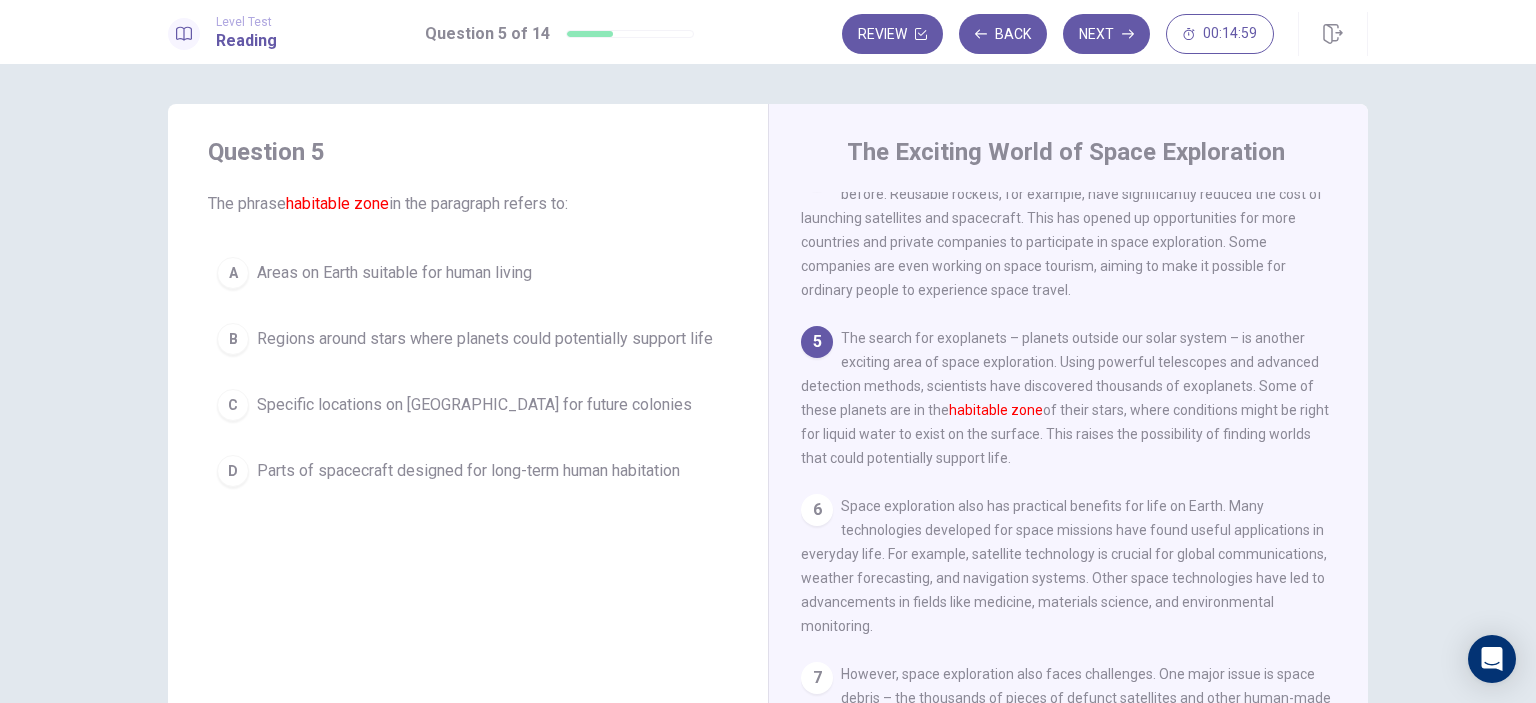 click on "B" at bounding box center (233, 339) 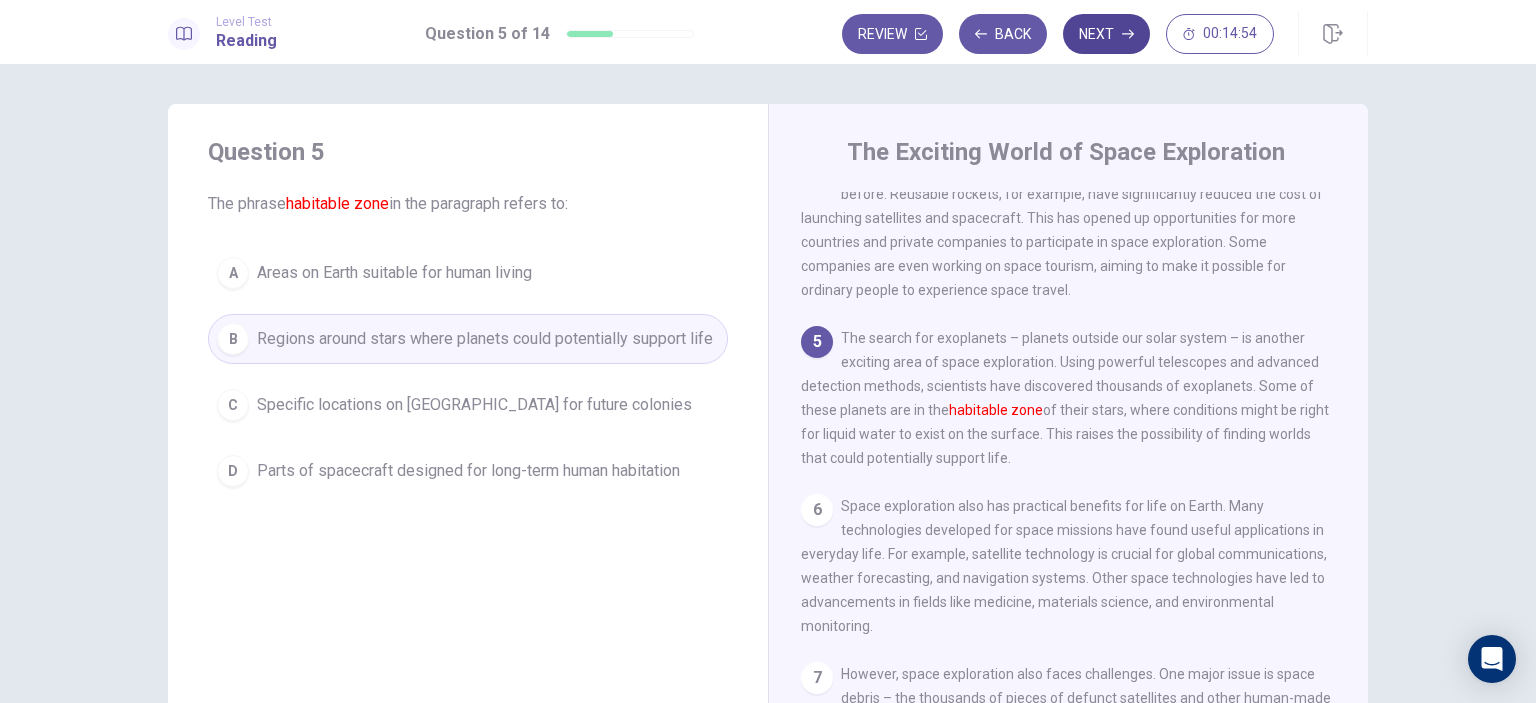 click on "Next" at bounding box center [1106, 34] 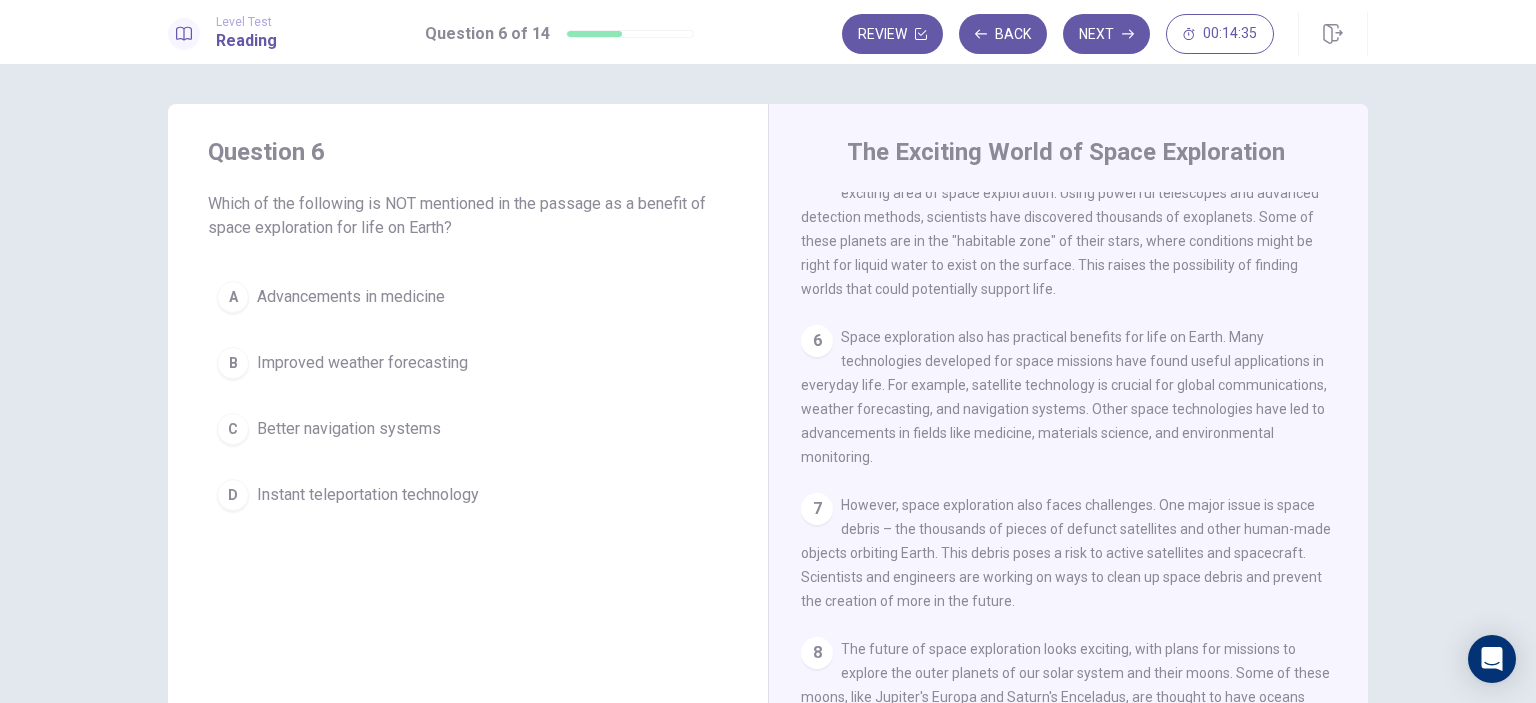 scroll, scrollTop: 690, scrollLeft: 0, axis: vertical 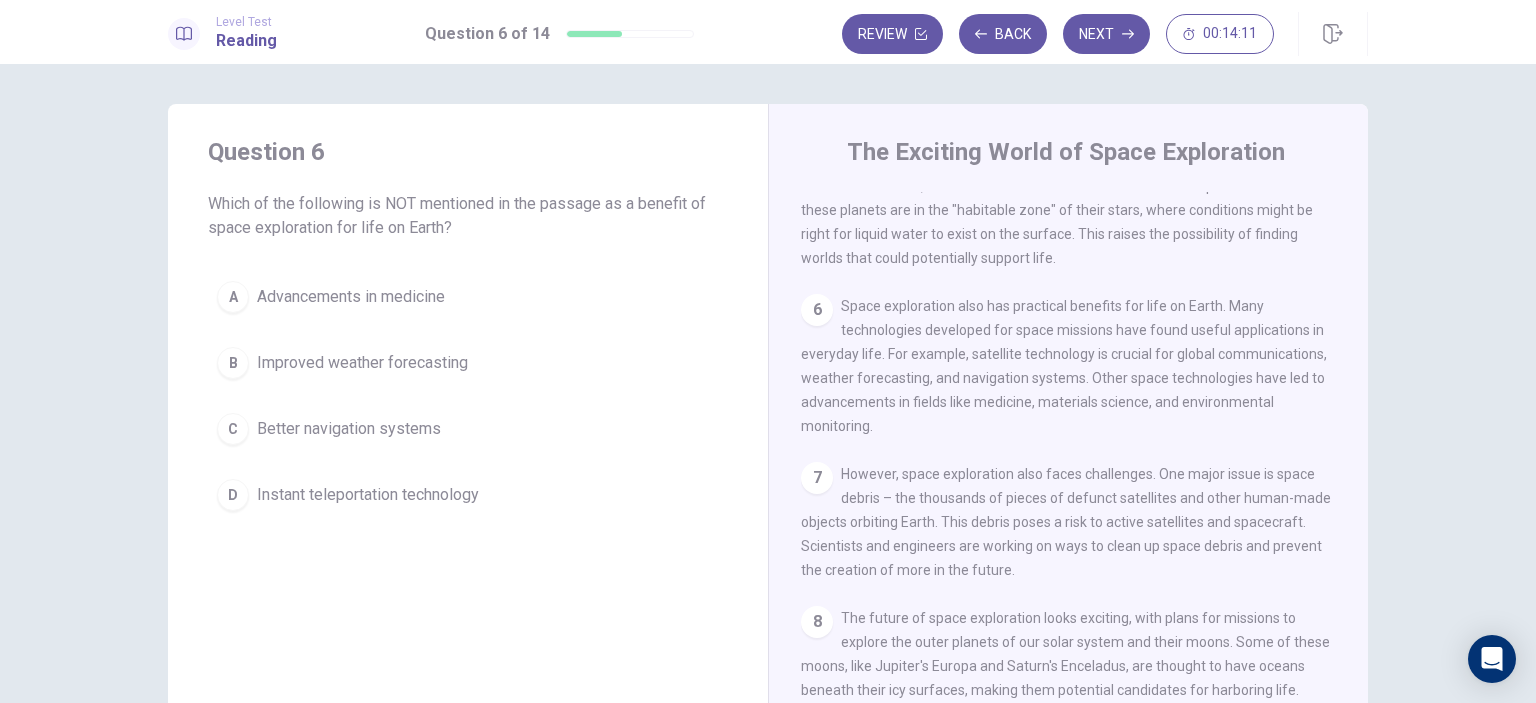 click on "Instant teleportation technology" at bounding box center (368, 495) 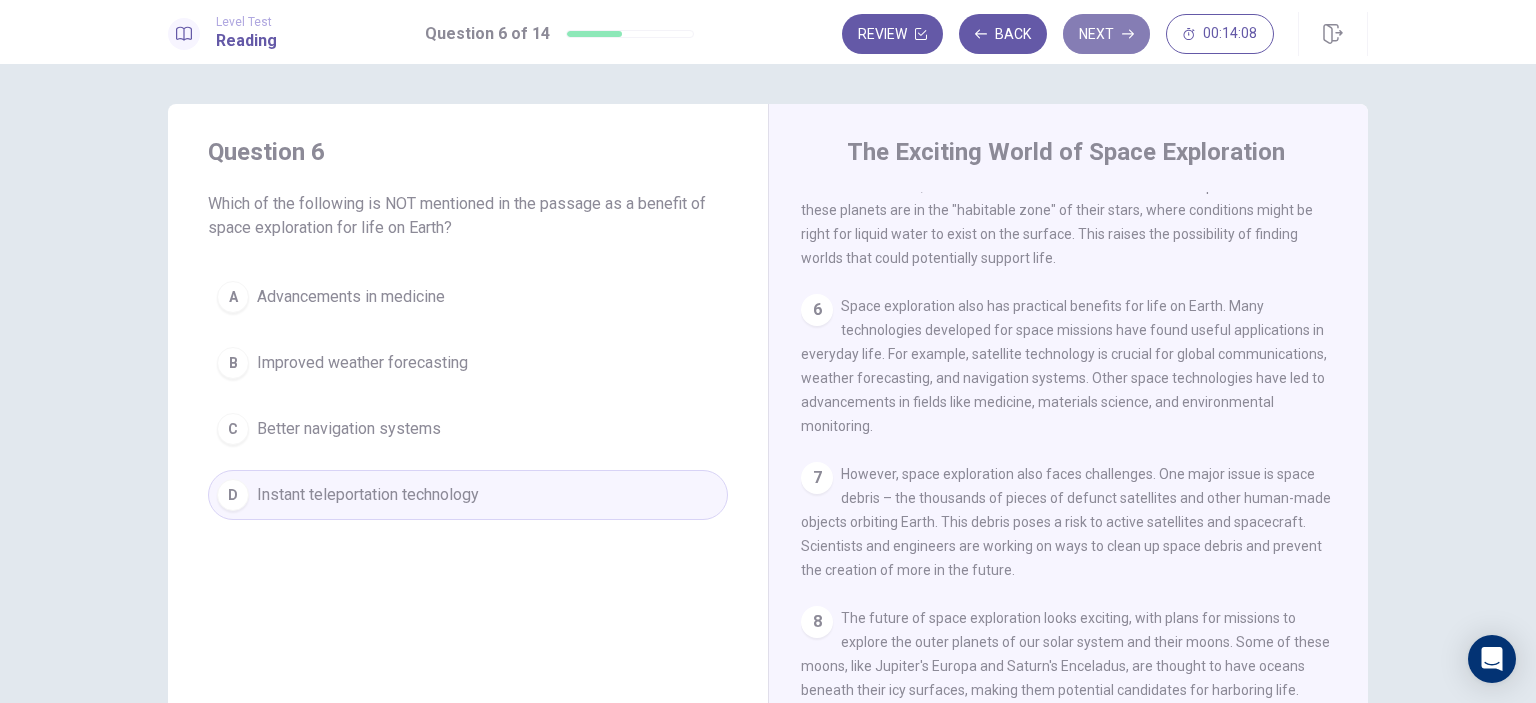 click on "Next" at bounding box center (1106, 34) 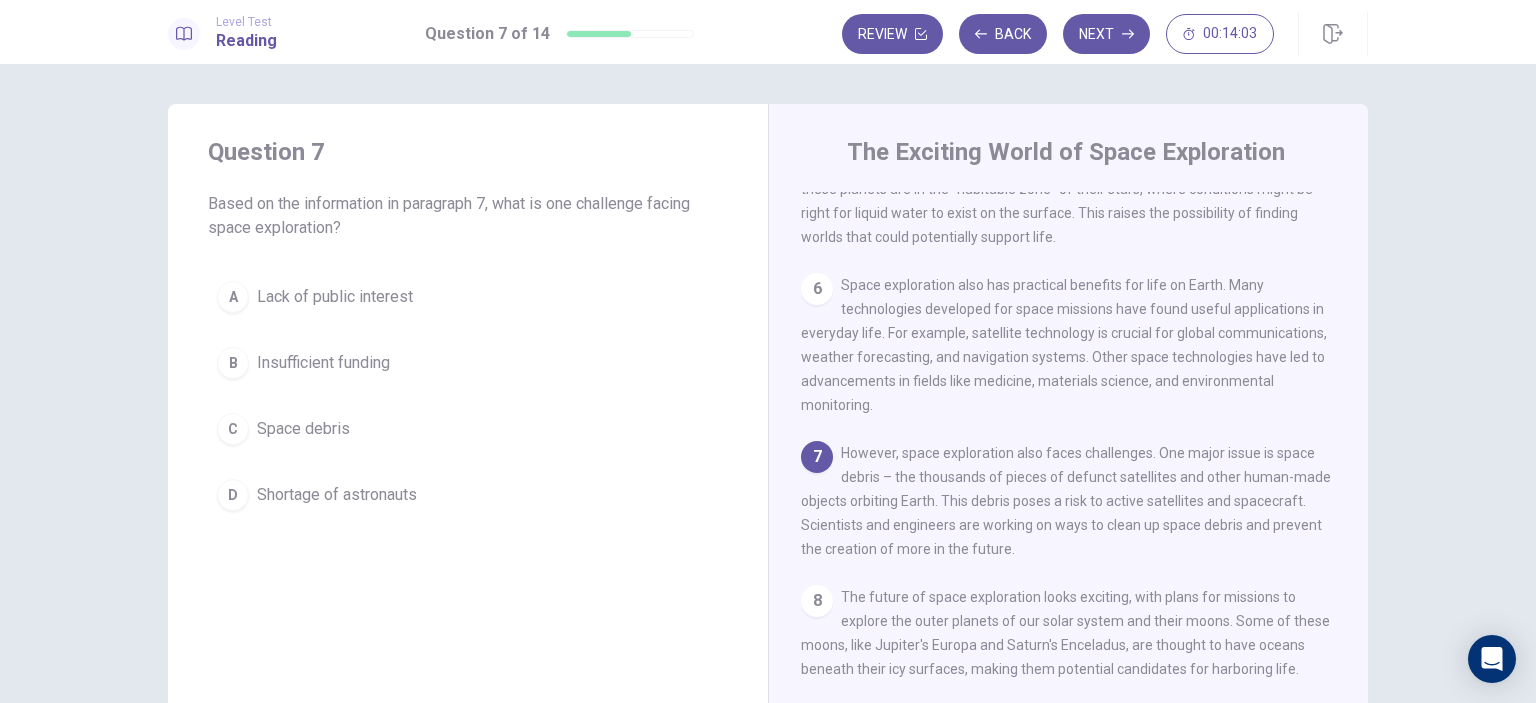 scroll, scrollTop: 100, scrollLeft: 0, axis: vertical 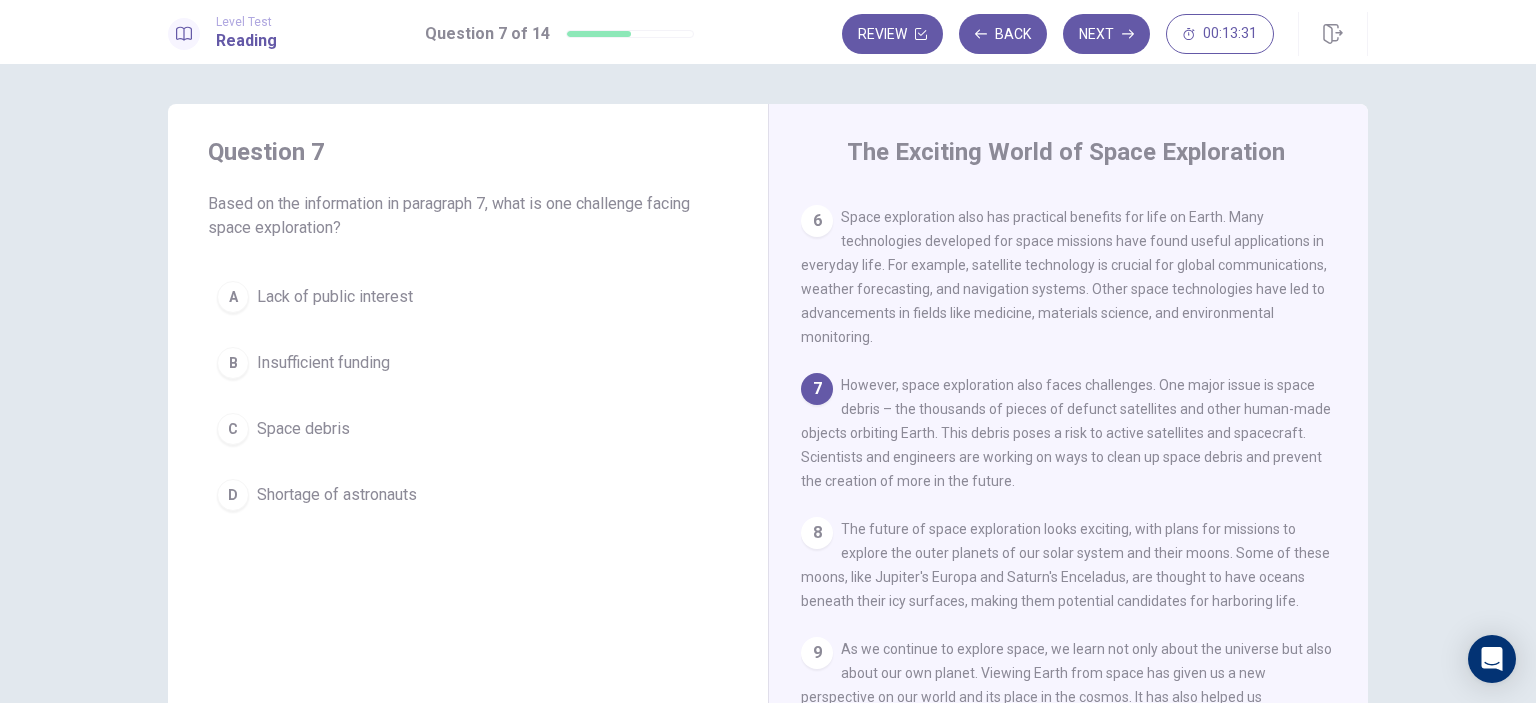 click on "C Space debris" at bounding box center [468, 429] 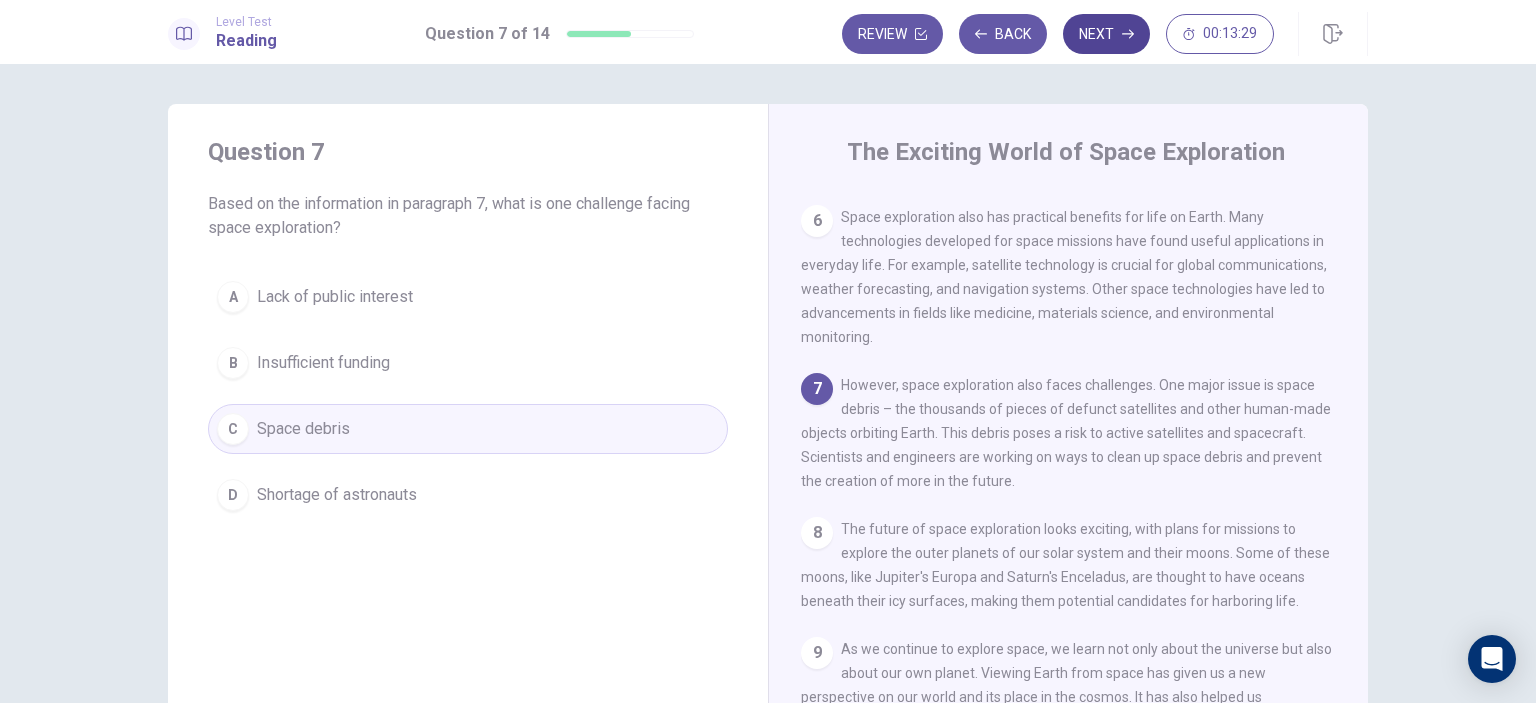 click on "Next" at bounding box center [1106, 34] 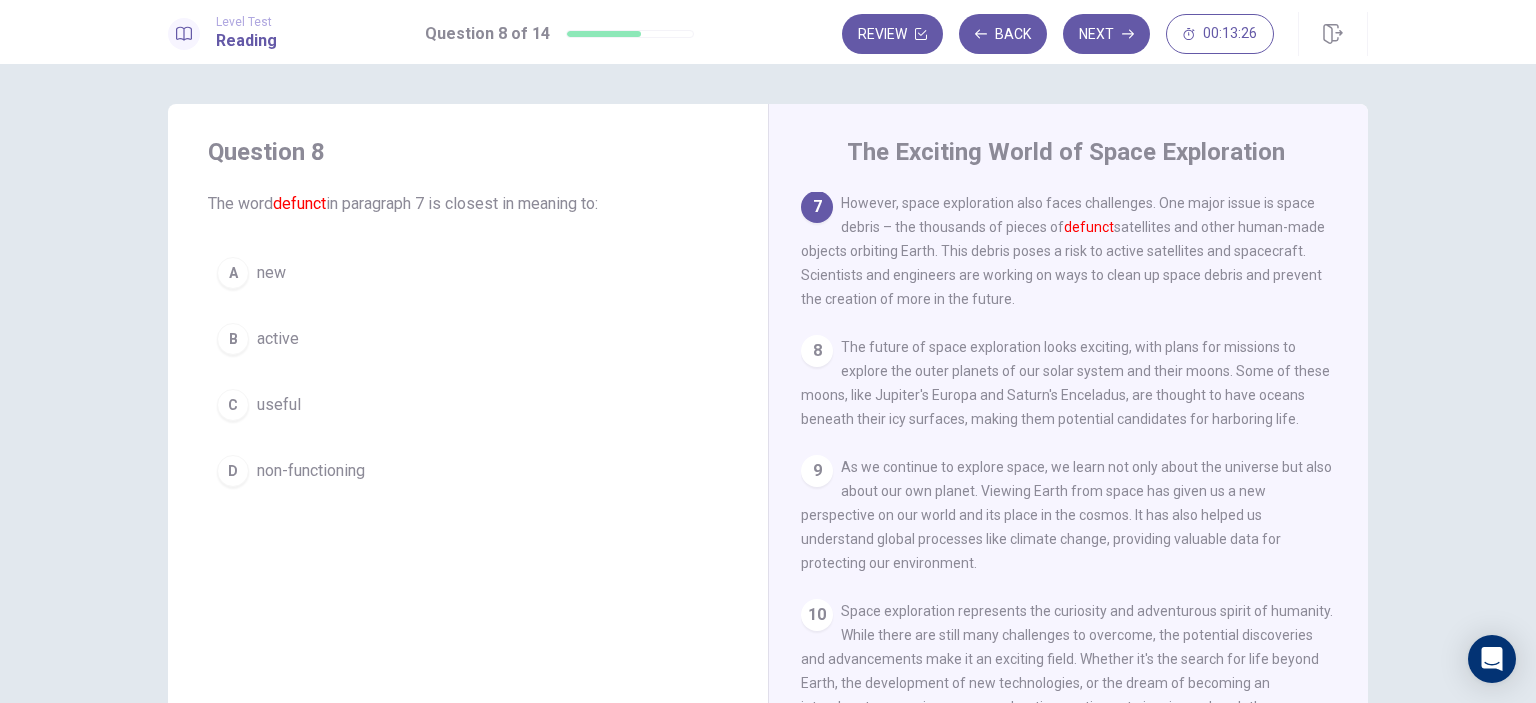 scroll, scrollTop: 879, scrollLeft: 0, axis: vertical 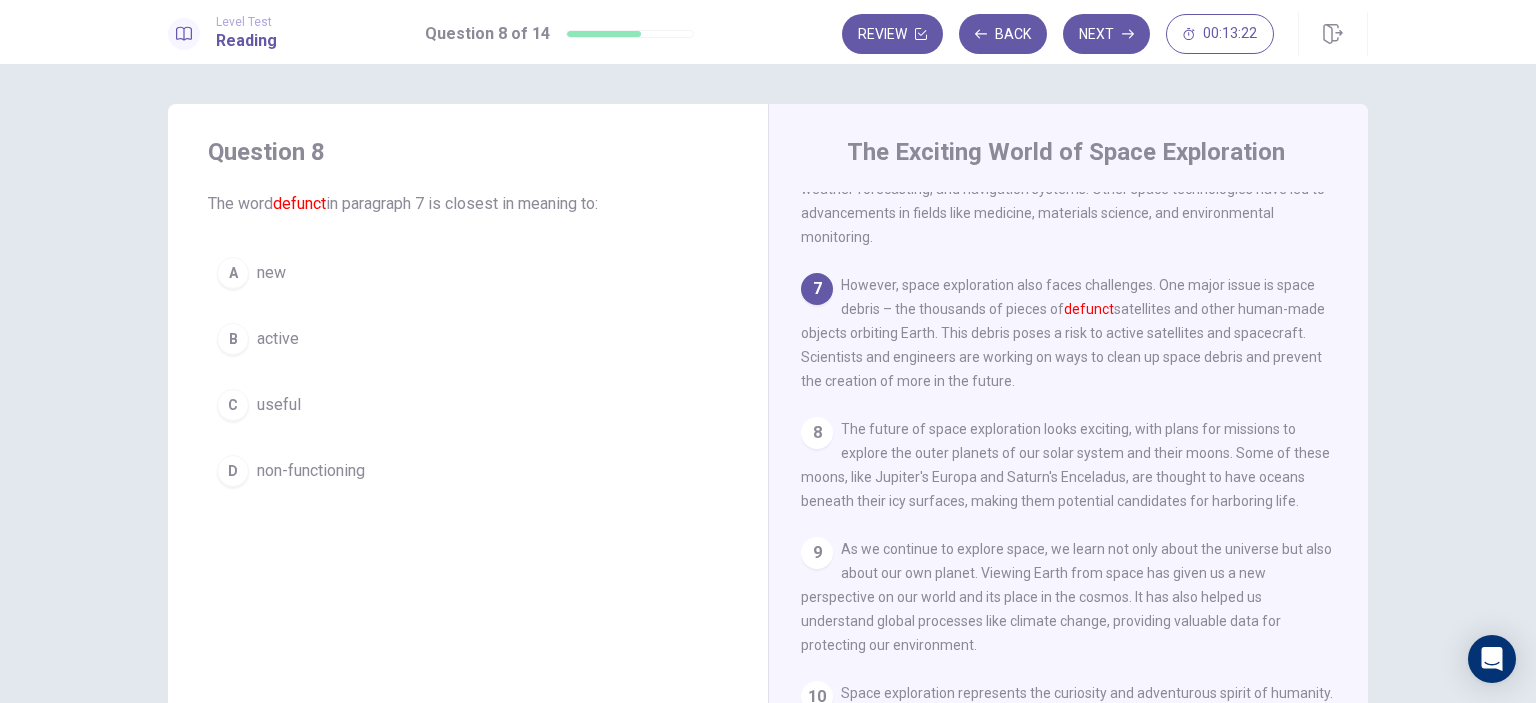 click on "D" at bounding box center [233, 471] 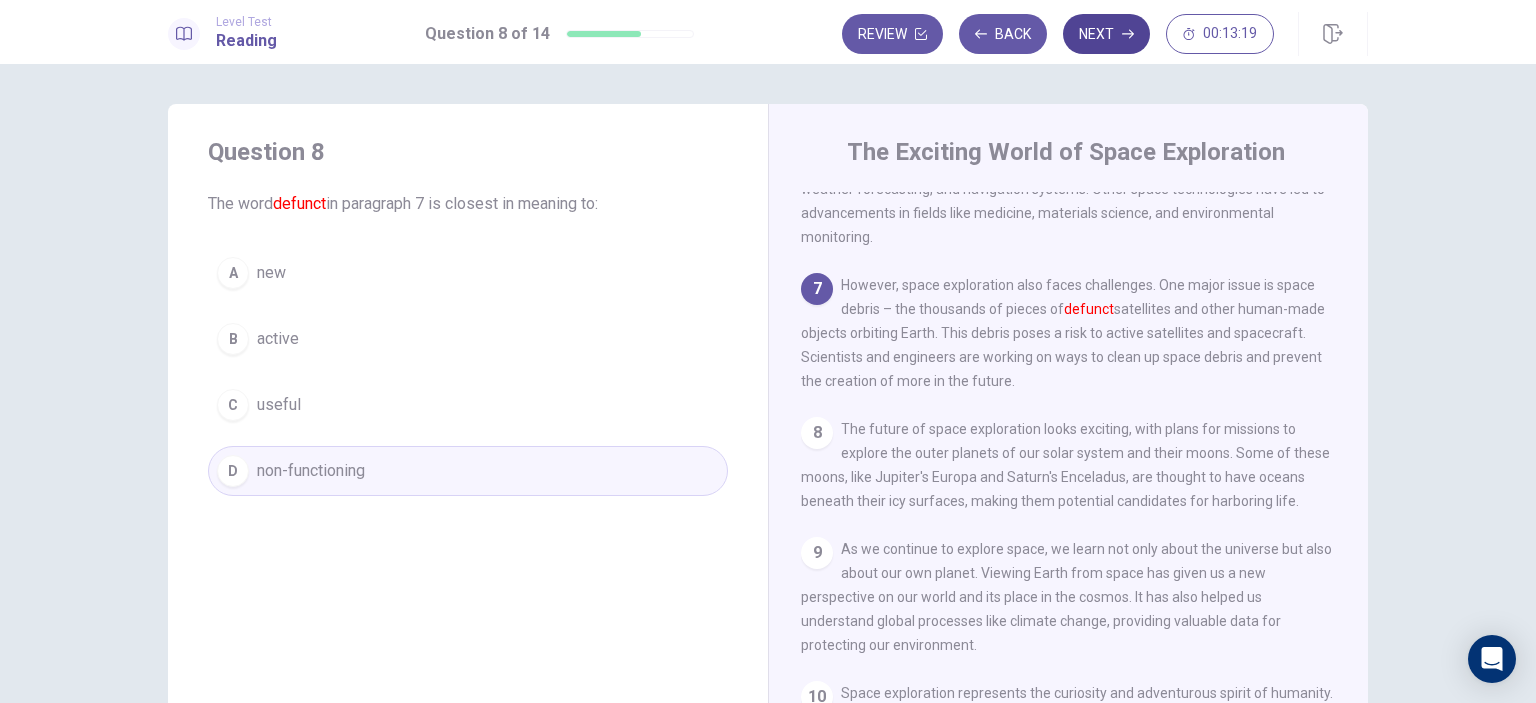 click on "Next" at bounding box center (1106, 34) 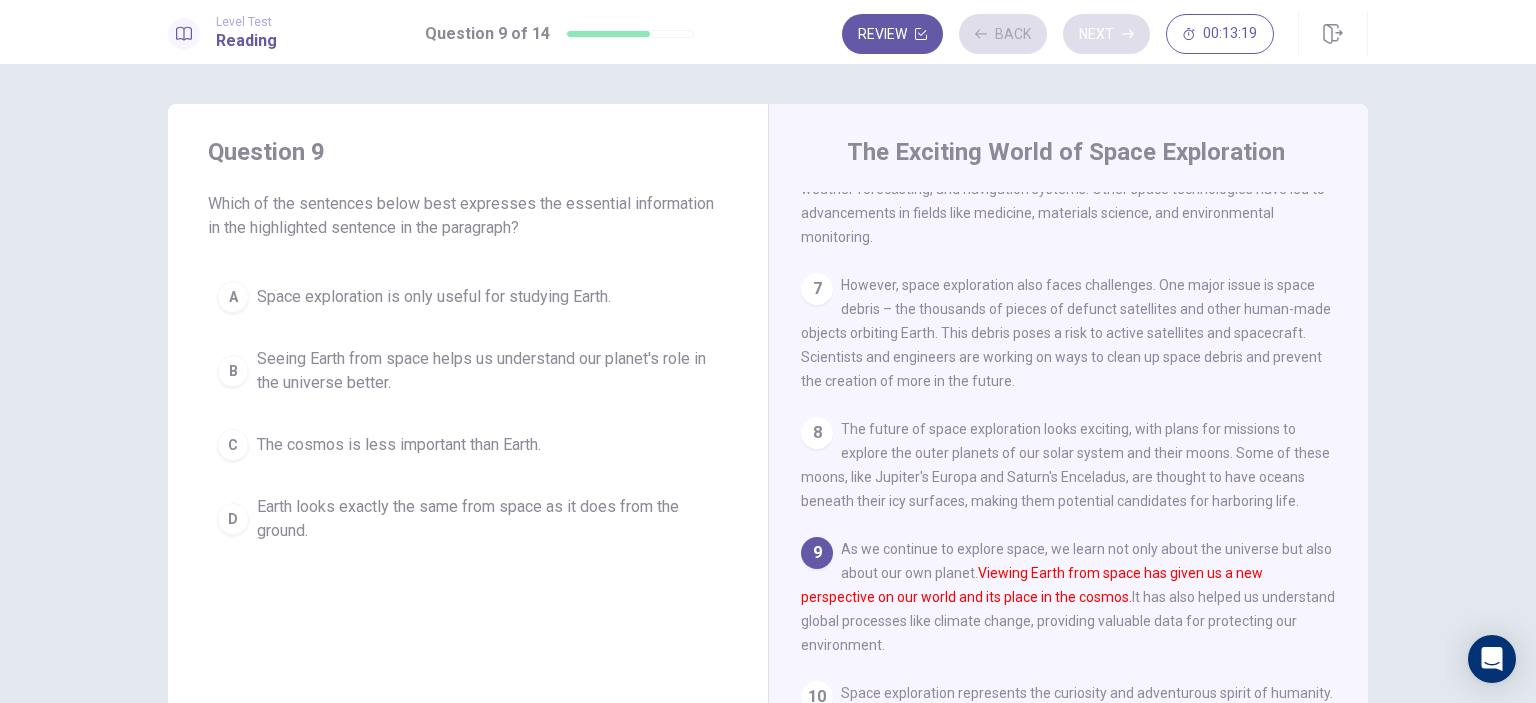 scroll, scrollTop: 979, scrollLeft: 0, axis: vertical 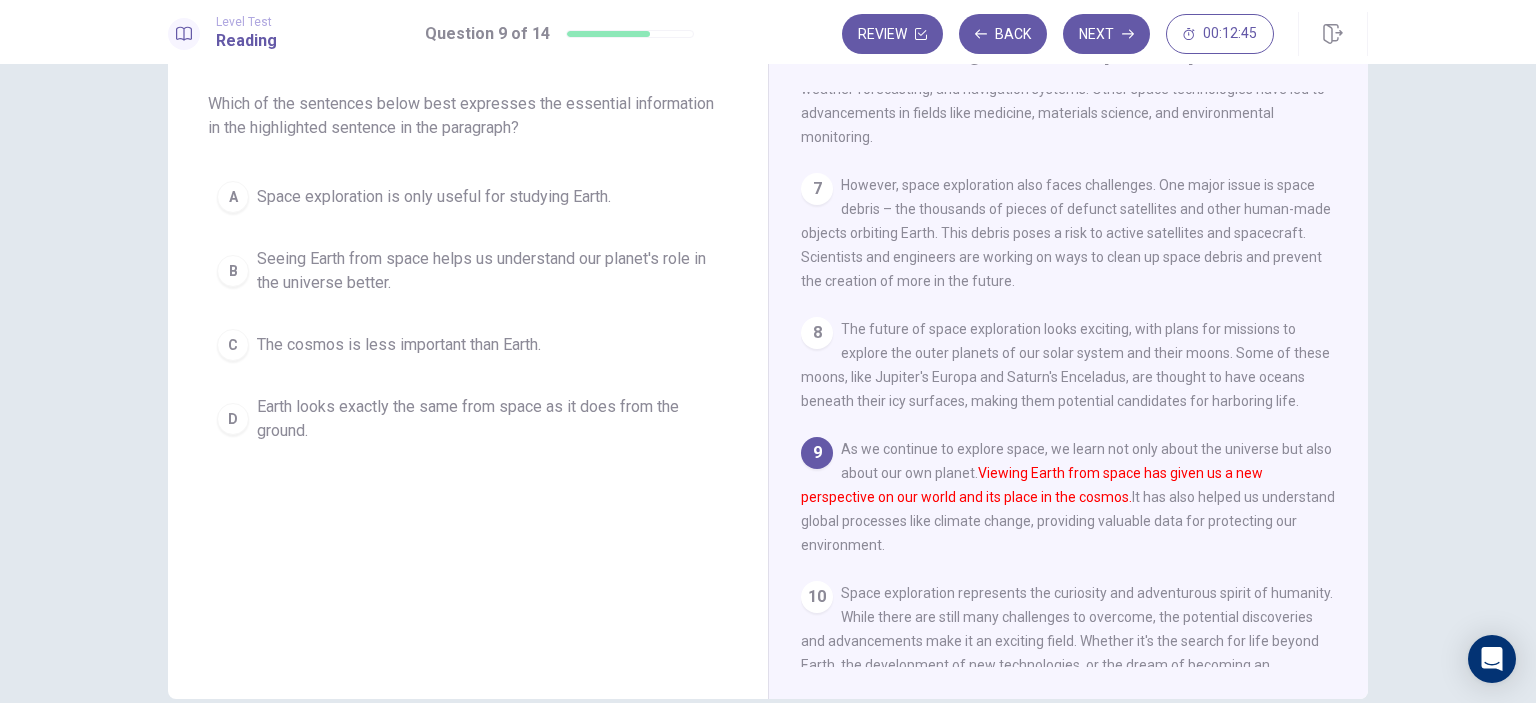 click on "As we continue to explore space, we learn not only about the universe but also about our own planet.  Viewing Earth from space has given us a new perspective on our world and its place in the cosmos.  It has also helped us understand global processes like climate change, providing valuable data for protecting our environment." at bounding box center (1068, 497) 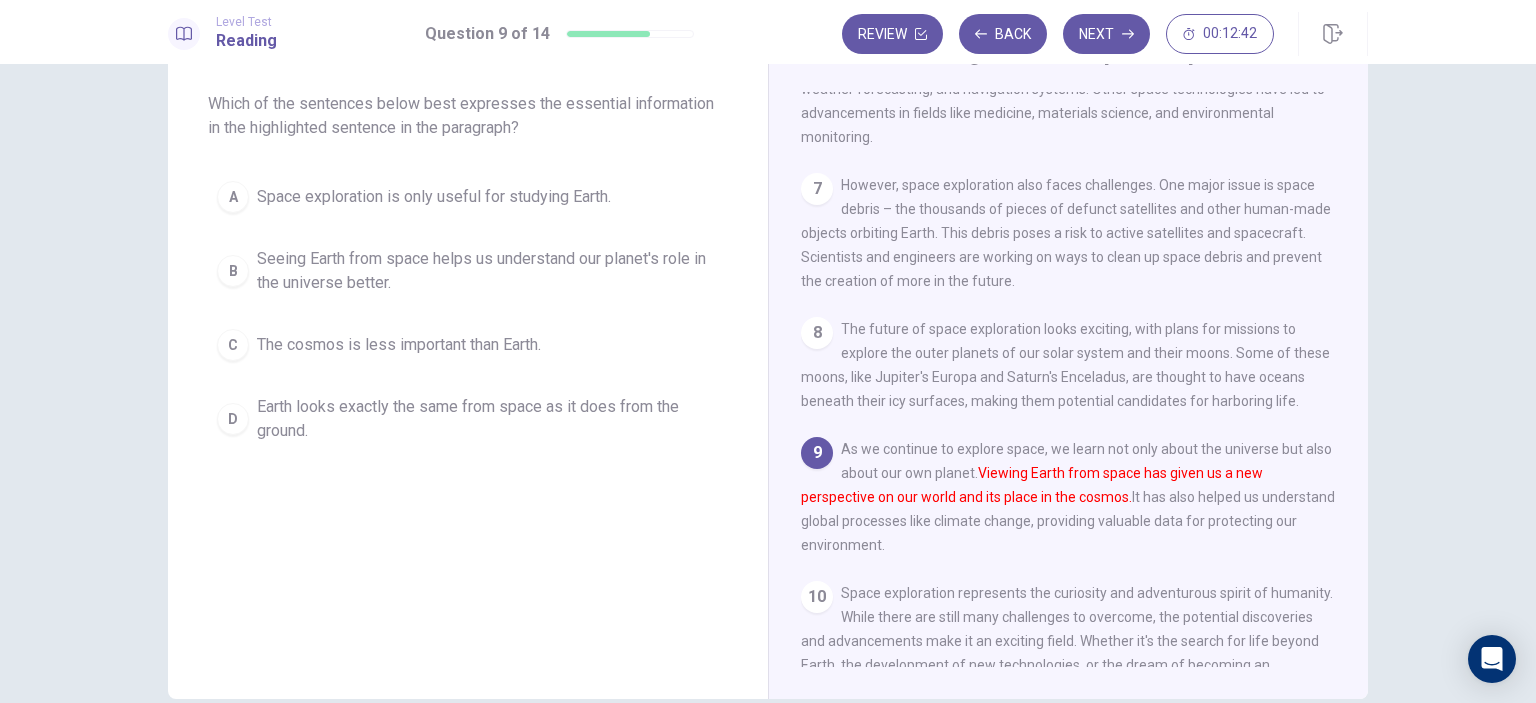 drag, startPoint x: 995, startPoint y: 547, endPoint x: 813, endPoint y: 433, distance: 214.75568 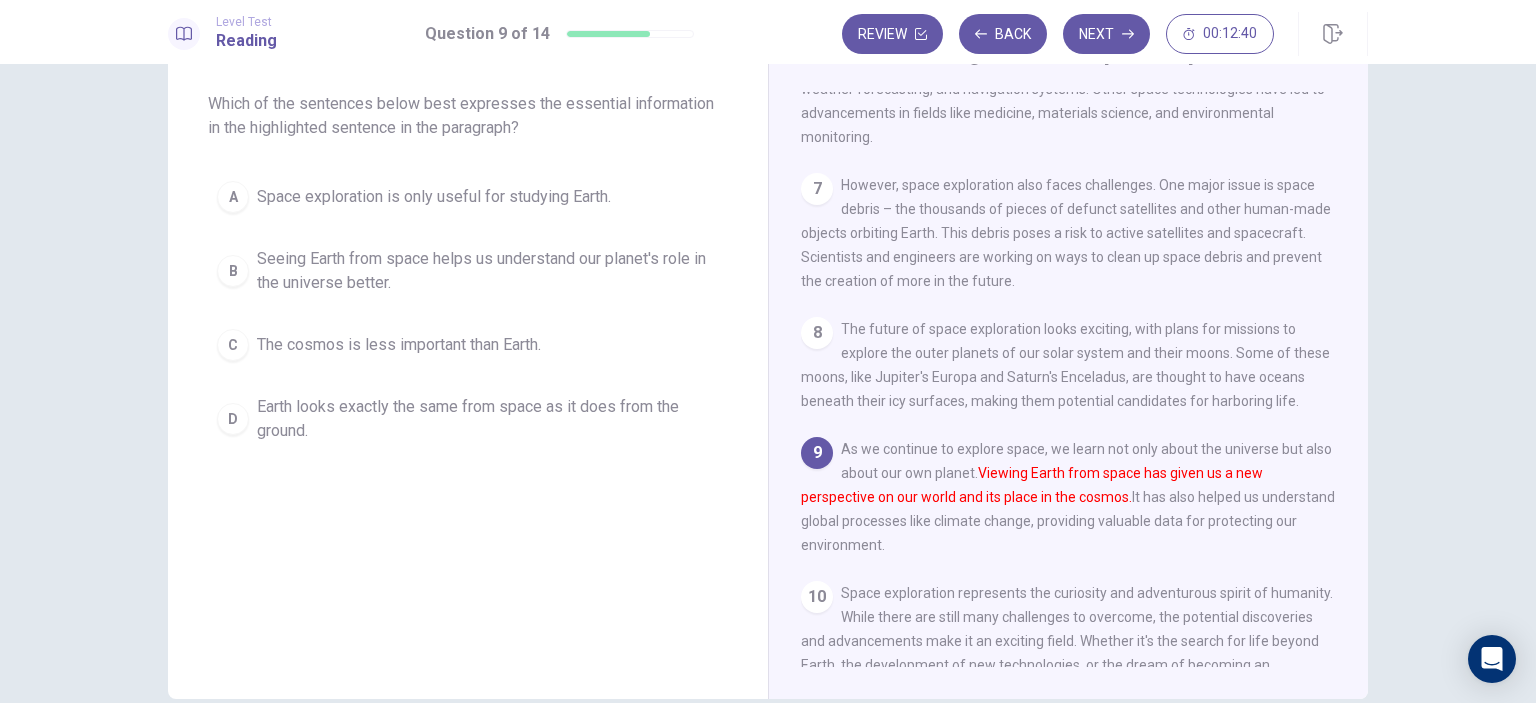 drag, startPoint x: 844, startPoint y: 339, endPoint x: 879, endPoint y: 519, distance: 183.37122 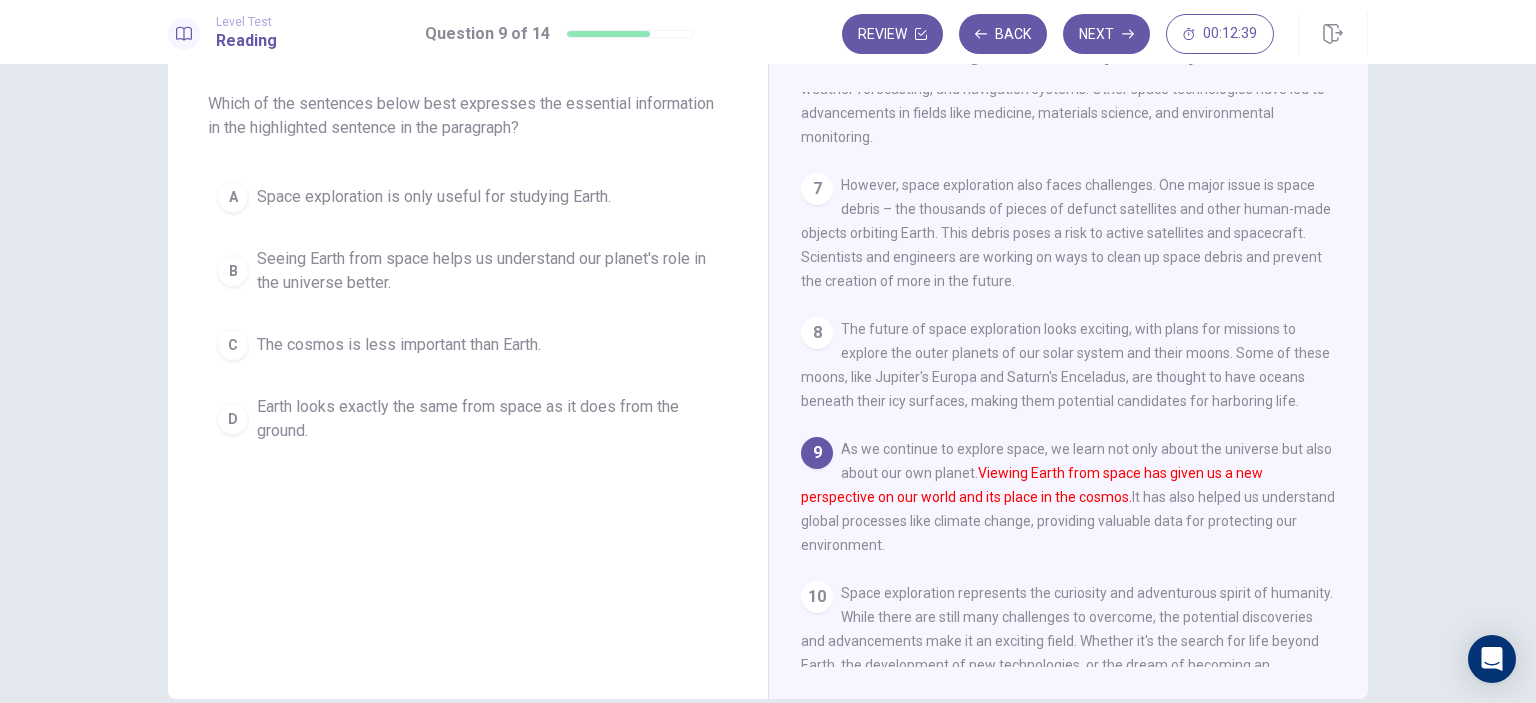 drag, startPoint x: 890, startPoint y: 483, endPoint x: 929, endPoint y: 533, distance: 63.411354 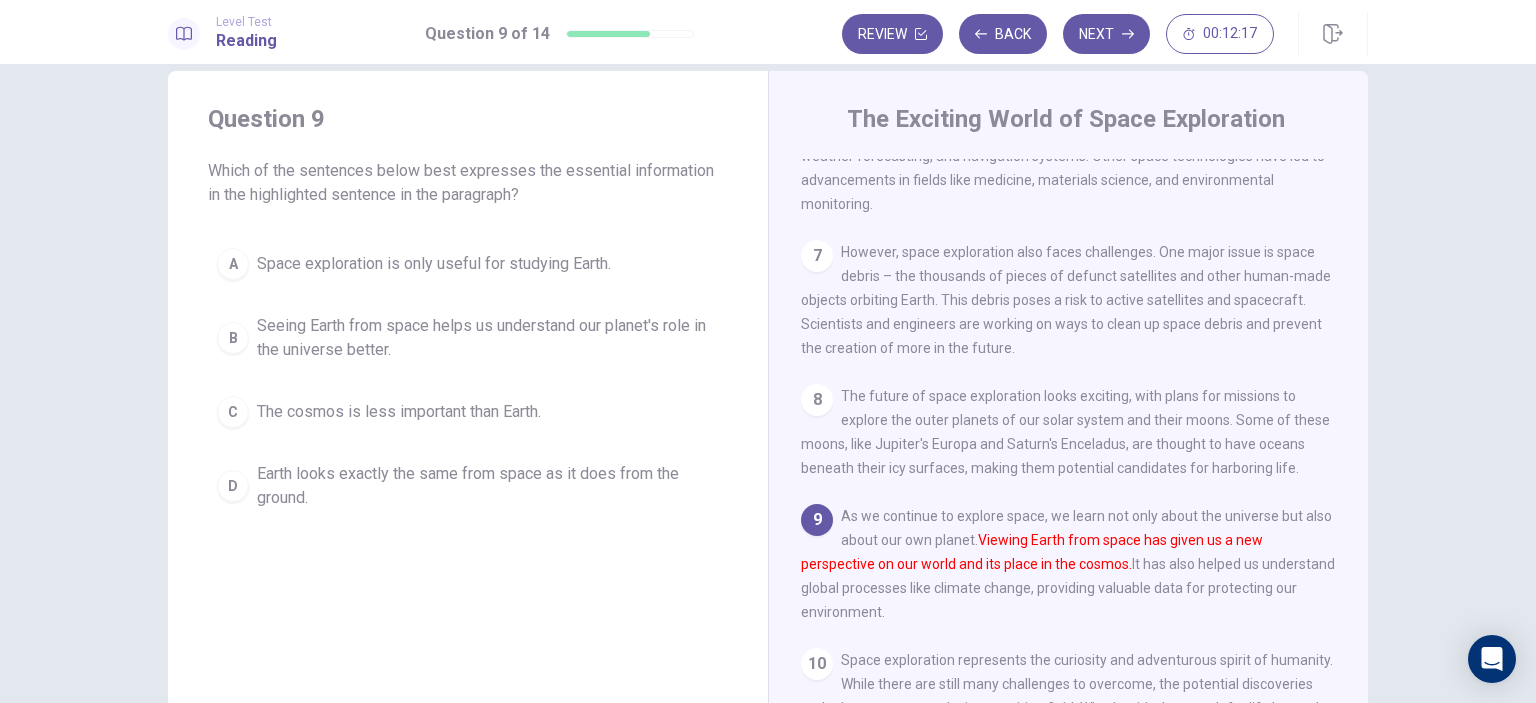 scroll, scrollTop: 0, scrollLeft: 0, axis: both 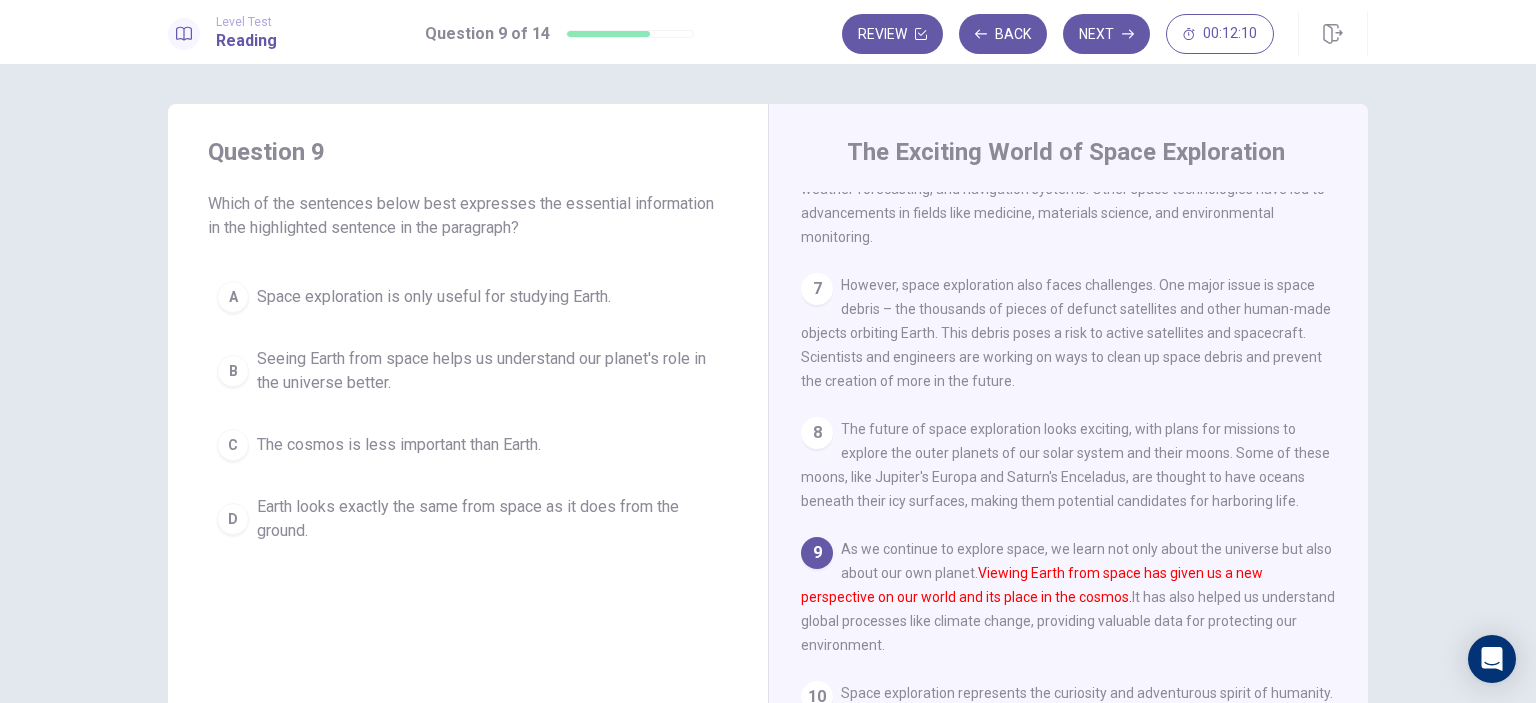 click on "Seeing Earth from space helps us understand our planet's role in the universe better." at bounding box center [488, 371] 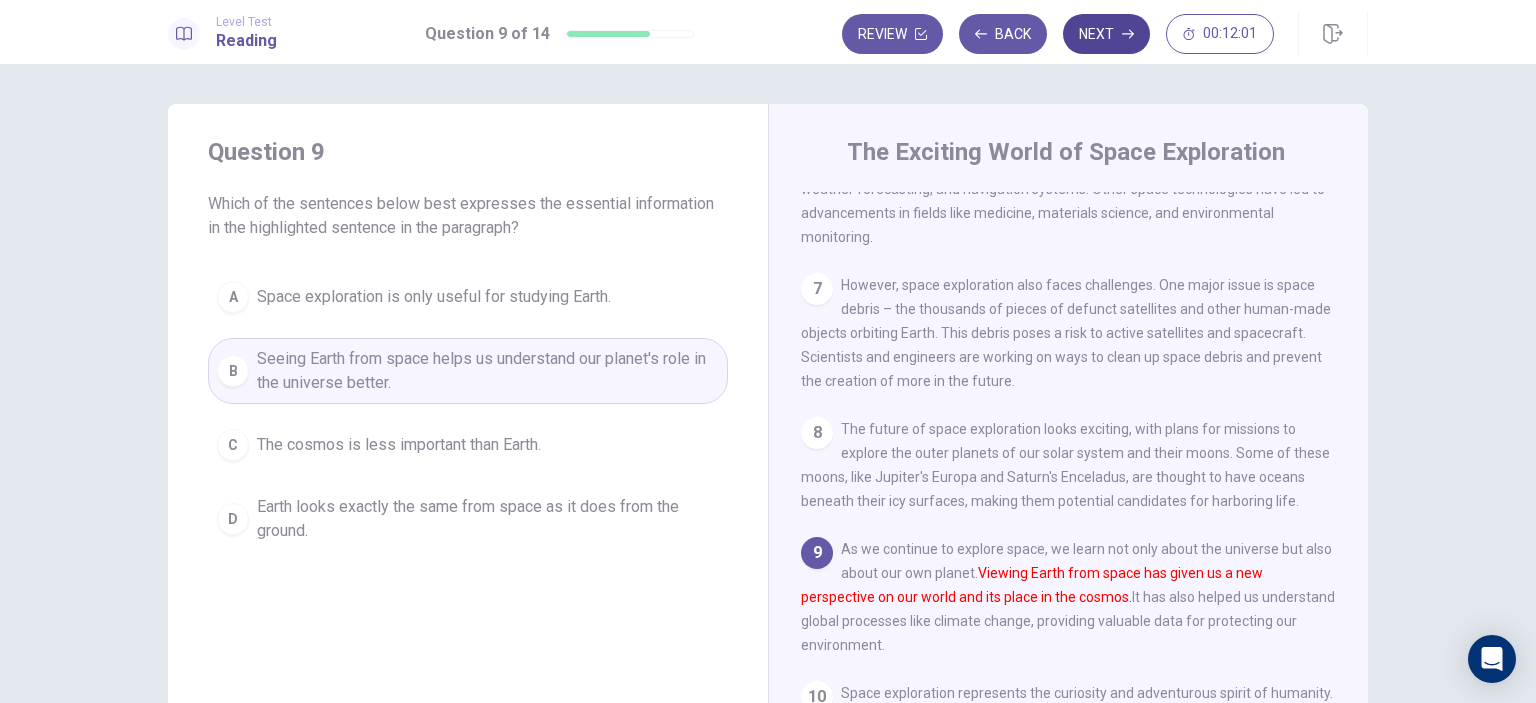 click on "Next" at bounding box center (1106, 34) 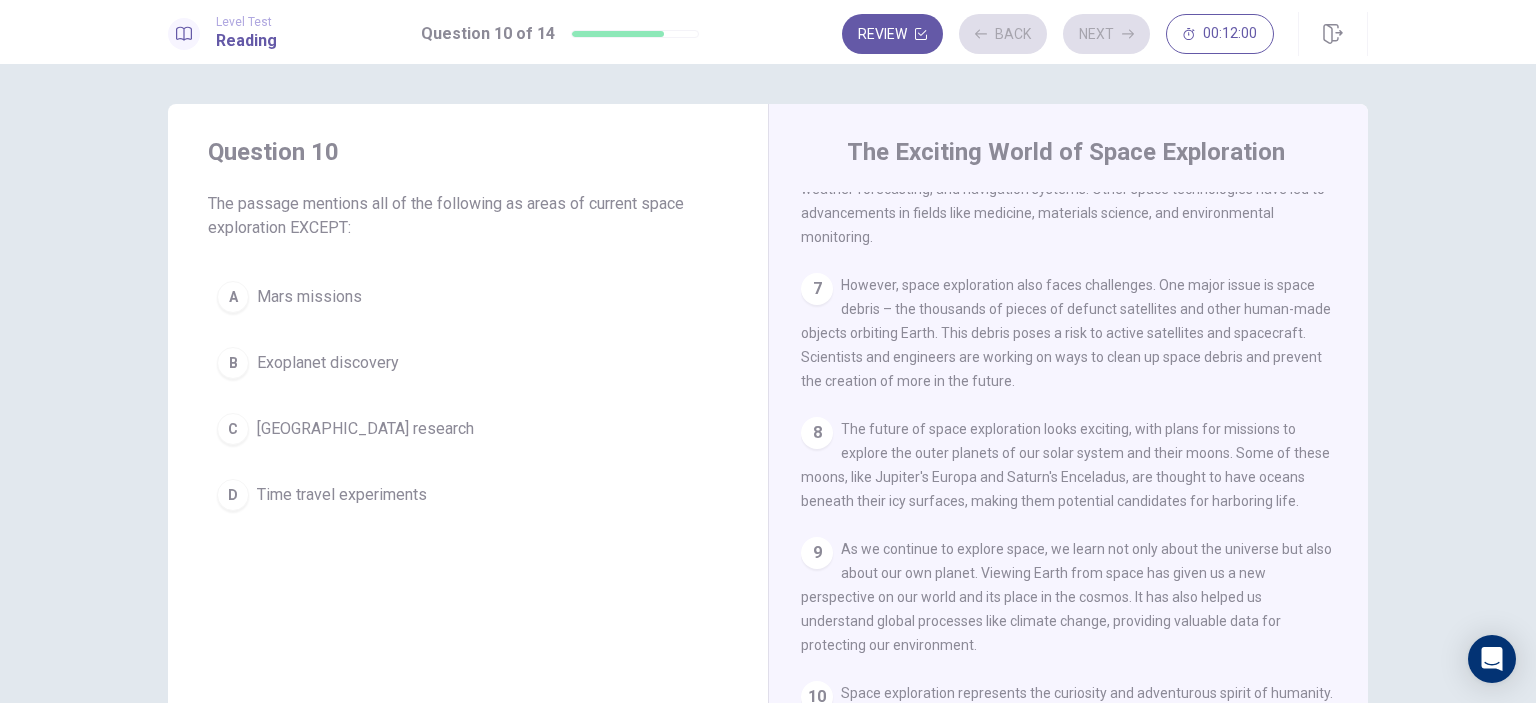 scroll, scrollTop: 979, scrollLeft: 0, axis: vertical 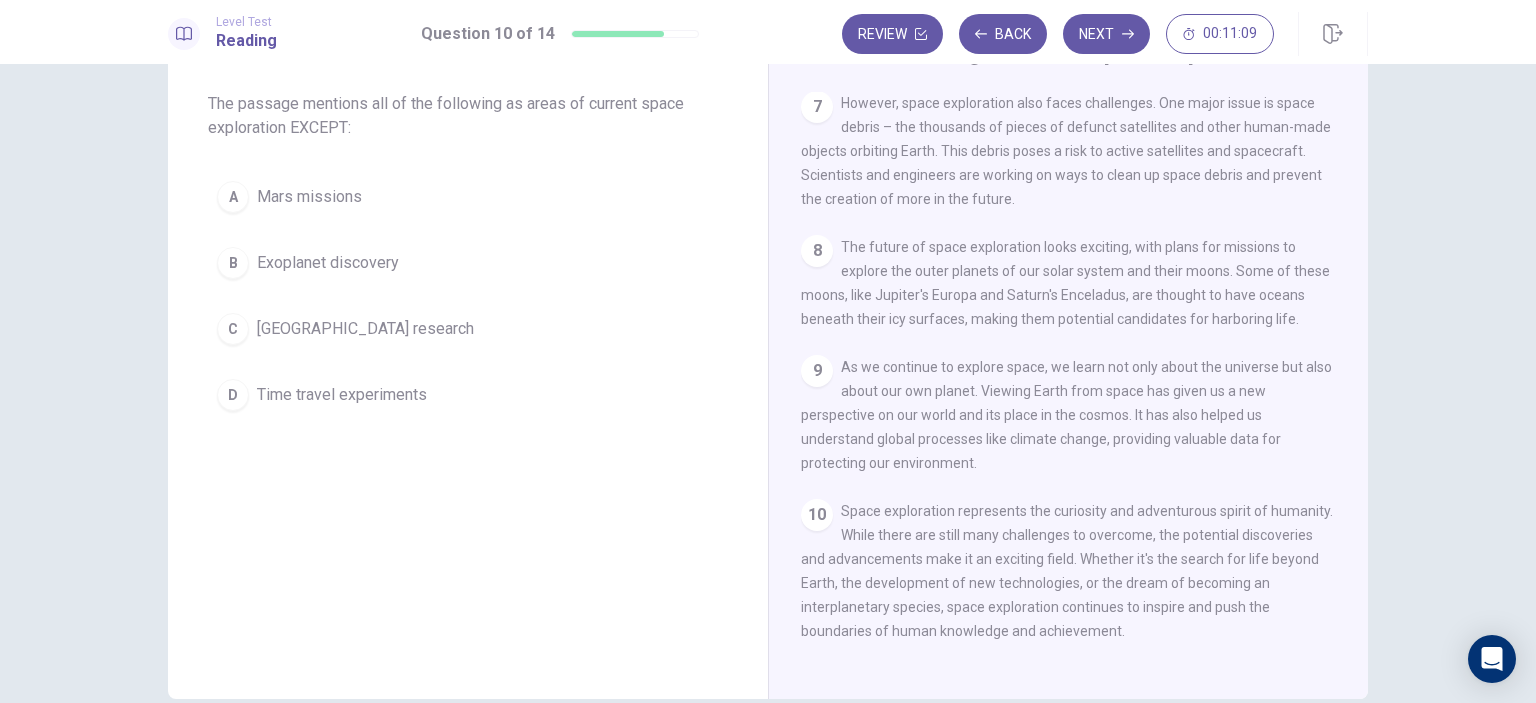 click on "Time travel experiments" at bounding box center (342, 395) 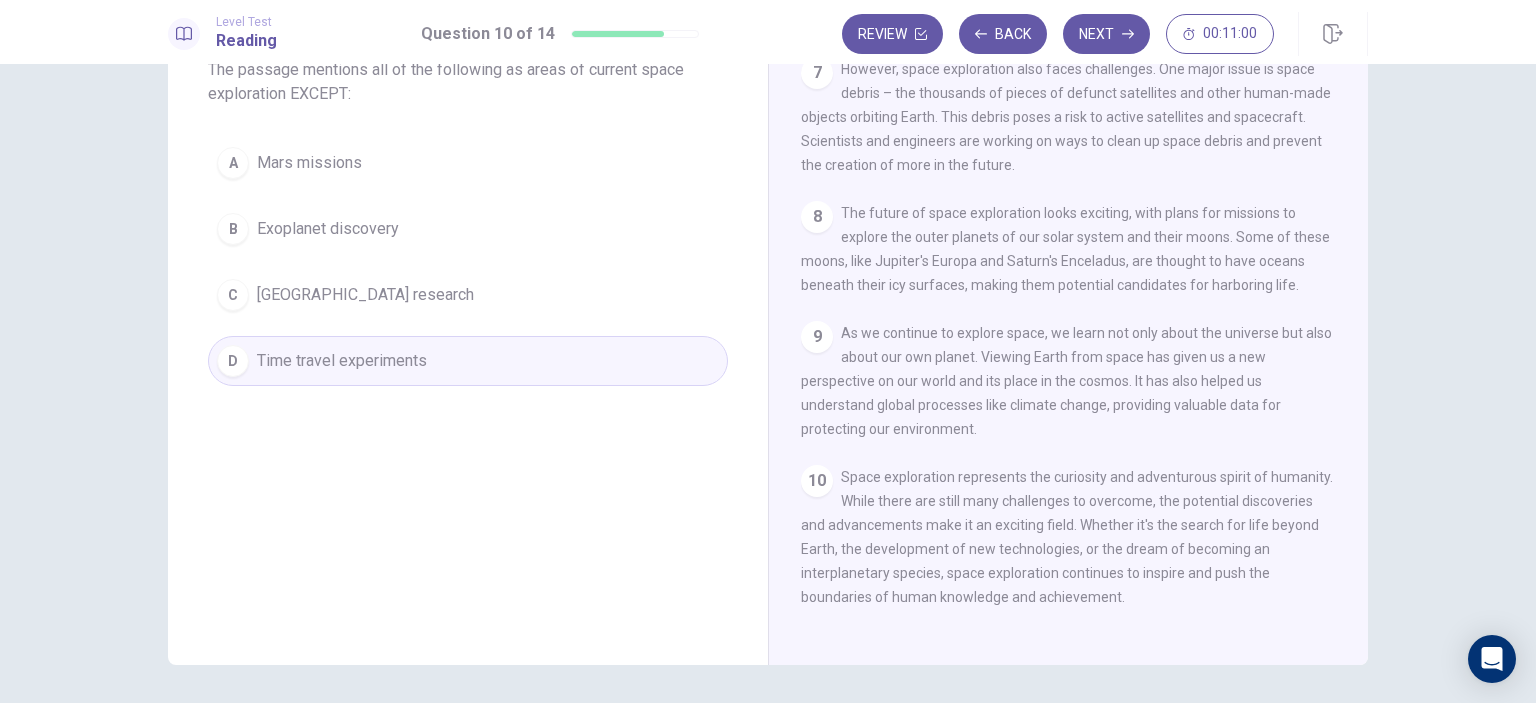 scroll, scrollTop: 0, scrollLeft: 0, axis: both 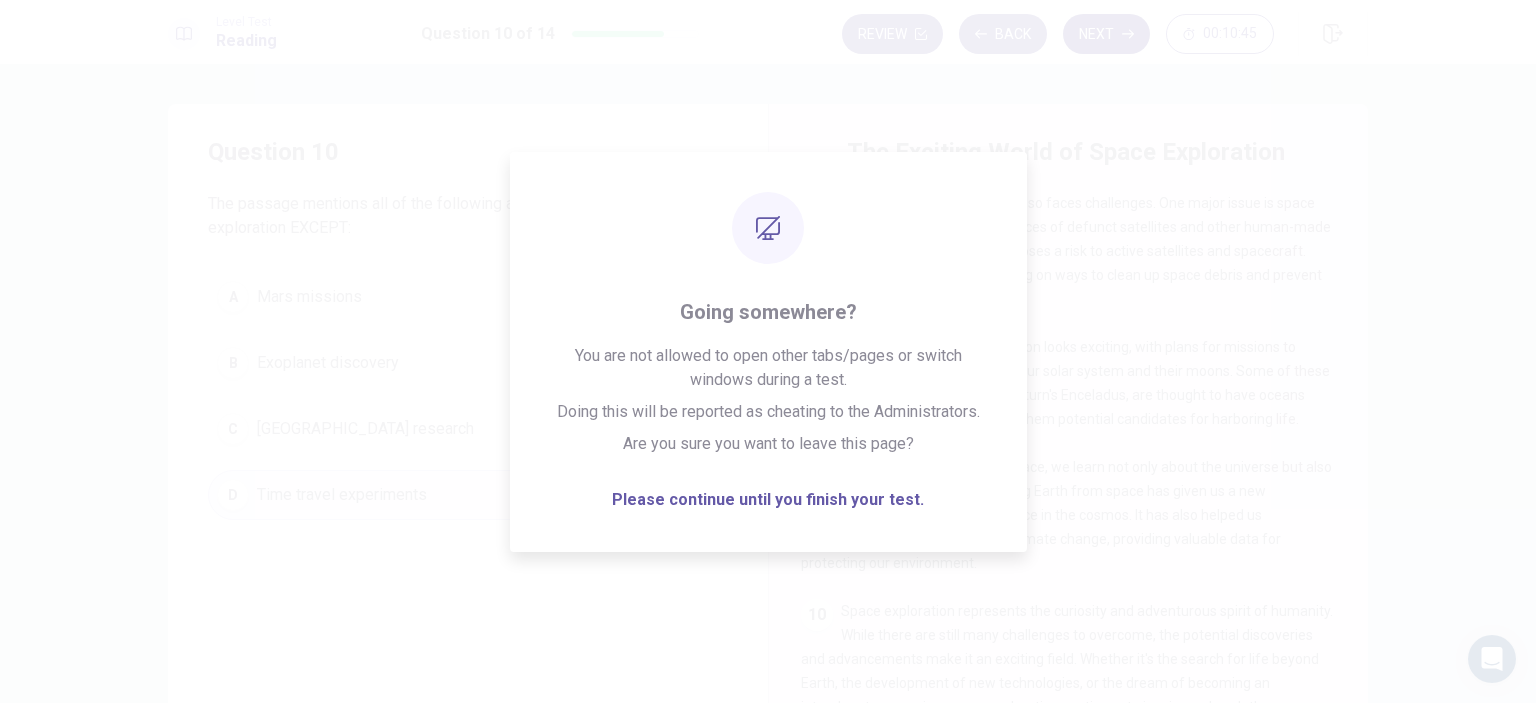 click on "Next" at bounding box center (1106, 34) 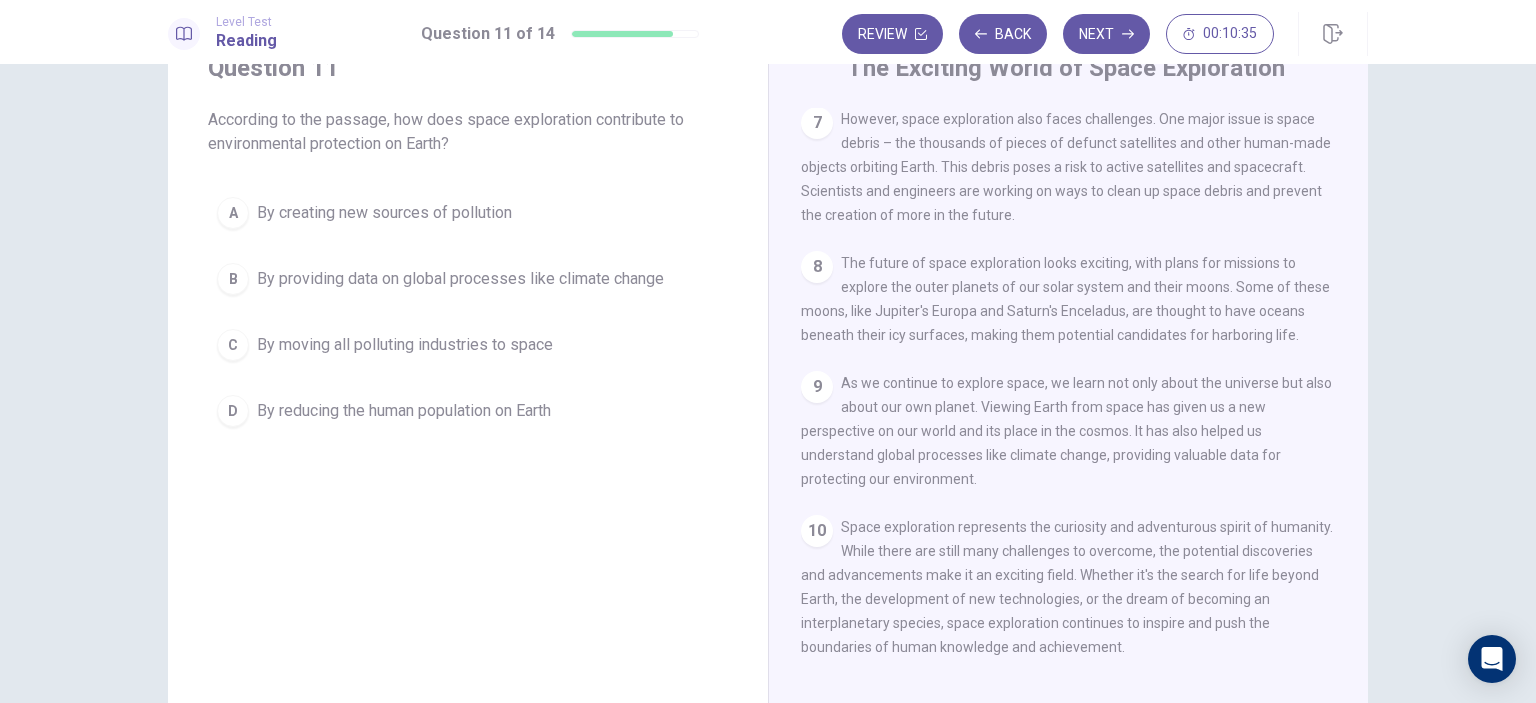 scroll, scrollTop: 200, scrollLeft: 0, axis: vertical 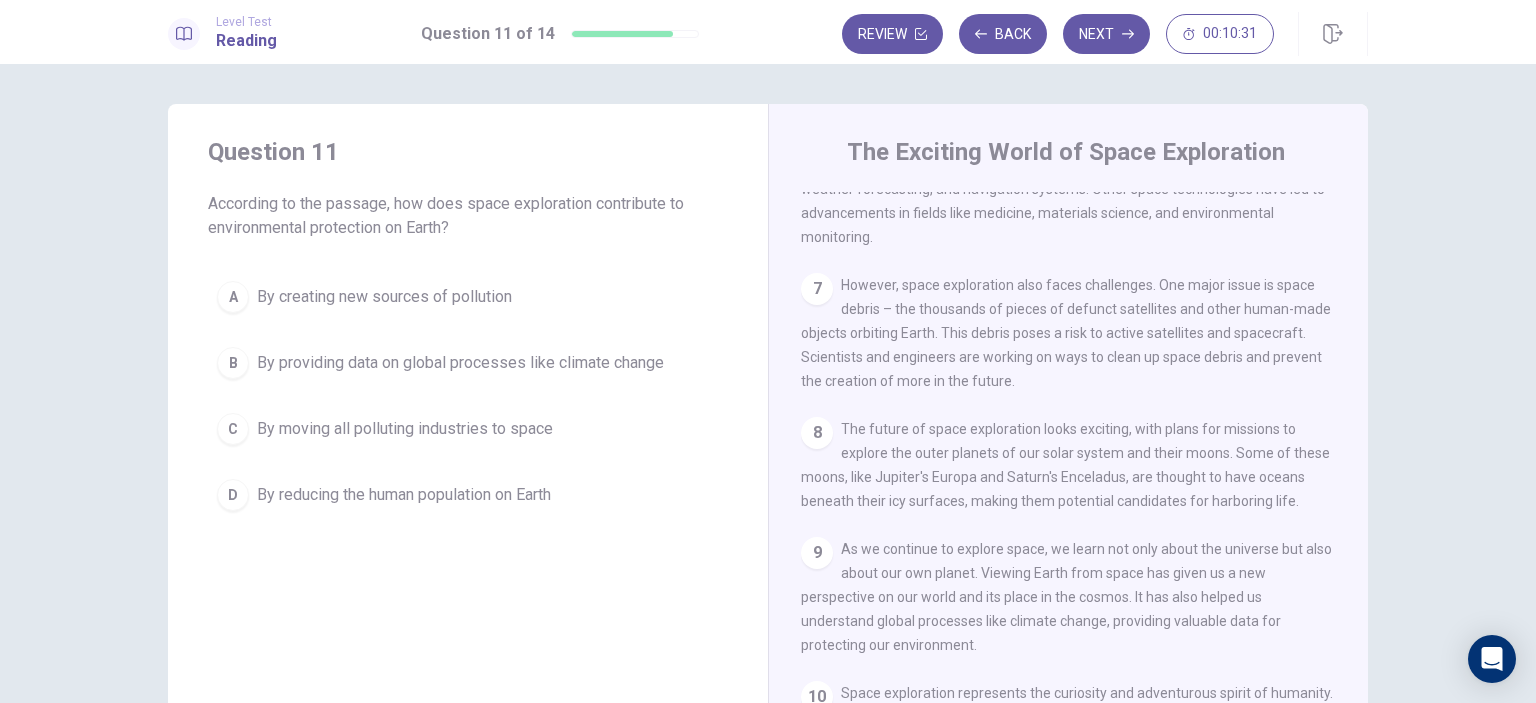 click on "By providing data on global processes like climate change" at bounding box center (460, 363) 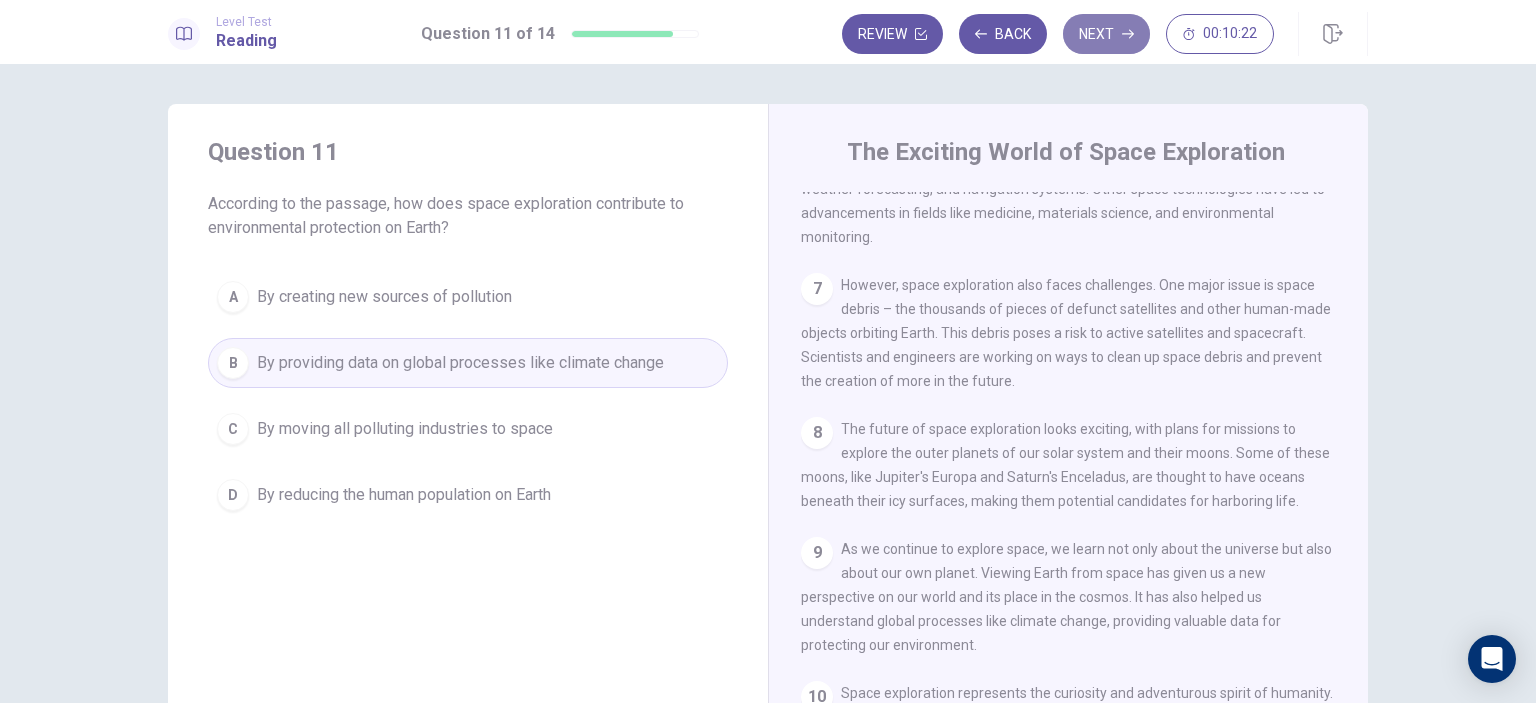 click on "Next" at bounding box center (1106, 34) 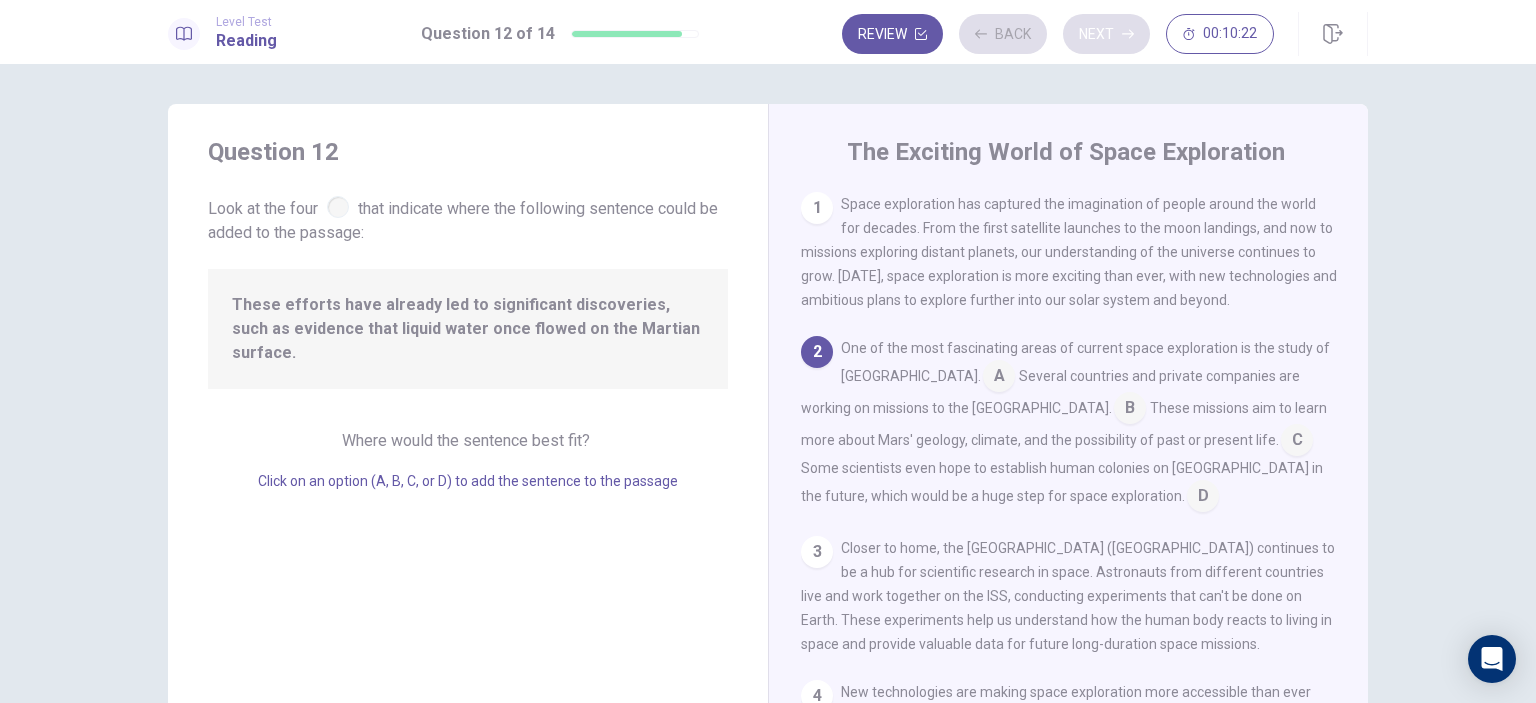 scroll, scrollTop: 148, scrollLeft: 0, axis: vertical 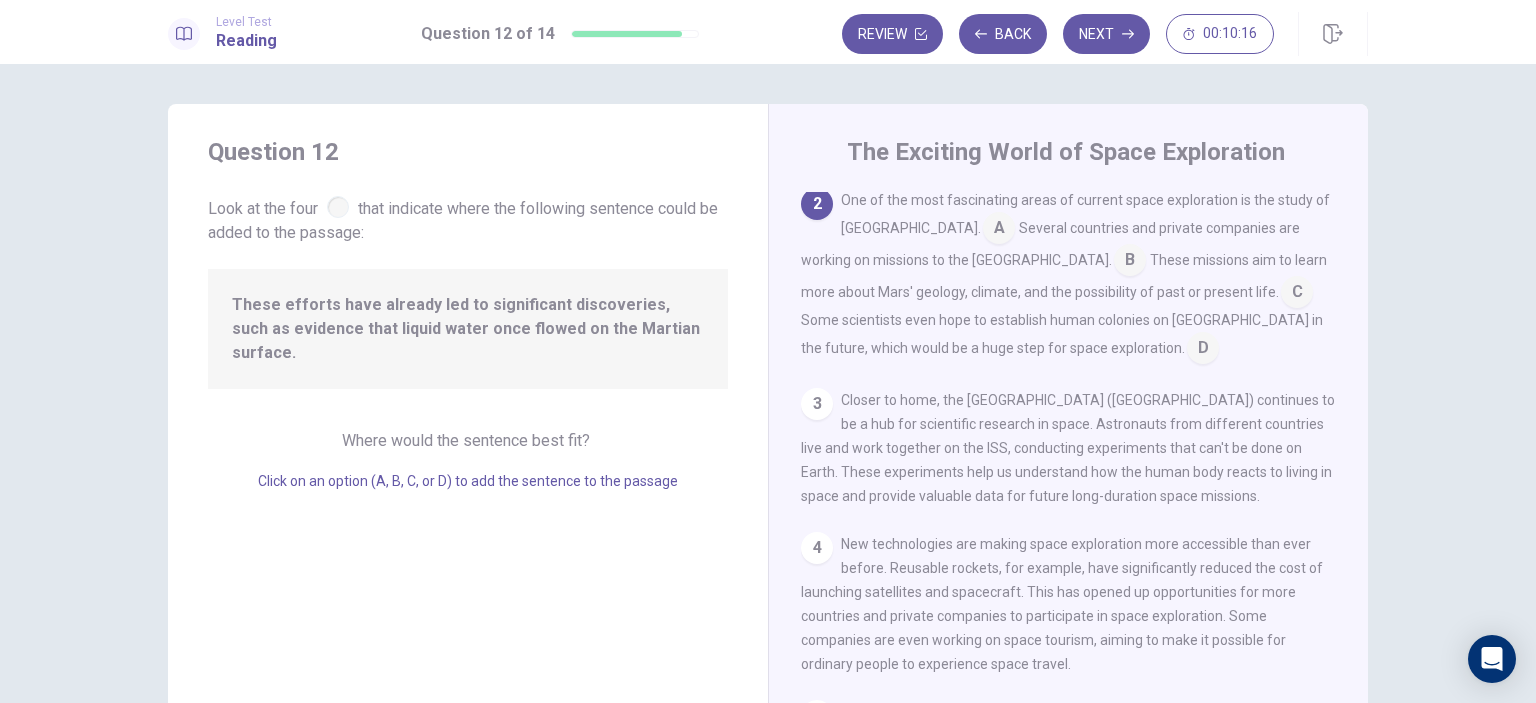 click at bounding box center (338, 207) 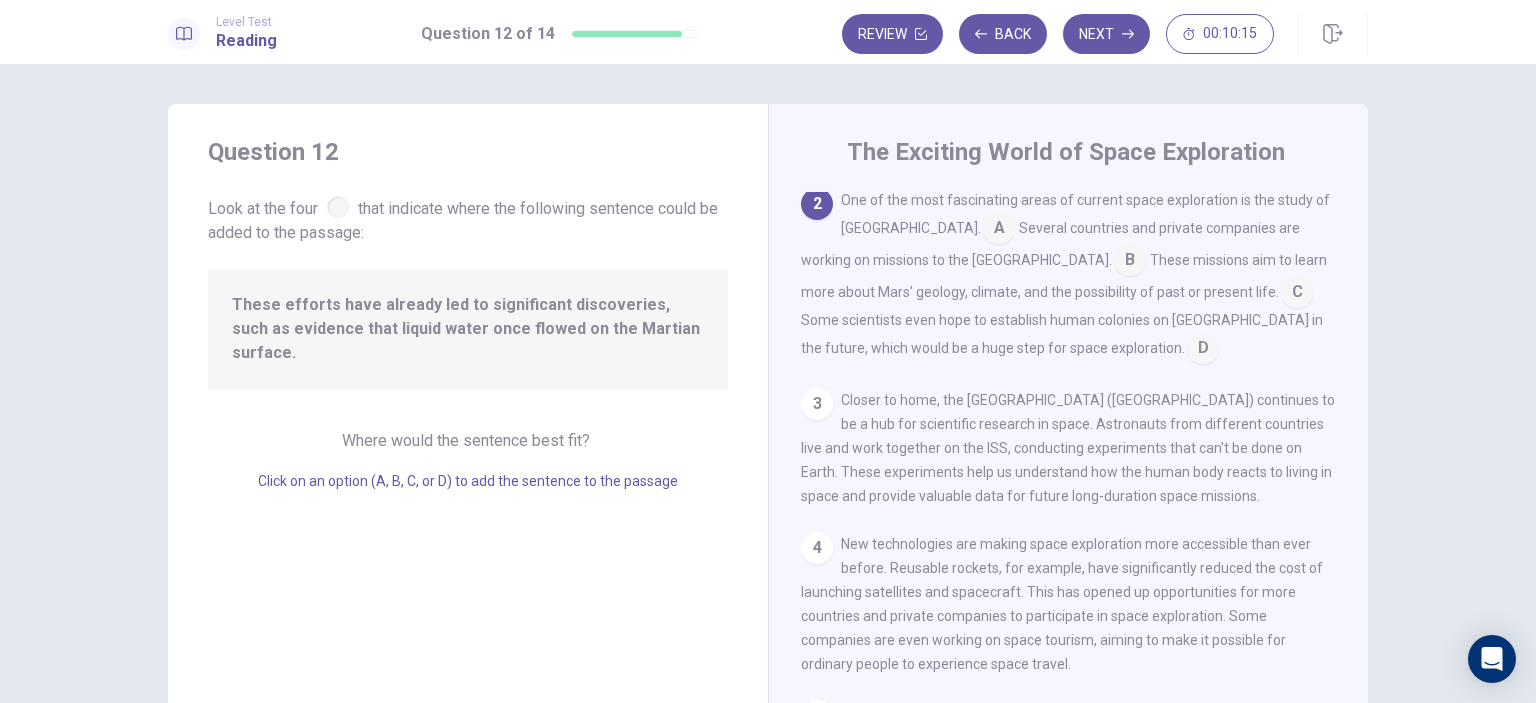 click at bounding box center [338, 207] 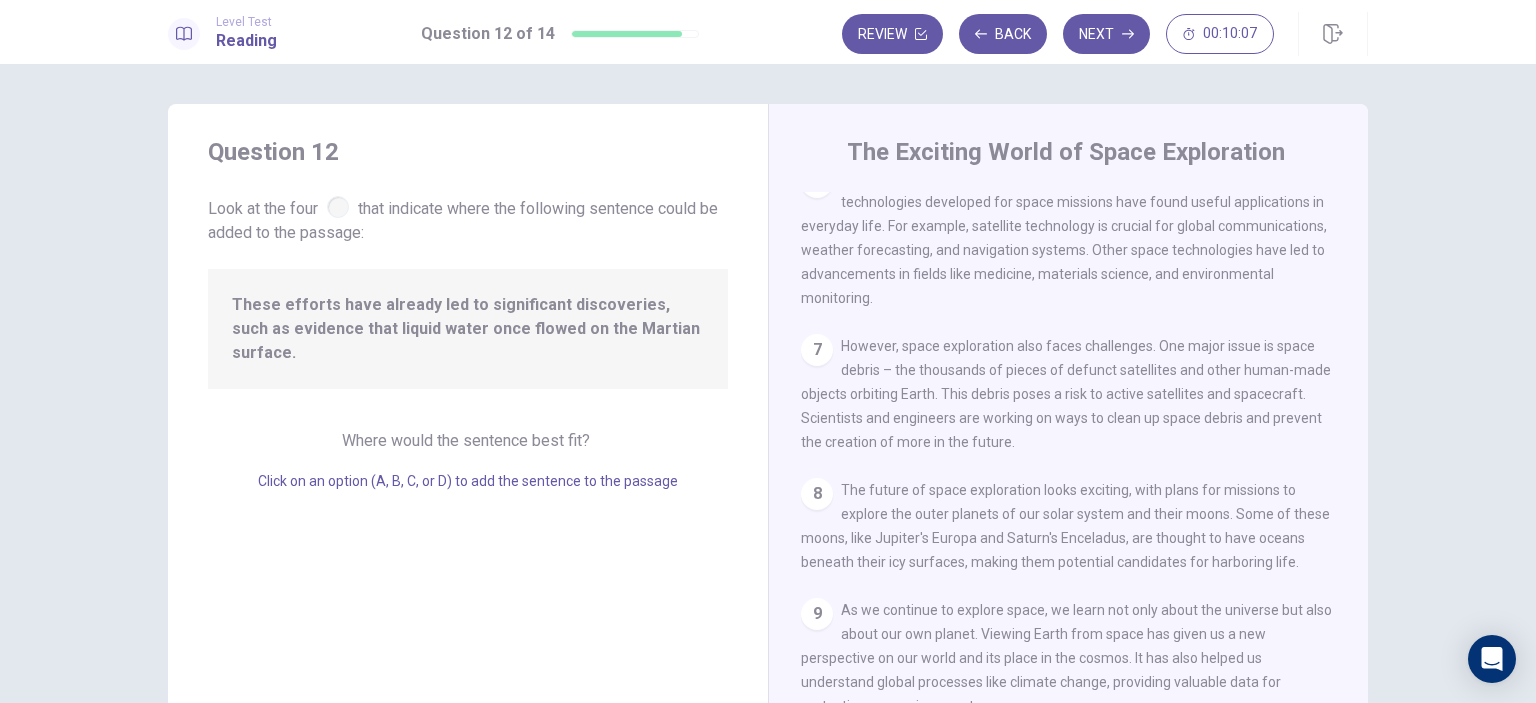 scroll, scrollTop: 1031, scrollLeft: 0, axis: vertical 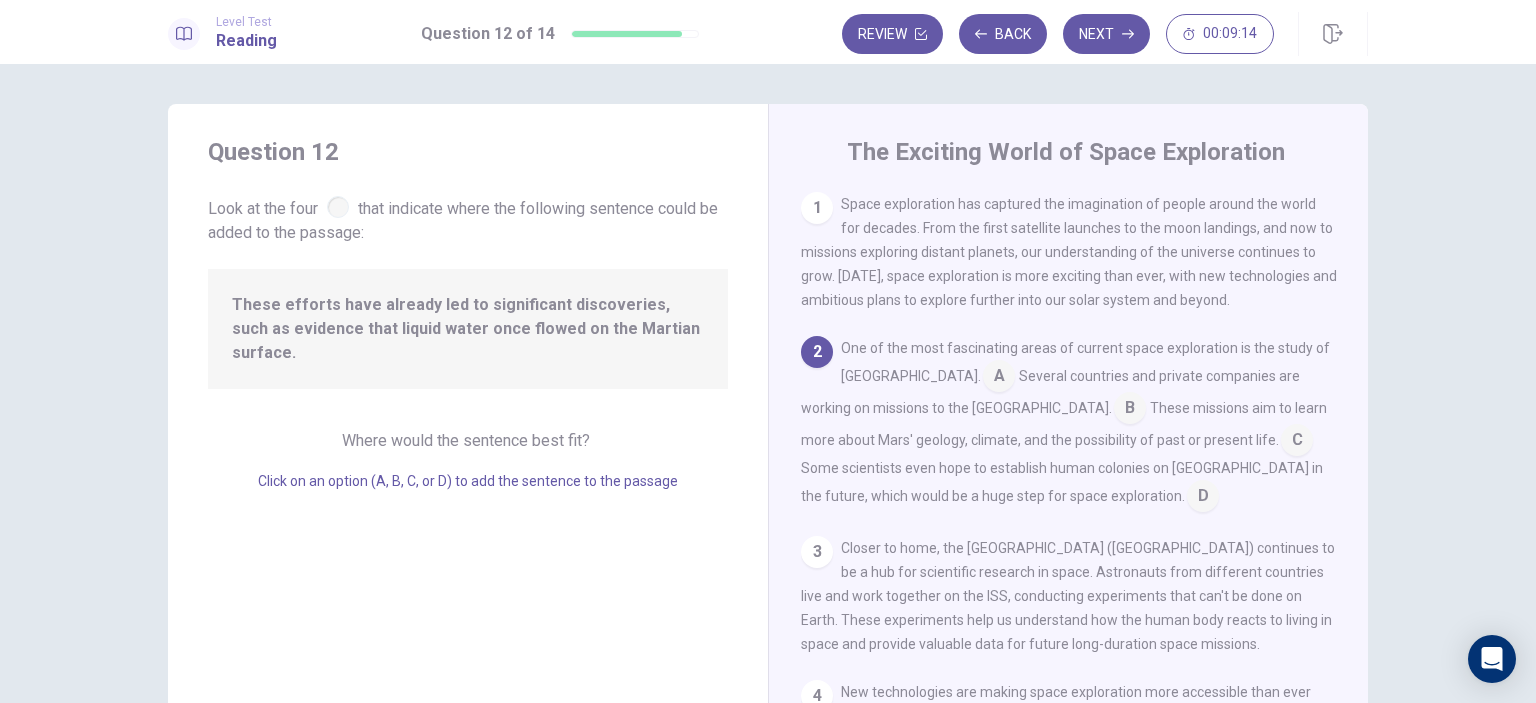 click at bounding box center (1297, 442) 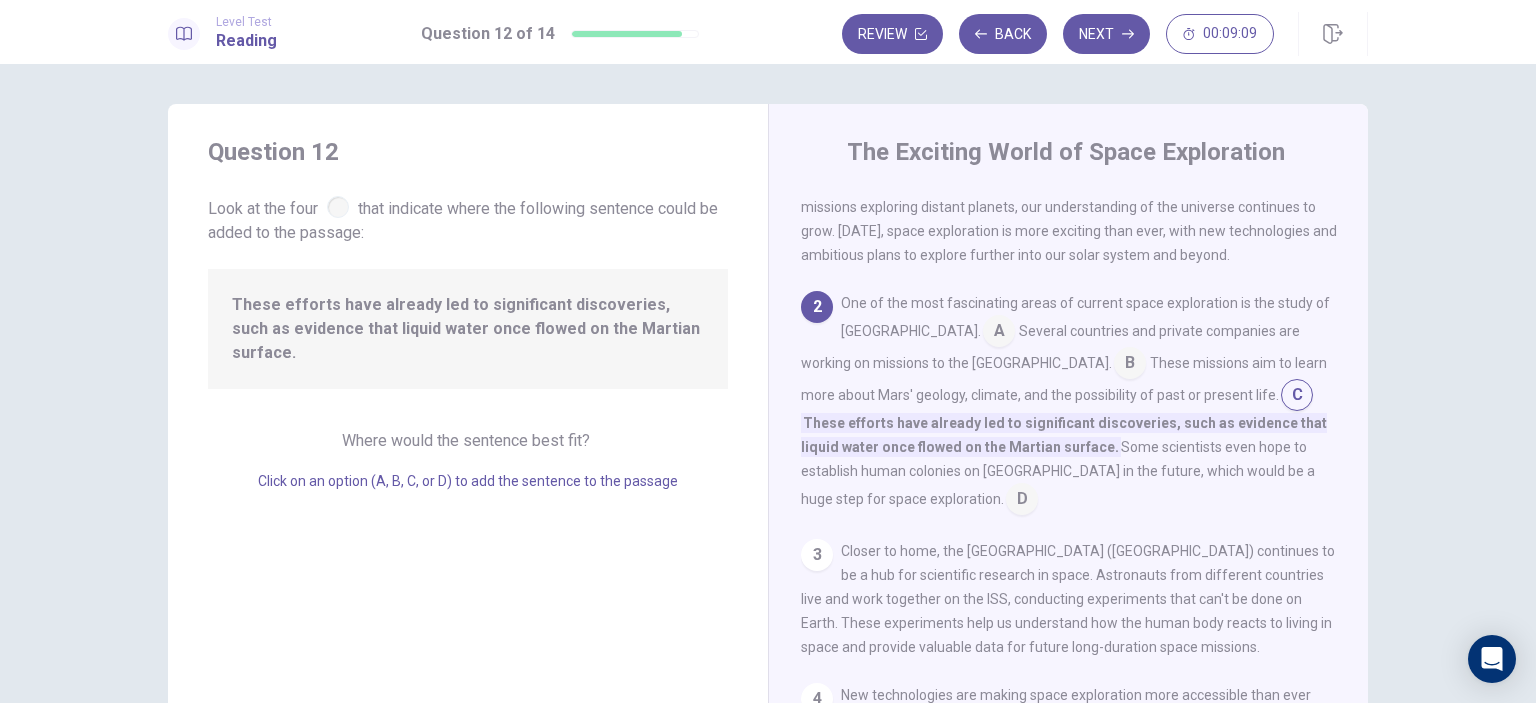 scroll, scrollTop: 0, scrollLeft: 0, axis: both 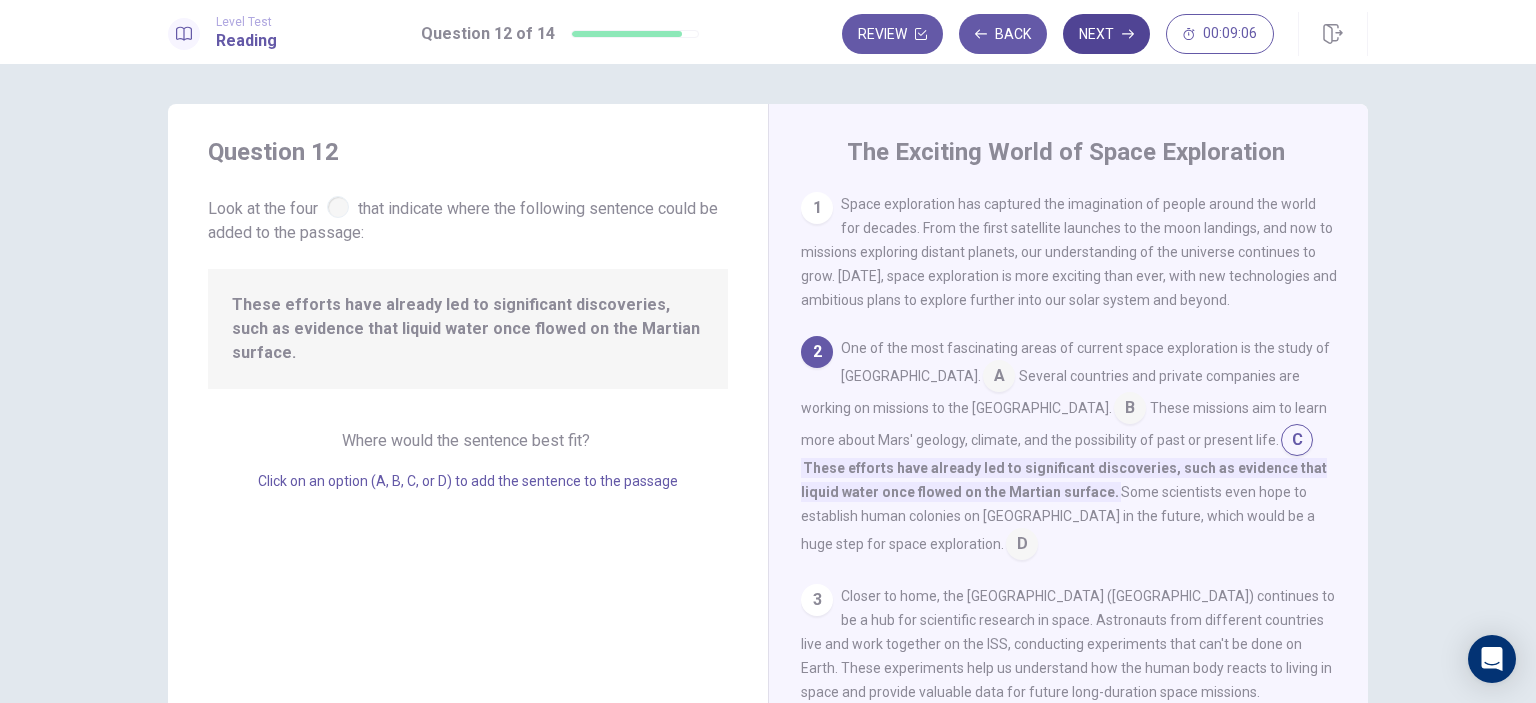 click on "Next" at bounding box center (1106, 34) 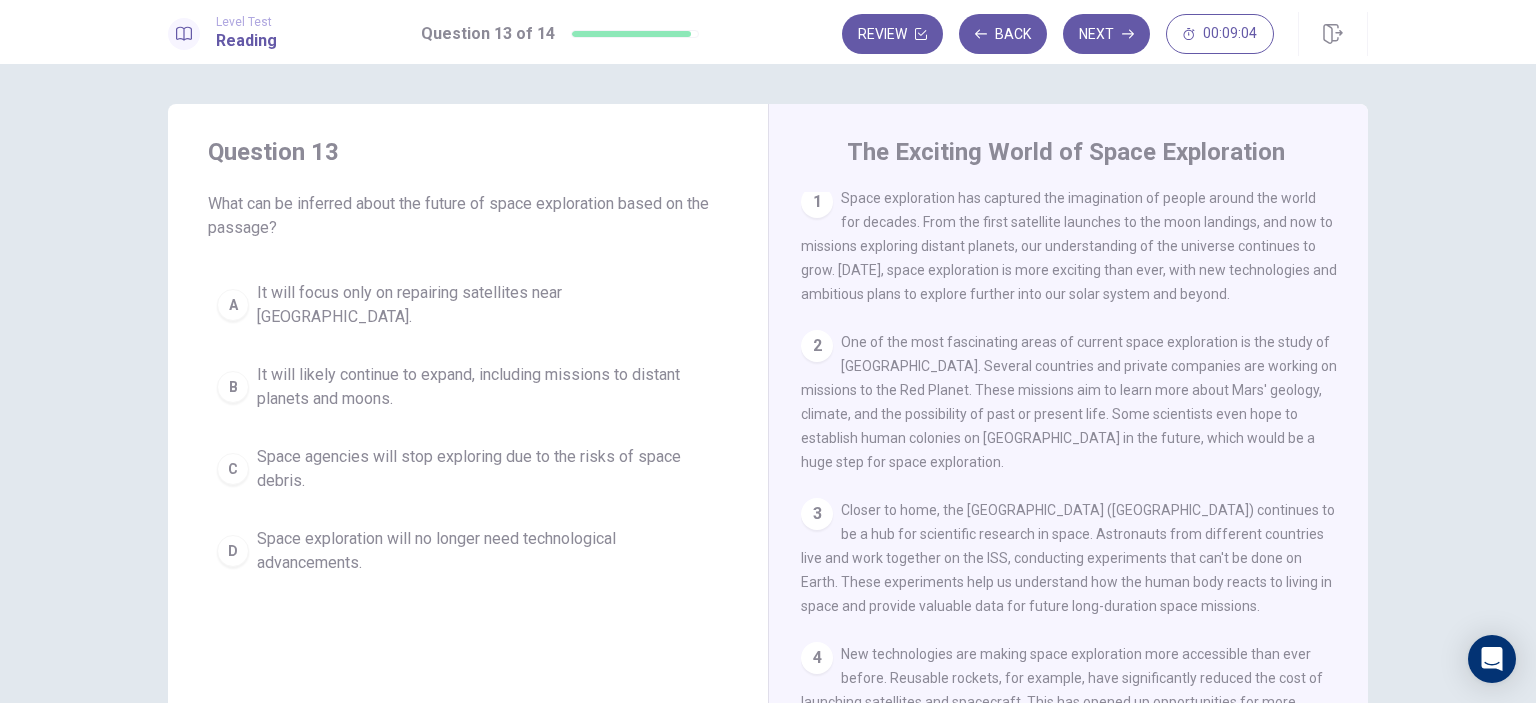 scroll, scrollTop: 0, scrollLeft: 0, axis: both 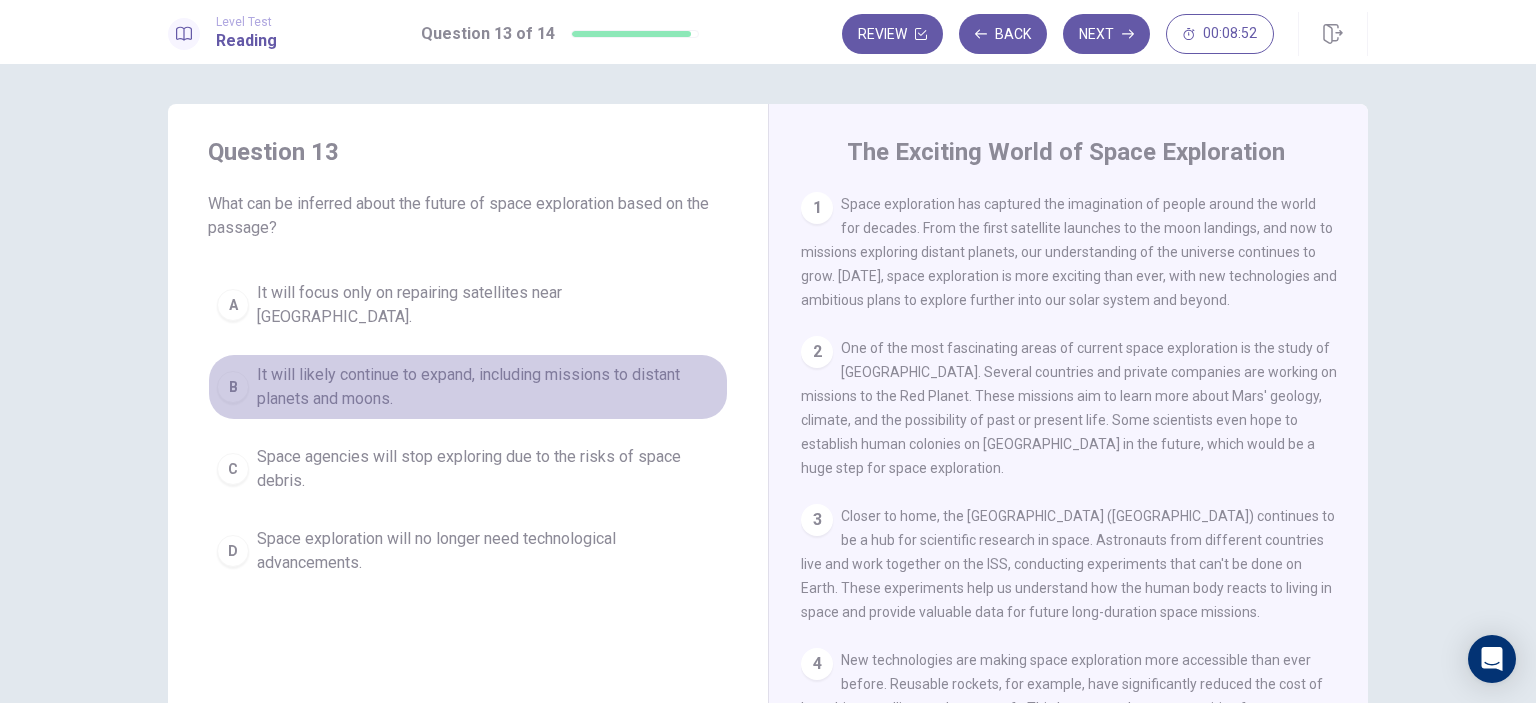 click on "It will likely continue to expand, including missions to distant planets and moons." at bounding box center [488, 387] 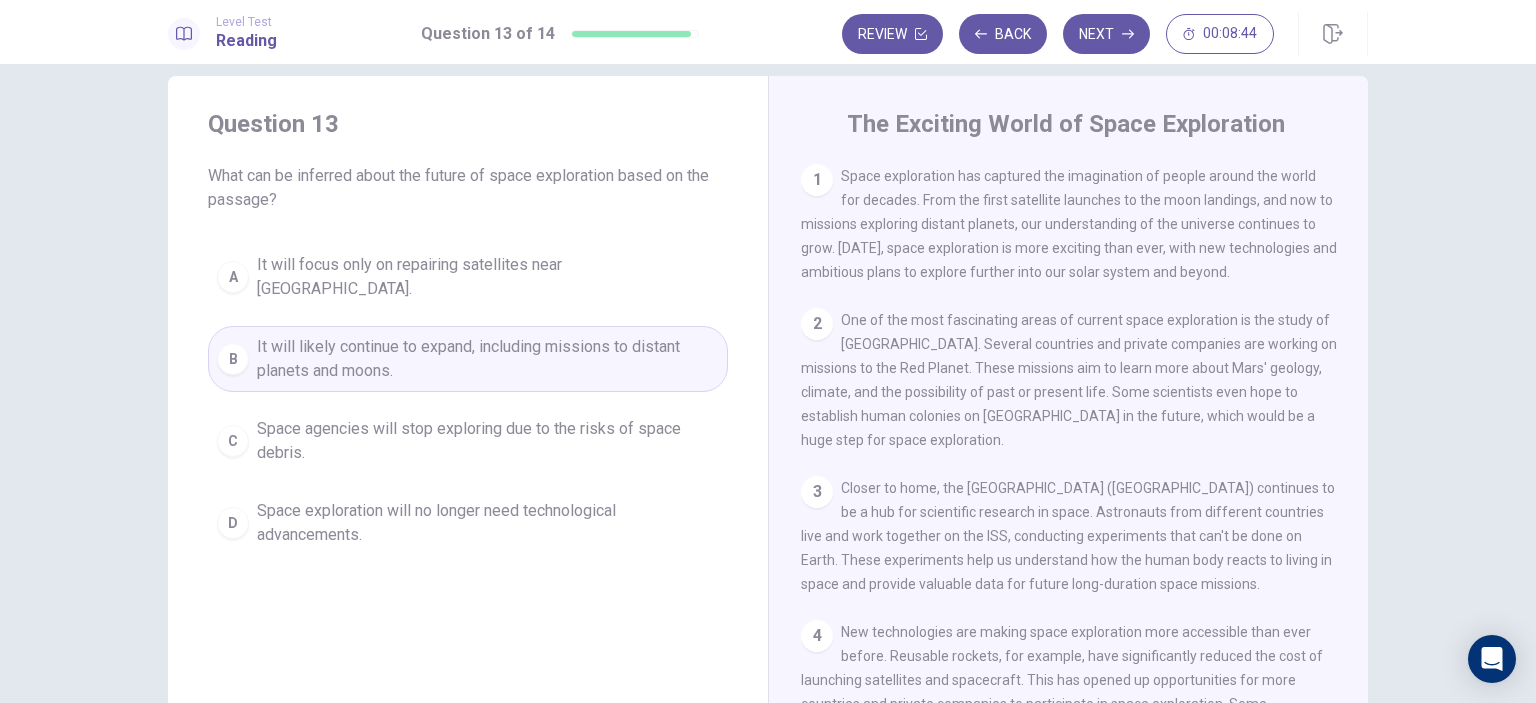 scroll, scrollTop: 0, scrollLeft: 0, axis: both 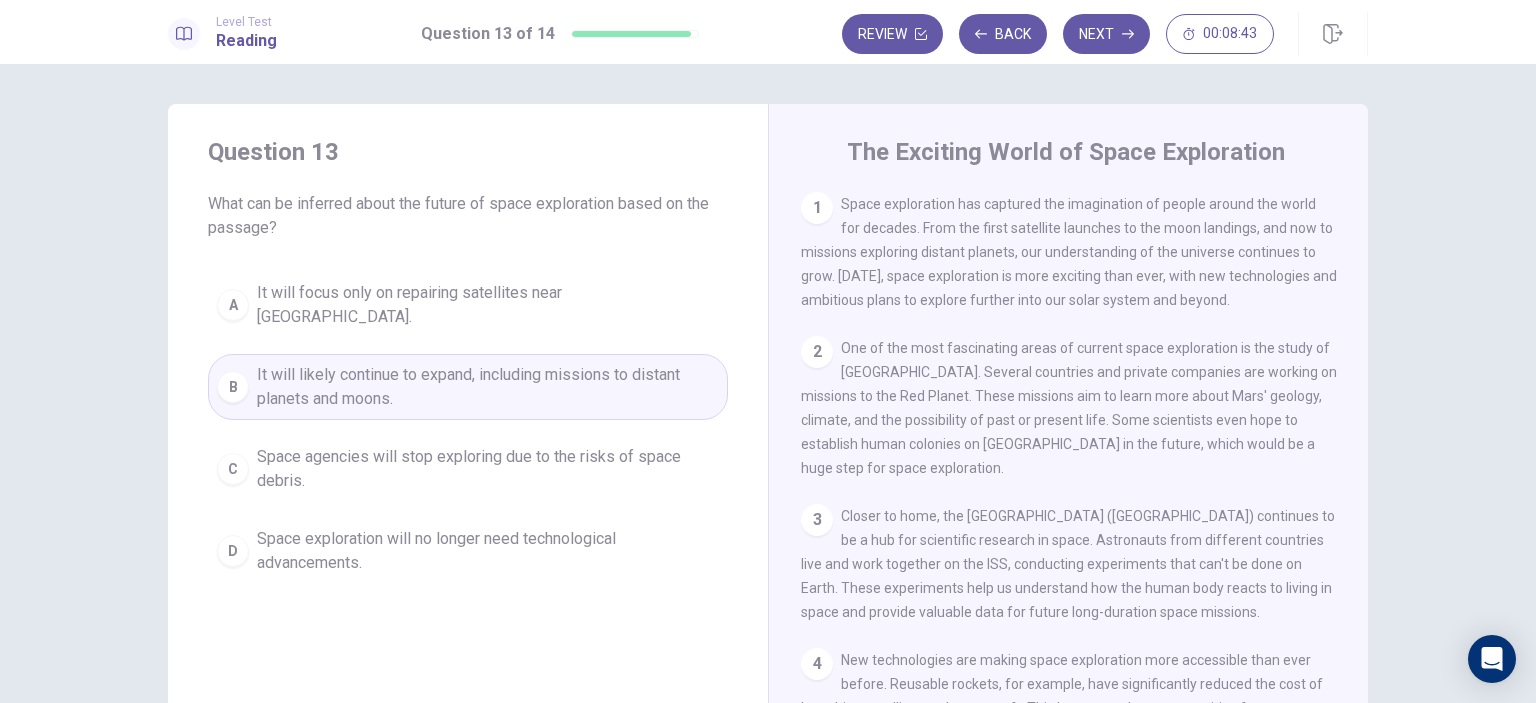 click on "Question 13 What can be inferred about the future of space exploration based on the passage? A  It will focus only on repairing satellites near [GEOGRAPHIC_DATA].
B It will likely continue to expand, including missions to distant planets and moons.
C Space agencies will stop exploring due to the risks of space debris.
D Space exploration will no longer need technological advancements. The Exciting World of Space Exploration 1 Space exploration has captured the imagination of people around the world for decades. From the first satellite launches to the moon landings, and now to missions exploring distant planets, our understanding of the universe continues to grow. [DATE], space exploration is more exciting than ever, with new technologies and ambitious plans to explore further into our solar system and beyond. 2 3 4 5 6 7 8 9 10 © Copyright  2025" at bounding box center [768, 383] 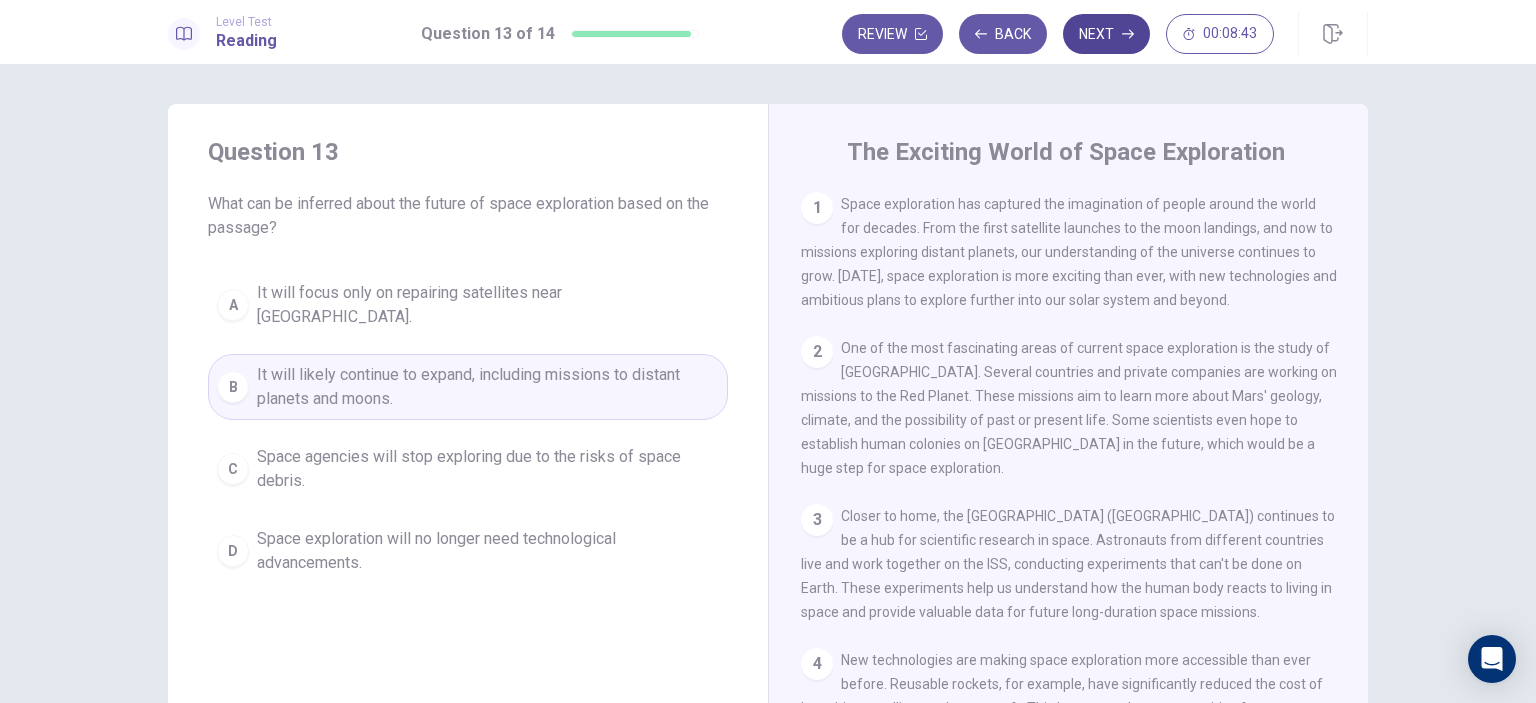 click on "Next" at bounding box center [1106, 34] 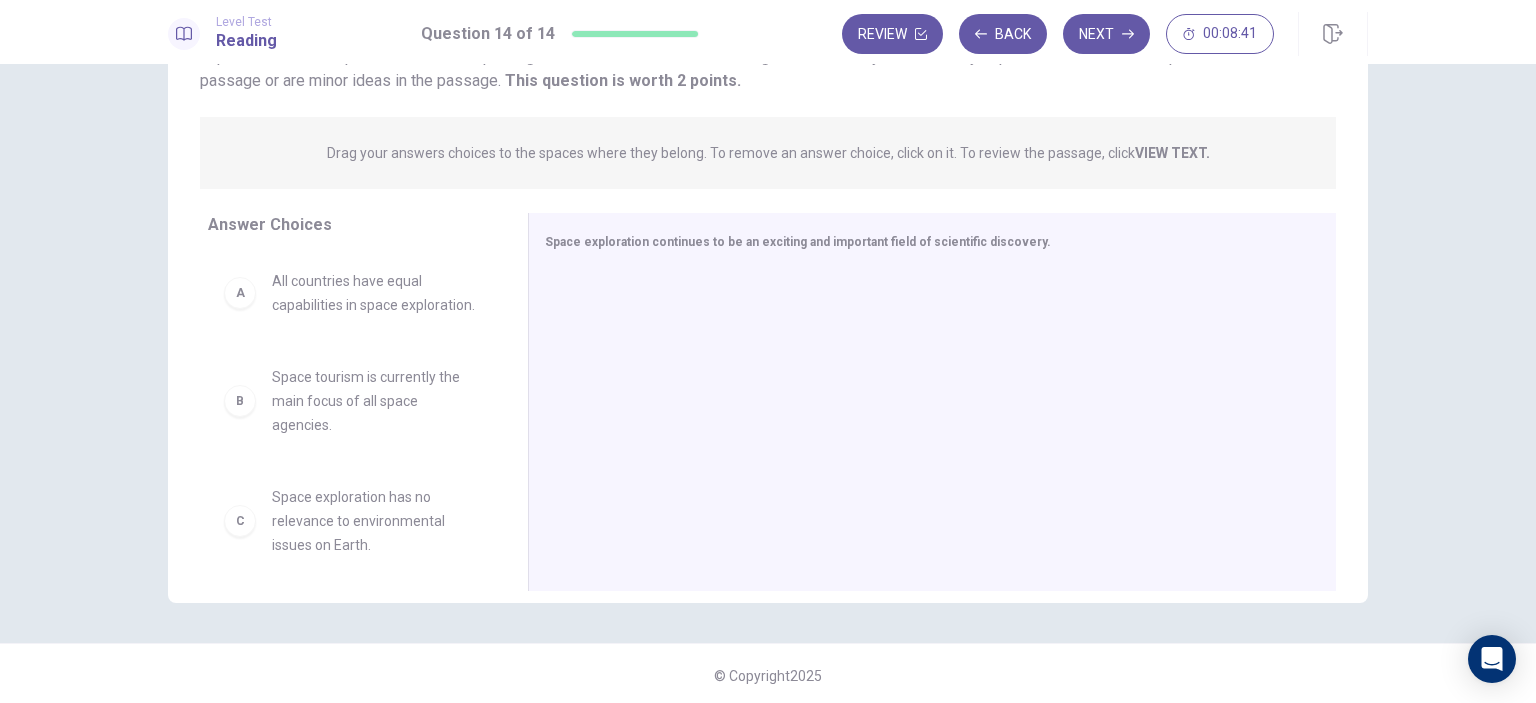 scroll, scrollTop: 200, scrollLeft: 0, axis: vertical 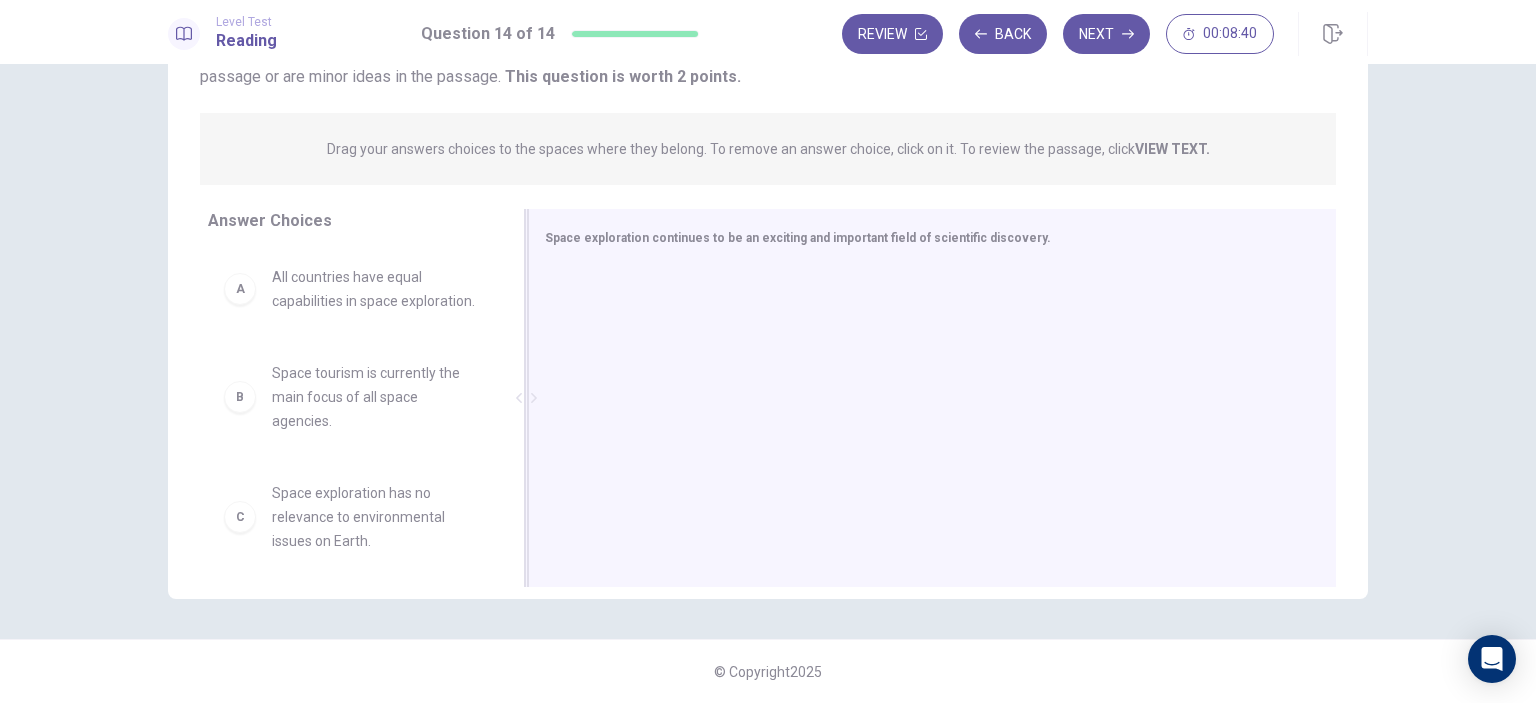 click on "Space exploration continues to be an exciting and important field of scientific discovery." at bounding box center [932, 398] 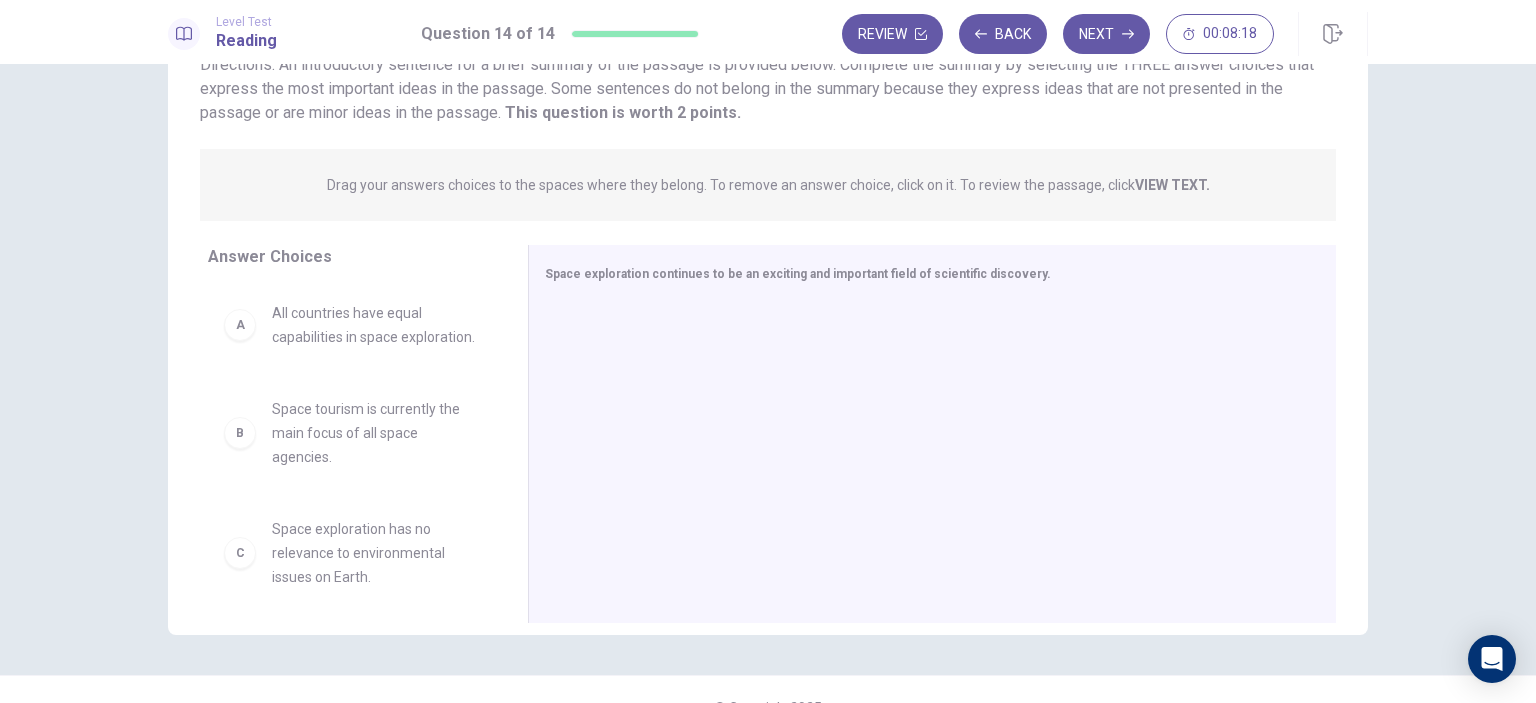 scroll, scrollTop: 200, scrollLeft: 0, axis: vertical 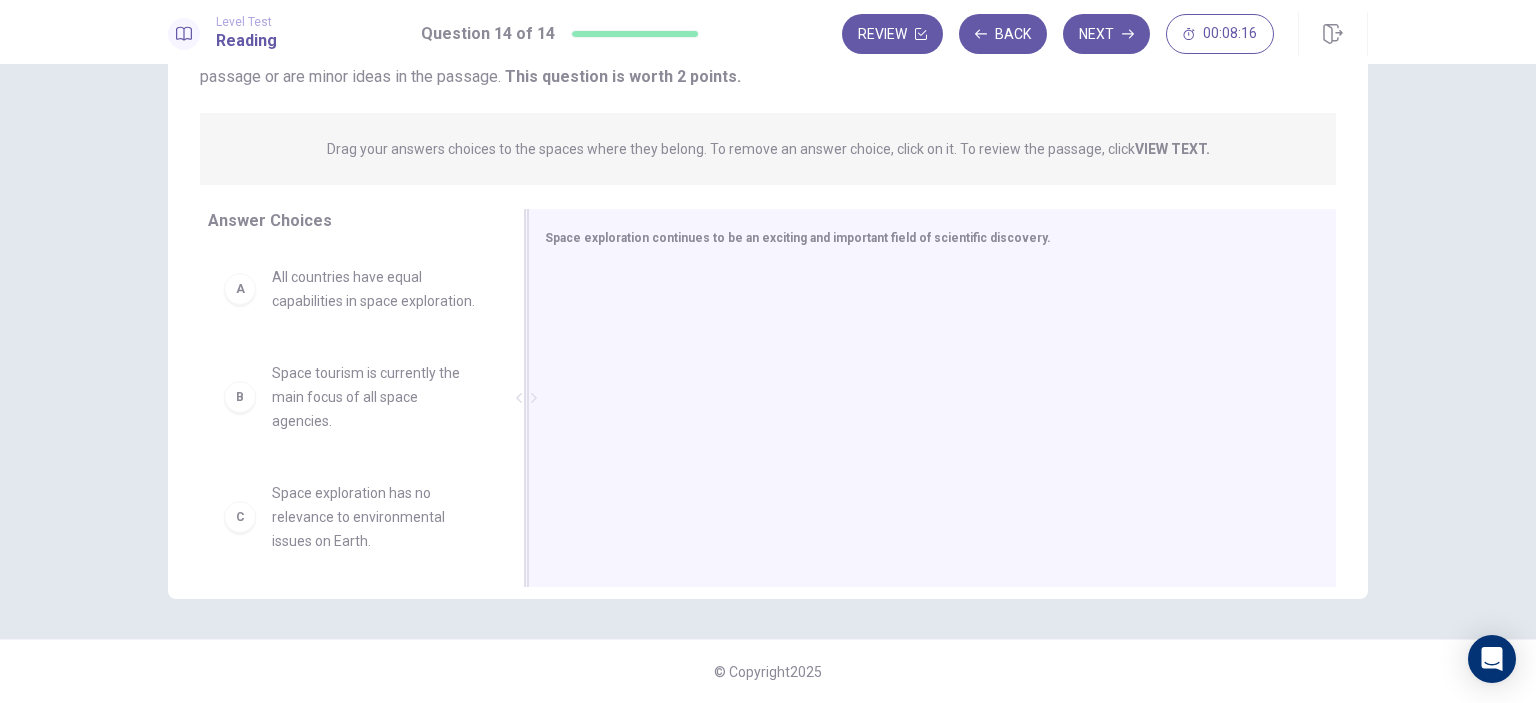 click on "Space exploration continues to be an exciting and important field of scientific discovery." at bounding box center [798, 238] 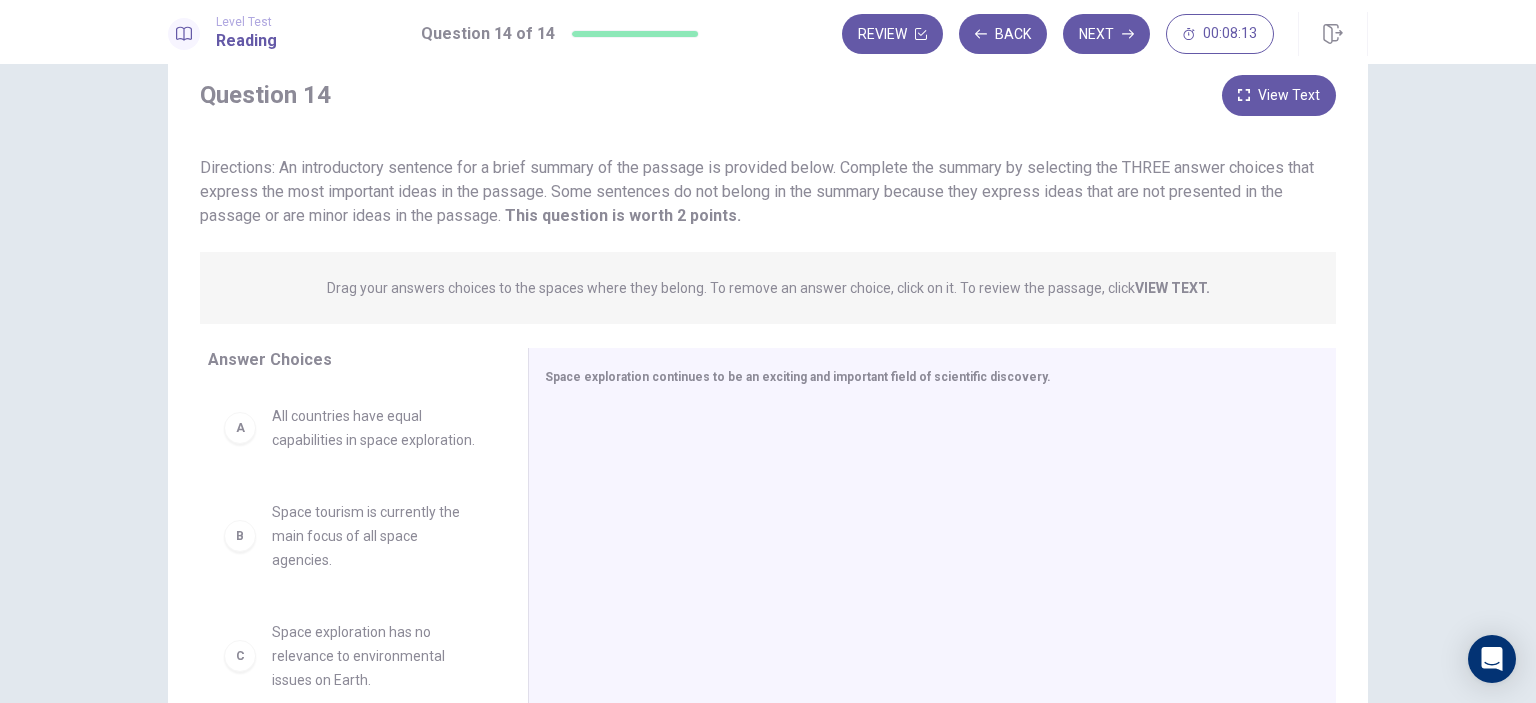 scroll, scrollTop: 0, scrollLeft: 0, axis: both 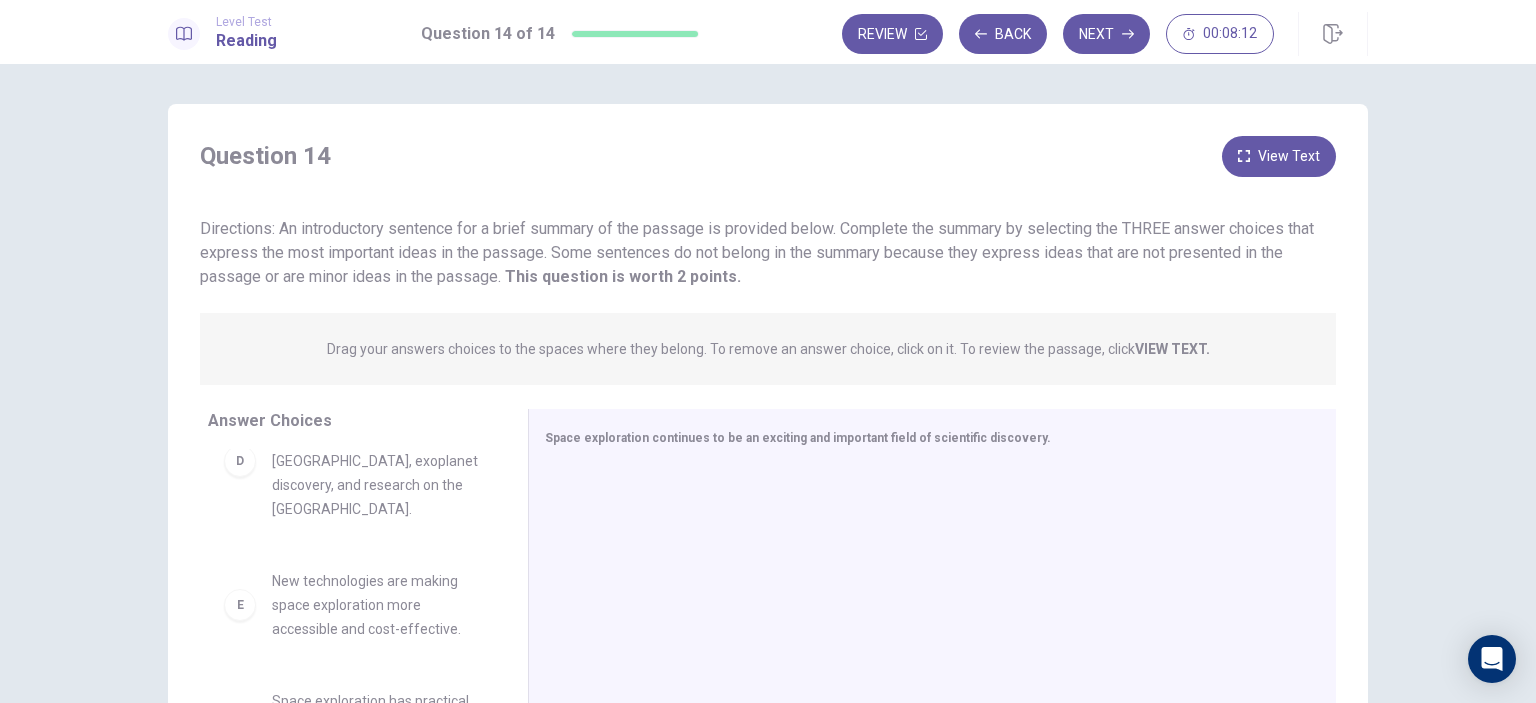 click on "D Current space exploration includes missions to [GEOGRAPHIC_DATA], exoplanet discovery, and research on the [GEOGRAPHIC_DATA]." at bounding box center (352, 461) 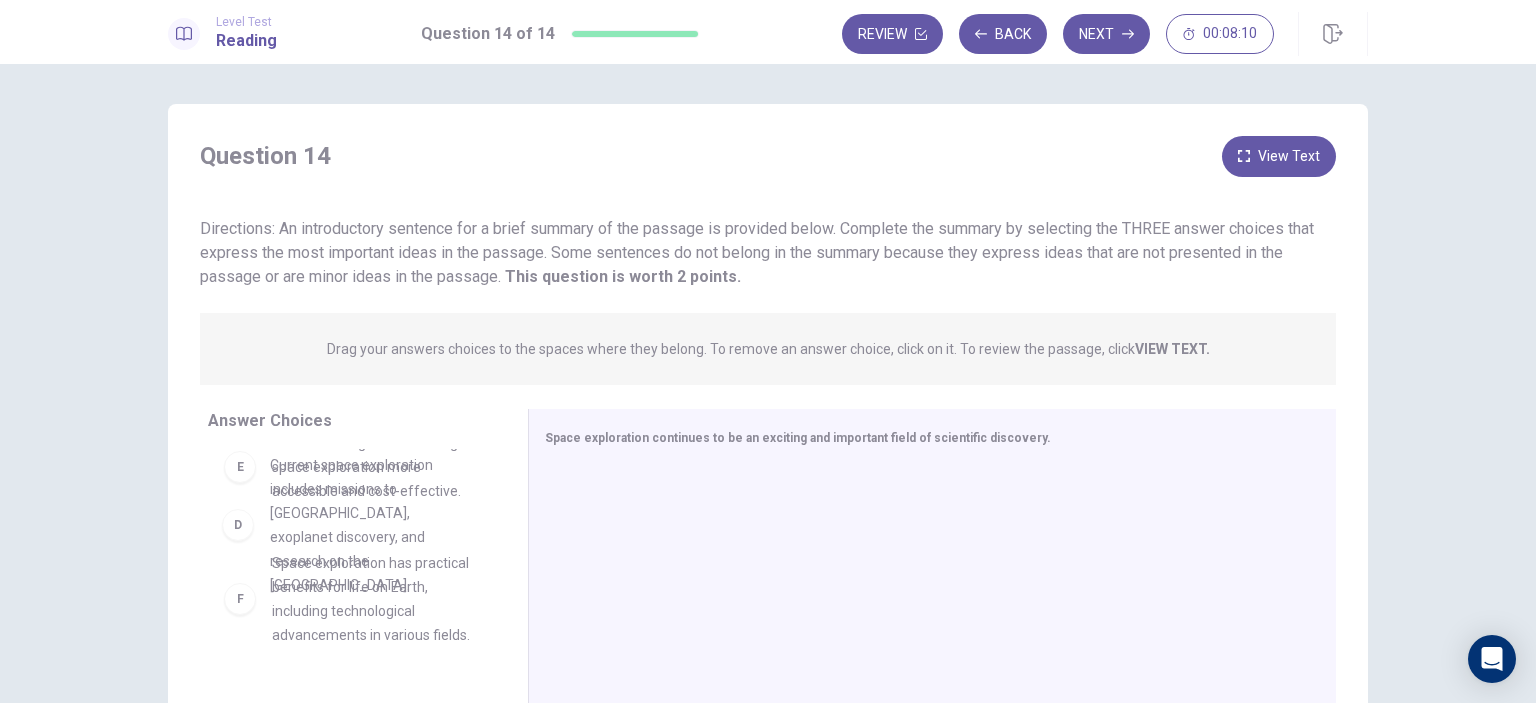 drag, startPoint x: 232, startPoint y: 498, endPoint x: 250, endPoint y: 527, distance: 34.132095 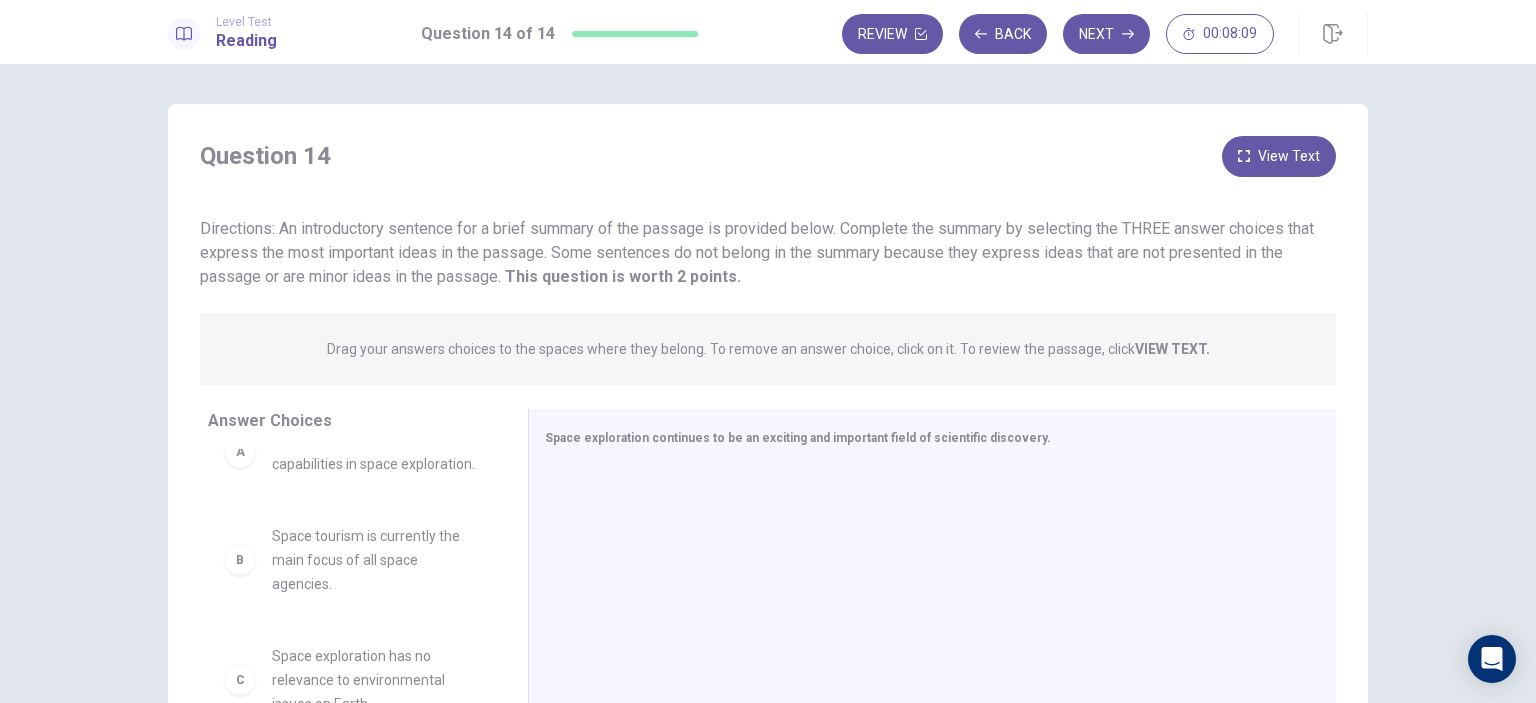 scroll, scrollTop: 0, scrollLeft: 0, axis: both 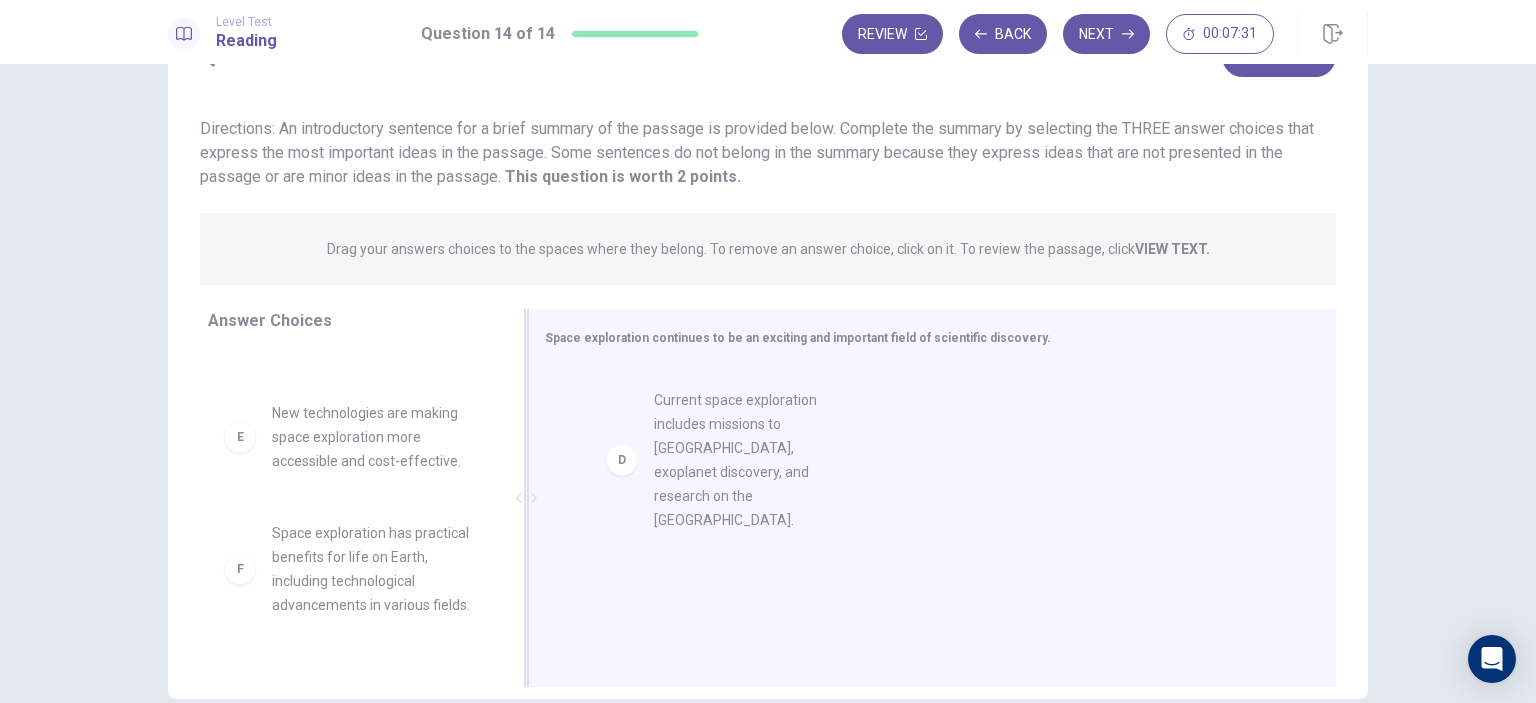 drag, startPoint x: 245, startPoint y: 491, endPoint x: 603, endPoint y: 432, distance: 362.82916 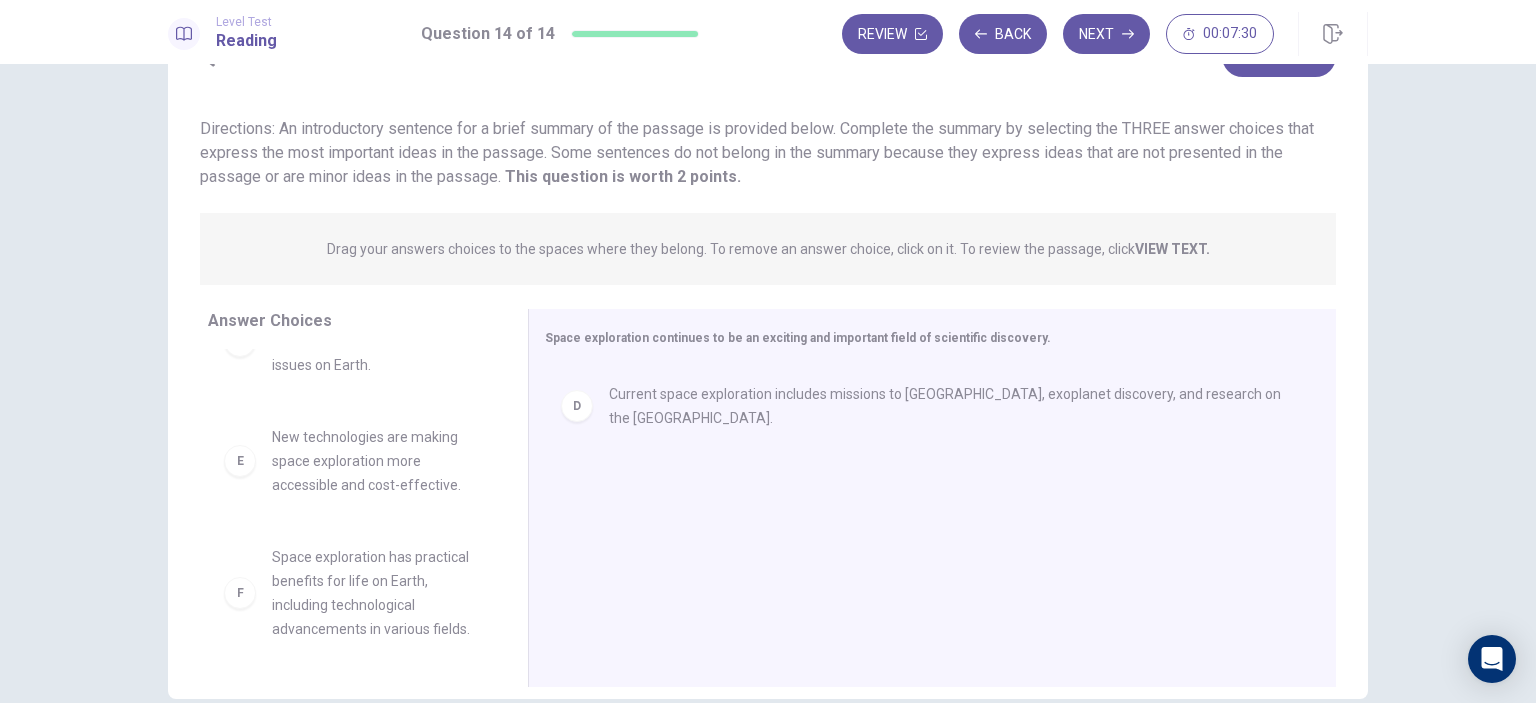 scroll, scrollTop: 200, scrollLeft: 0, axis: vertical 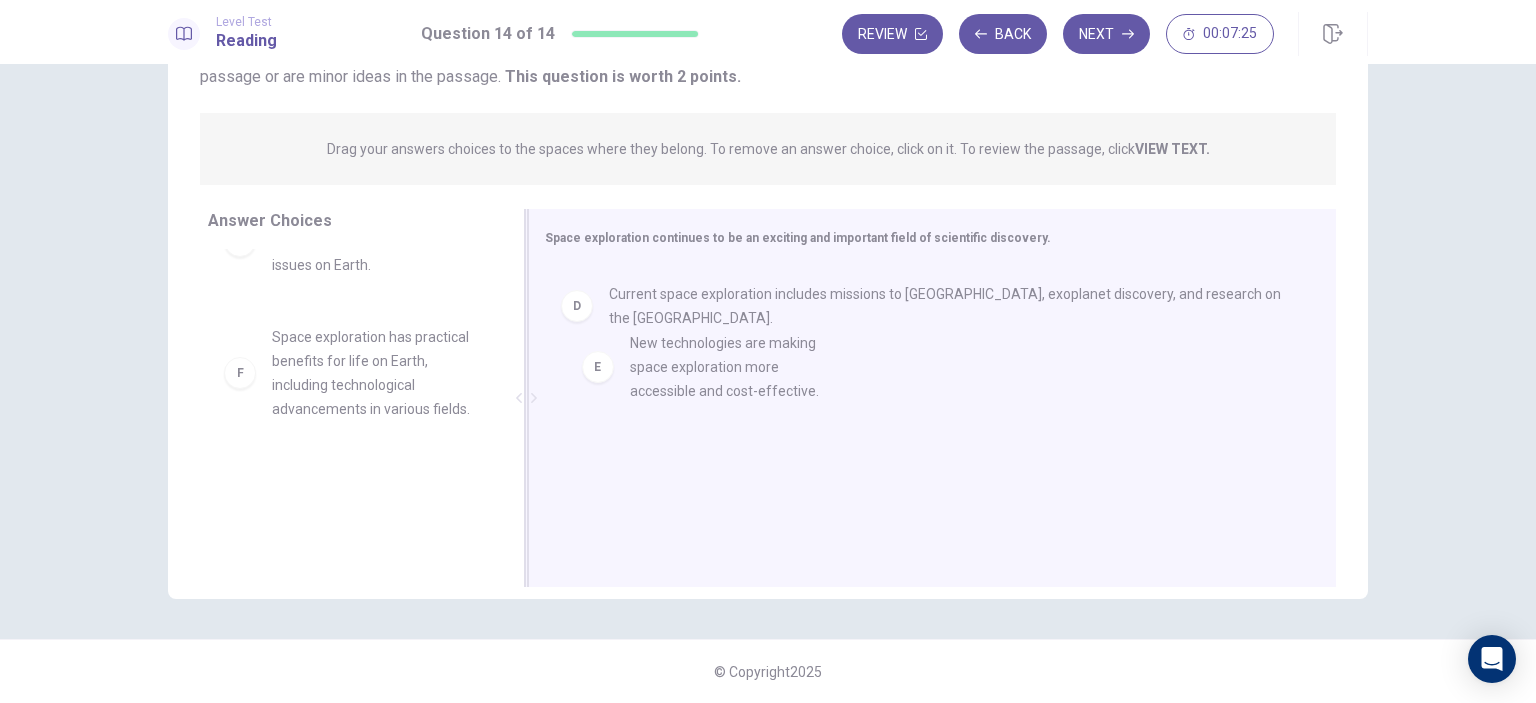 drag, startPoint x: 297, startPoint y: 395, endPoint x: 696, endPoint y: 405, distance: 399.1253 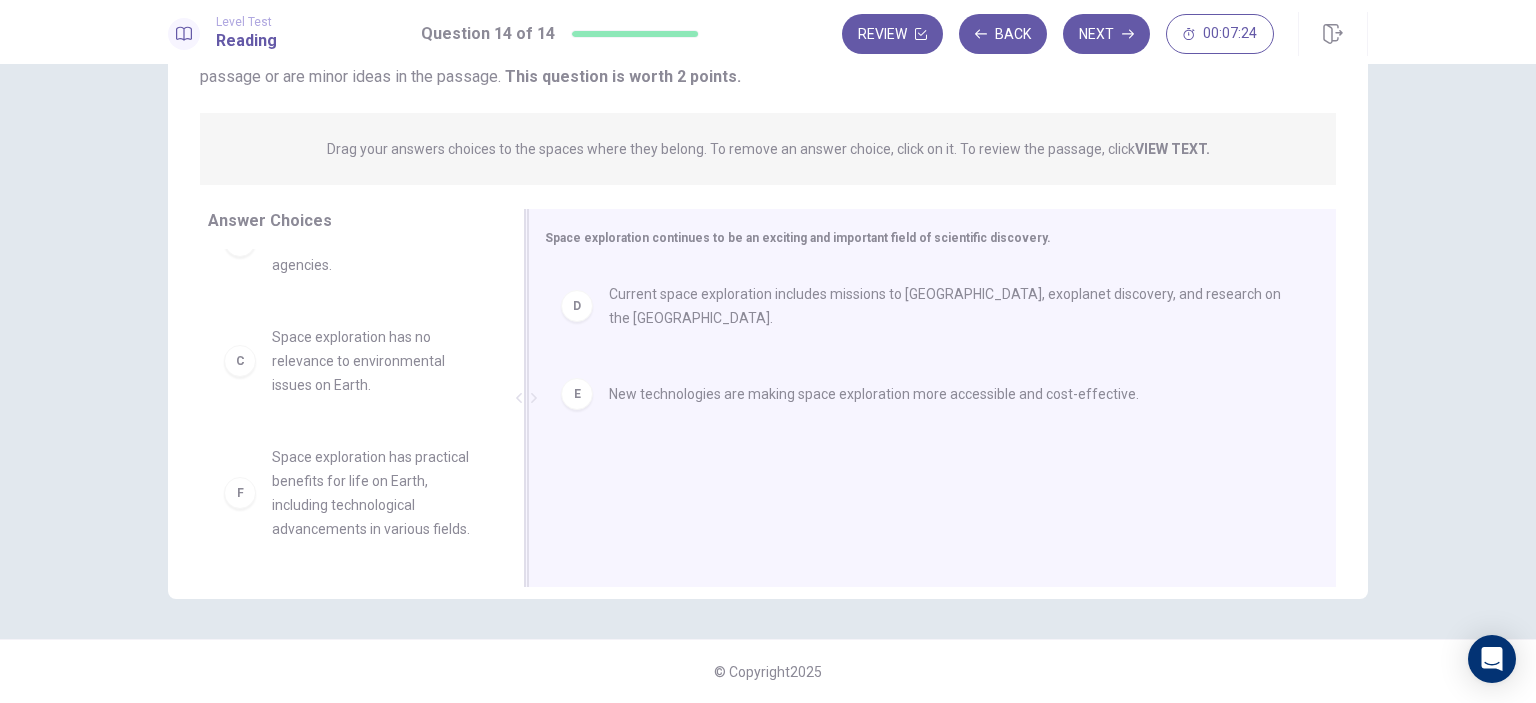 scroll, scrollTop: 180, scrollLeft: 0, axis: vertical 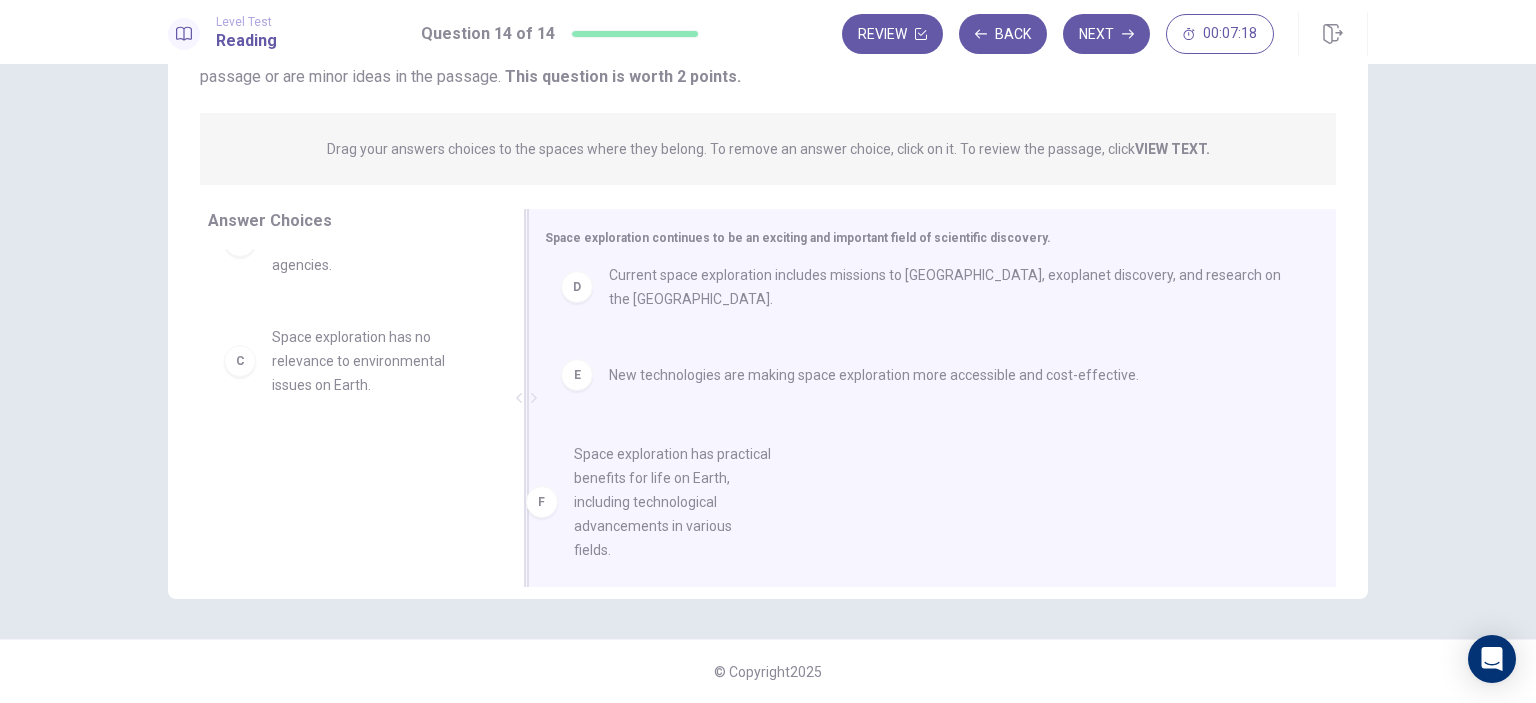 drag, startPoint x: 240, startPoint y: 495, endPoint x: 572, endPoint y: 491, distance: 332.0241 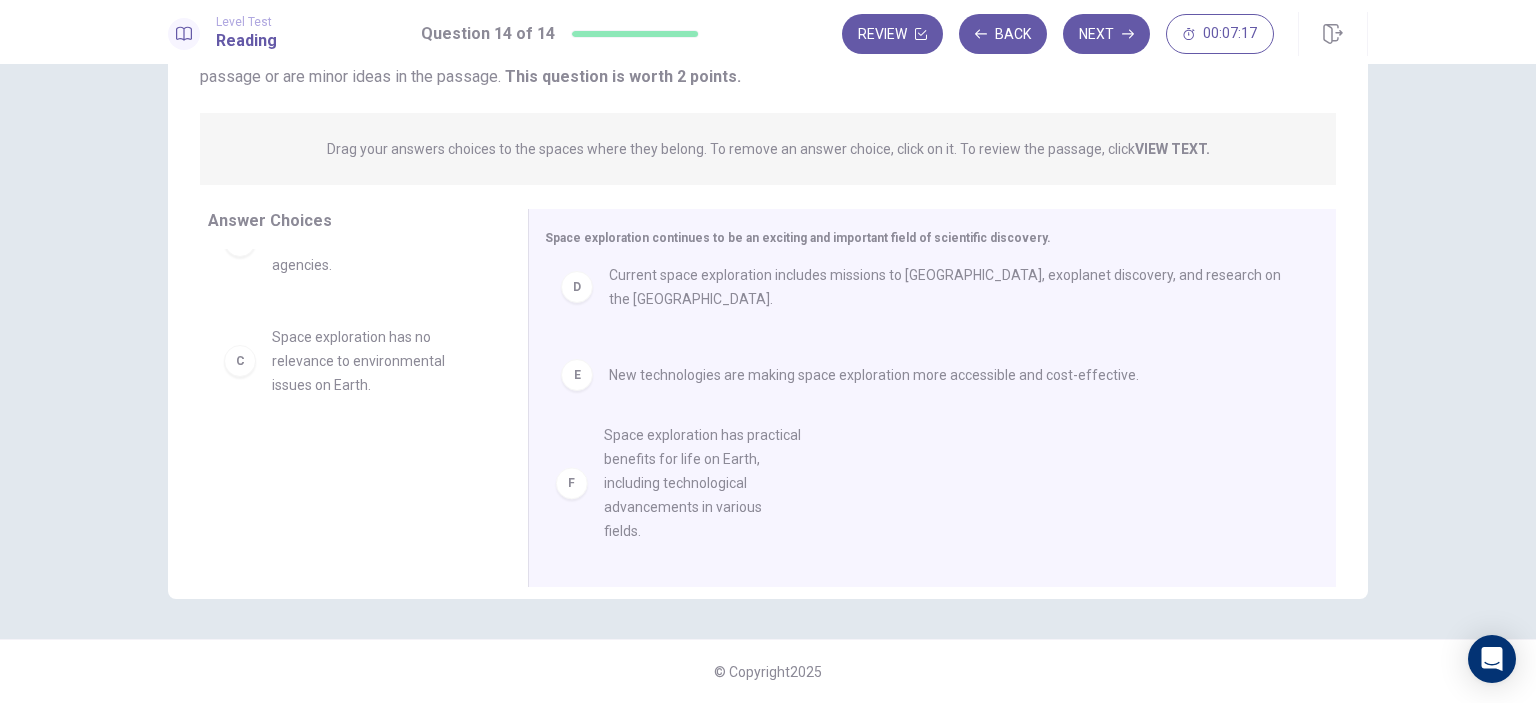scroll, scrollTop: 0, scrollLeft: 0, axis: both 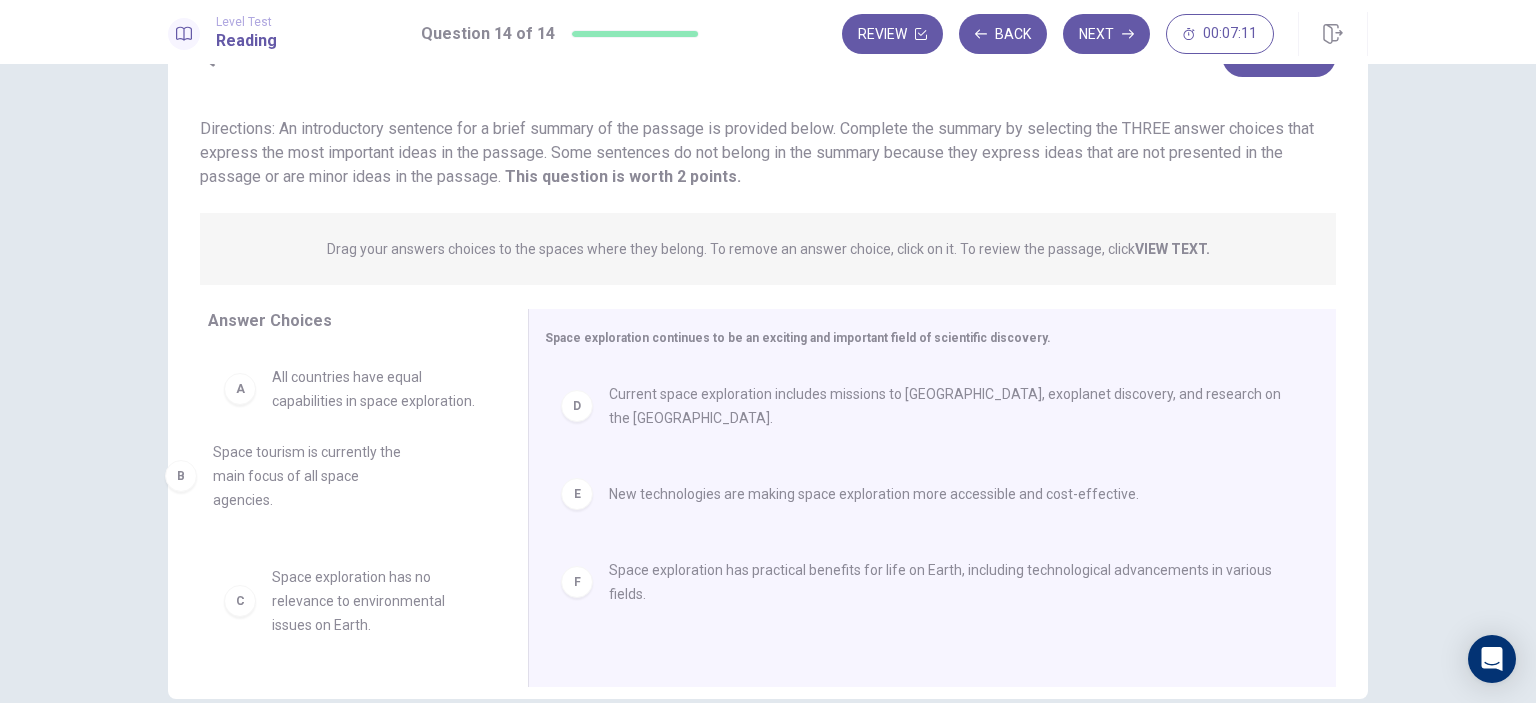 drag, startPoint x: 376, startPoint y: 548, endPoint x: 303, endPoint y: 495, distance: 90.21086 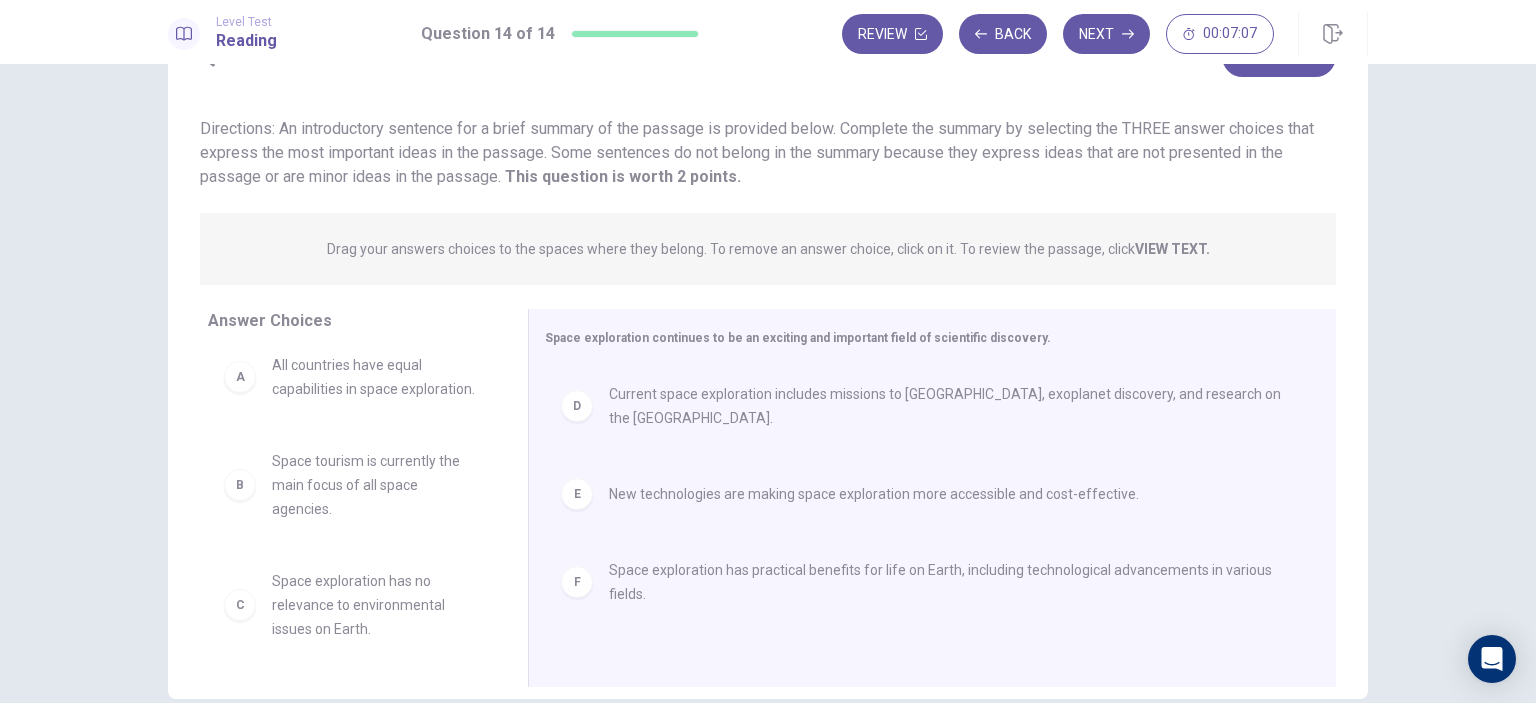 scroll, scrollTop: 36, scrollLeft: 0, axis: vertical 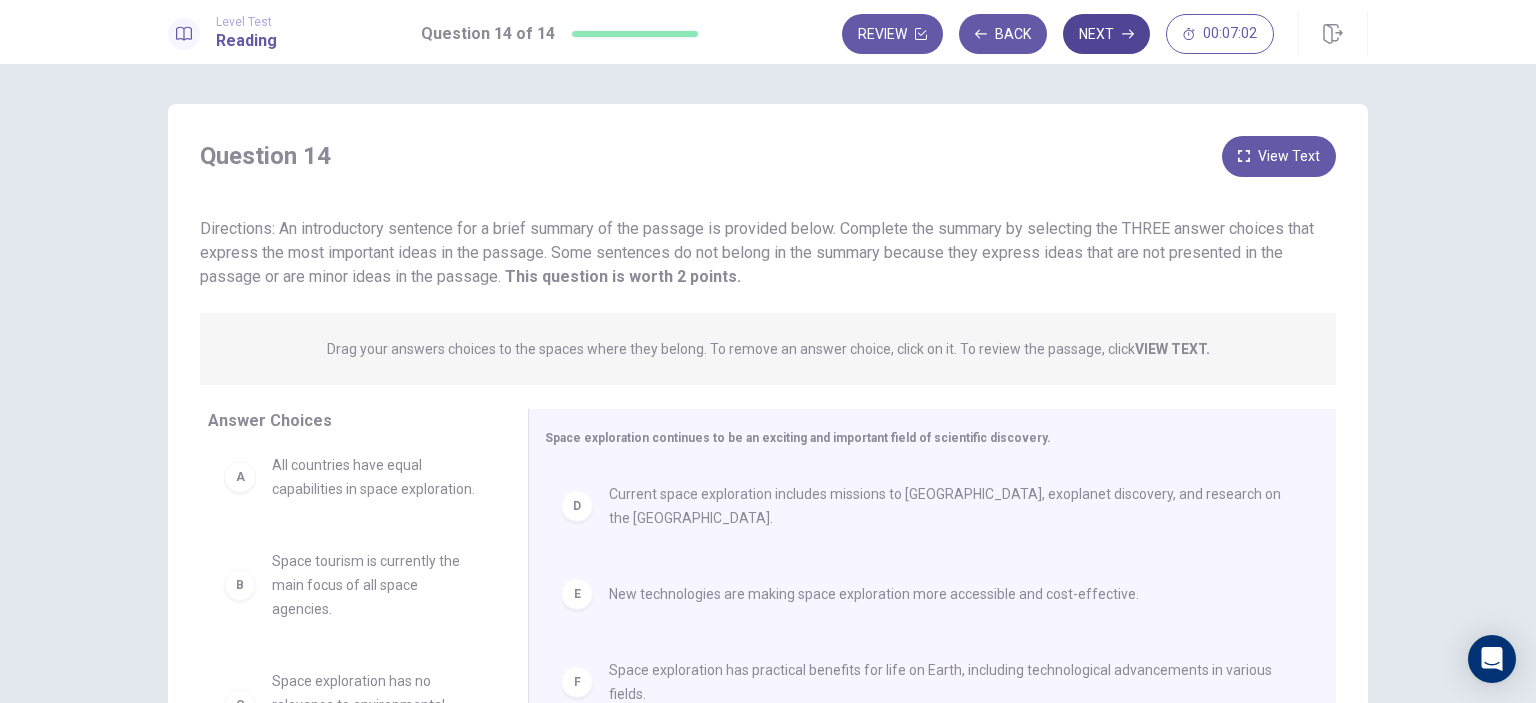 click on "Next" at bounding box center (1106, 34) 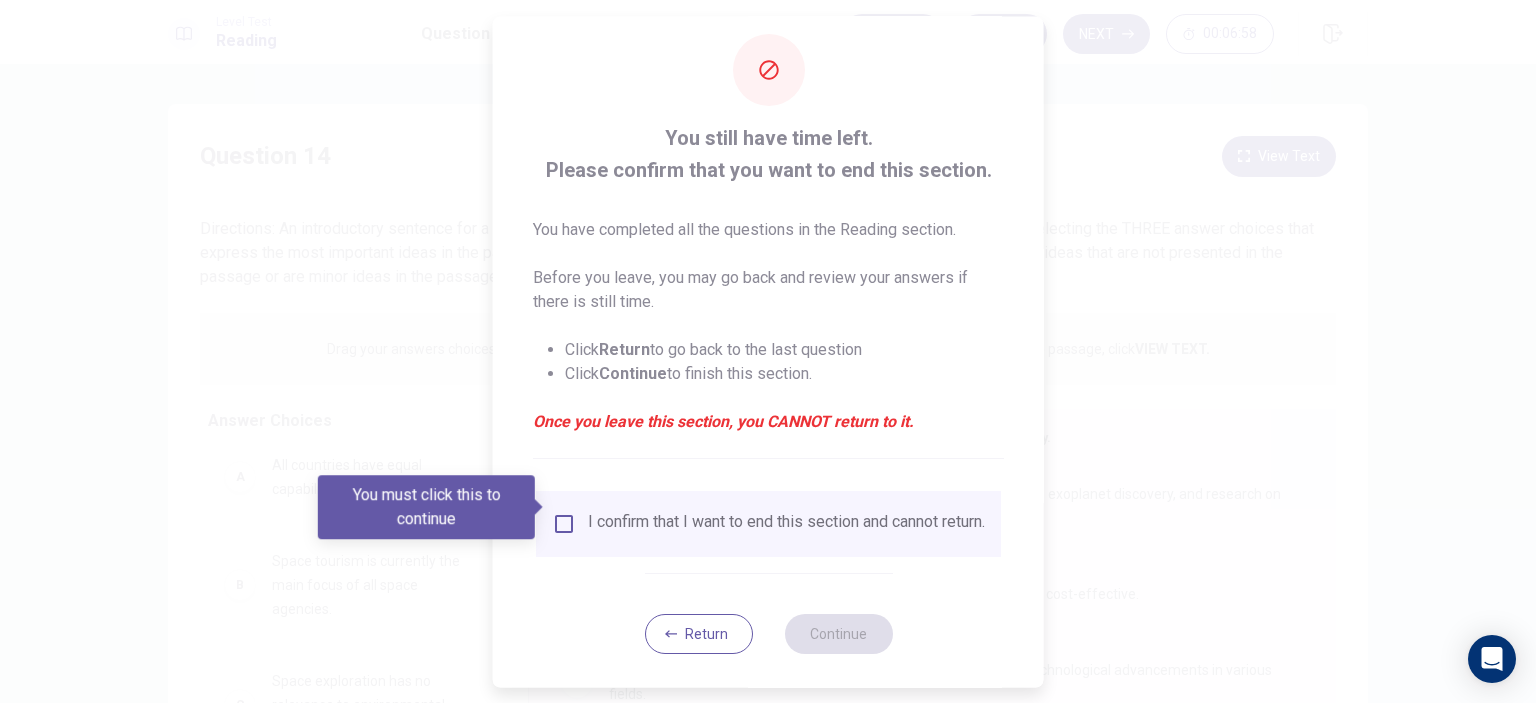 scroll, scrollTop: 42, scrollLeft: 0, axis: vertical 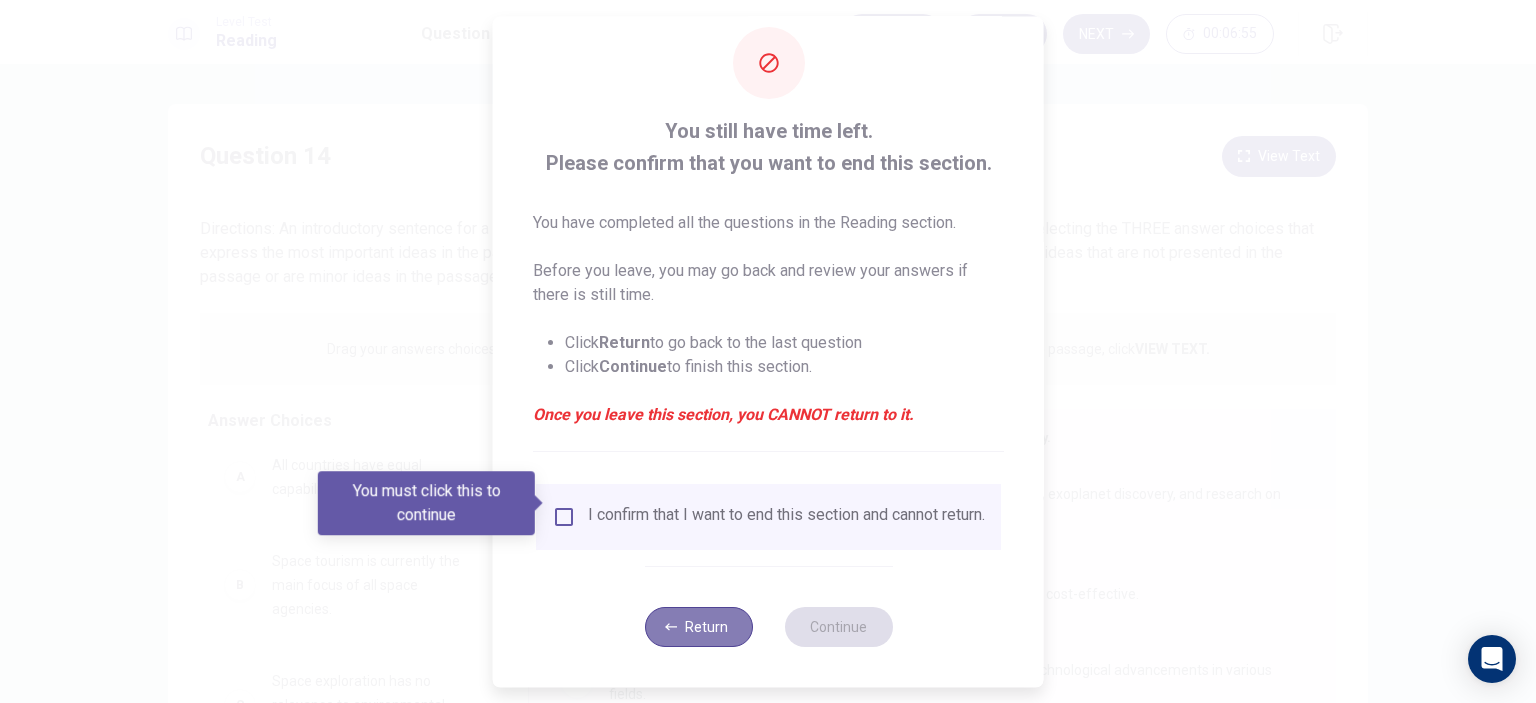 click on "Return" at bounding box center (698, 627) 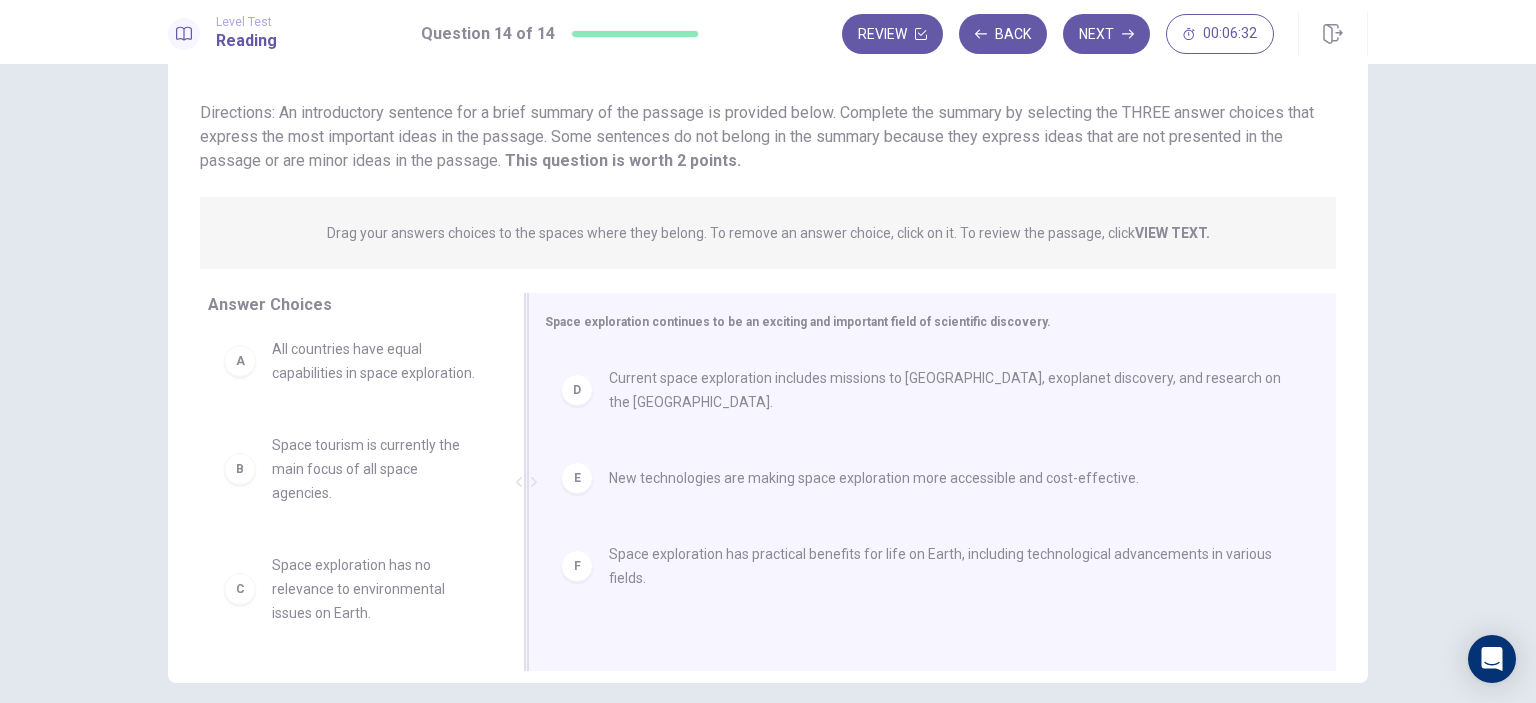 scroll, scrollTop: 0, scrollLeft: 0, axis: both 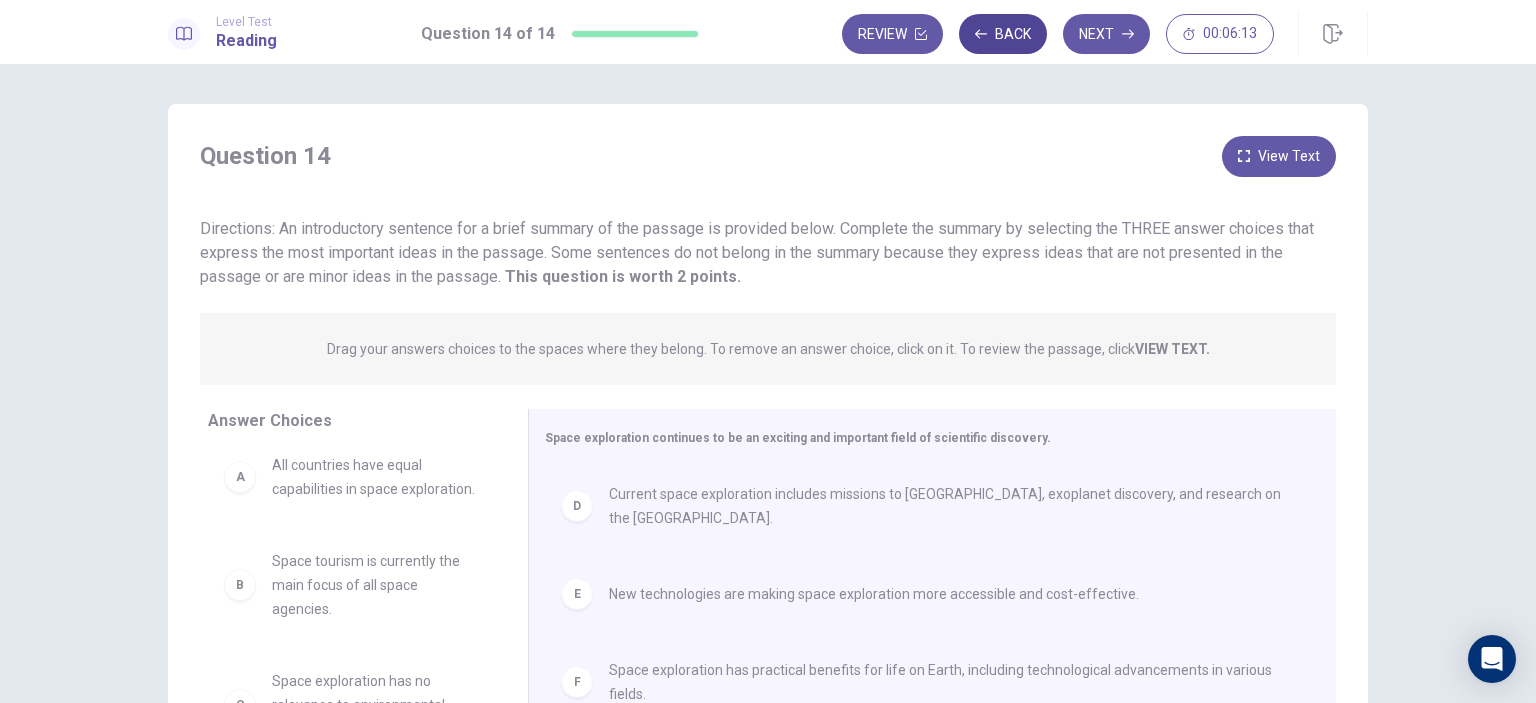 click on "Back" at bounding box center [1003, 34] 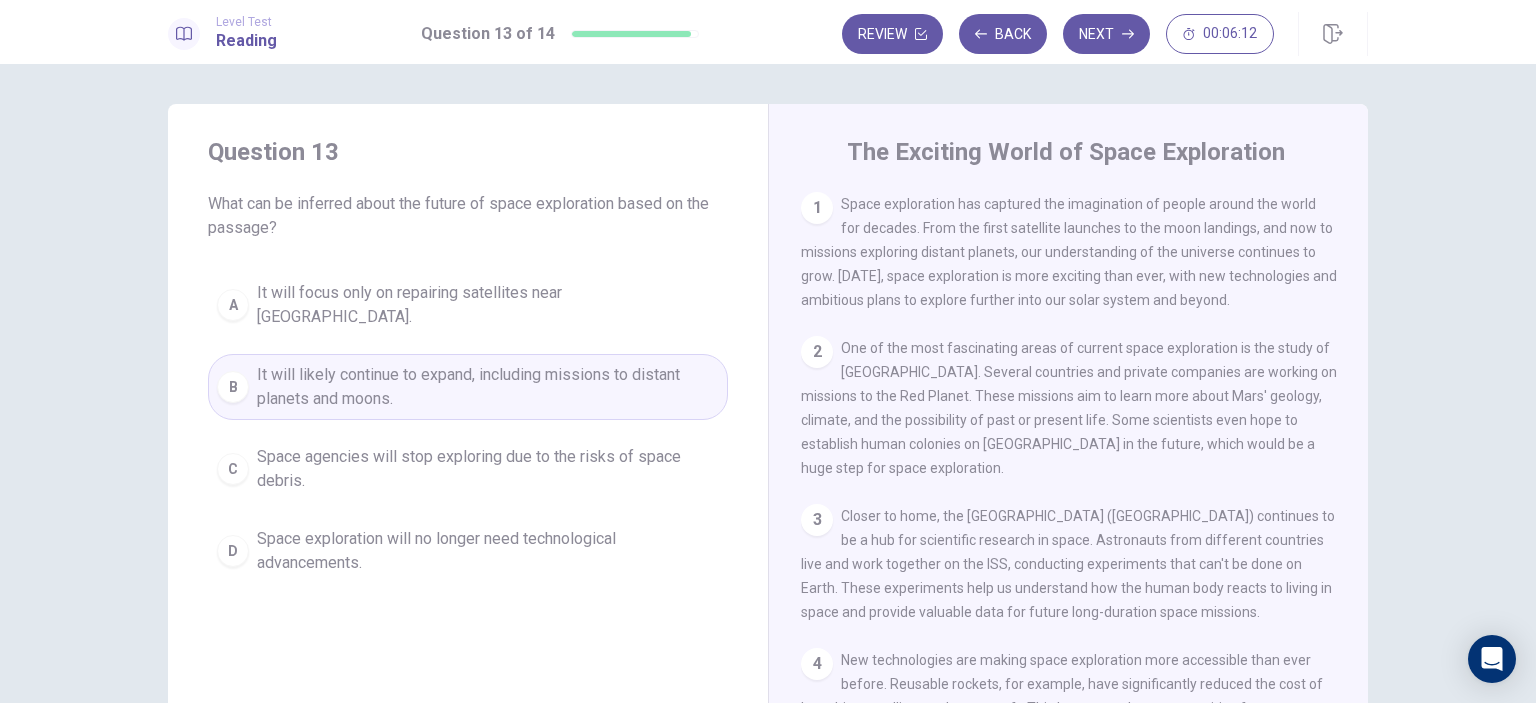 scroll, scrollTop: 100, scrollLeft: 0, axis: vertical 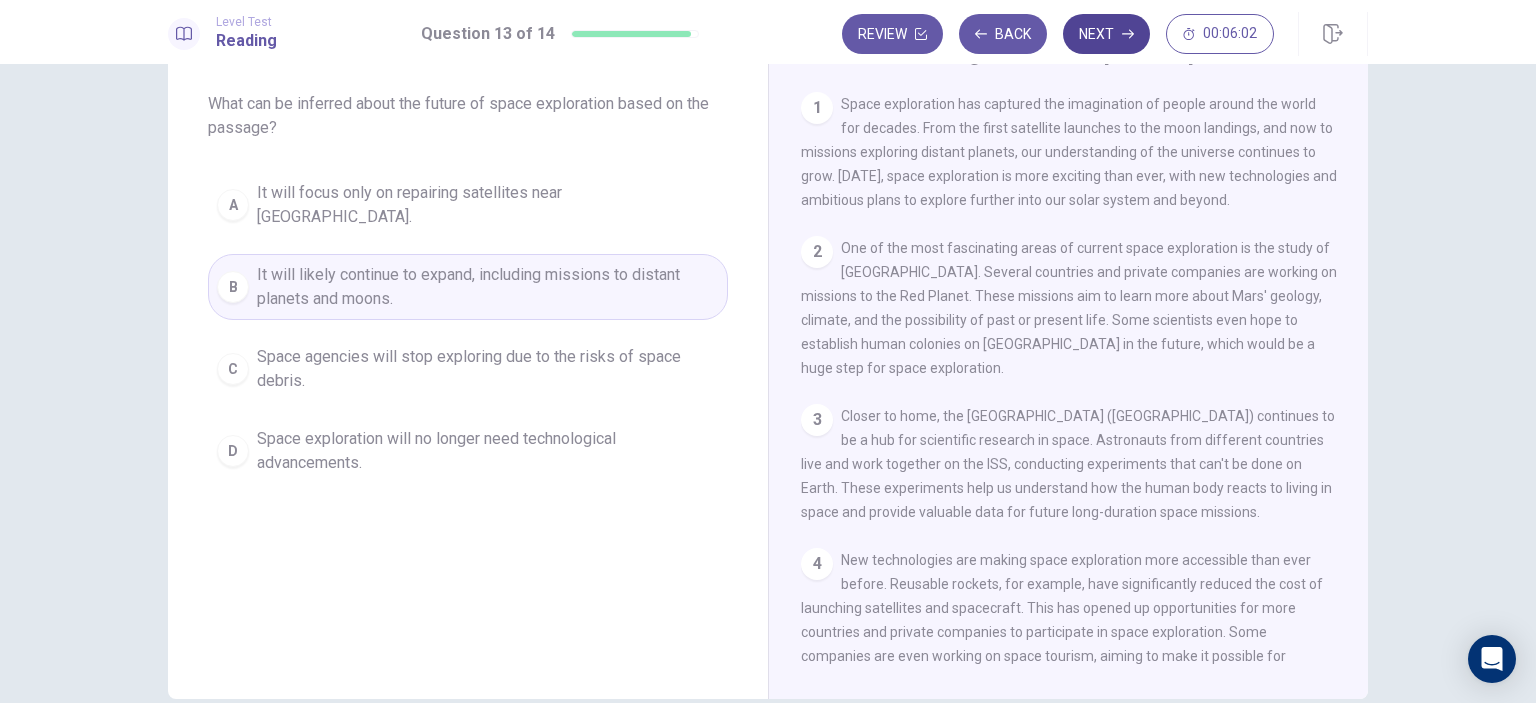 click on "Next" at bounding box center (1106, 34) 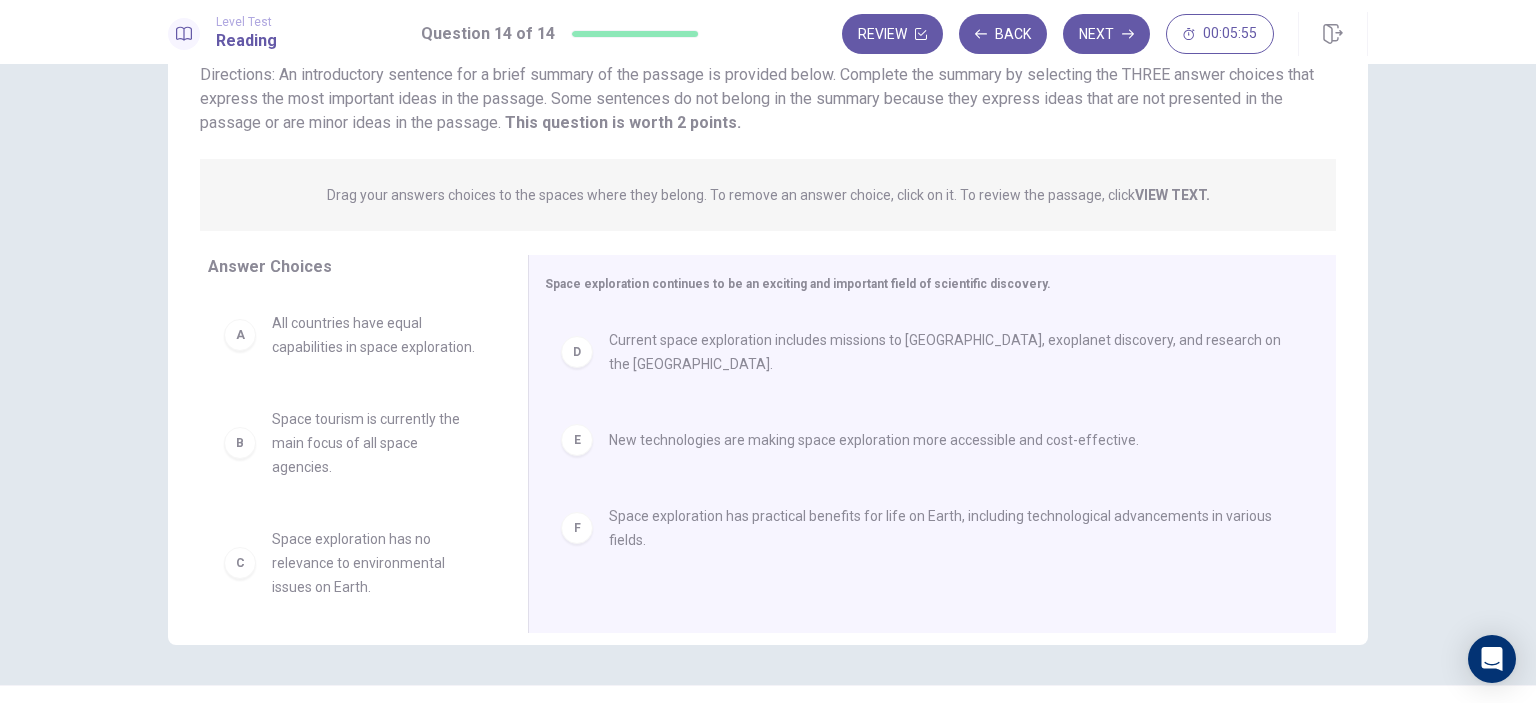 scroll, scrollTop: 200, scrollLeft: 0, axis: vertical 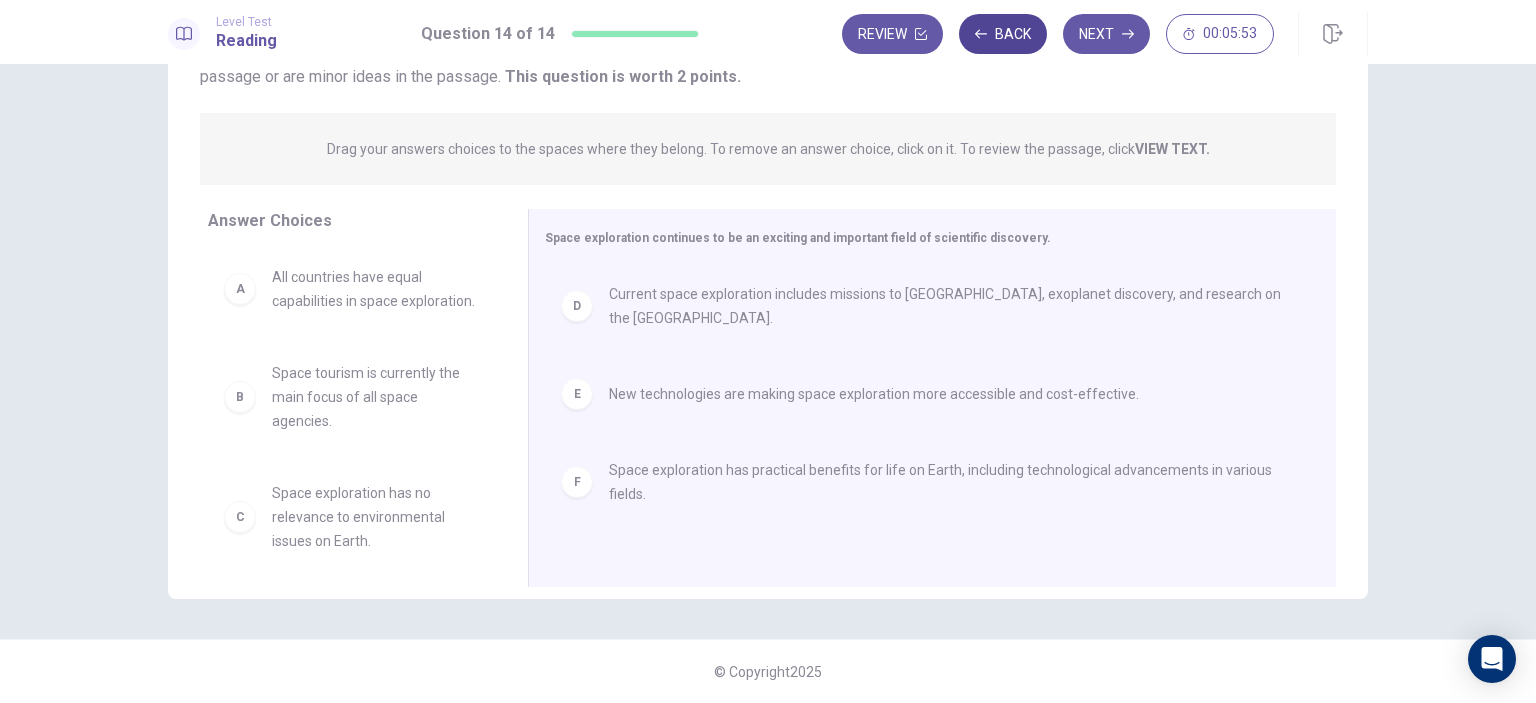 click on "Back" at bounding box center [1003, 34] 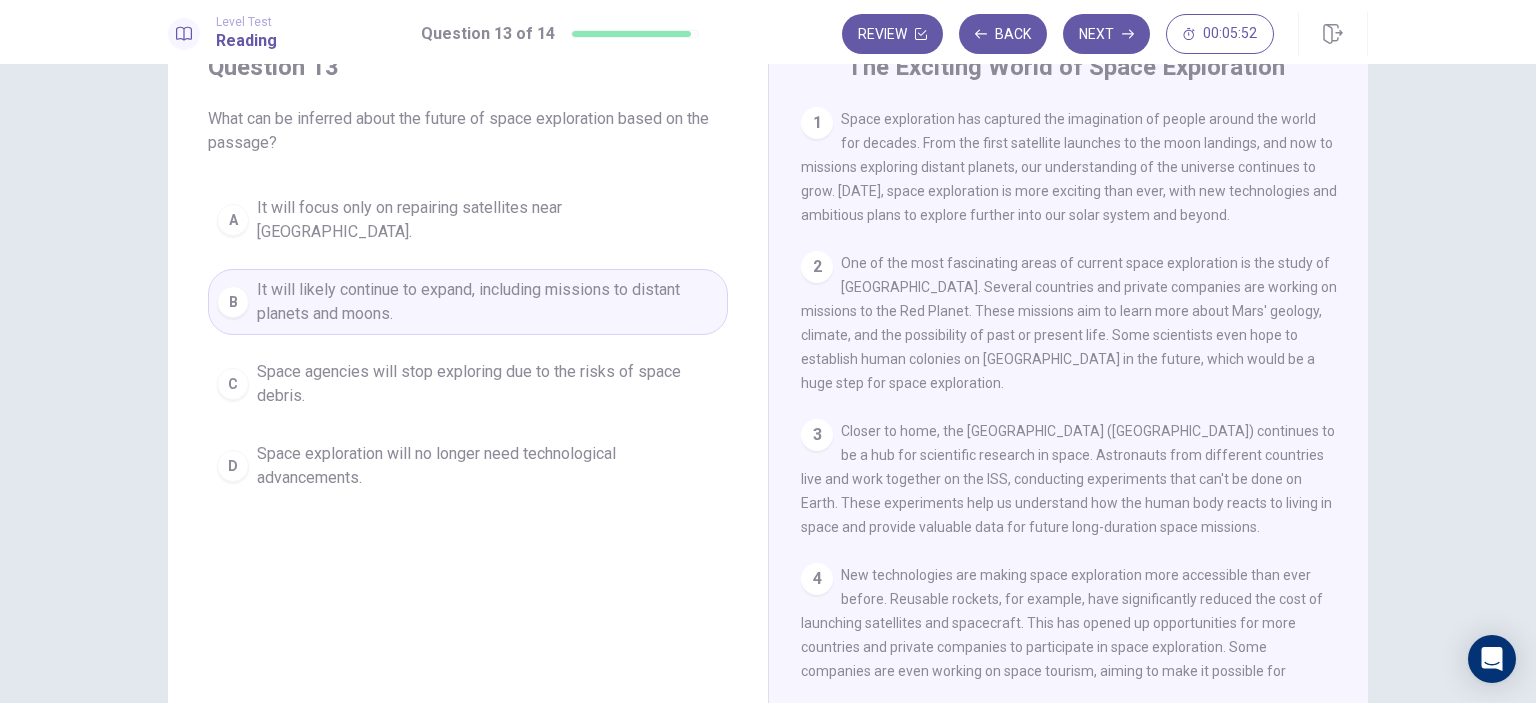 scroll, scrollTop: 0, scrollLeft: 0, axis: both 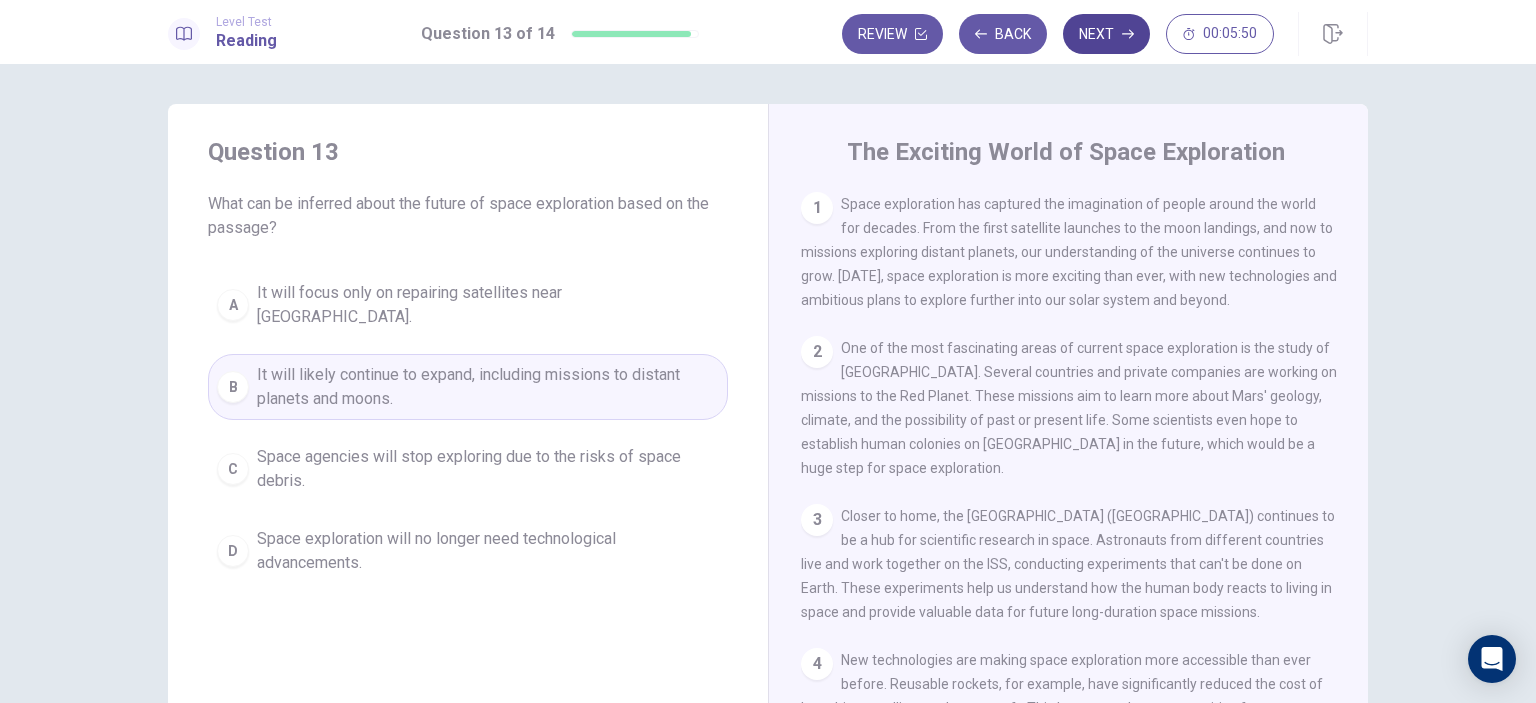 click on "Next" at bounding box center (1106, 34) 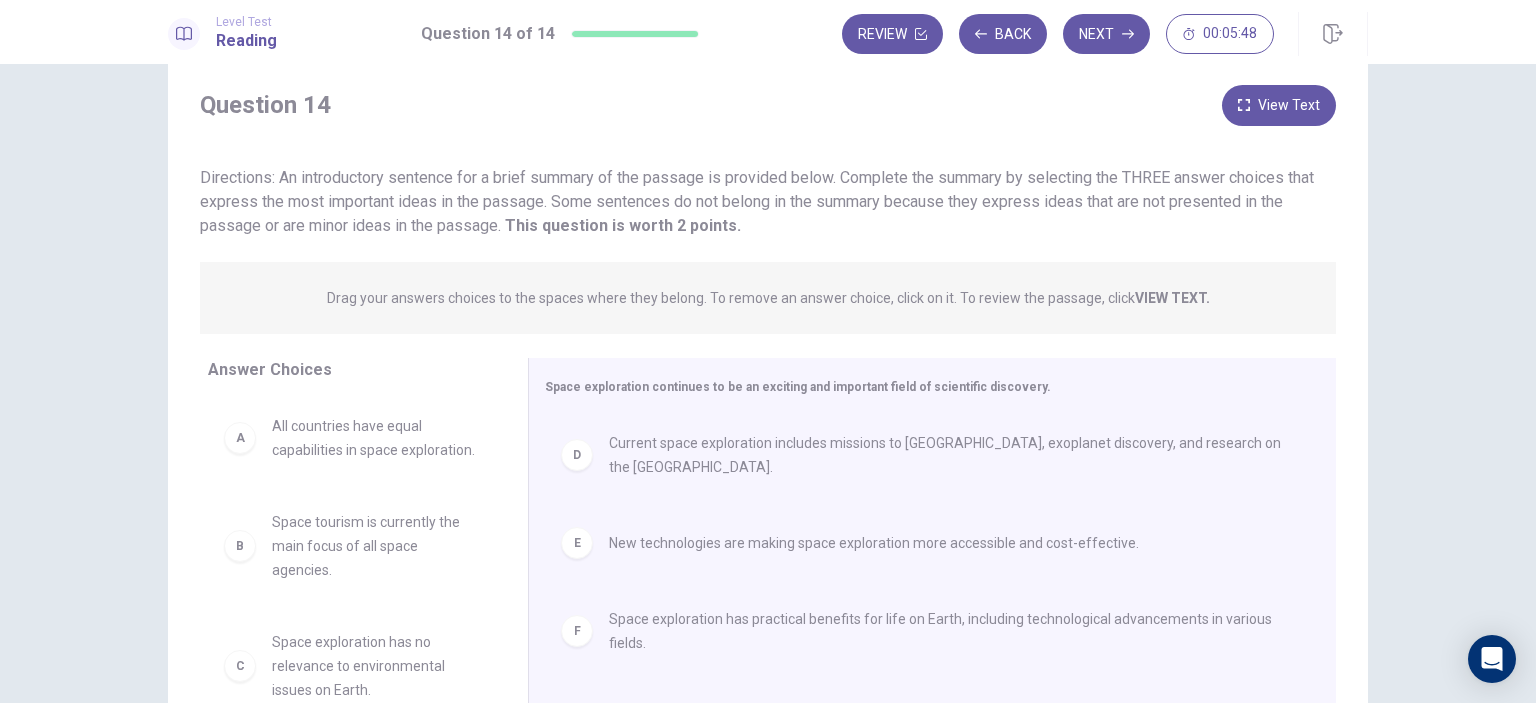 scroll, scrollTop: 100, scrollLeft: 0, axis: vertical 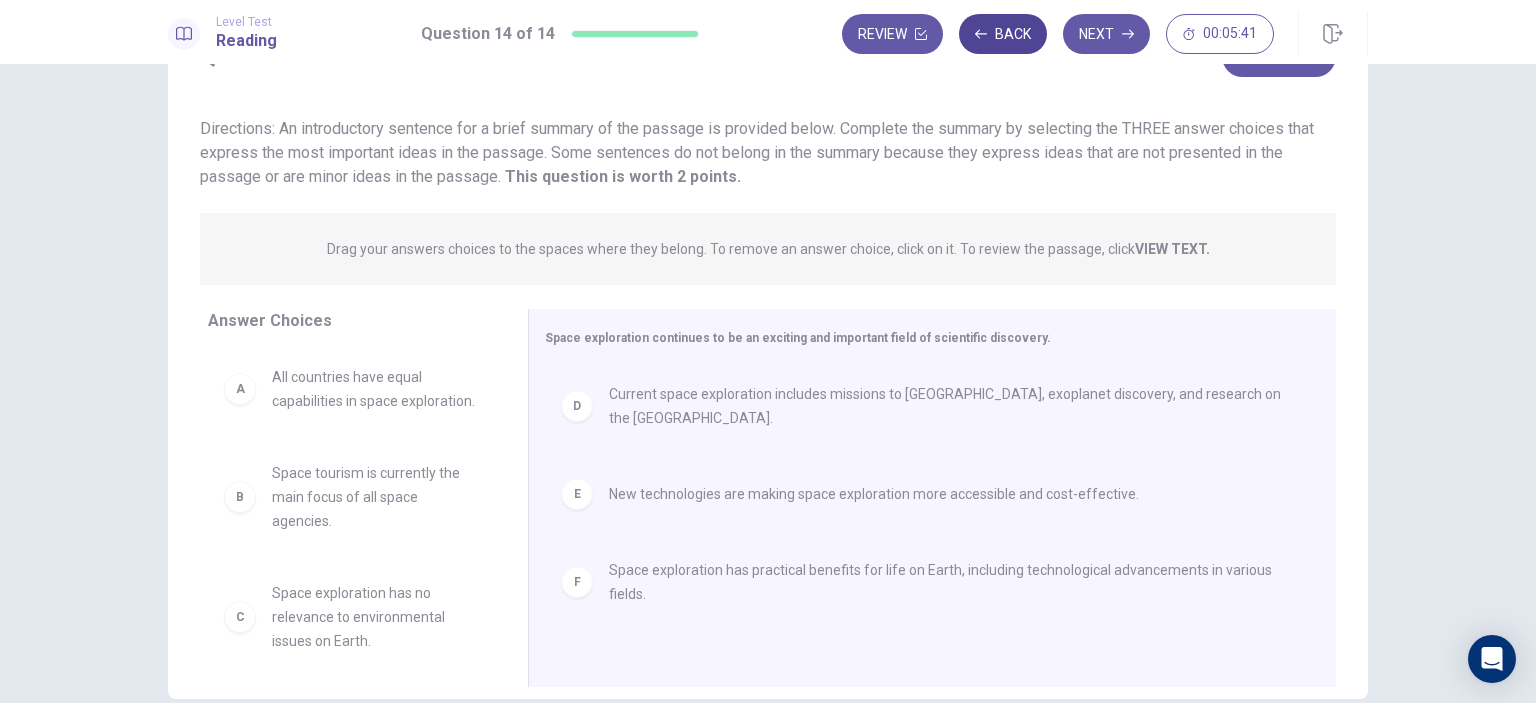click on "Back" at bounding box center [1003, 34] 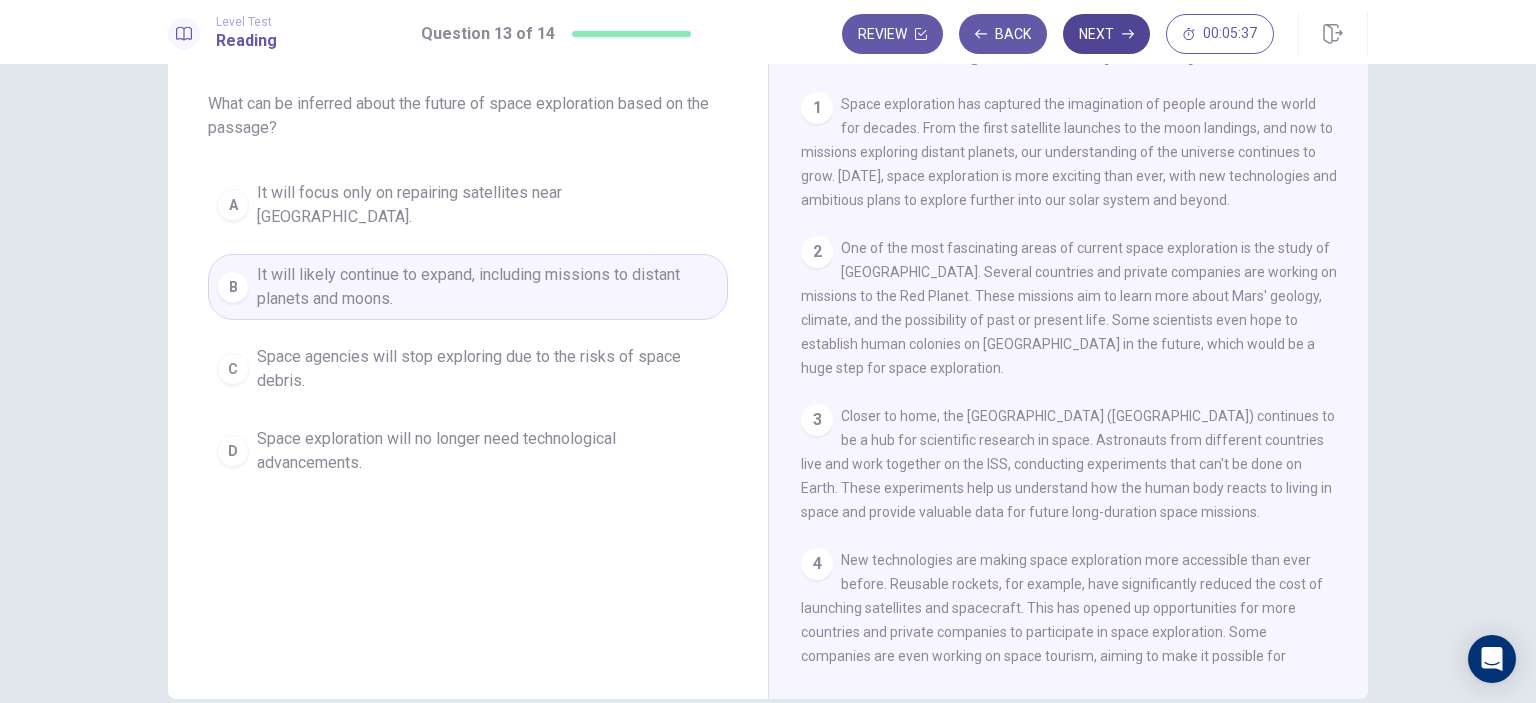 click on "Next" at bounding box center (1106, 34) 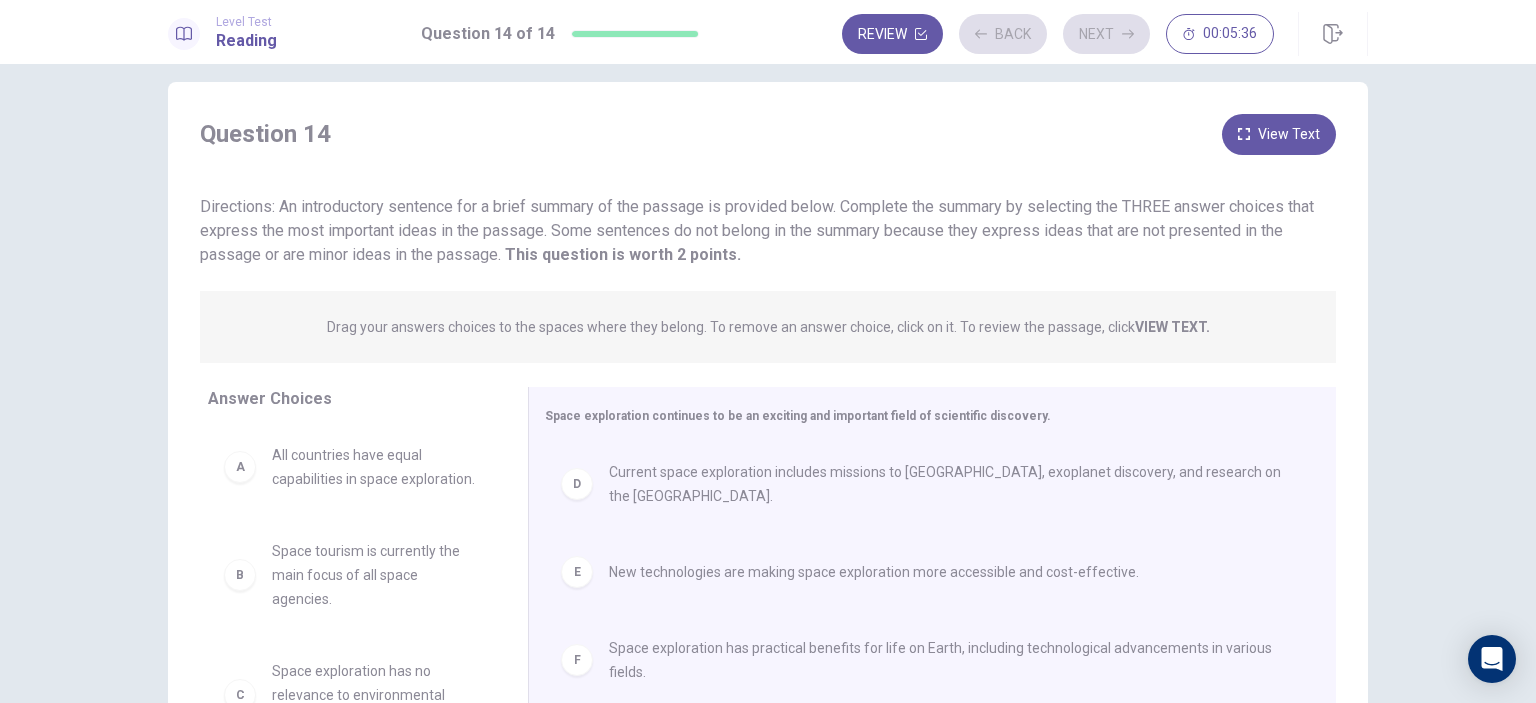 scroll, scrollTop: 0, scrollLeft: 0, axis: both 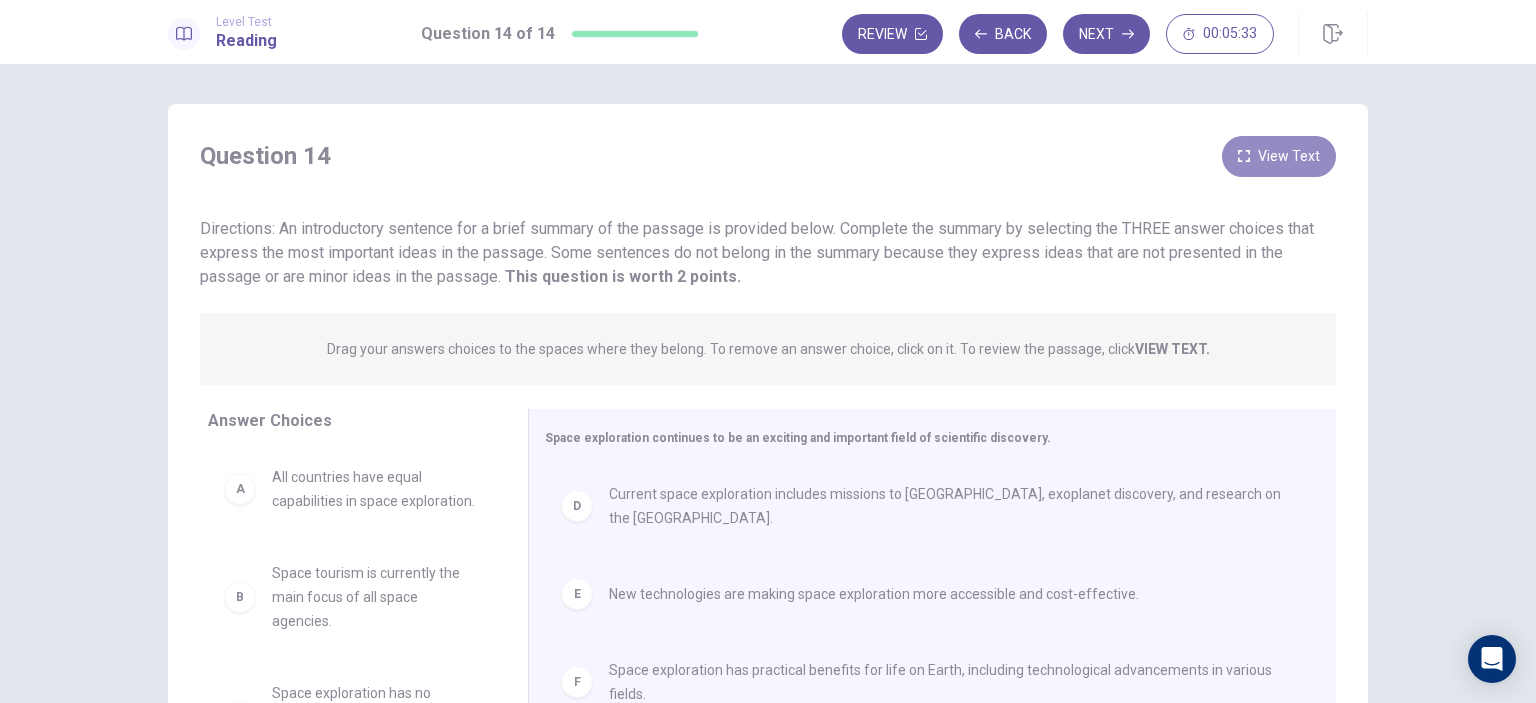 click on "View Text" at bounding box center (1279, 156) 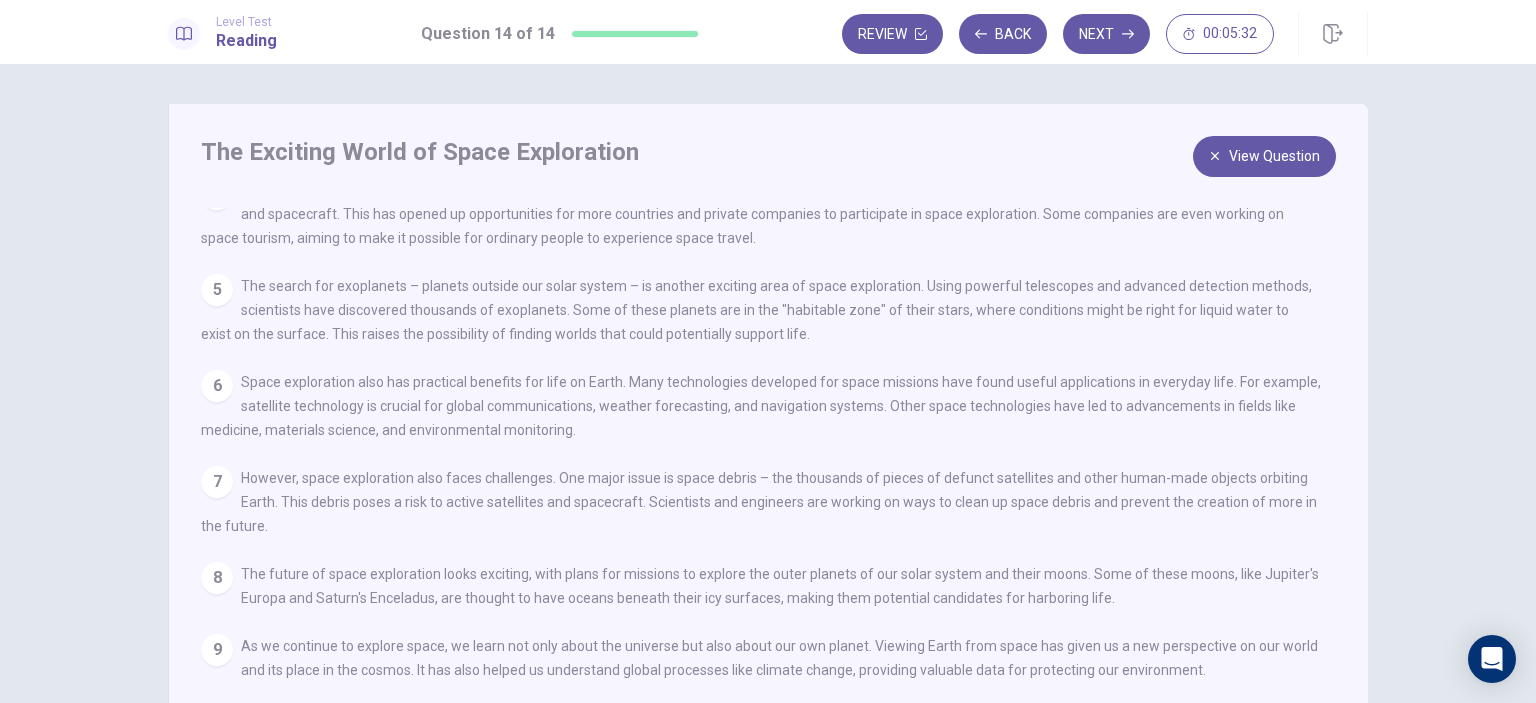 scroll, scrollTop: 359, scrollLeft: 0, axis: vertical 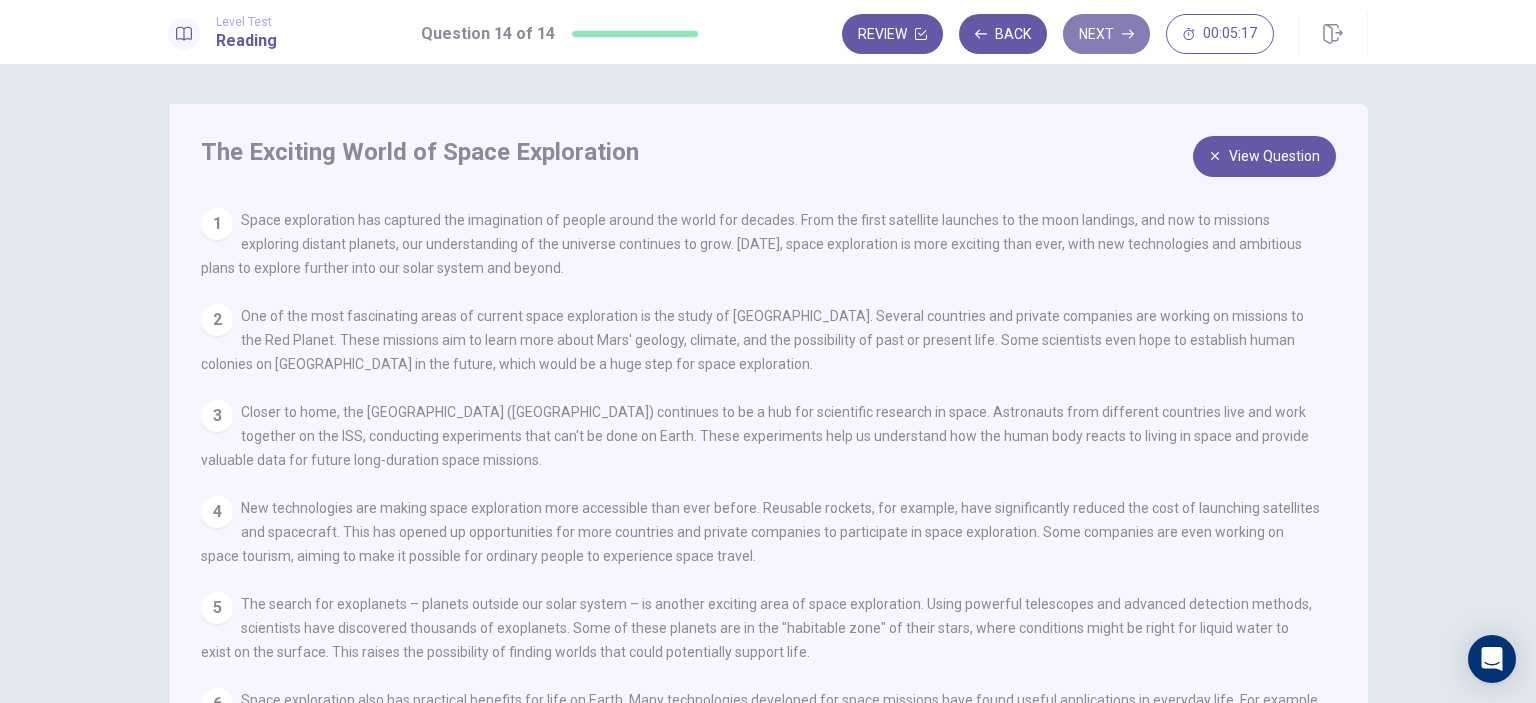 click on "Next" at bounding box center [1106, 34] 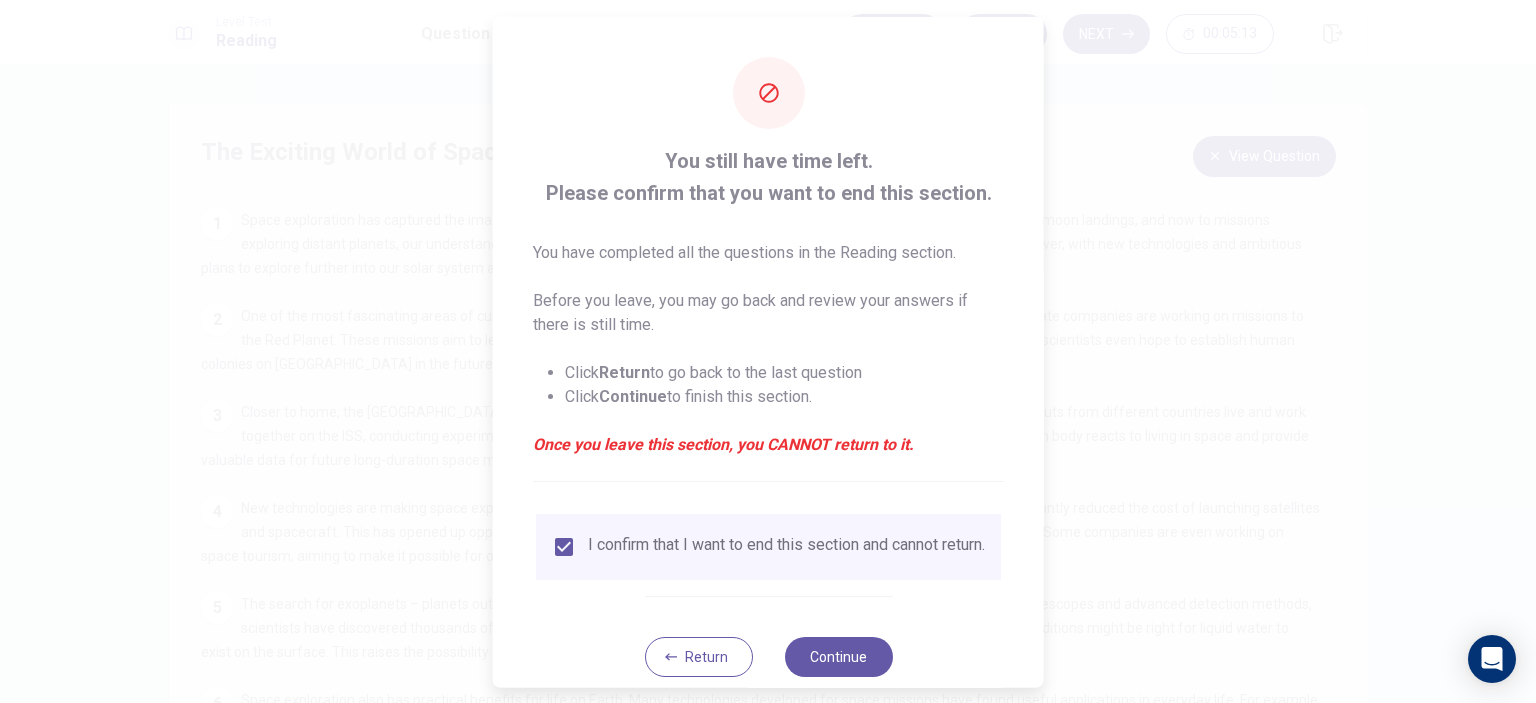 click at bounding box center (768, 351) 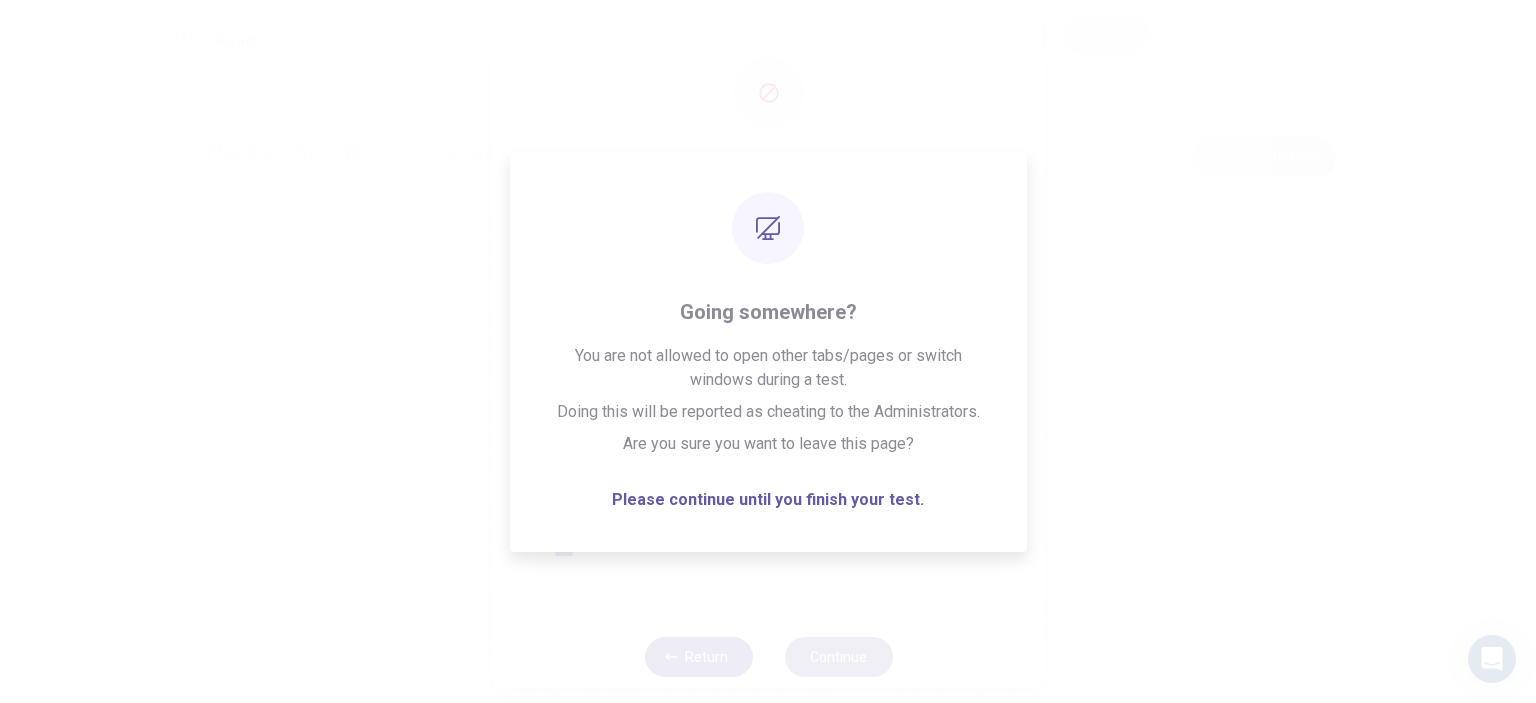 click 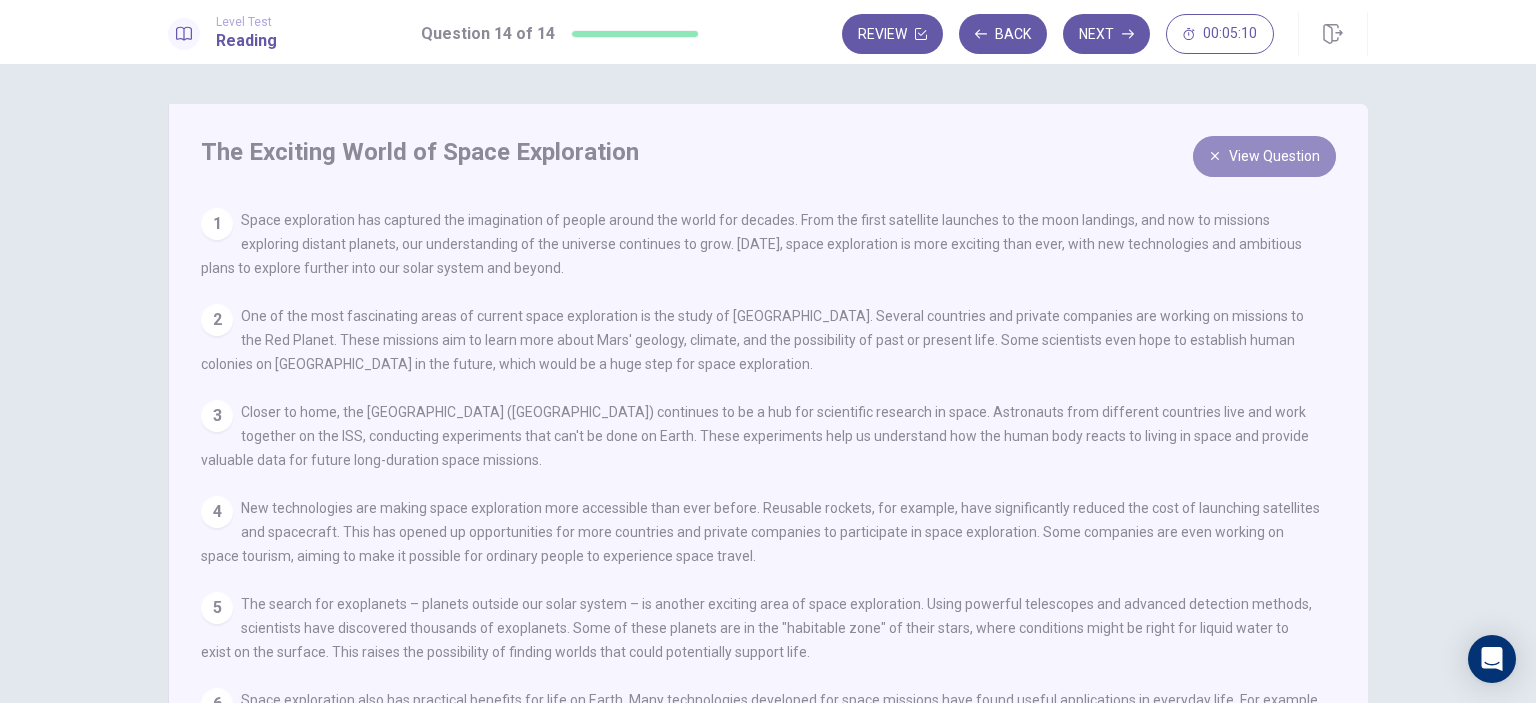 click on "View Question" at bounding box center (1264, 156) 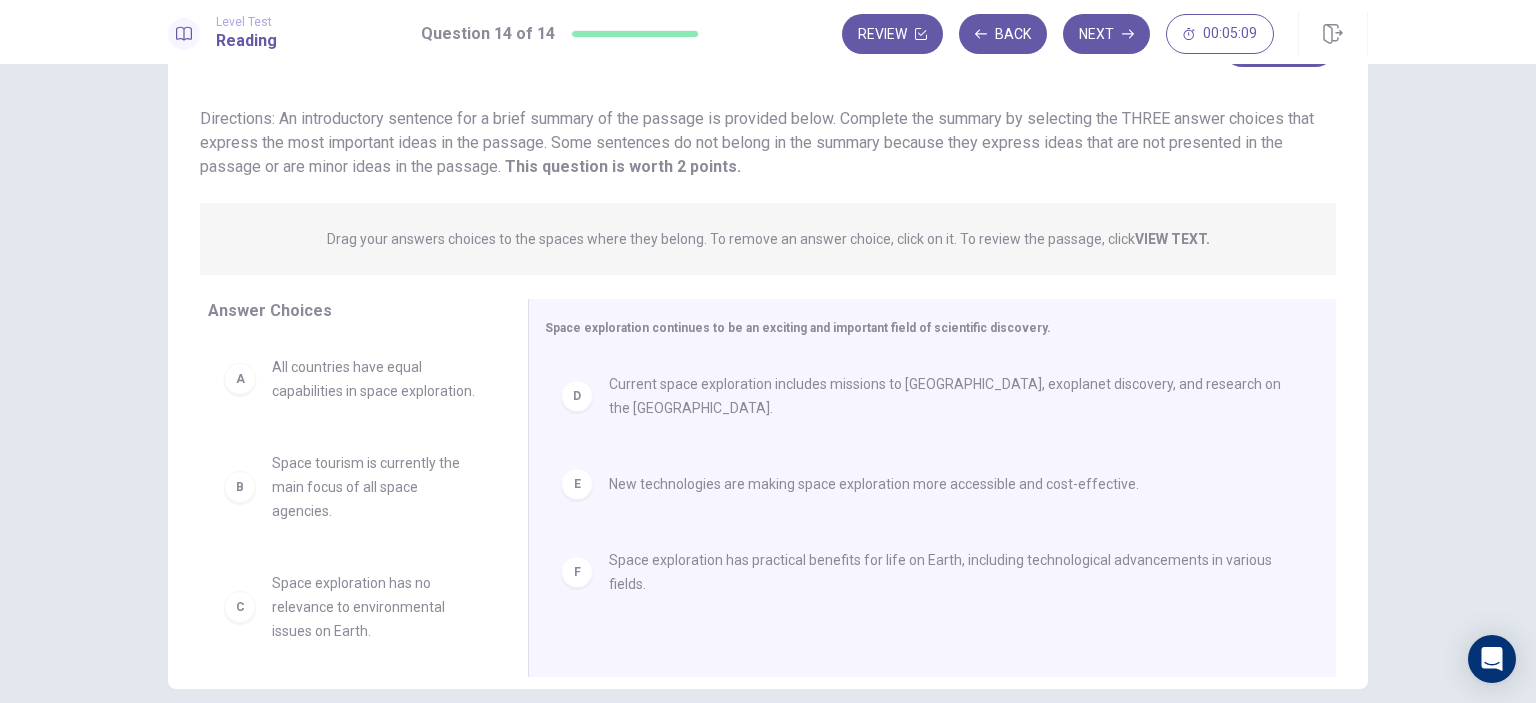 scroll, scrollTop: 0, scrollLeft: 0, axis: both 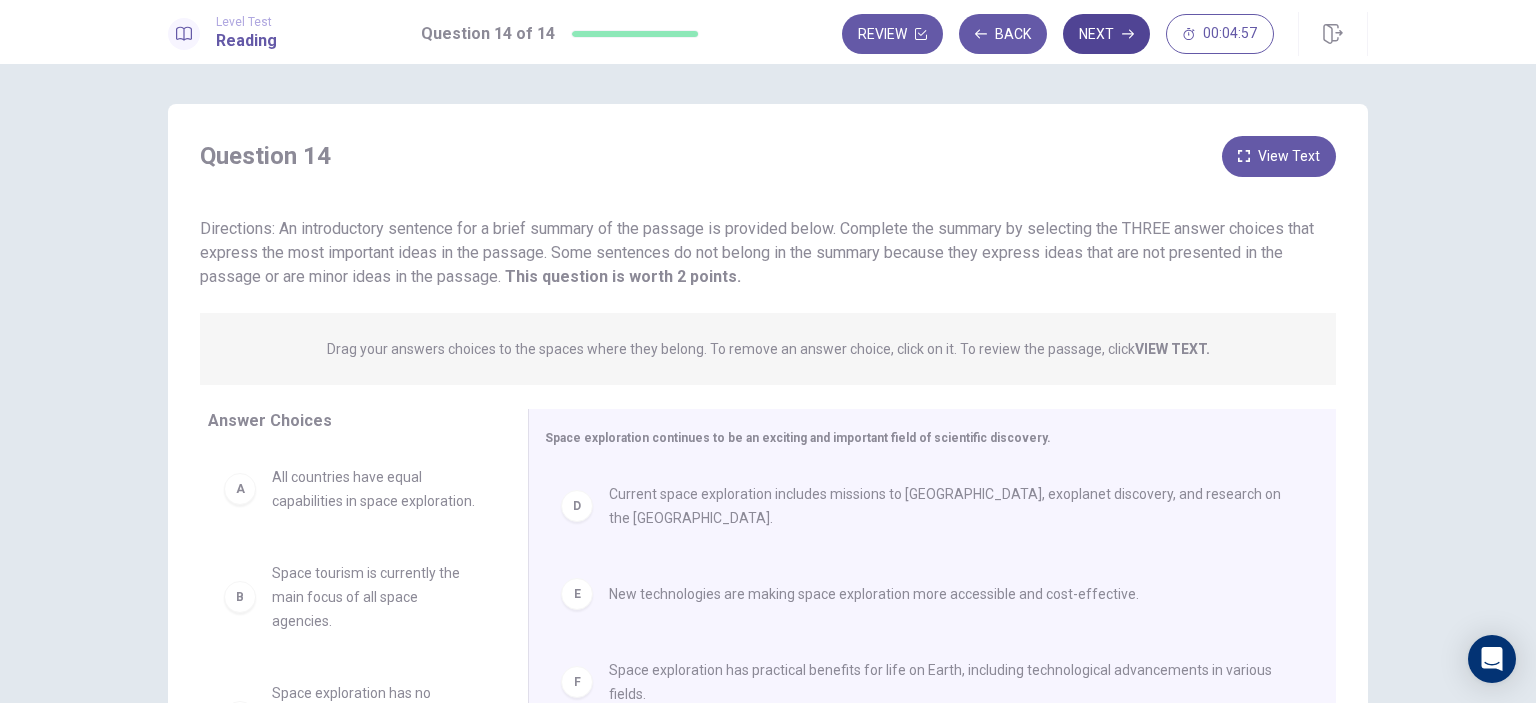 click on "Next" at bounding box center (1106, 34) 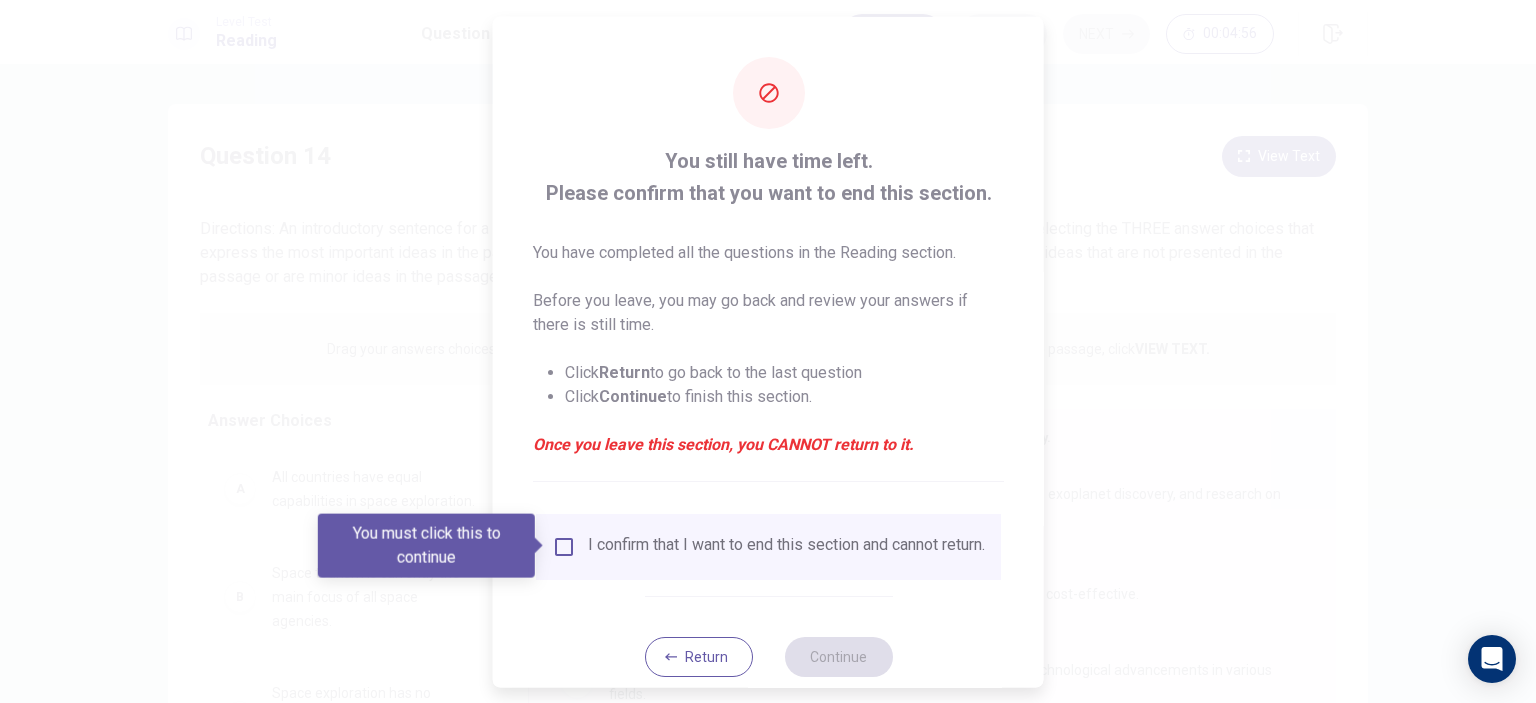 click on "You still have time left.   Please confirm that you want to end this section. You have completed all the questions in the Reading section. Before you leave, you may go back and review your answers if there is still time. Click  Return  to go back to the last question Click  Continue  to finish this section. Once you leave this section, you CANNOT return to it. I confirm that I want to end this section and cannot return. Return Continue" at bounding box center [768, 366] 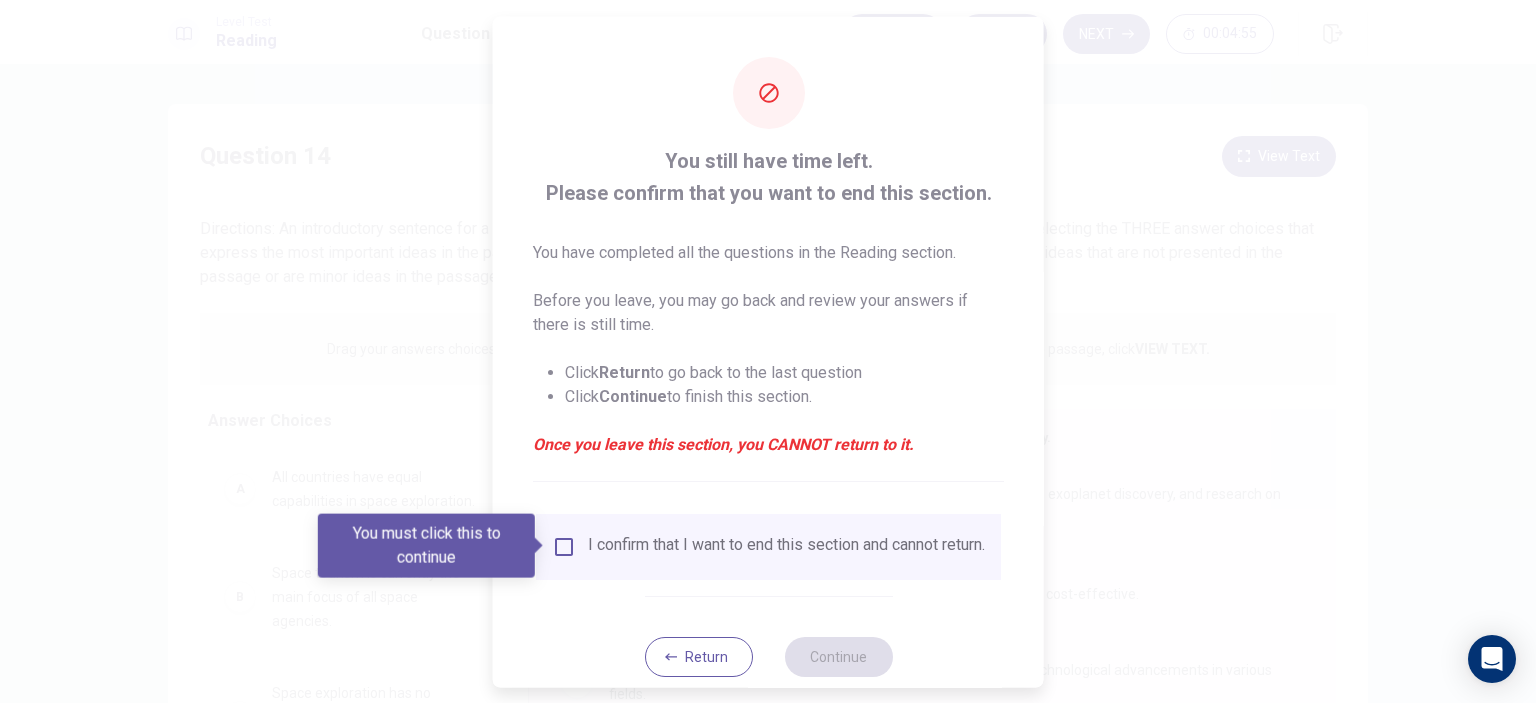 click on "I confirm that I want to end this section and cannot return." at bounding box center (786, 546) 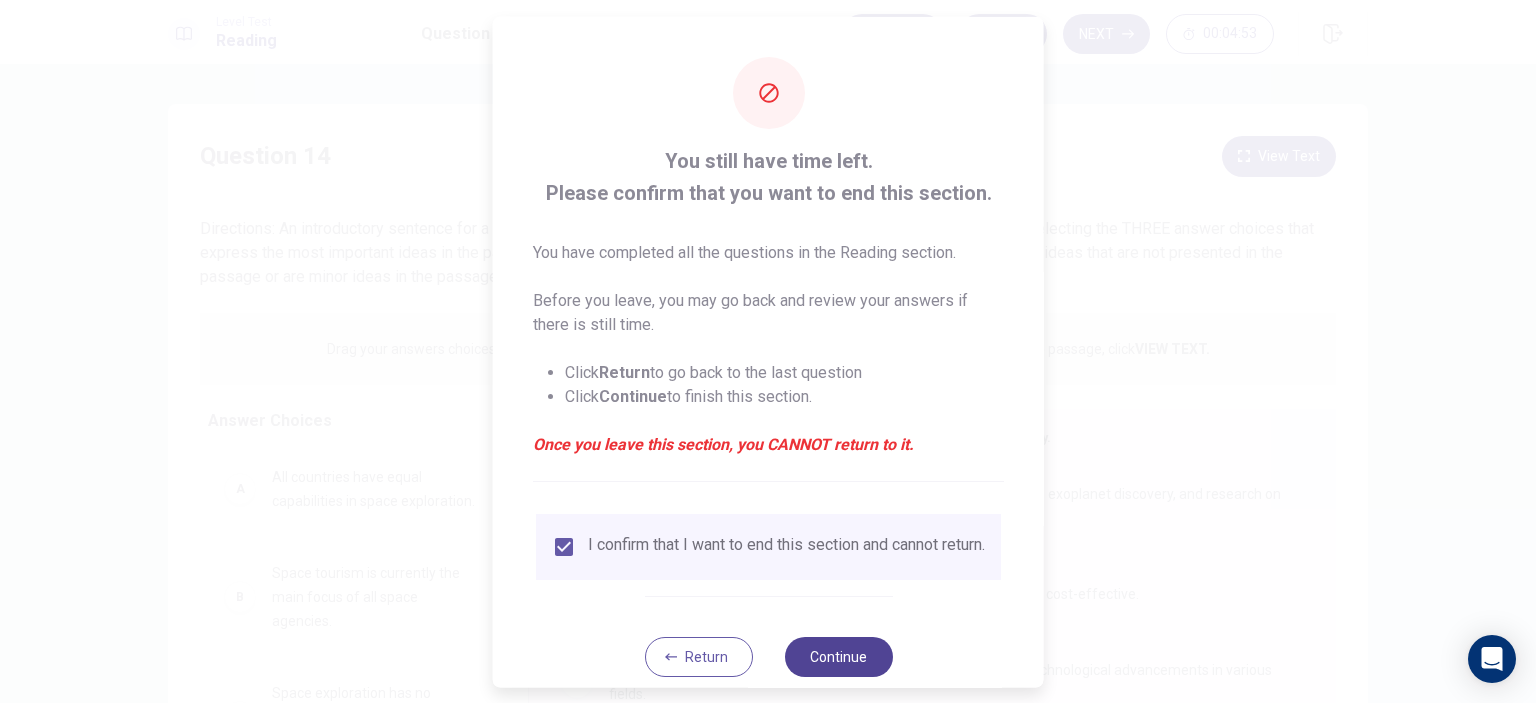 click on "Continue" at bounding box center [838, 656] 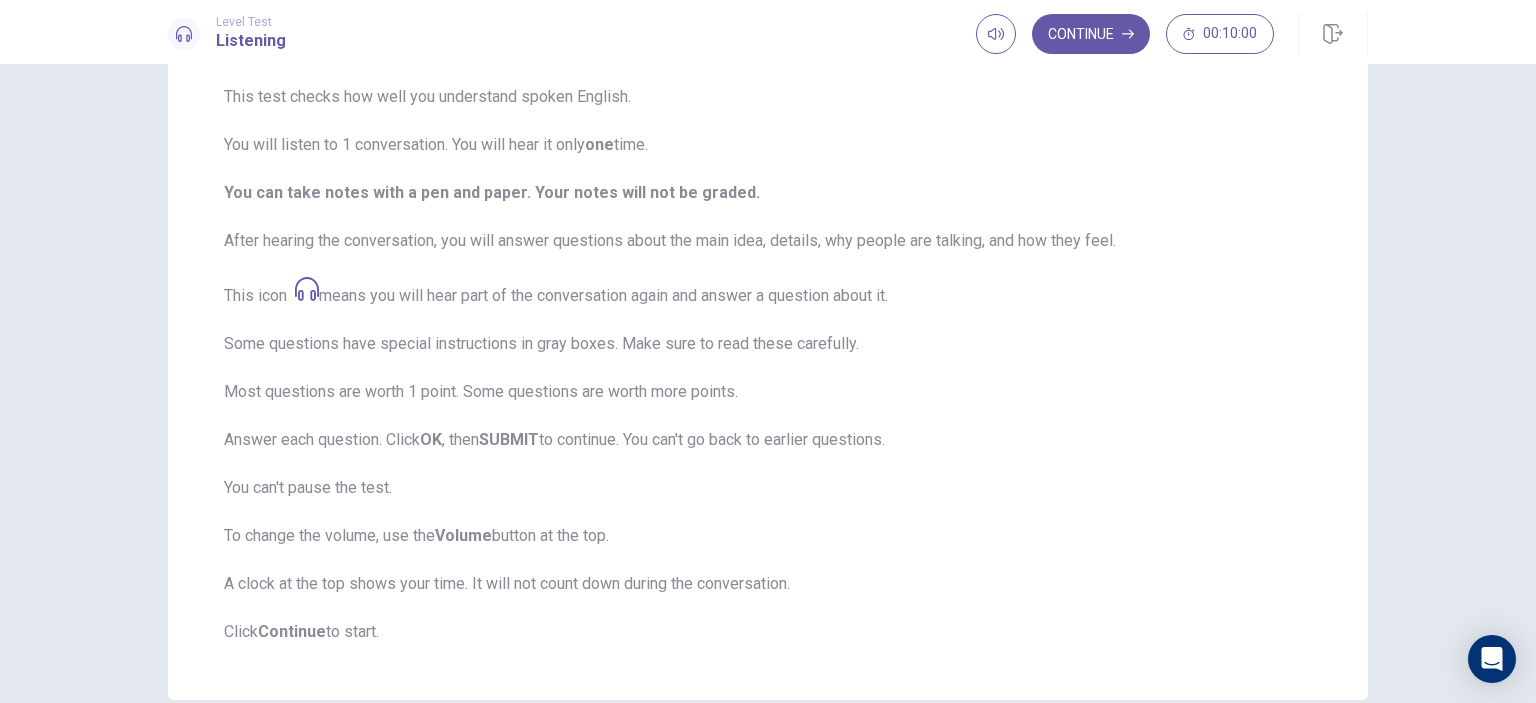 scroll, scrollTop: 255, scrollLeft: 0, axis: vertical 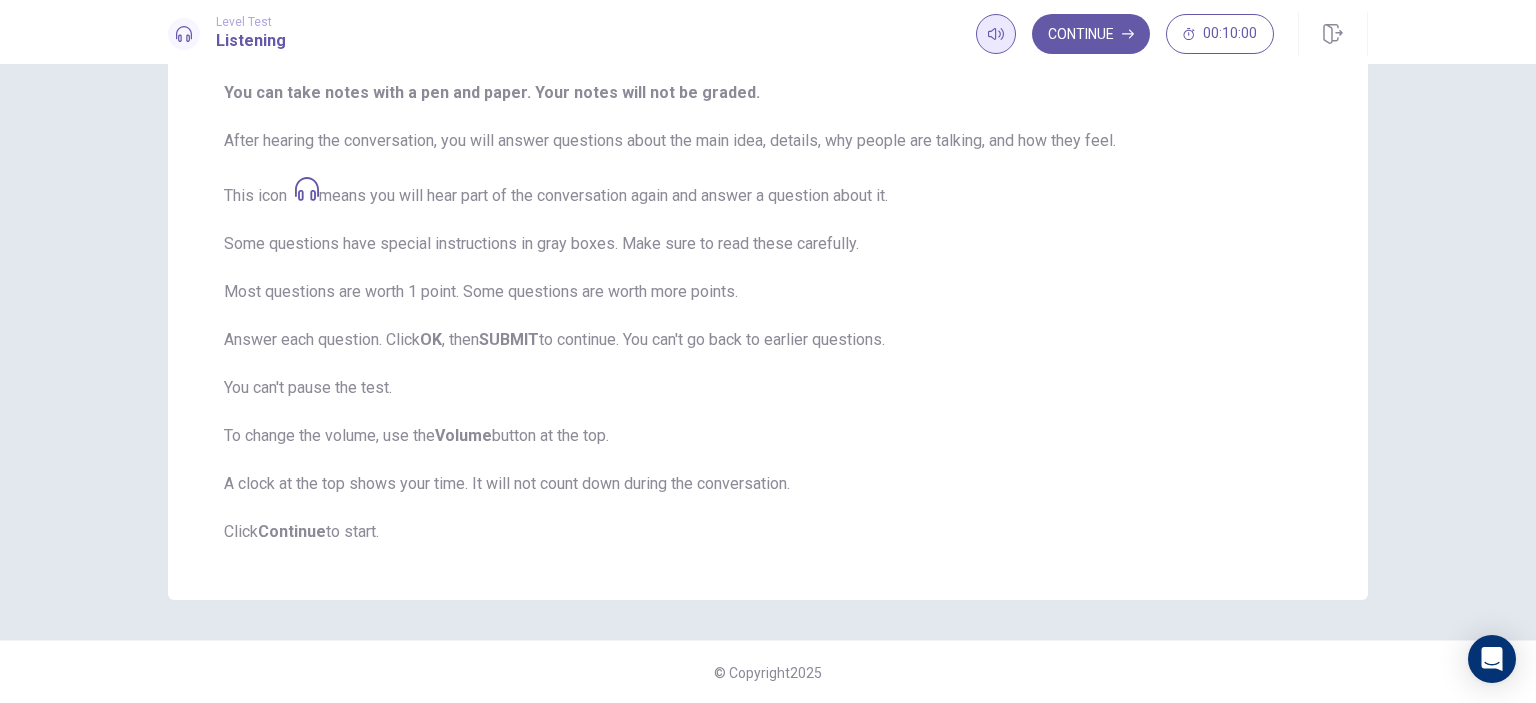 click 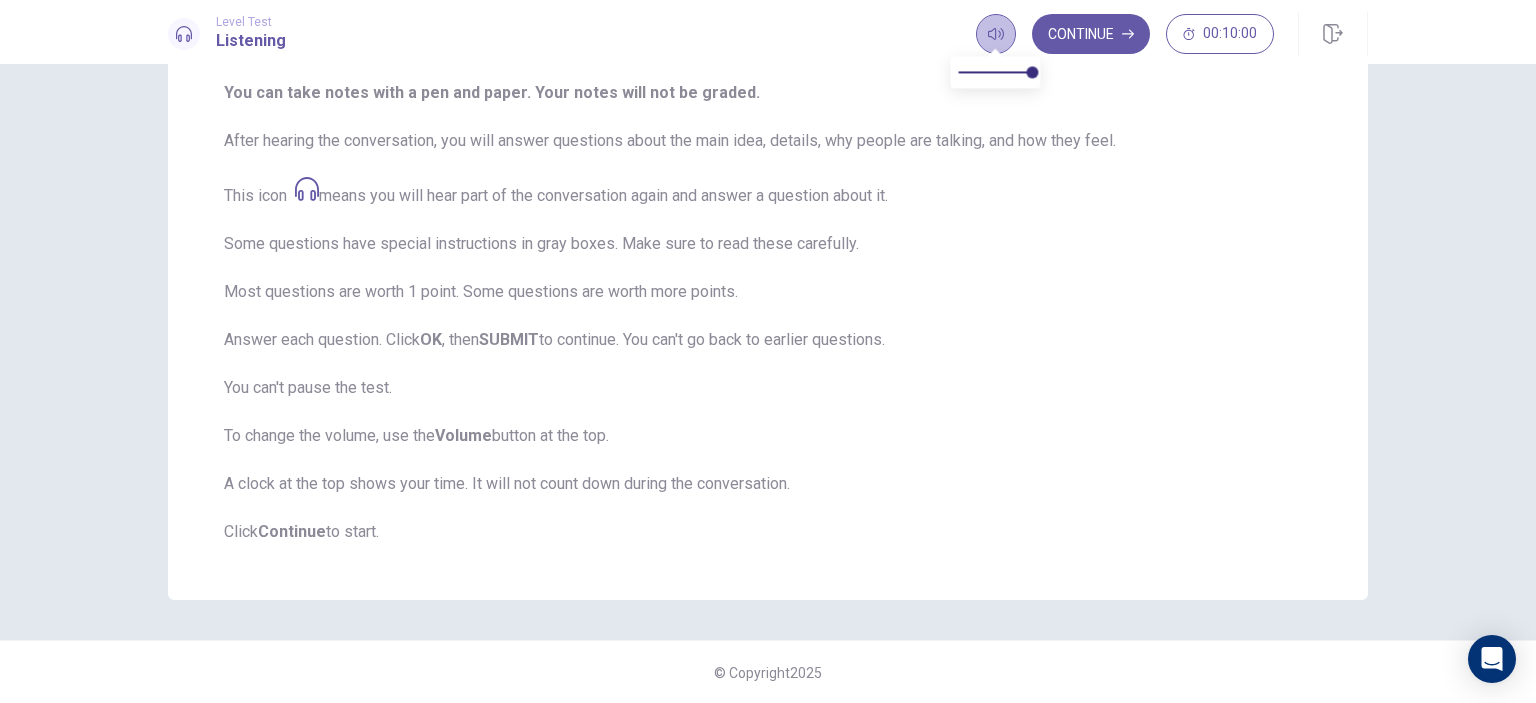 click 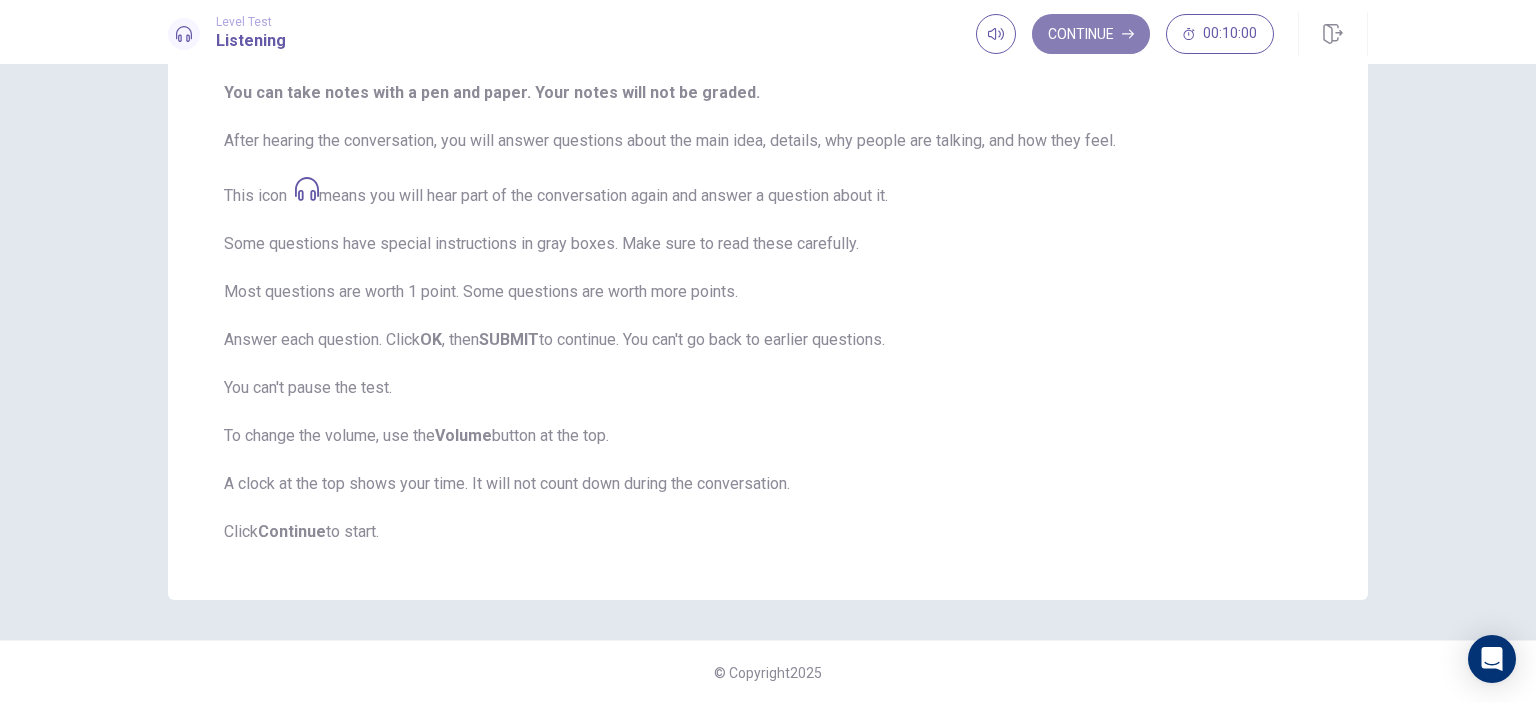 click on "Continue" at bounding box center [1091, 34] 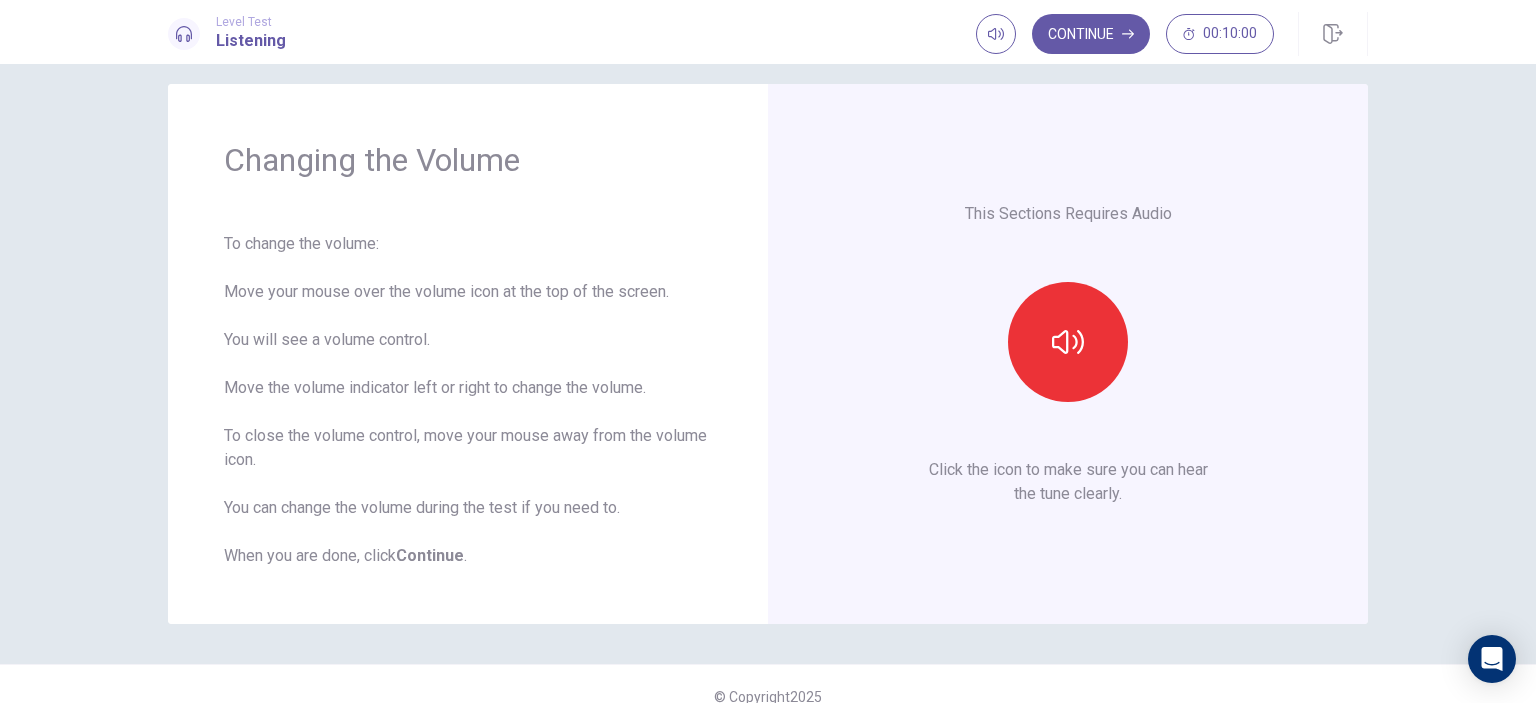 scroll, scrollTop: 0, scrollLeft: 0, axis: both 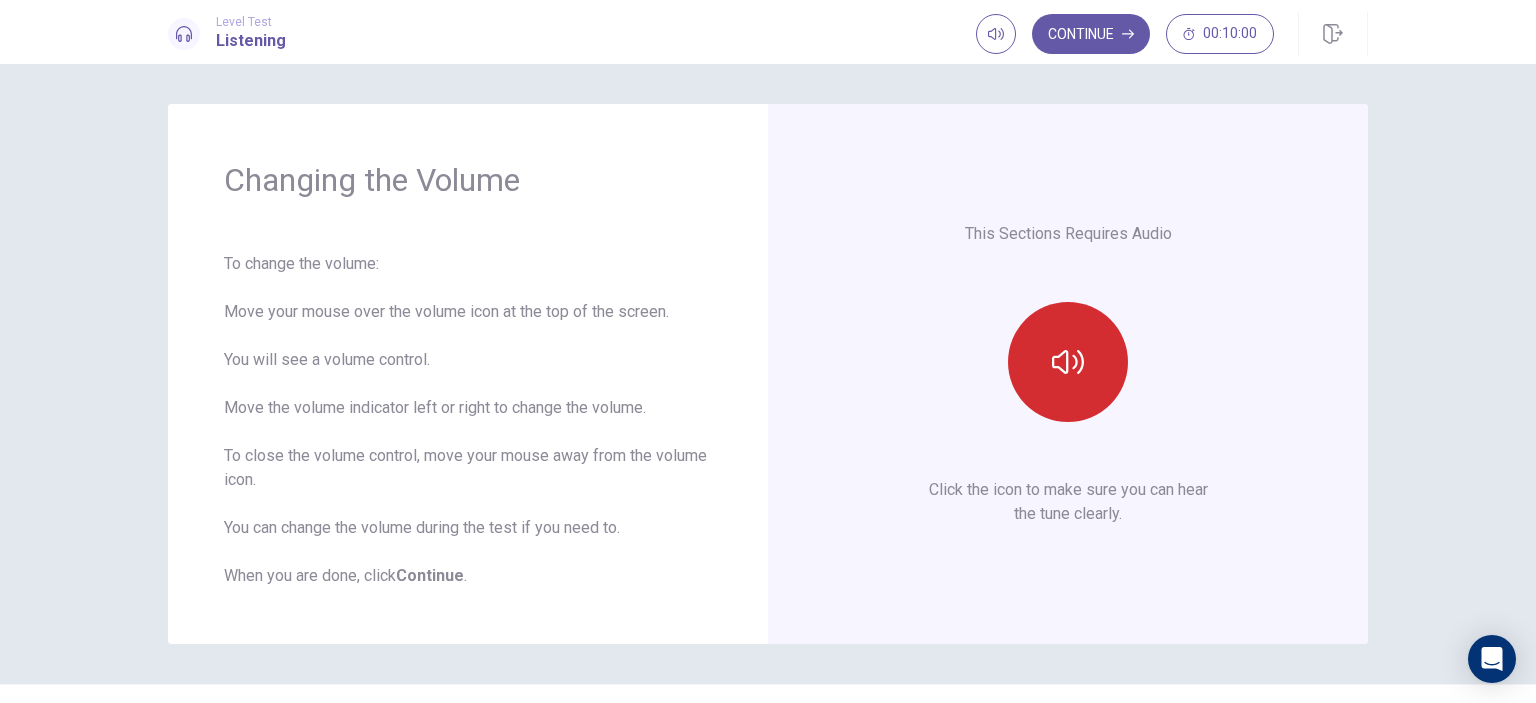 click at bounding box center (1068, 362) 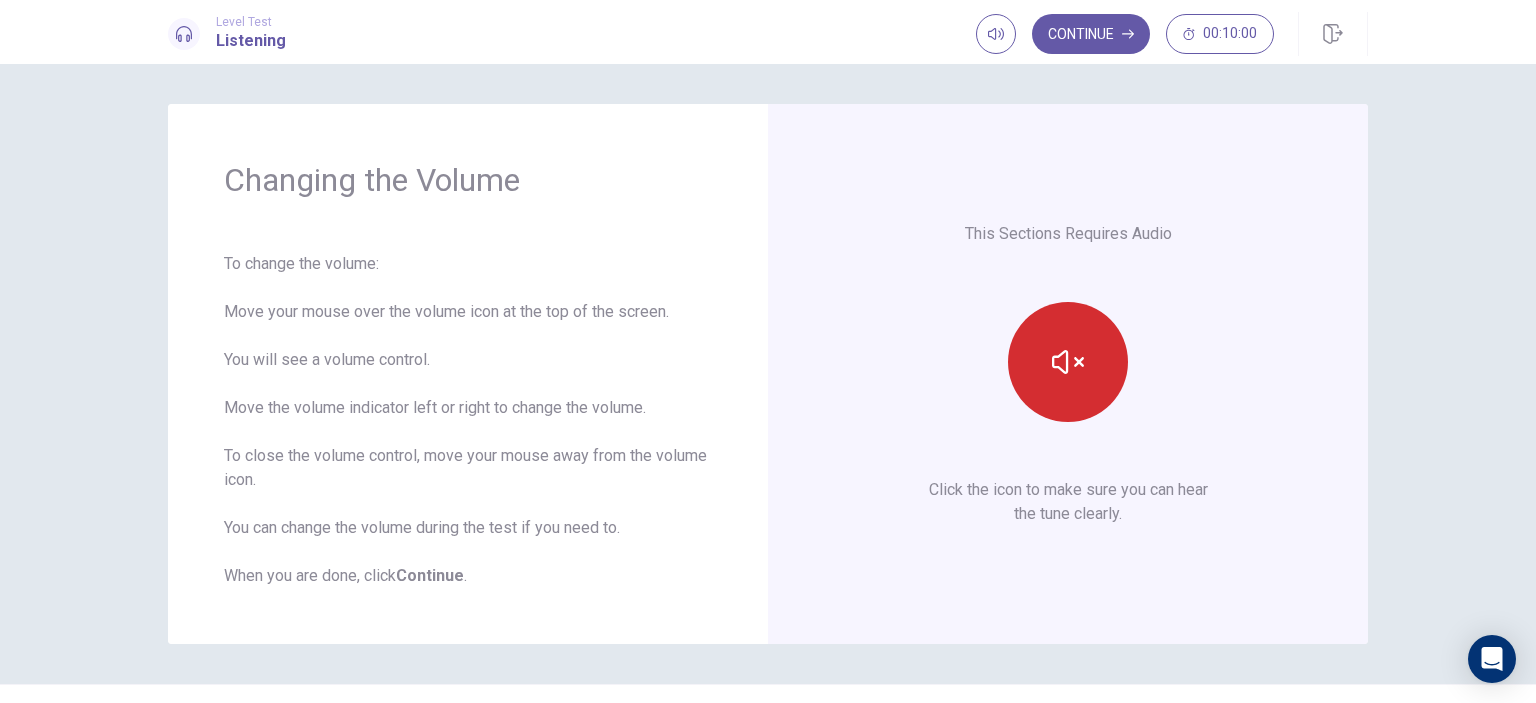 click at bounding box center (1068, 362) 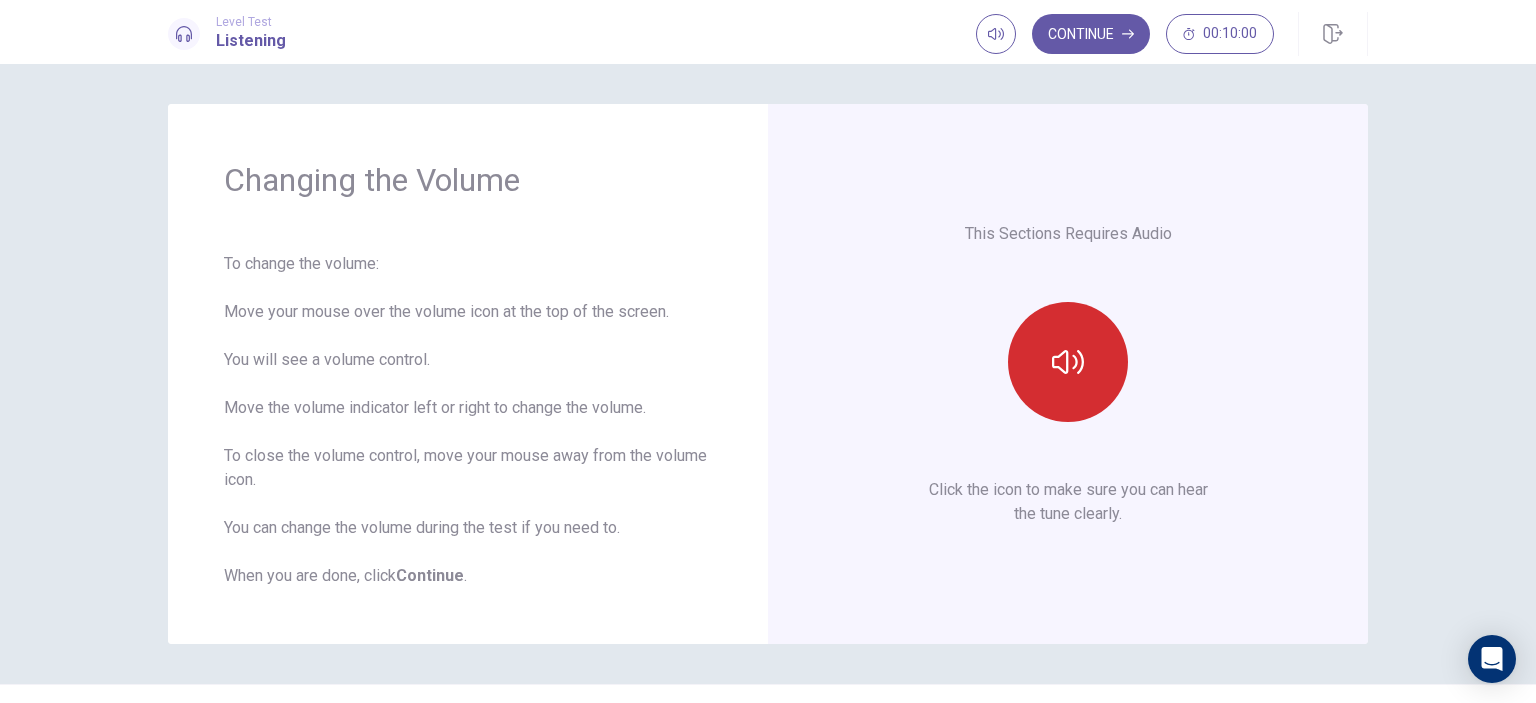 click at bounding box center (1068, 362) 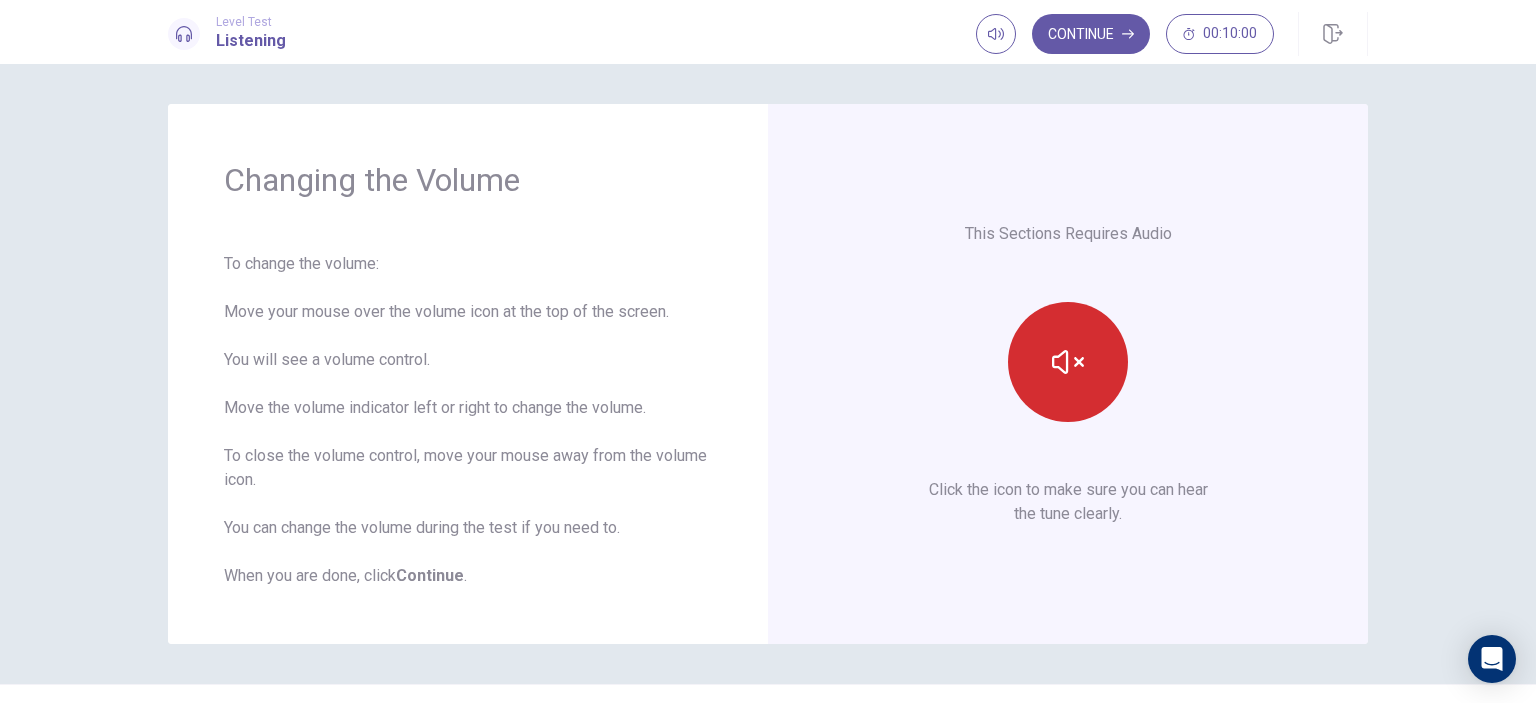 click at bounding box center (1068, 362) 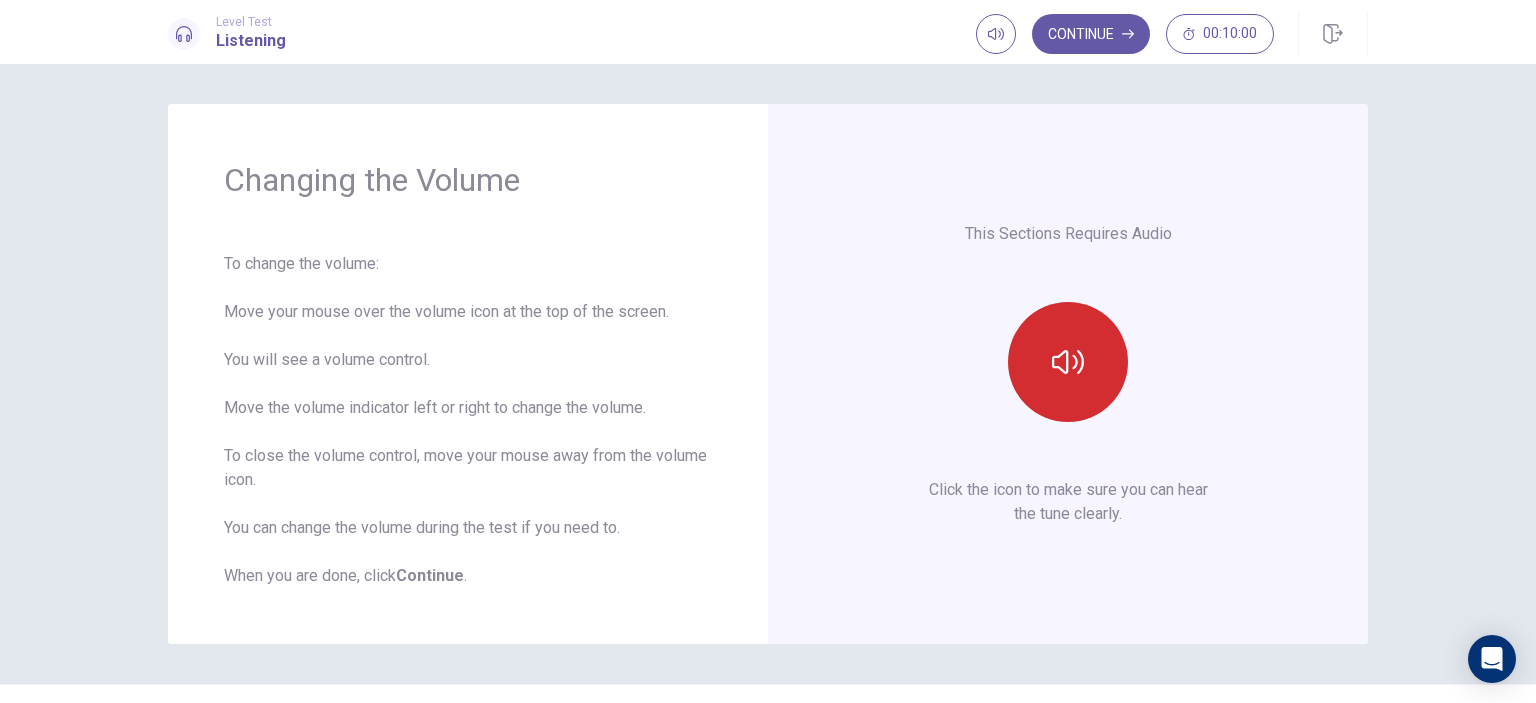 click at bounding box center [1068, 362] 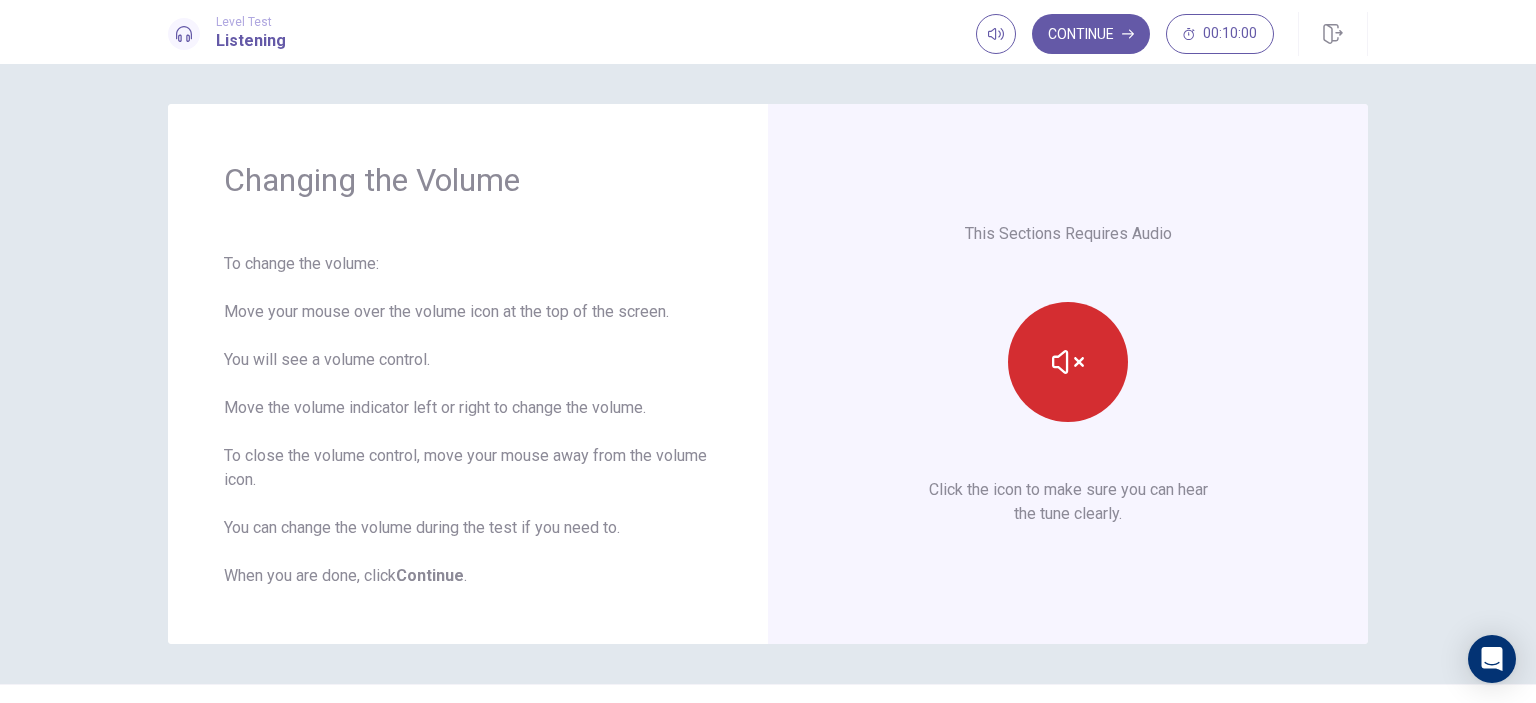 click at bounding box center [1068, 362] 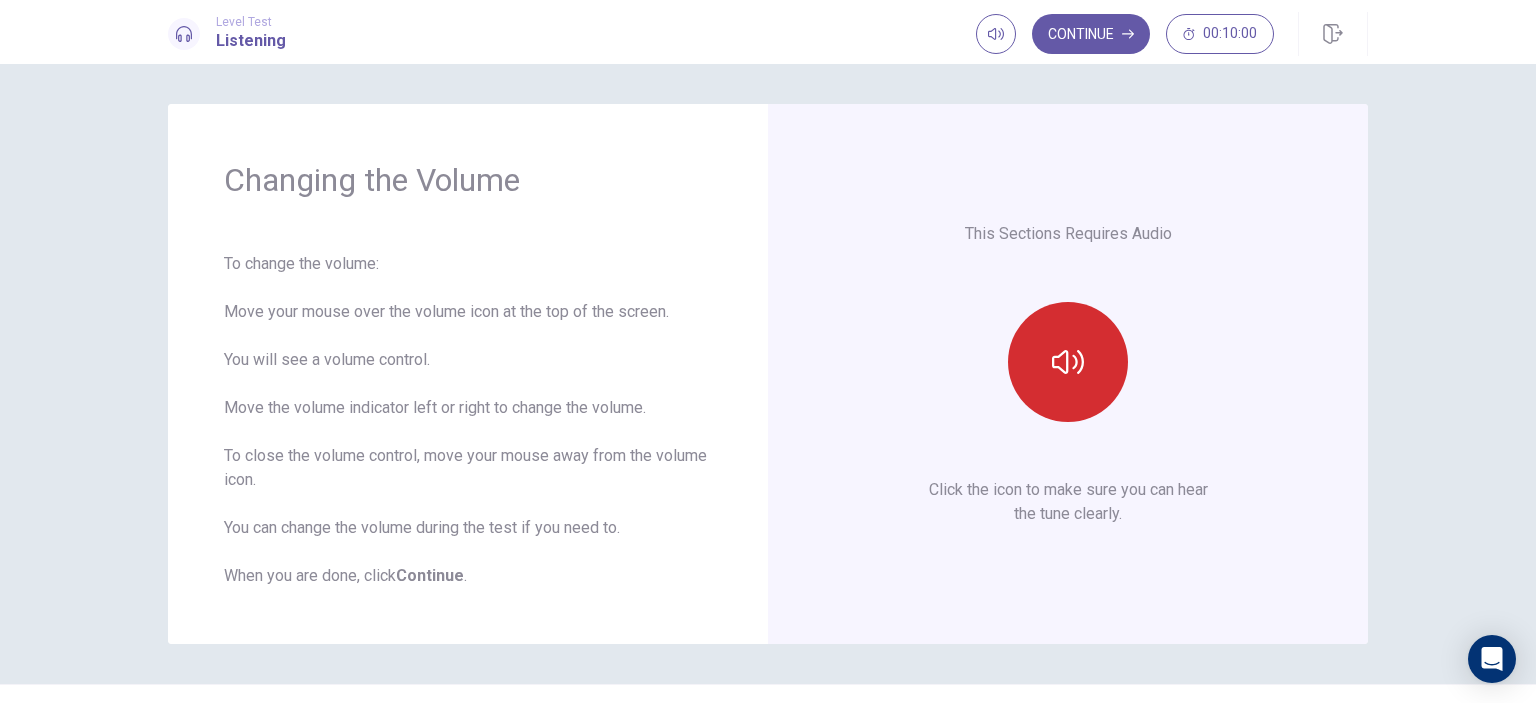 click at bounding box center (1068, 362) 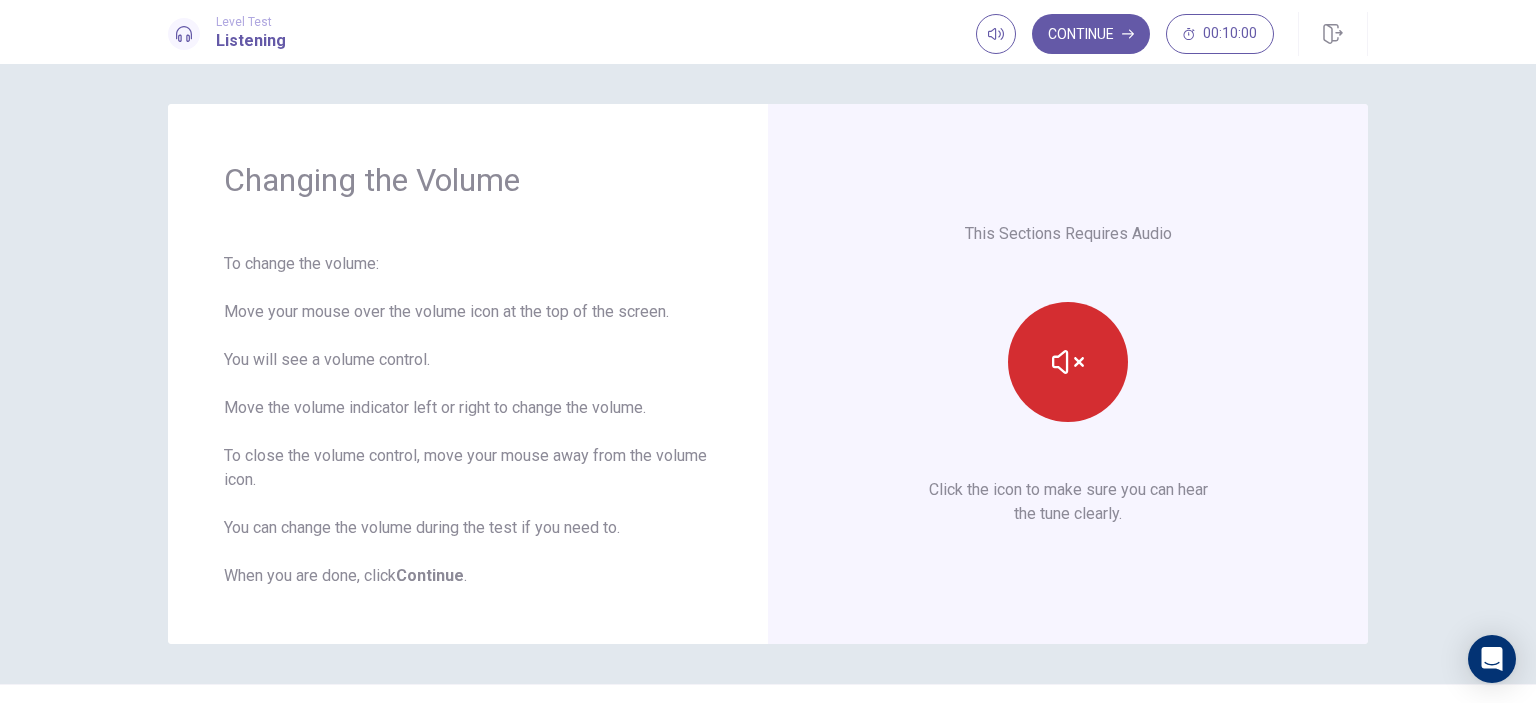 click at bounding box center [1068, 362] 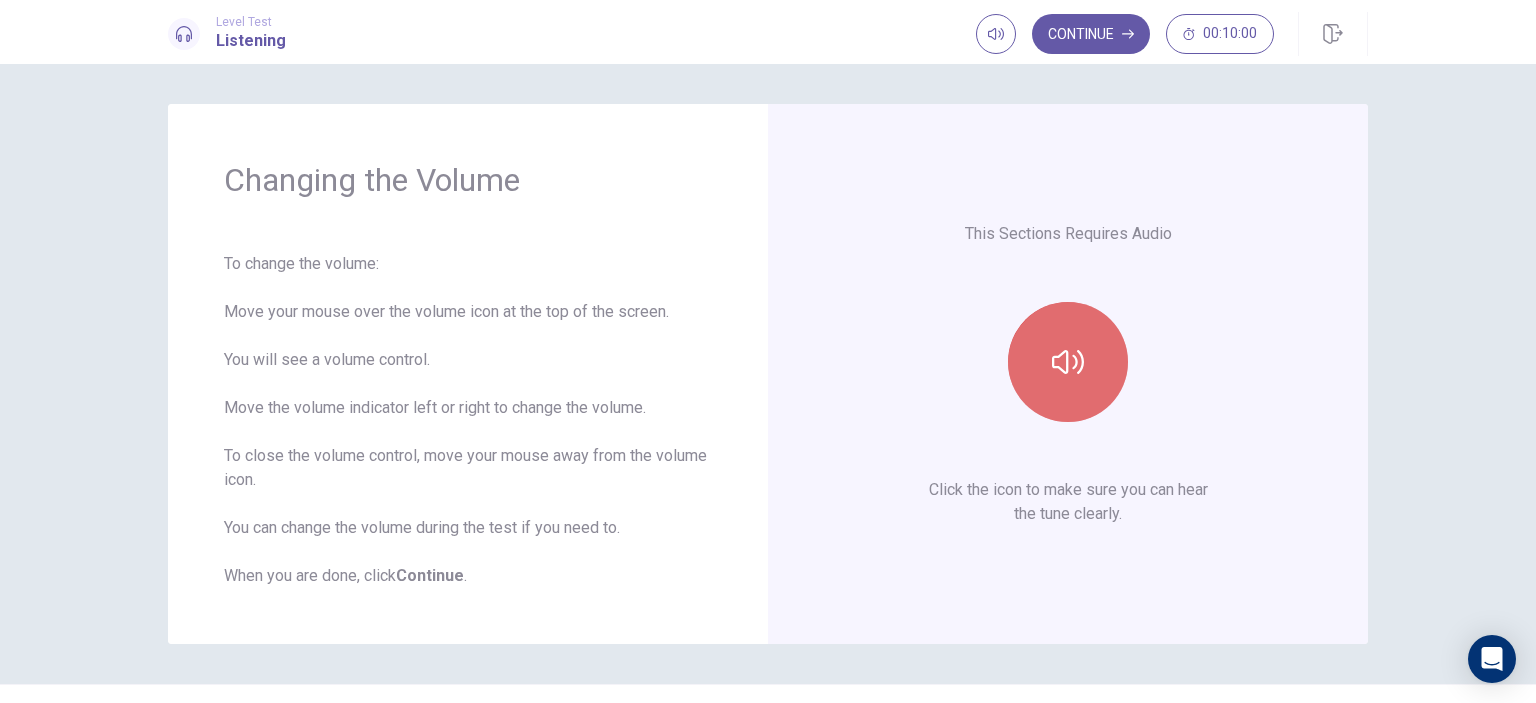 click at bounding box center (1068, 362) 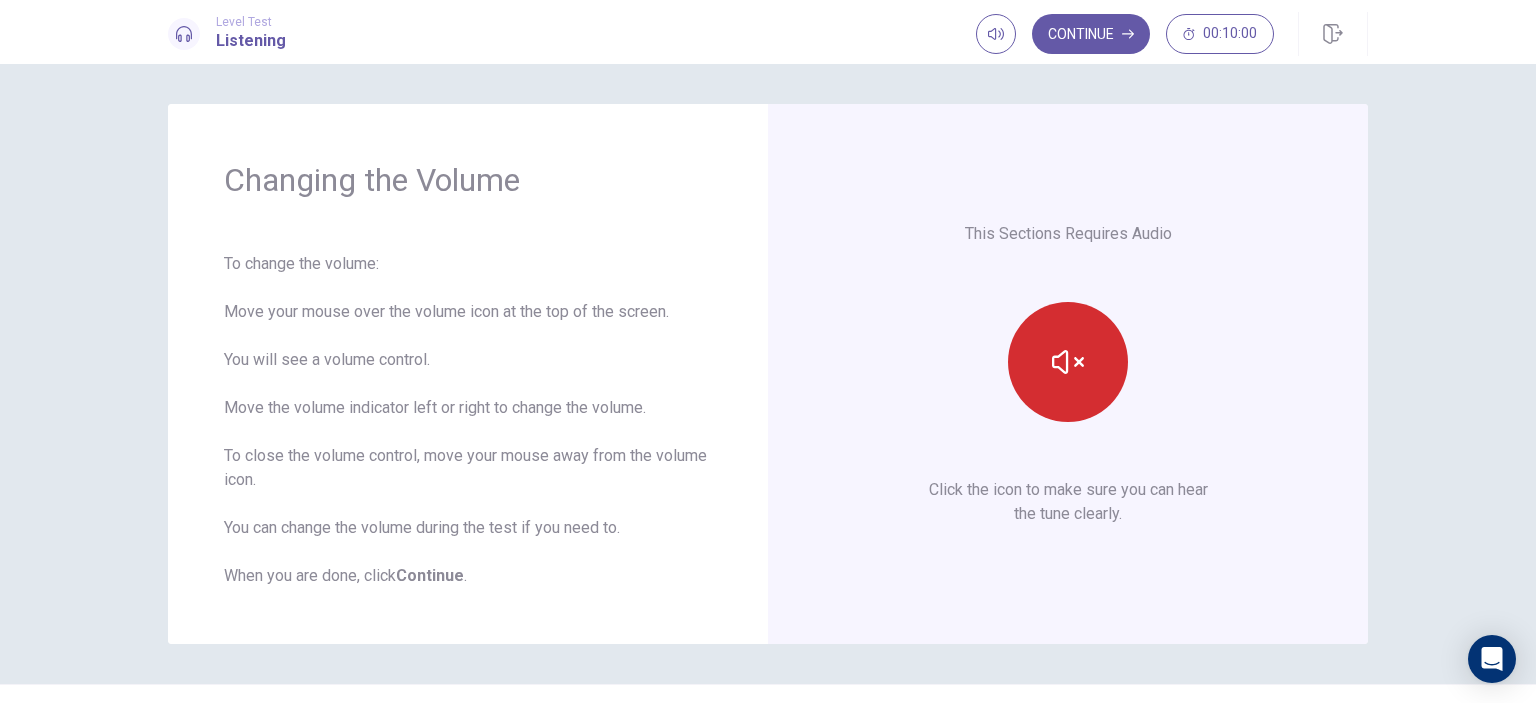 click at bounding box center (1068, 362) 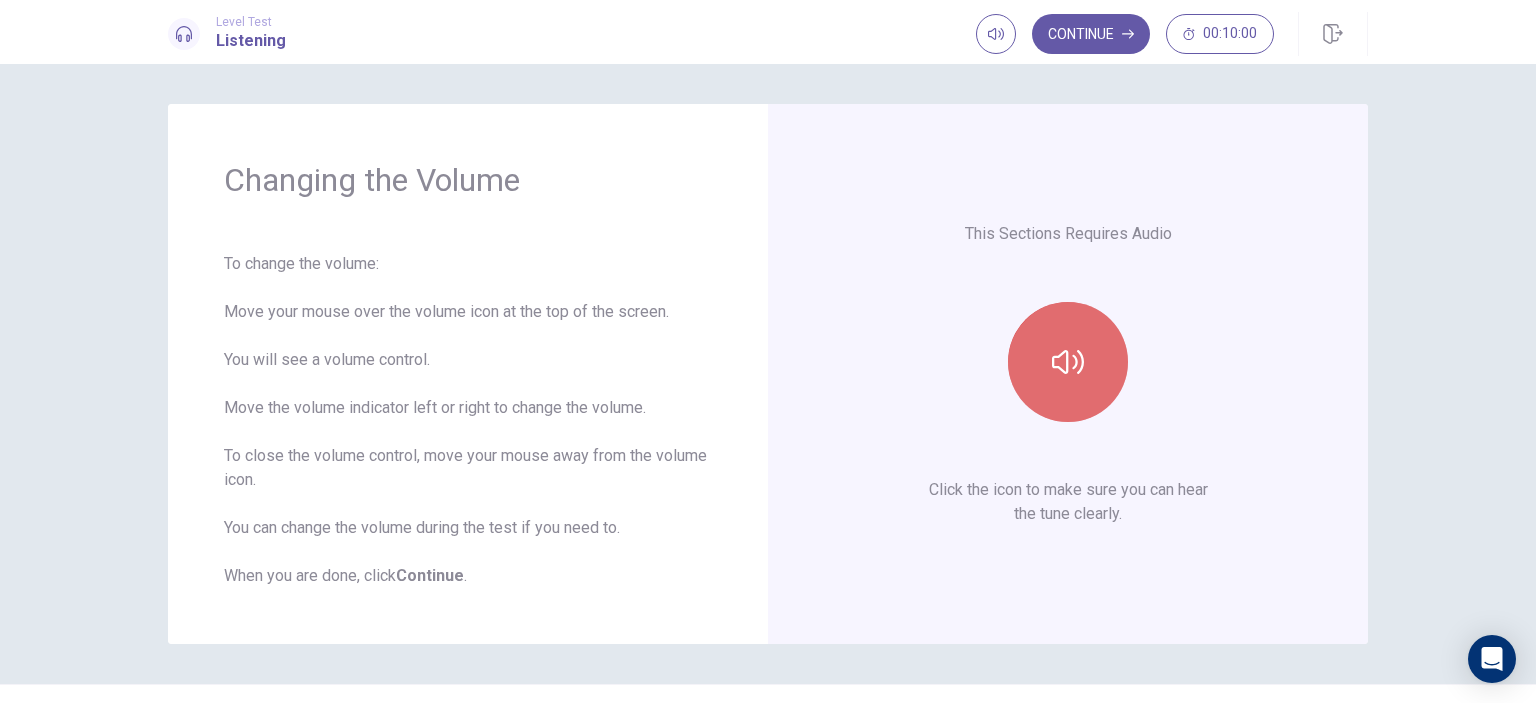 click at bounding box center [1068, 362] 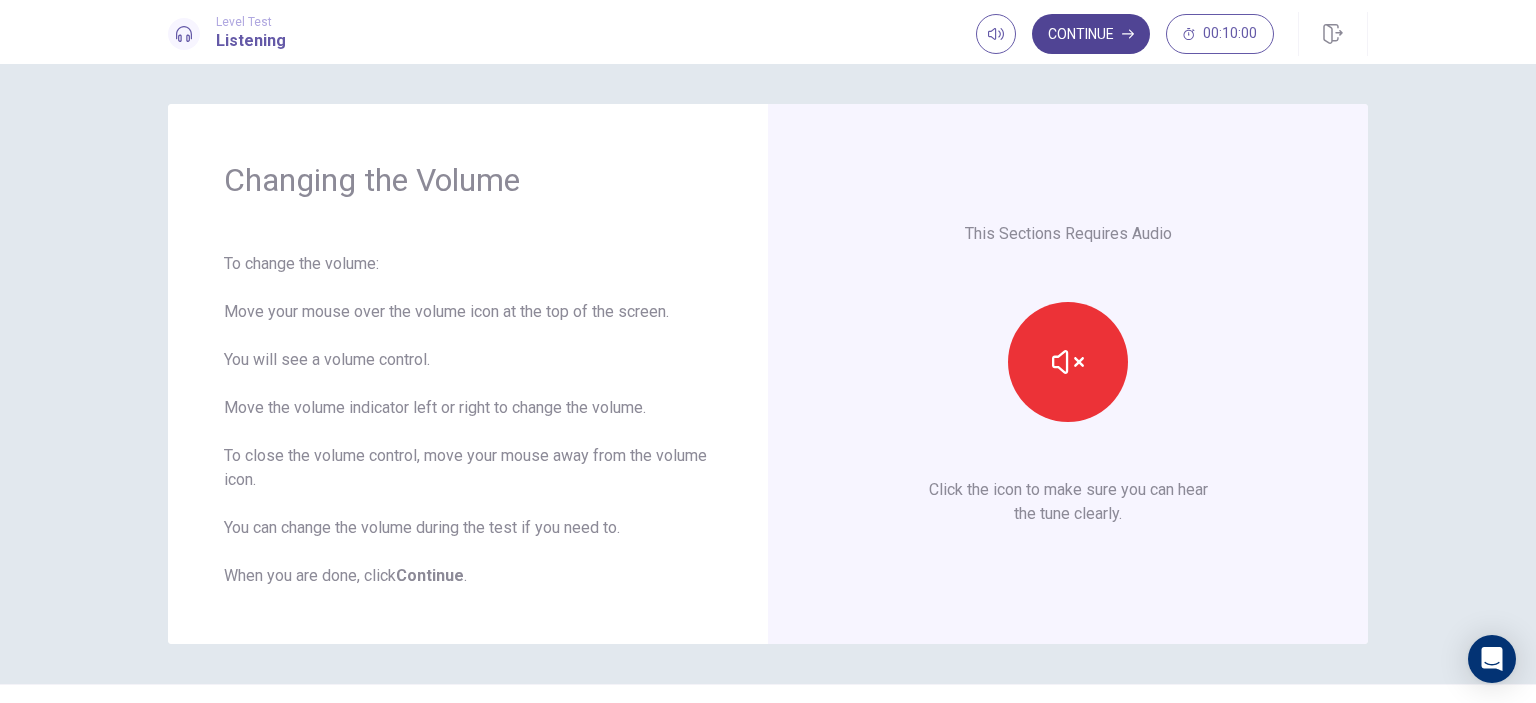 click on "Continue" at bounding box center (1091, 34) 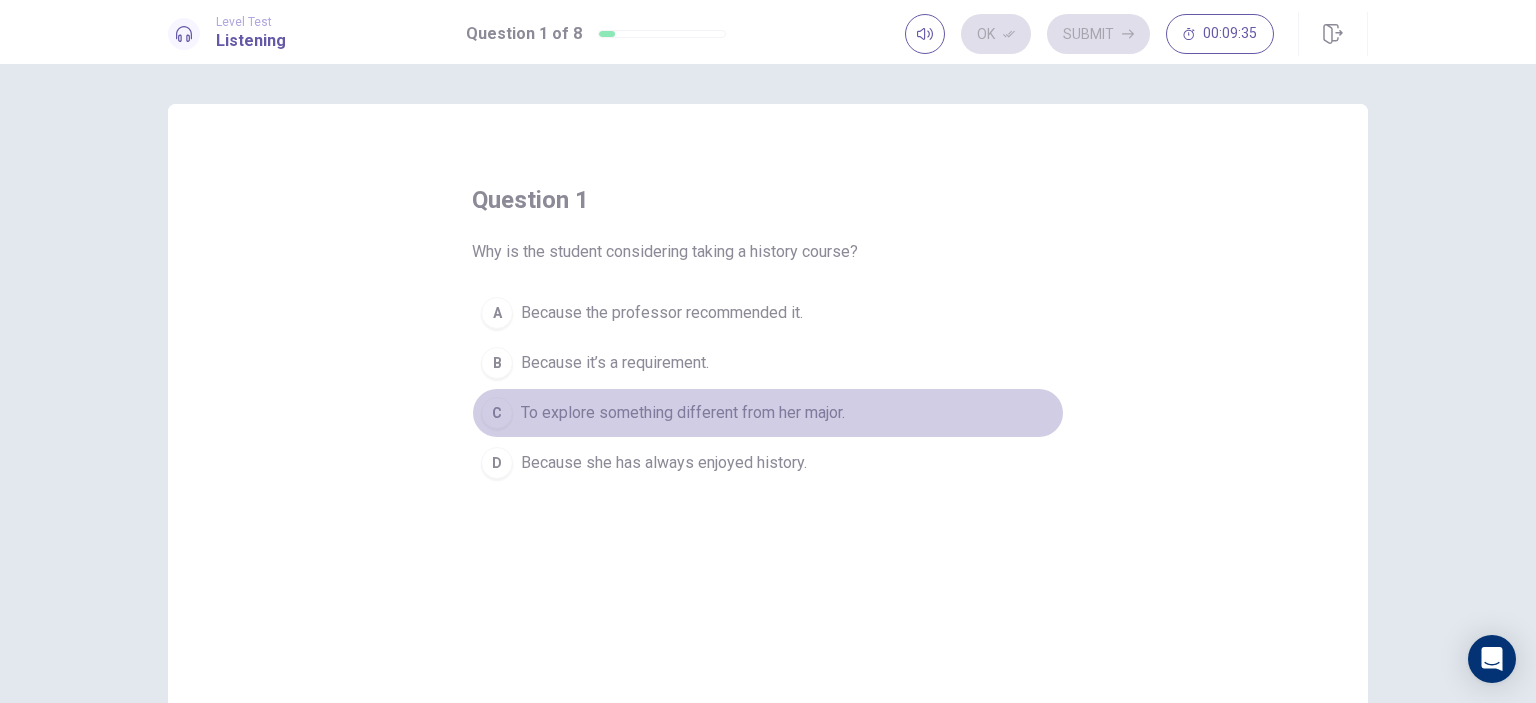 click on "C" at bounding box center [497, 413] 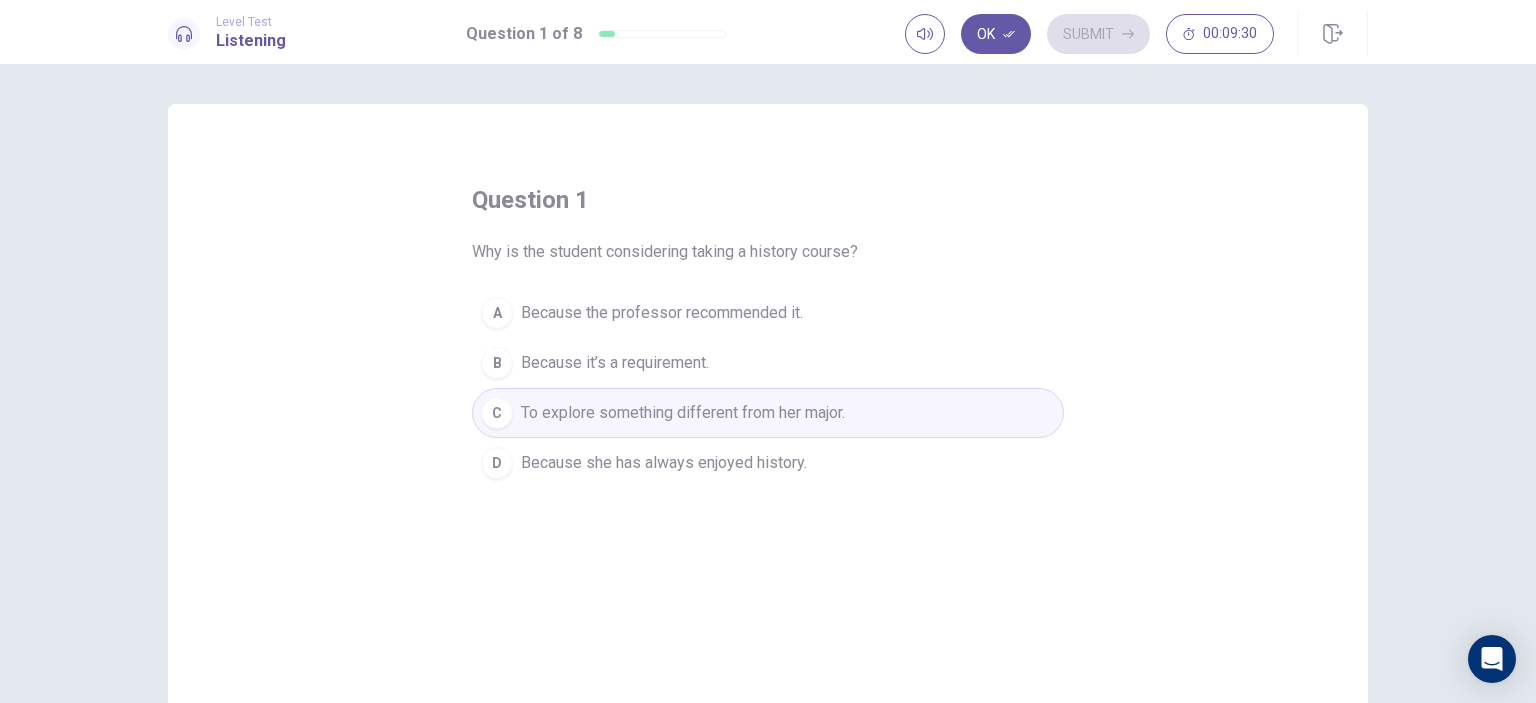 click on "Ok" at bounding box center (996, 34) 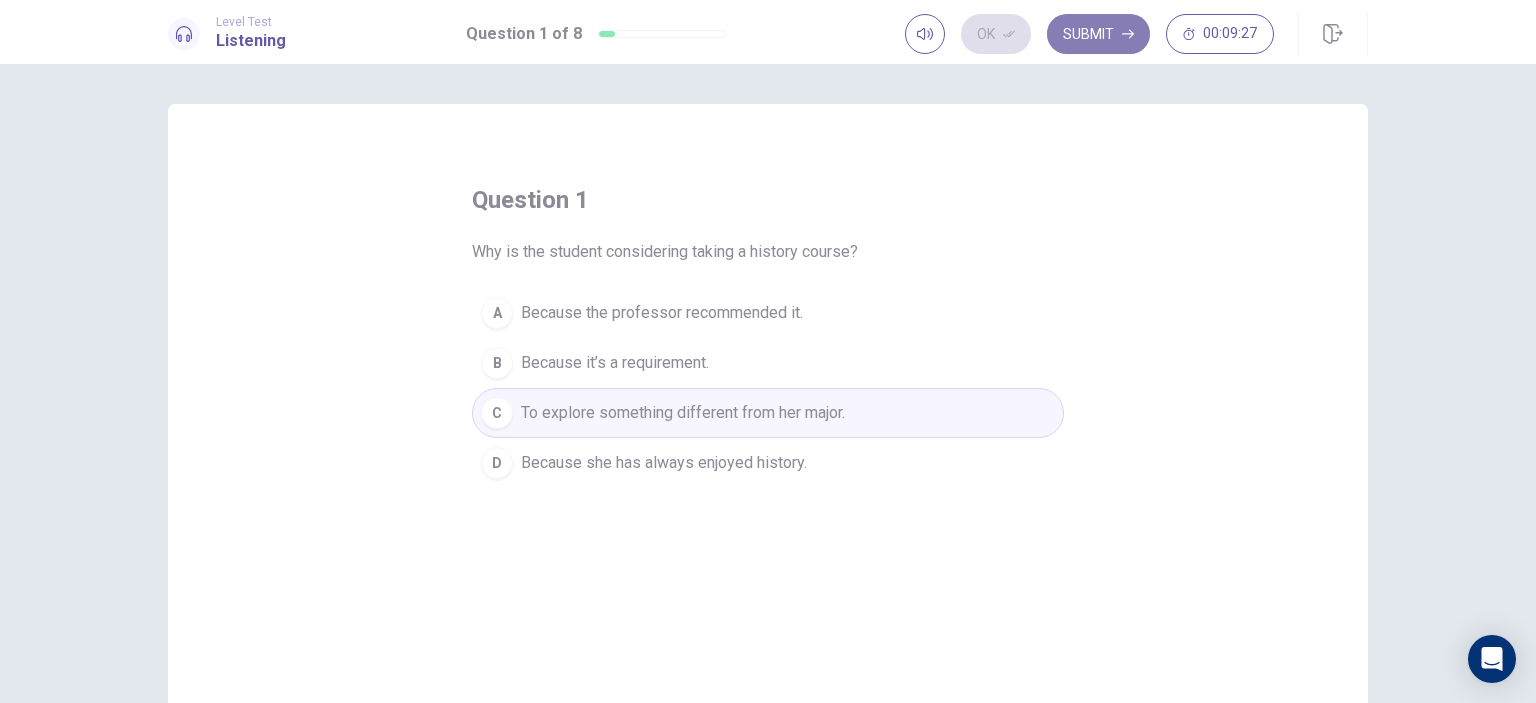click on "Submit" at bounding box center [1098, 34] 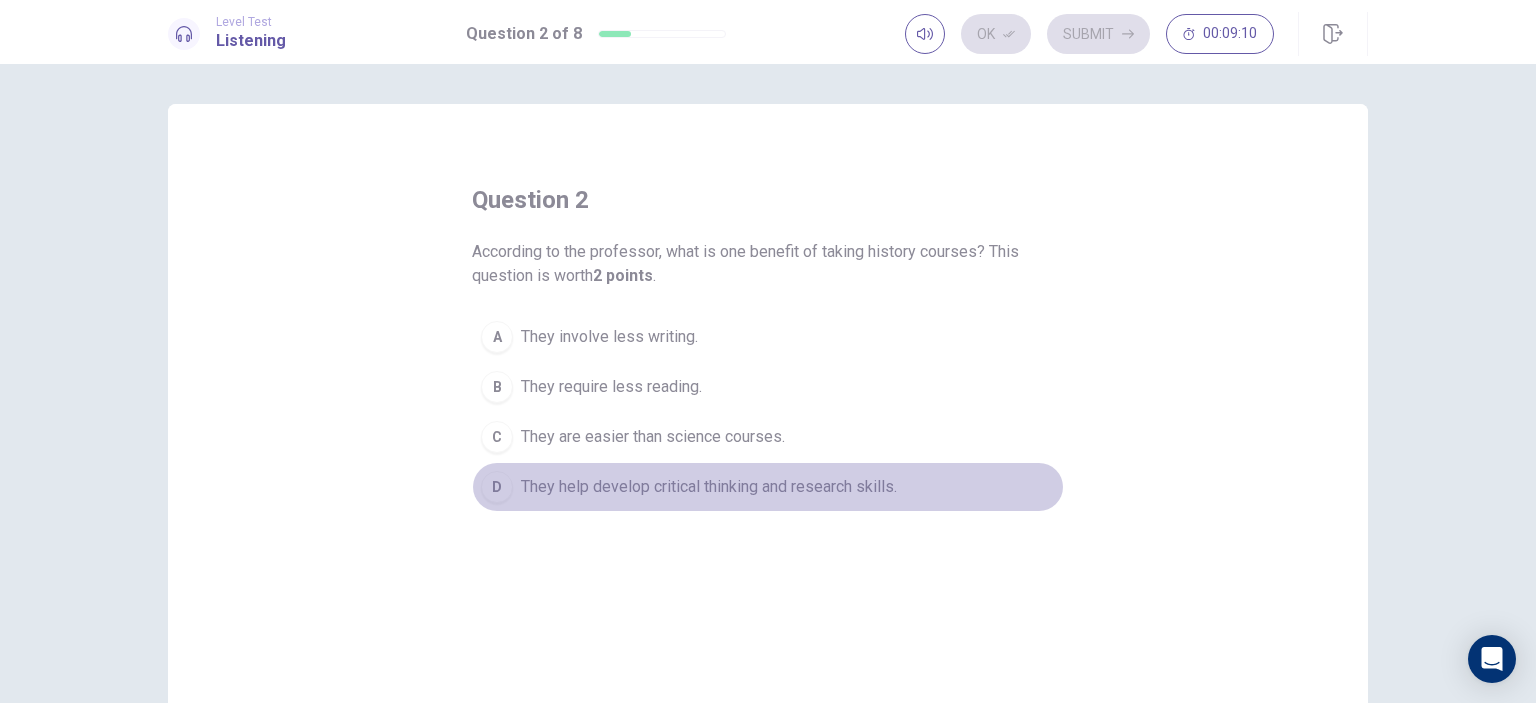 click on "D They help develop critical thinking and research skills." at bounding box center (768, 487) 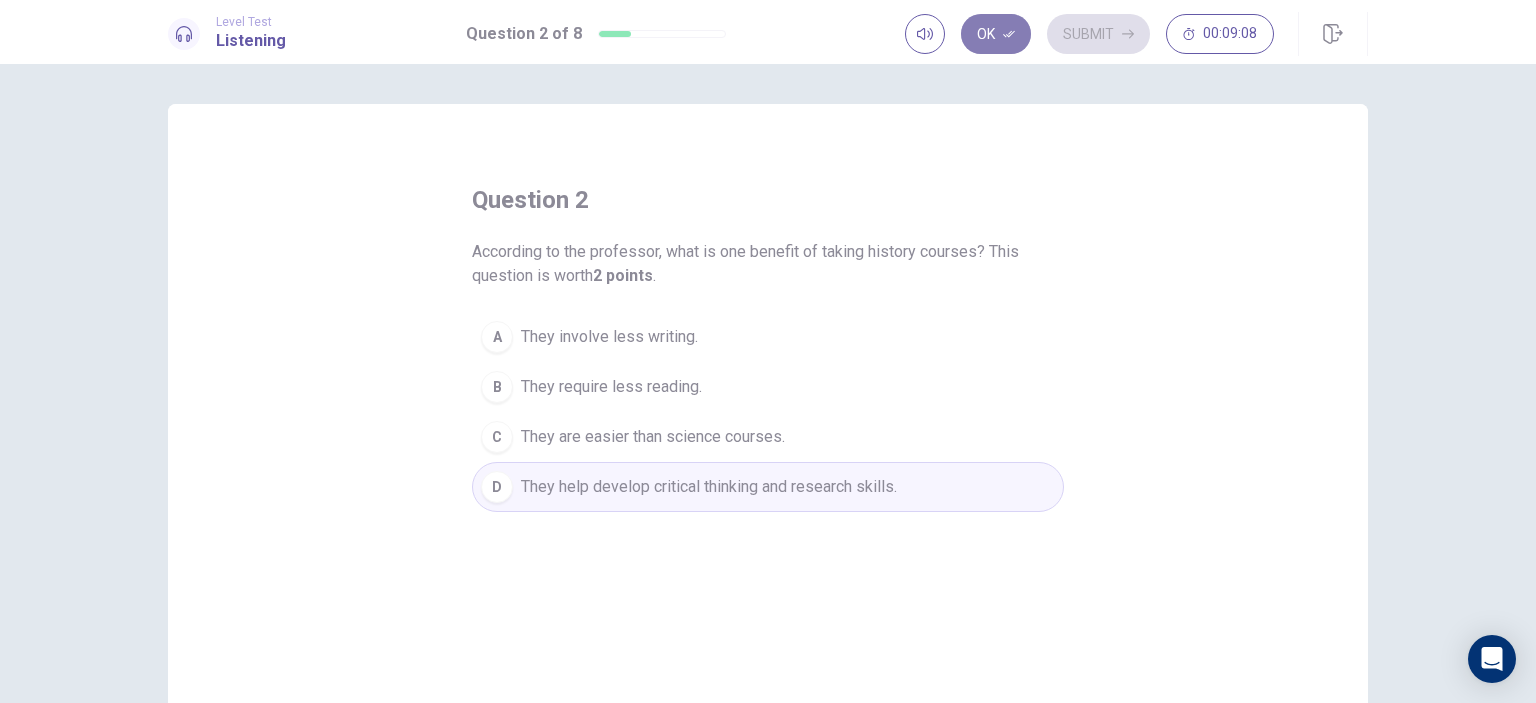click on "Ok" at bounding box center (996, 34) 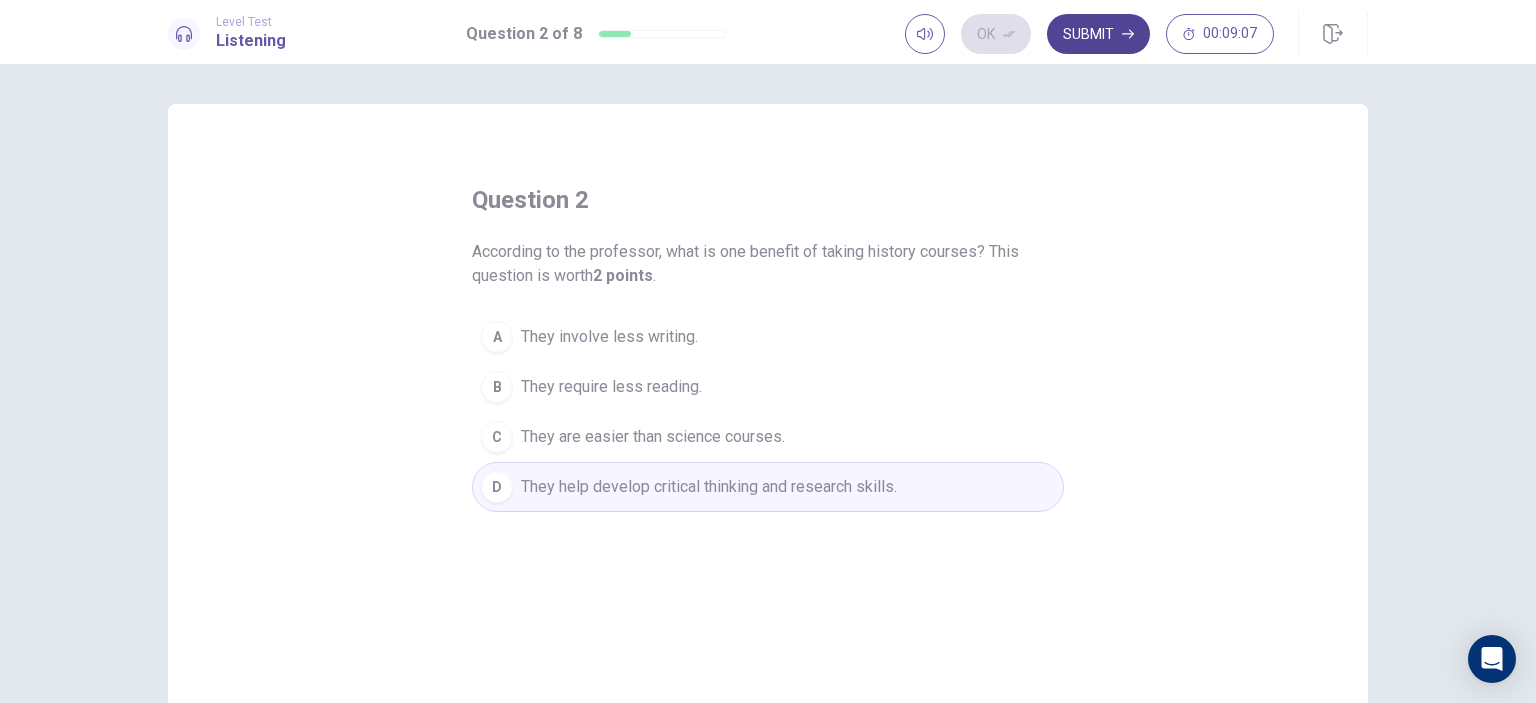 click on "Submit" at bounding box center [1098, 34] 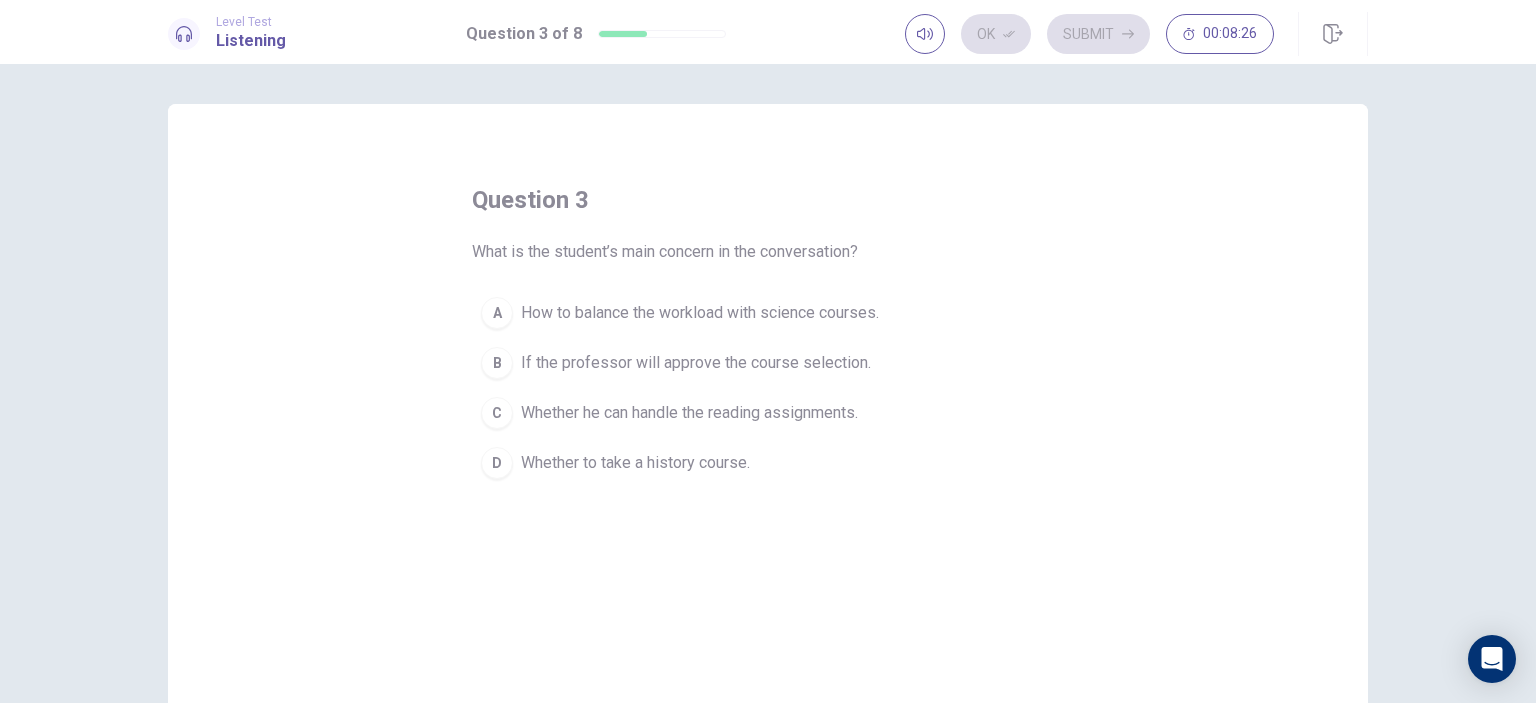 click on "D" at bounding box center [497, 463] 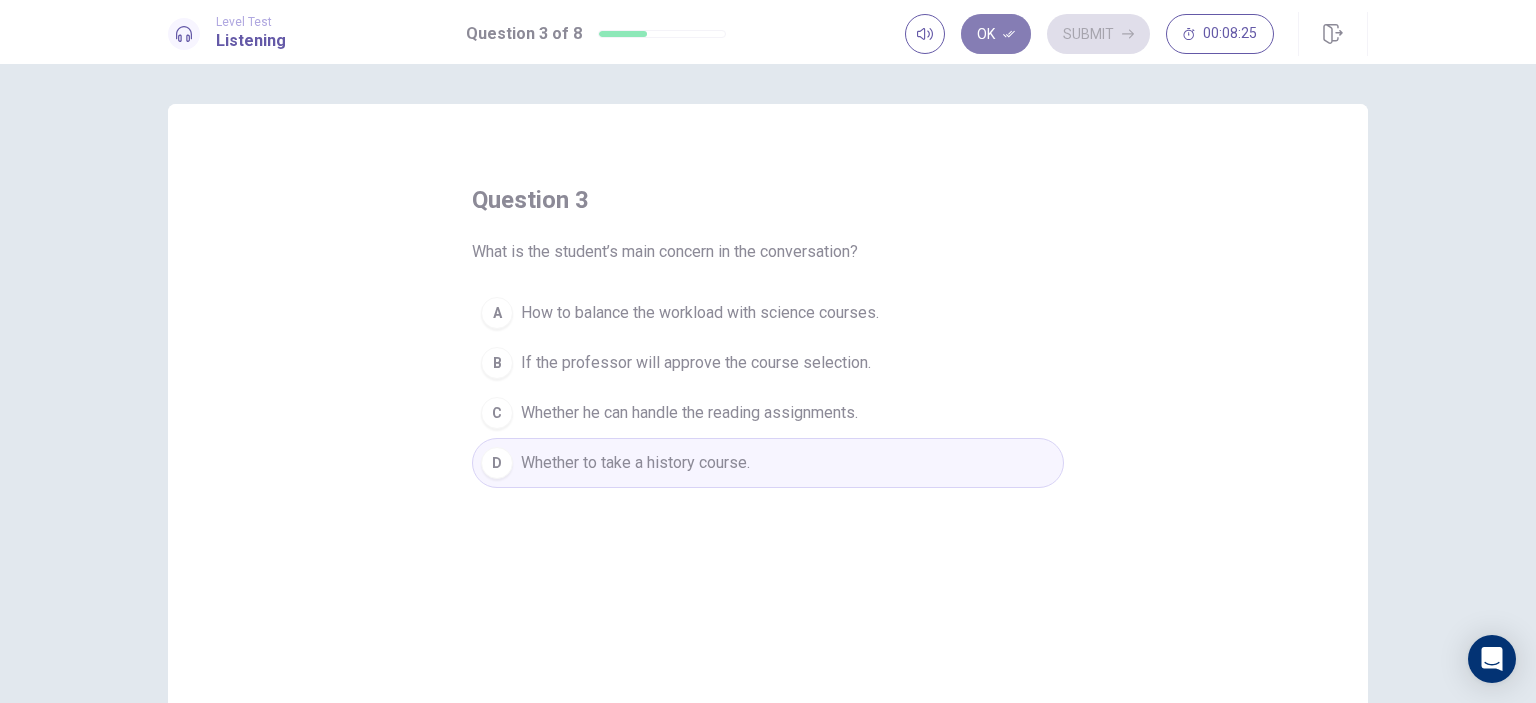 click on "Ok" at bounding box center [996, 34] 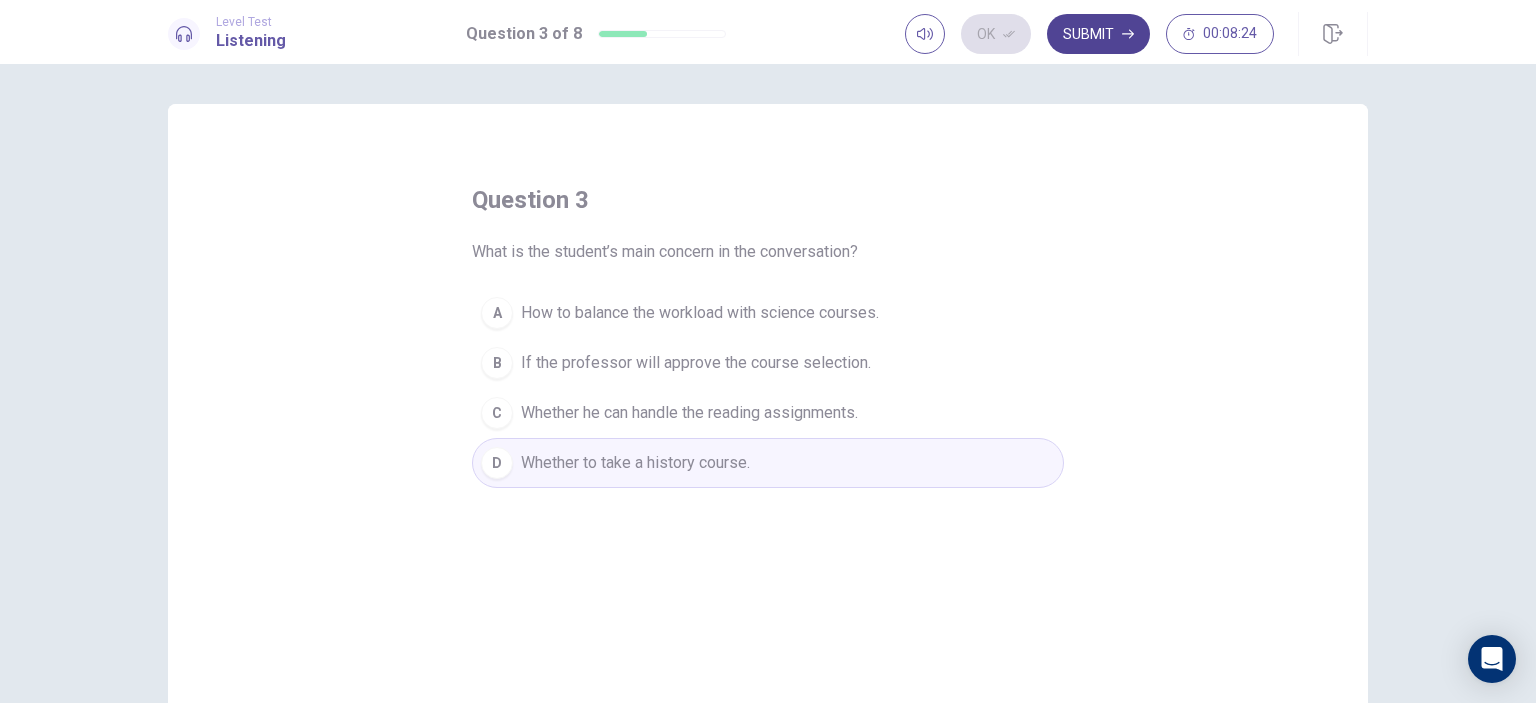 click on "Submit" at bounding box center (1098, 34) 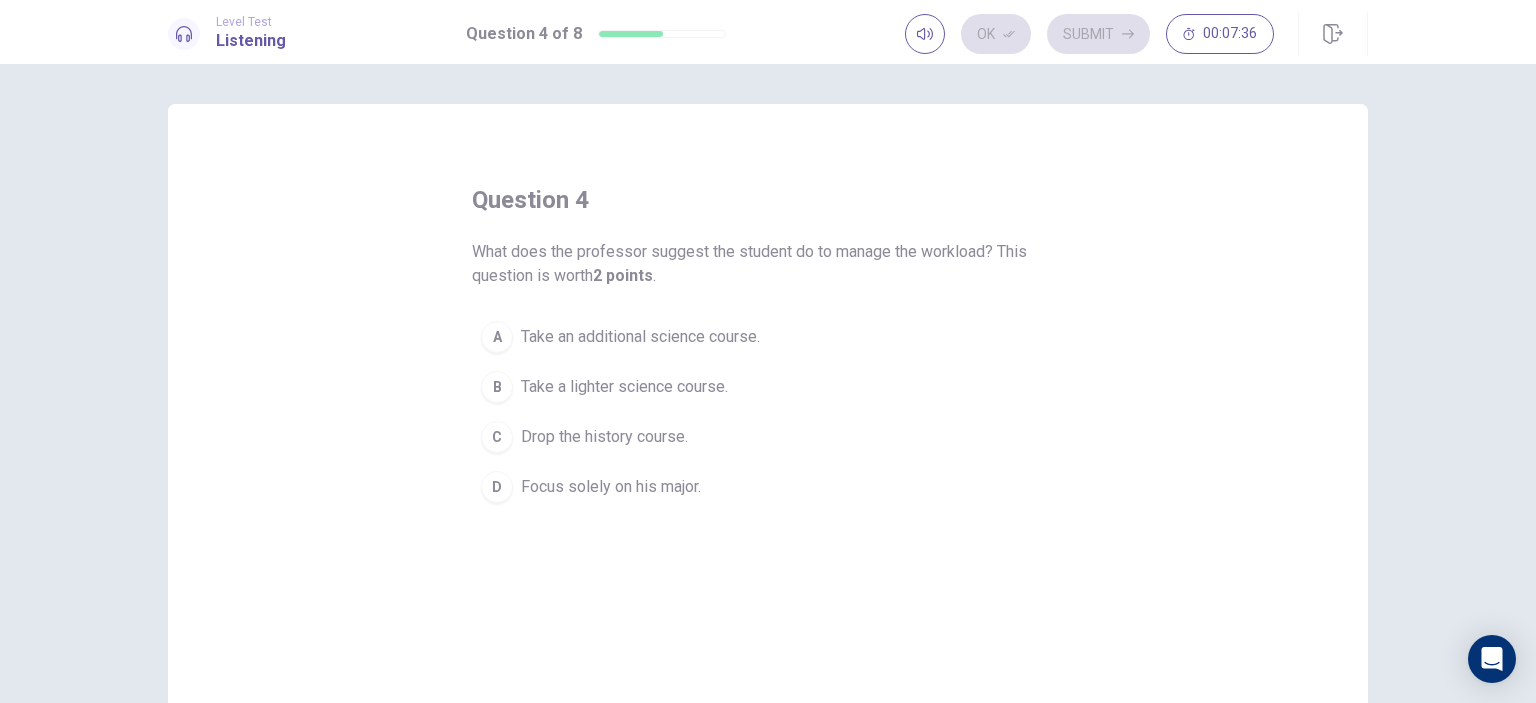 click on "A" at bounding box center [497, 337] 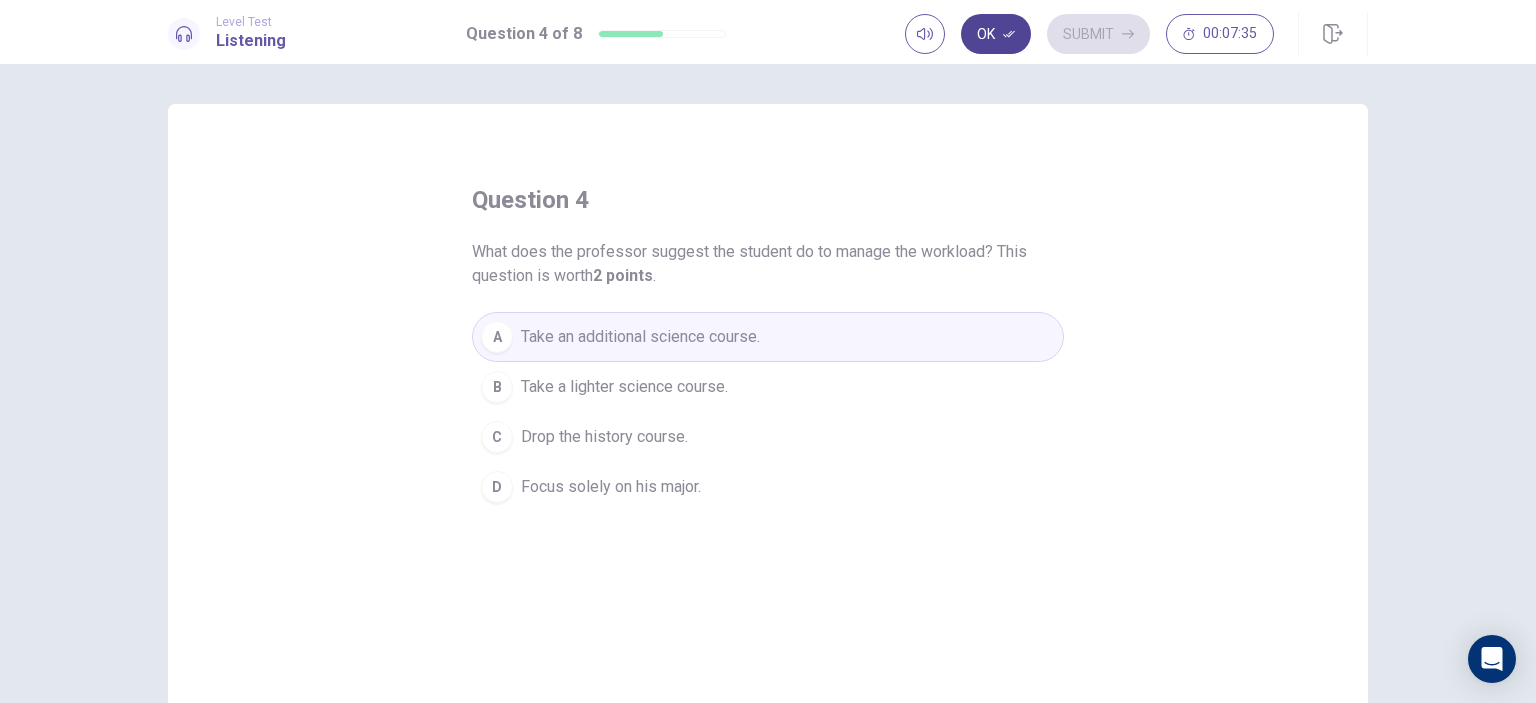 click 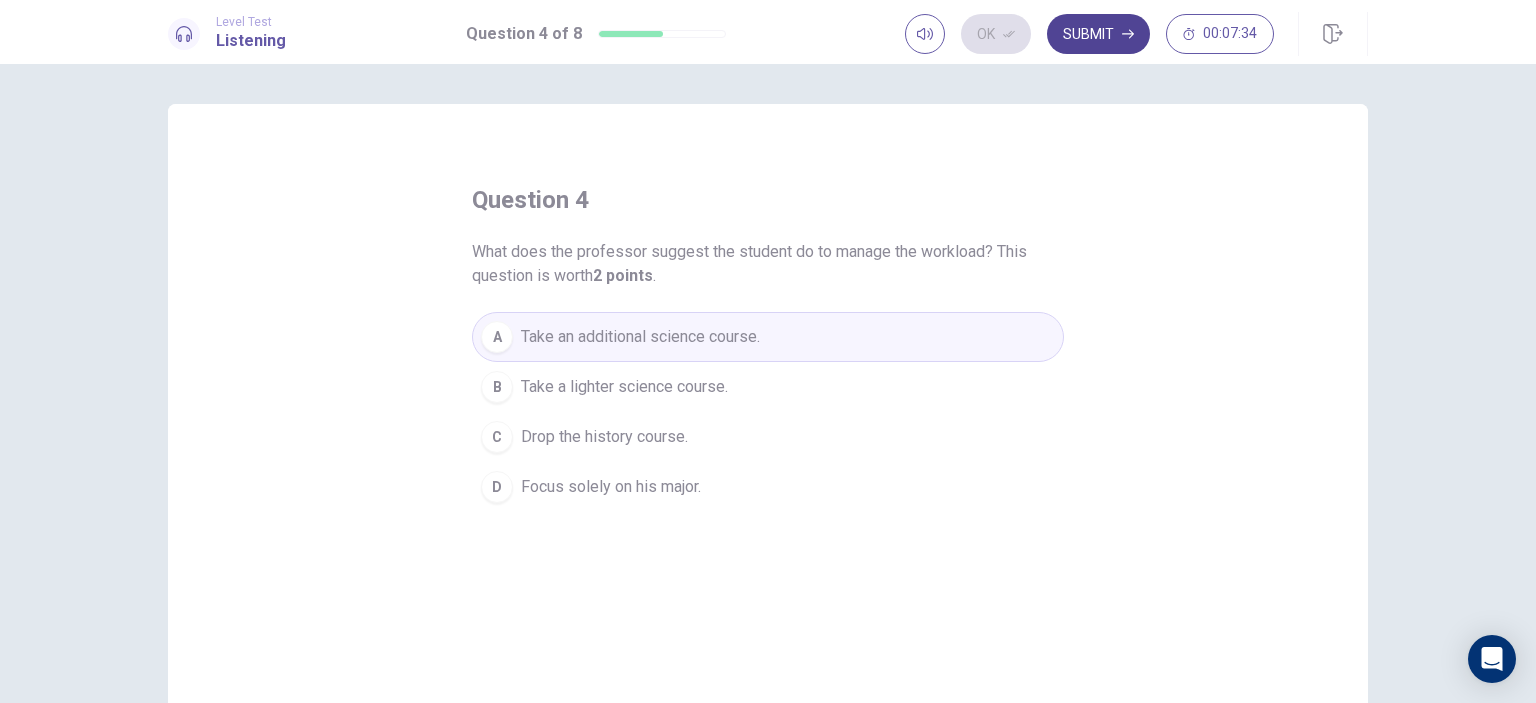 click on "Submit" at bounding box center [1098, 34] 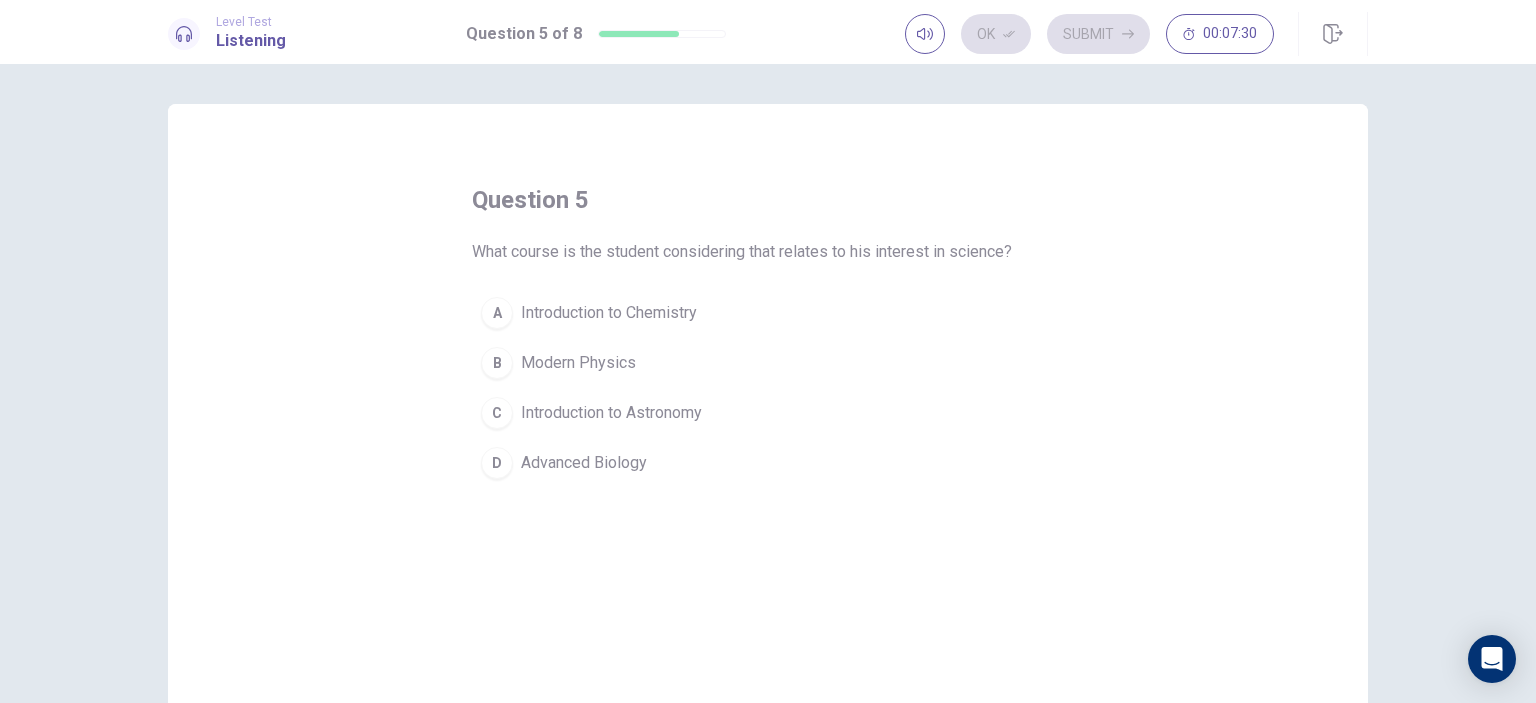 click on "C Introduction to Astronomy" at bounding box center (768, 413) 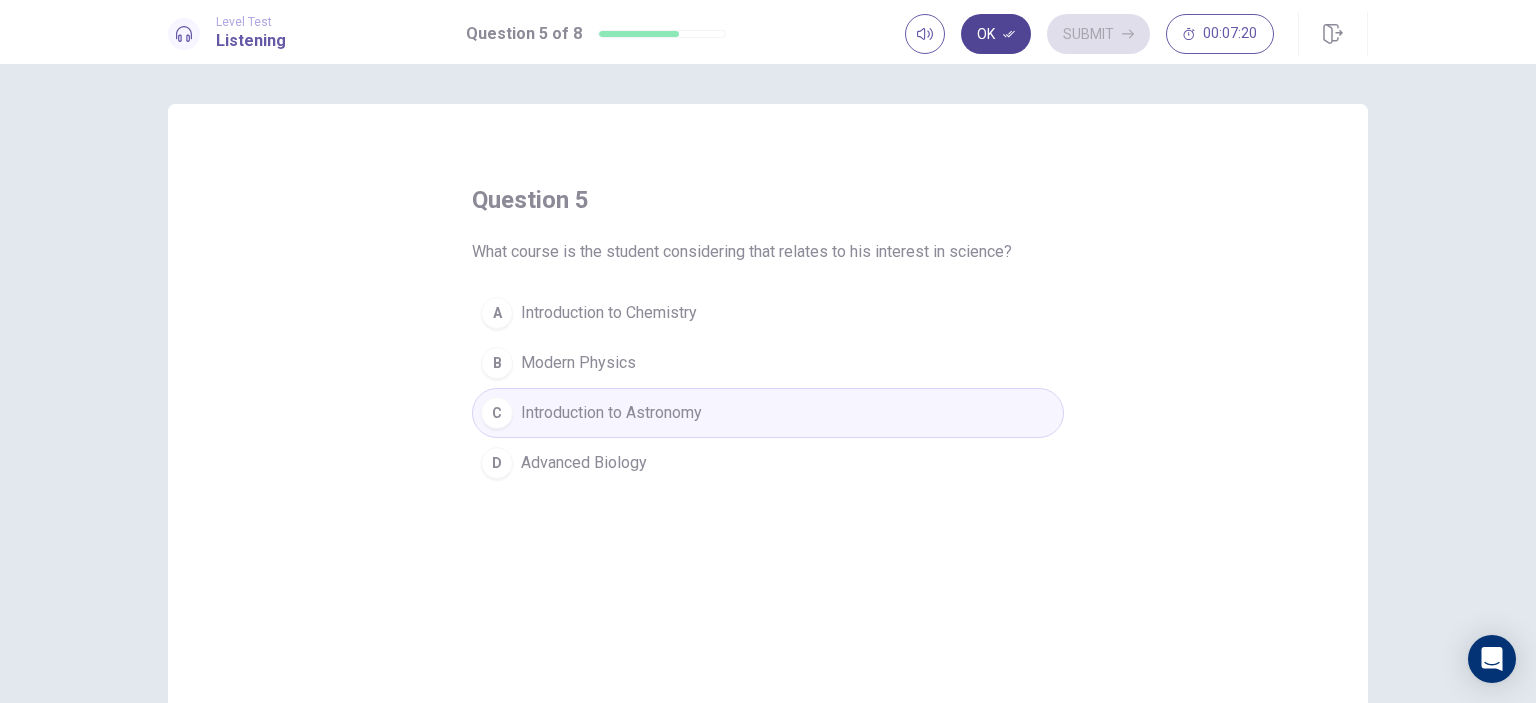 click on "Ok" at bounding box center [996, 34] 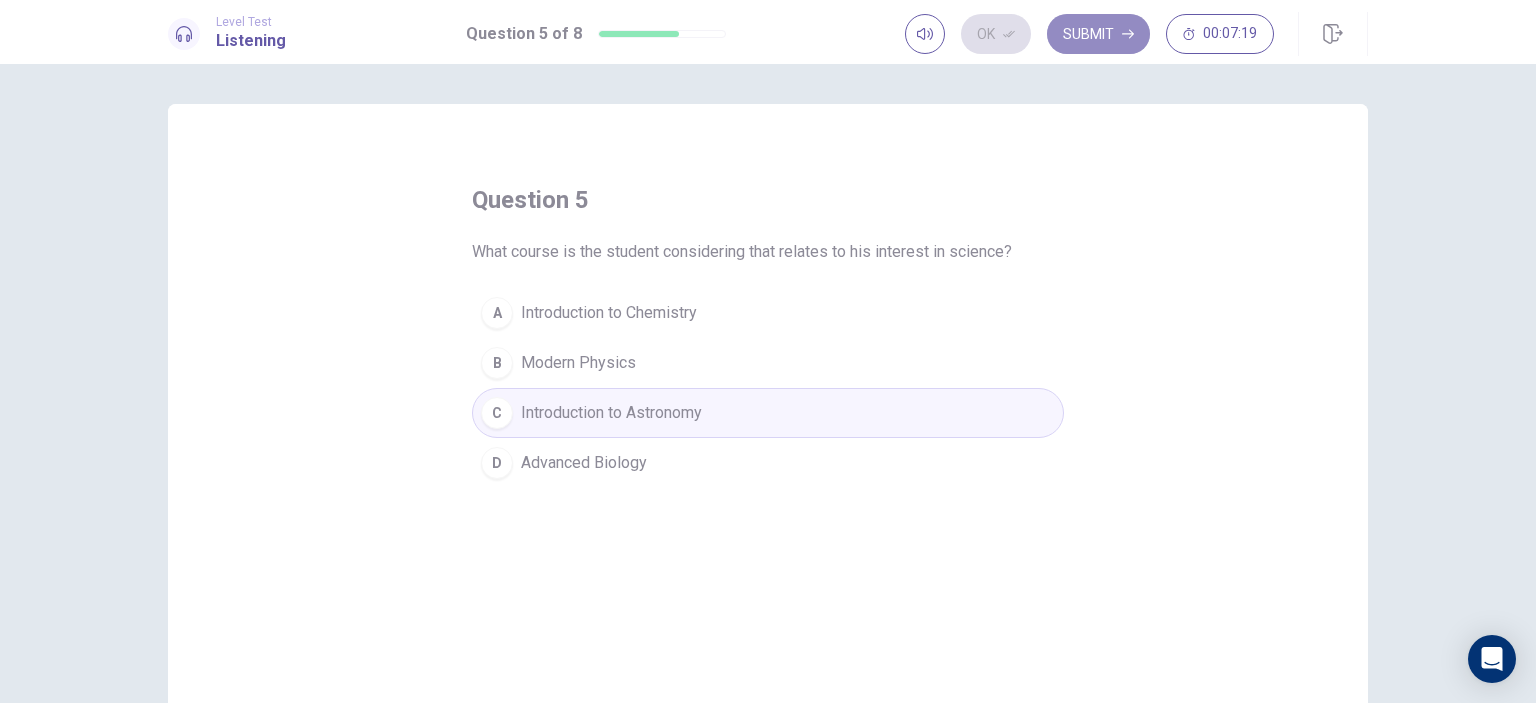 click on "Submit" at bounding box center [1098, 34] 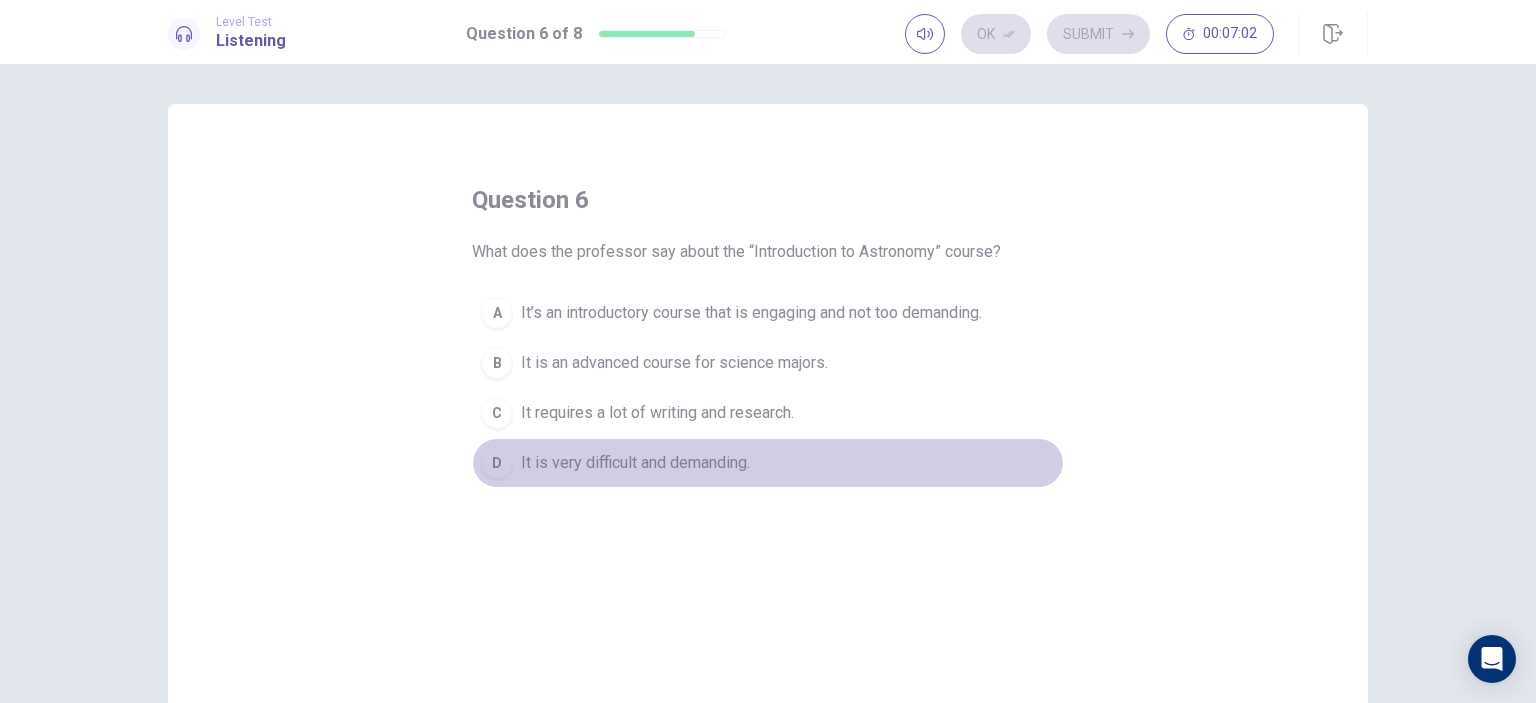 click on "D" at bounding box center [497, 463] 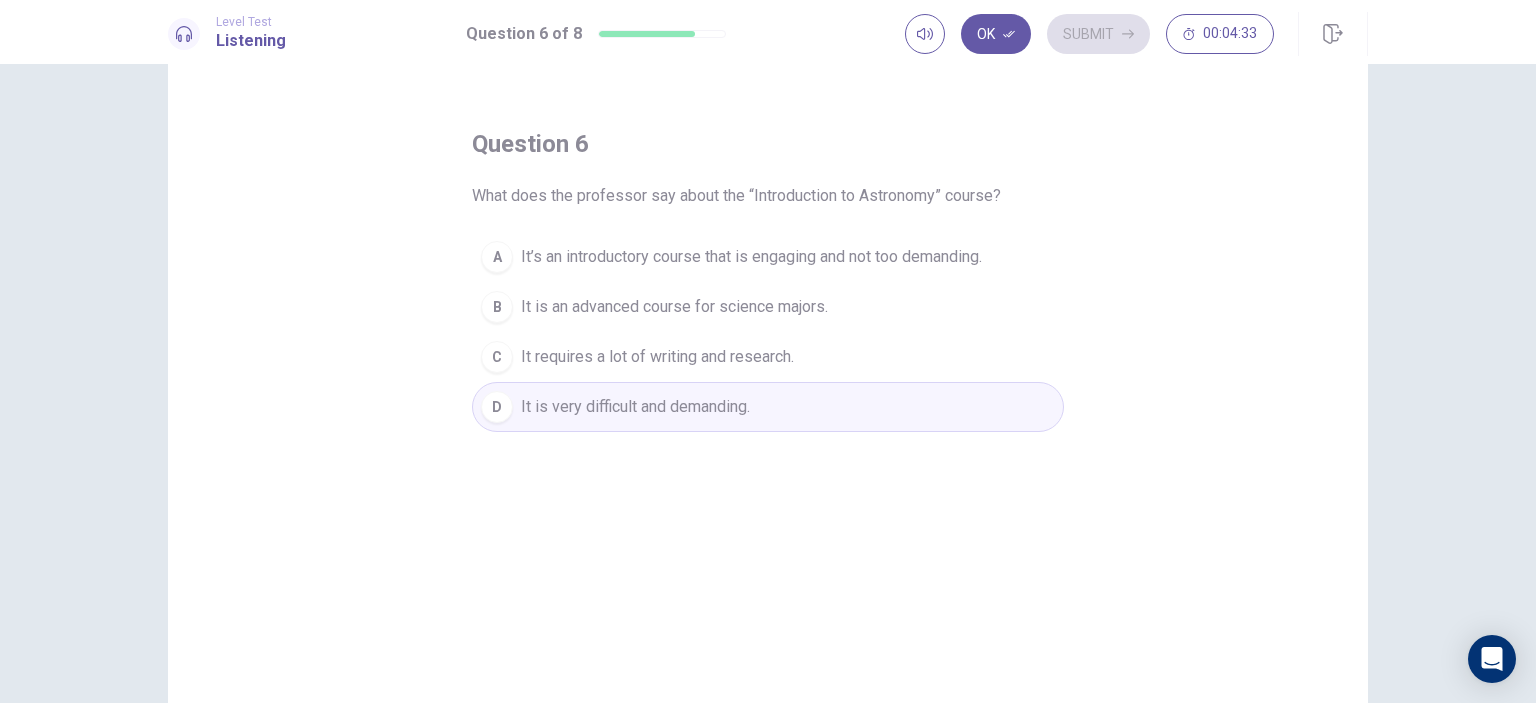 scroll, scrollTop: 100, scrollLeft: 0, axis: vertical 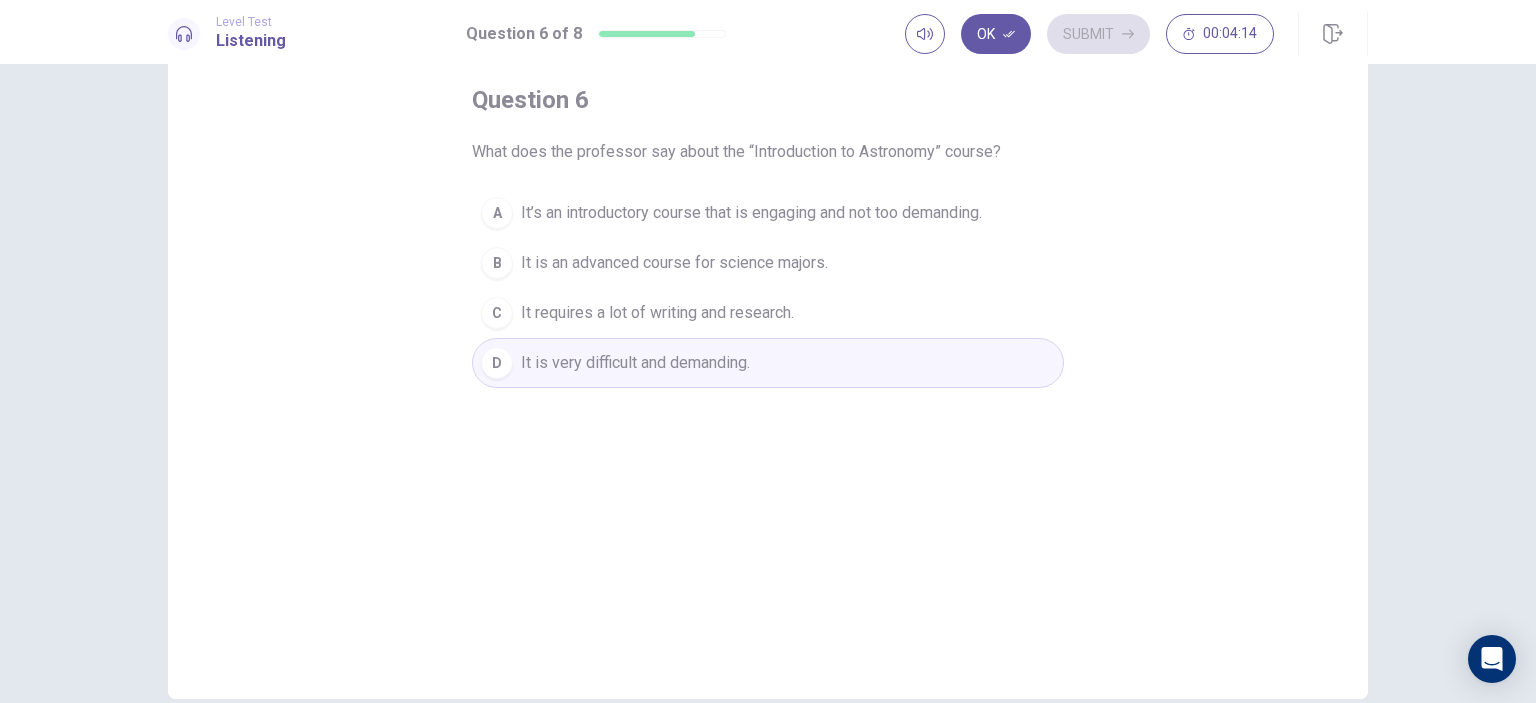 click on "It’s an introductory course that is engaging and not too demanding." at bounding box center (751, 213) 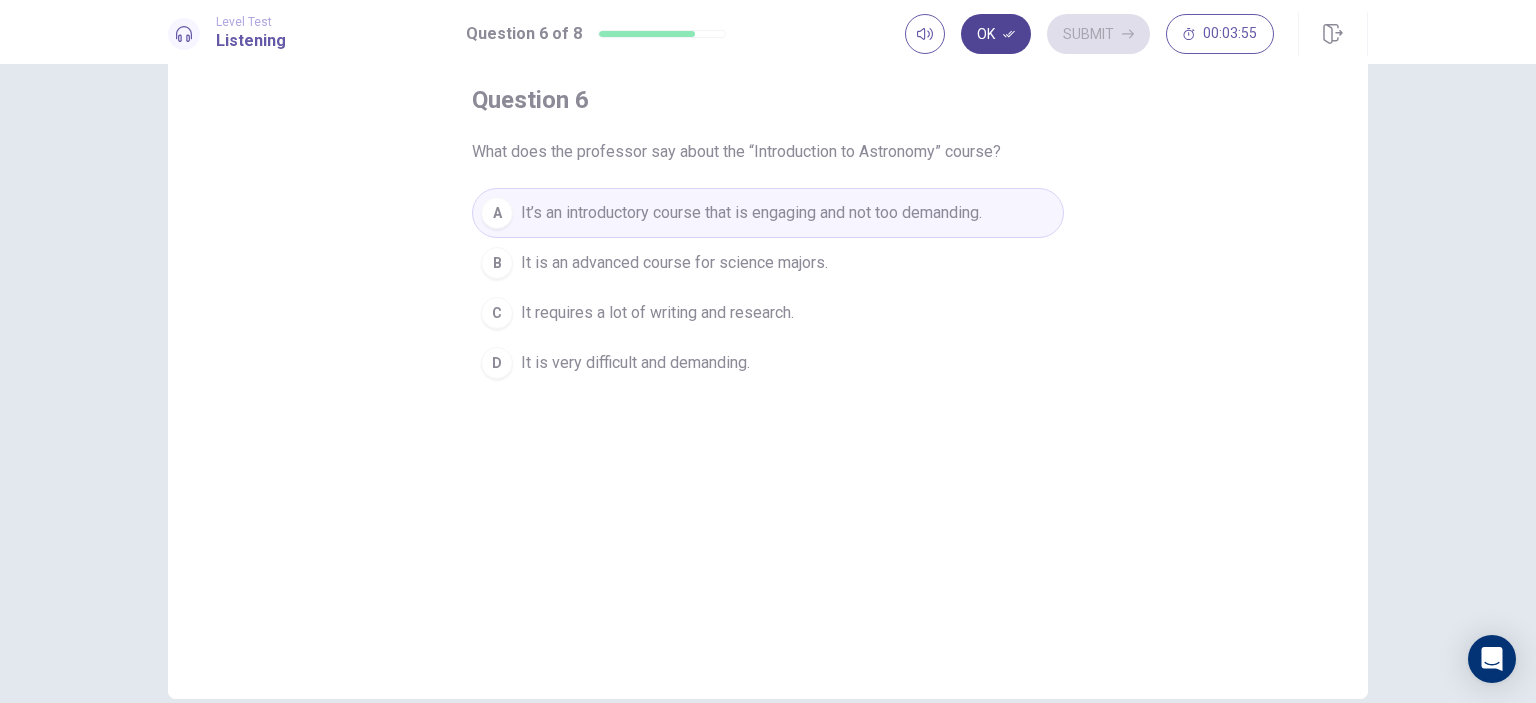 click on "Ok" at bounding box center [996, 34] 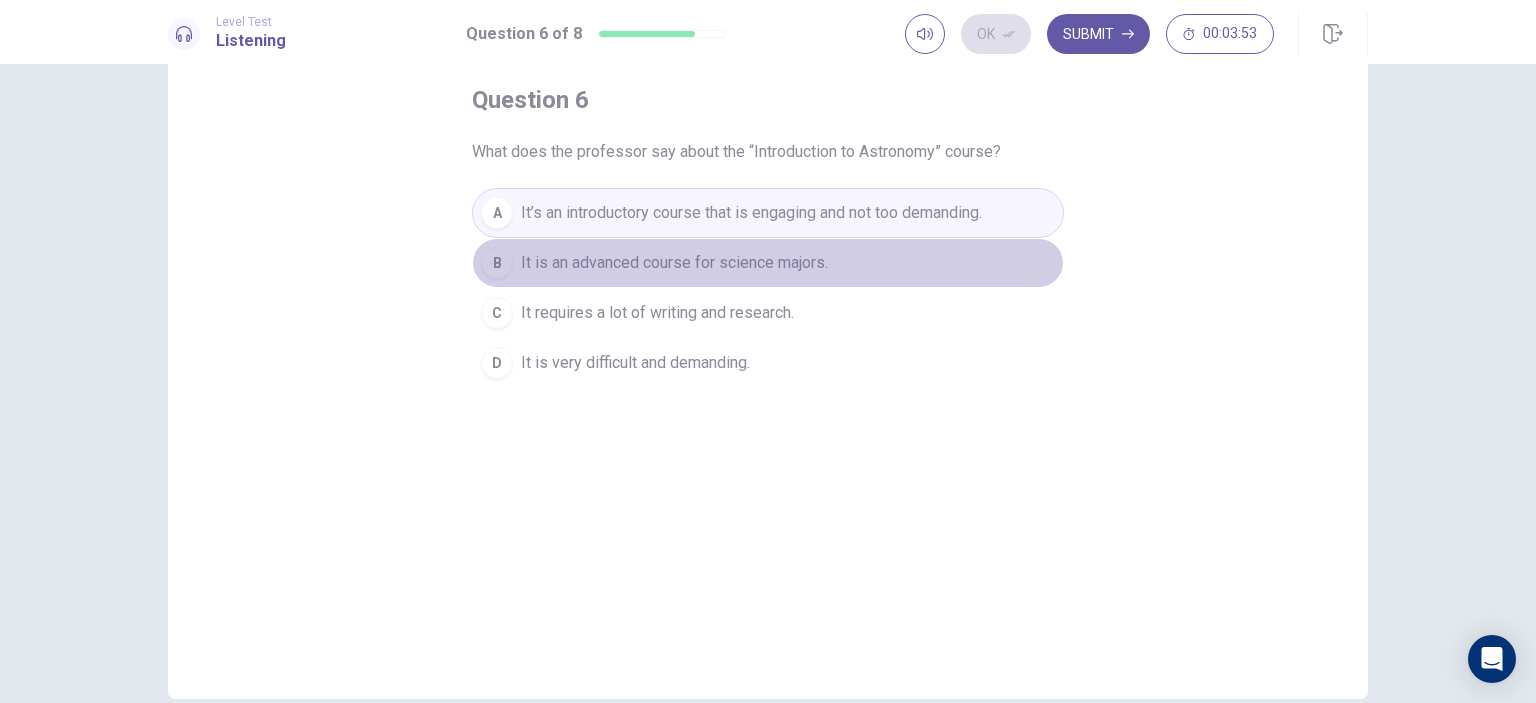 click on "B It is an advanced course for science majors." at bounding box center (768, 263) 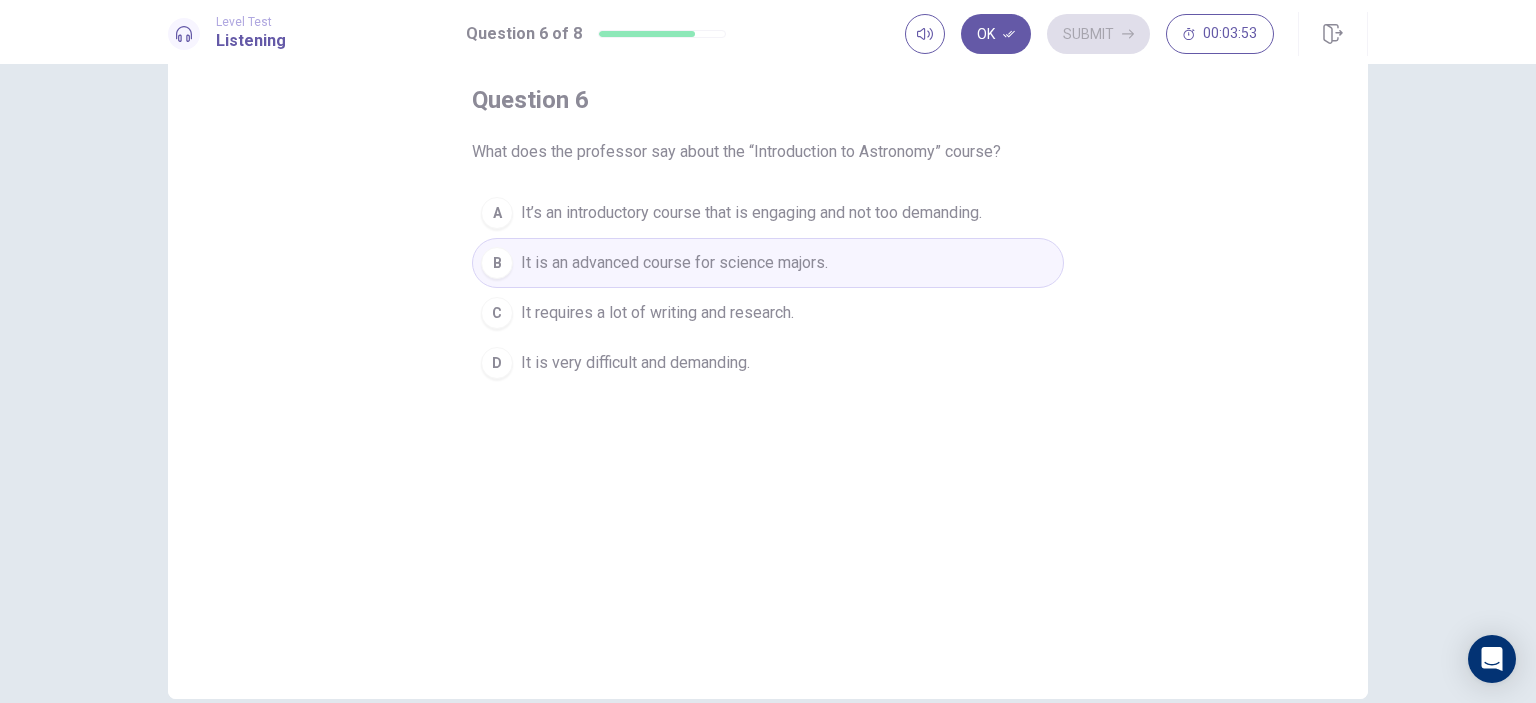 click on "B It is an advanced course for science majors." at bounding box center (768, 263) 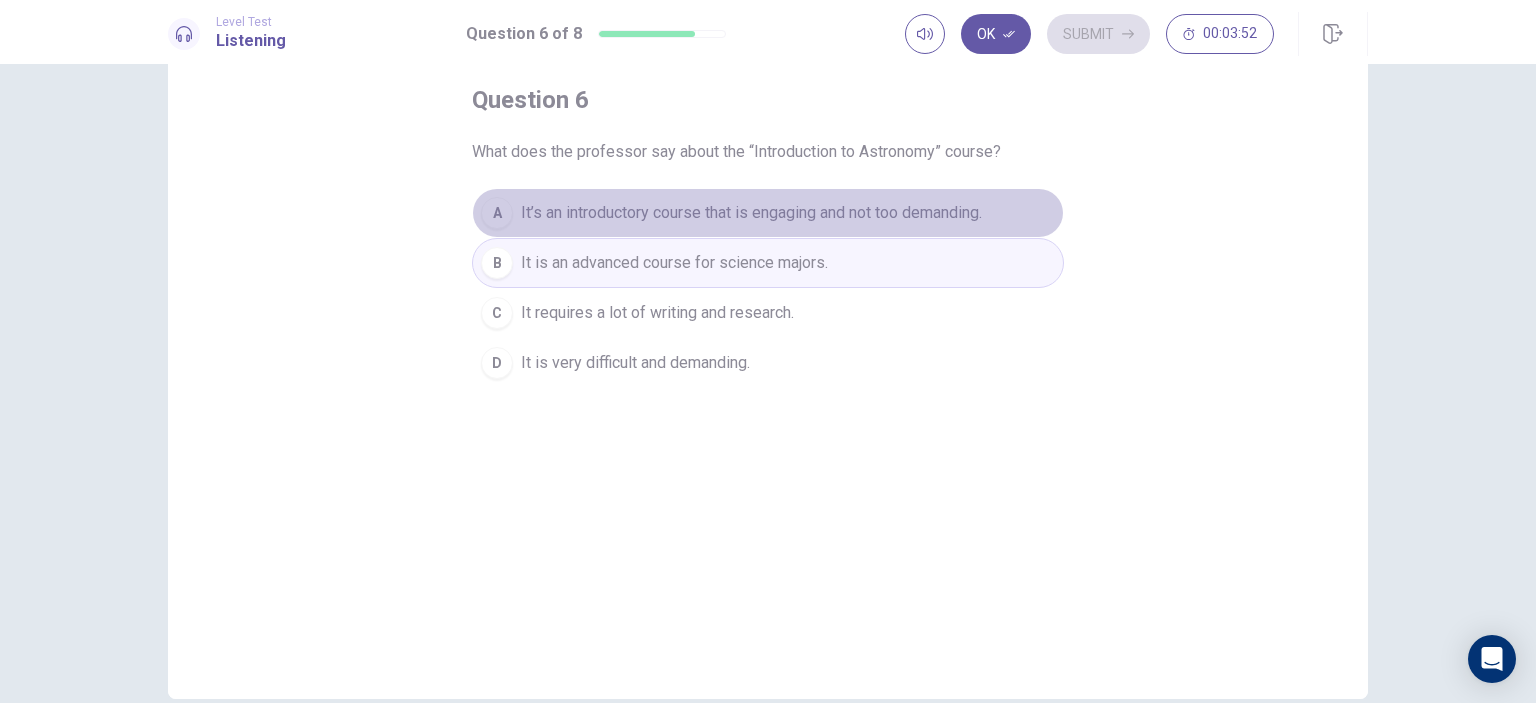 click on "It’s an introductory course that is engaging and not too demanding." at bounding box center [751, 213] 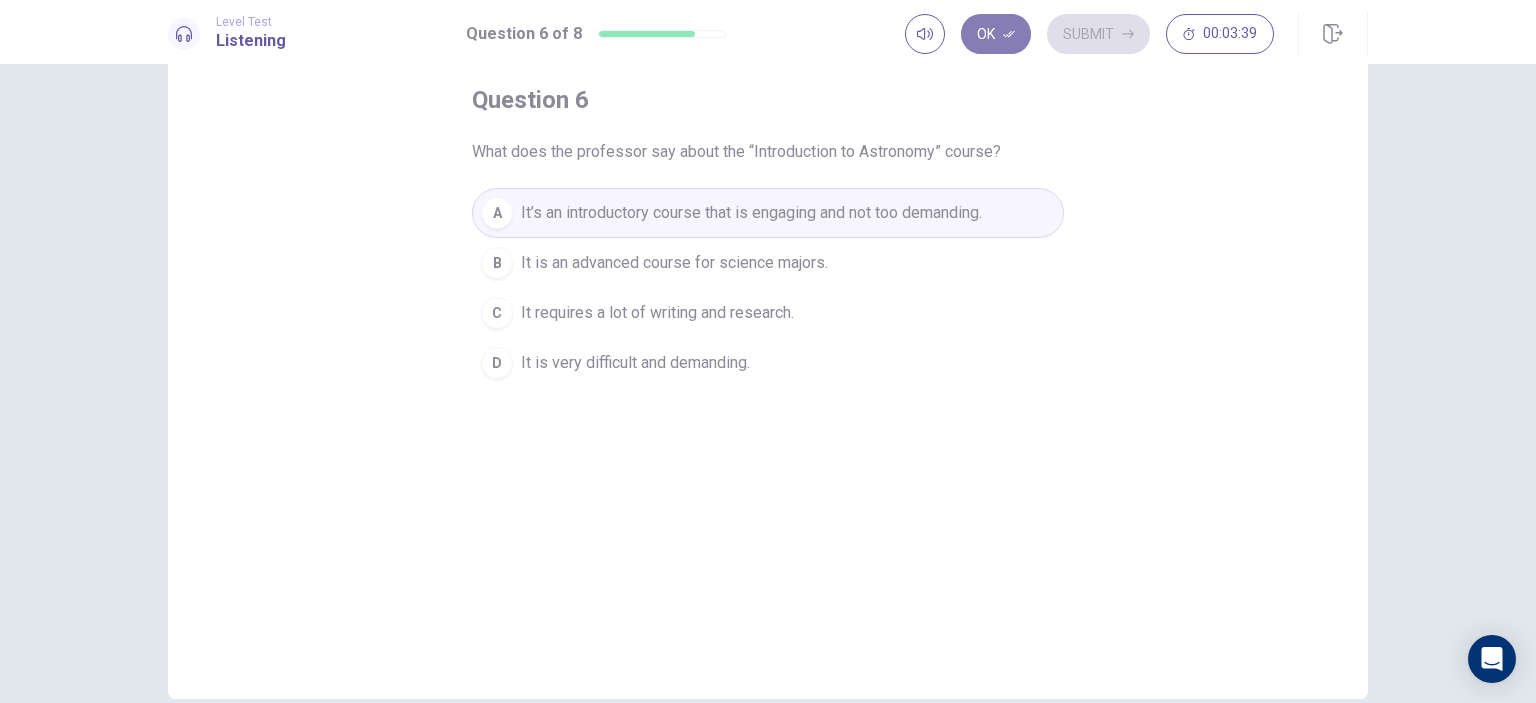 click on "Ok" at bounding box center (996, 34) 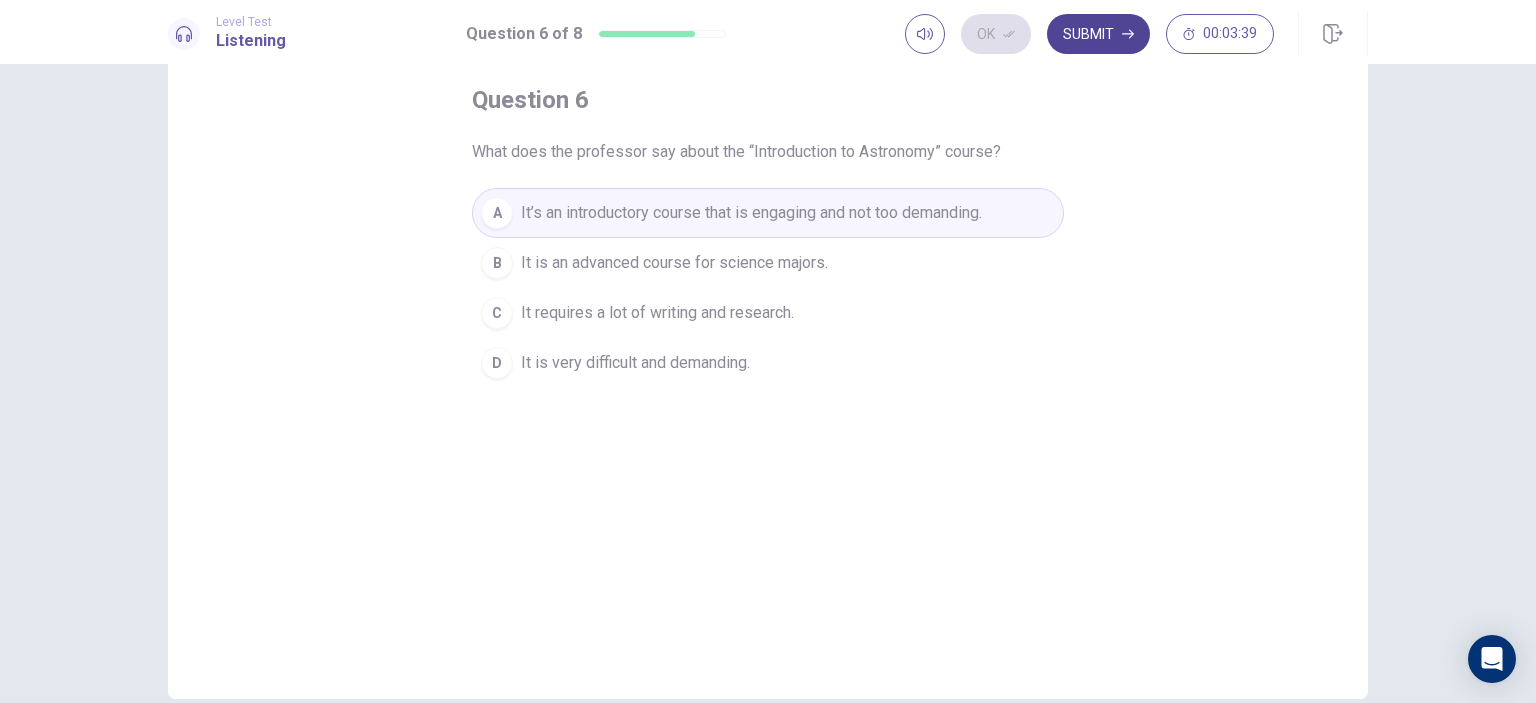 click on "Submit" at bounding box center (1098, 34) 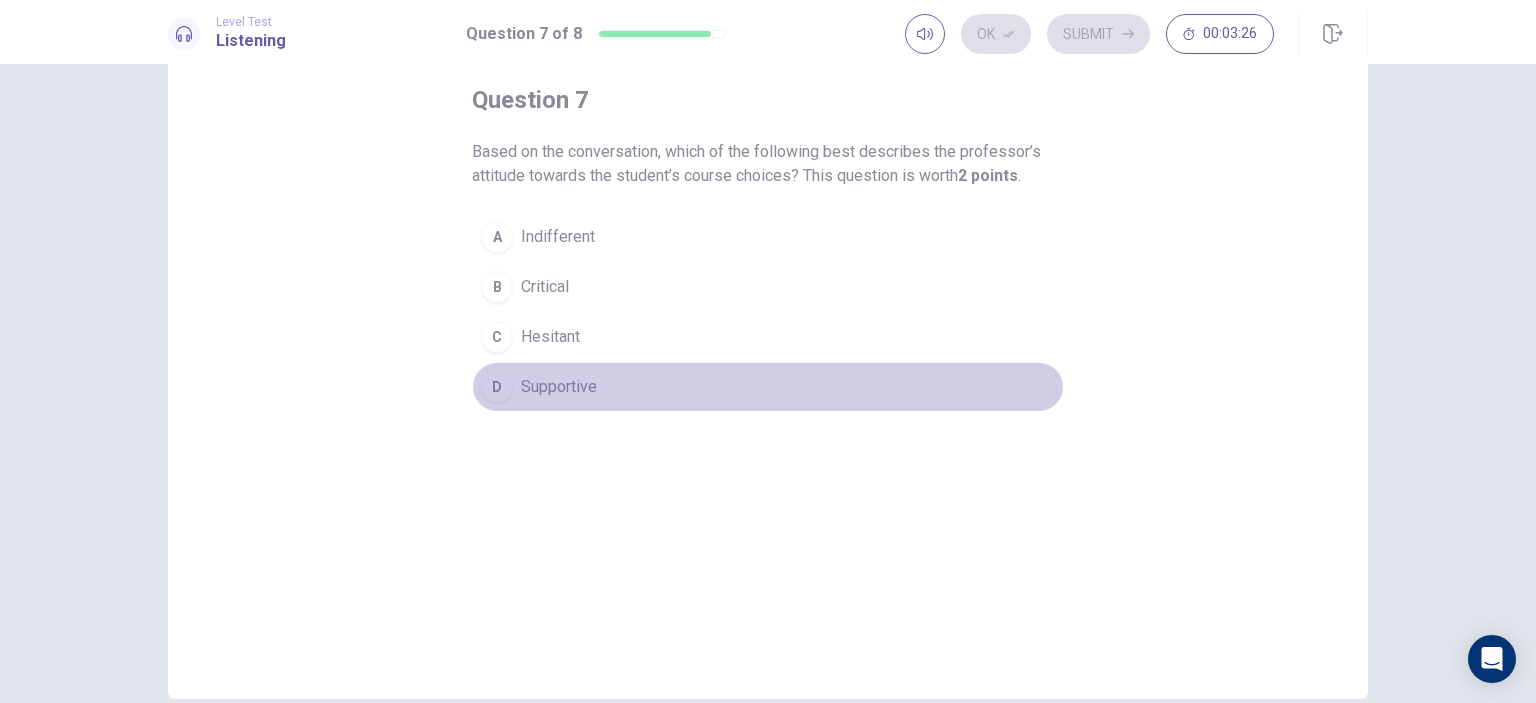 click on "Supportive" at bounding box center [559, 387] 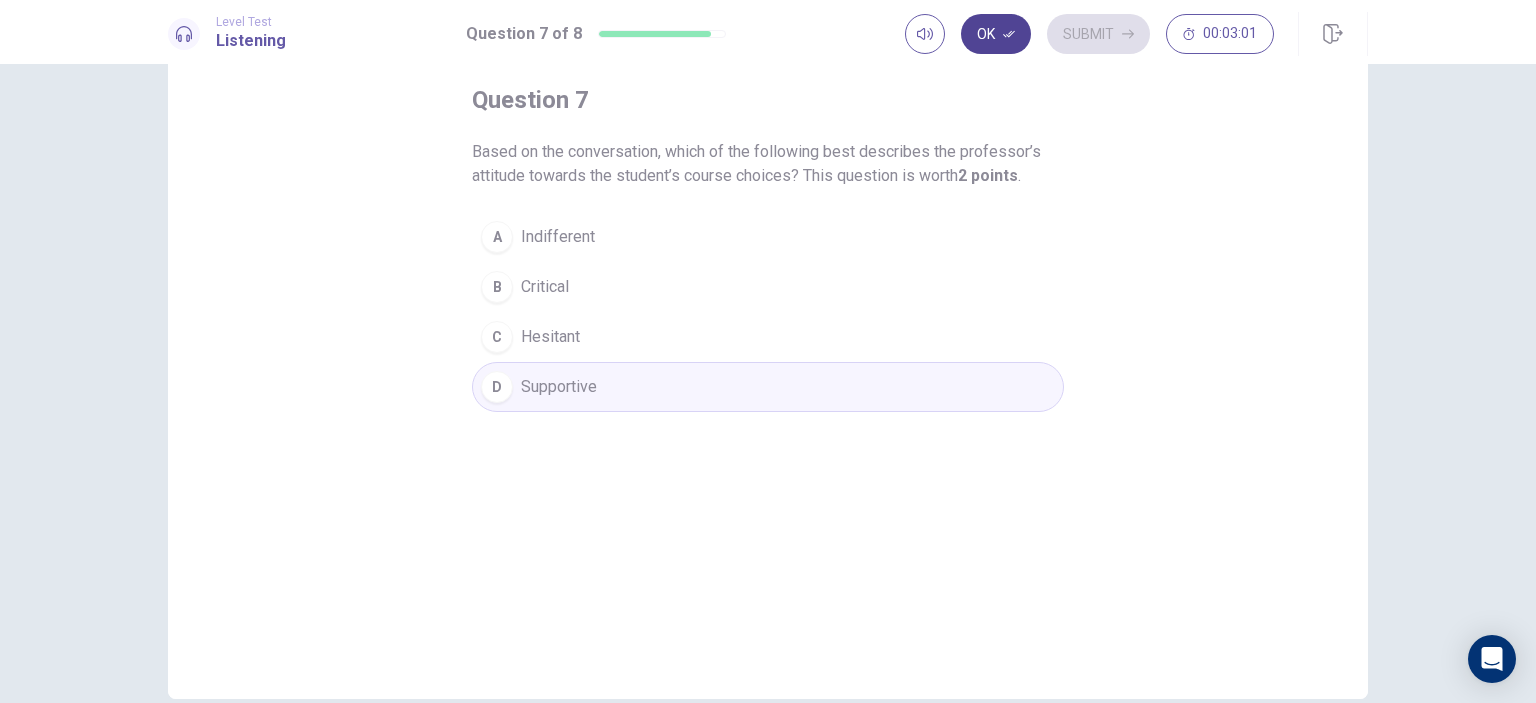 click 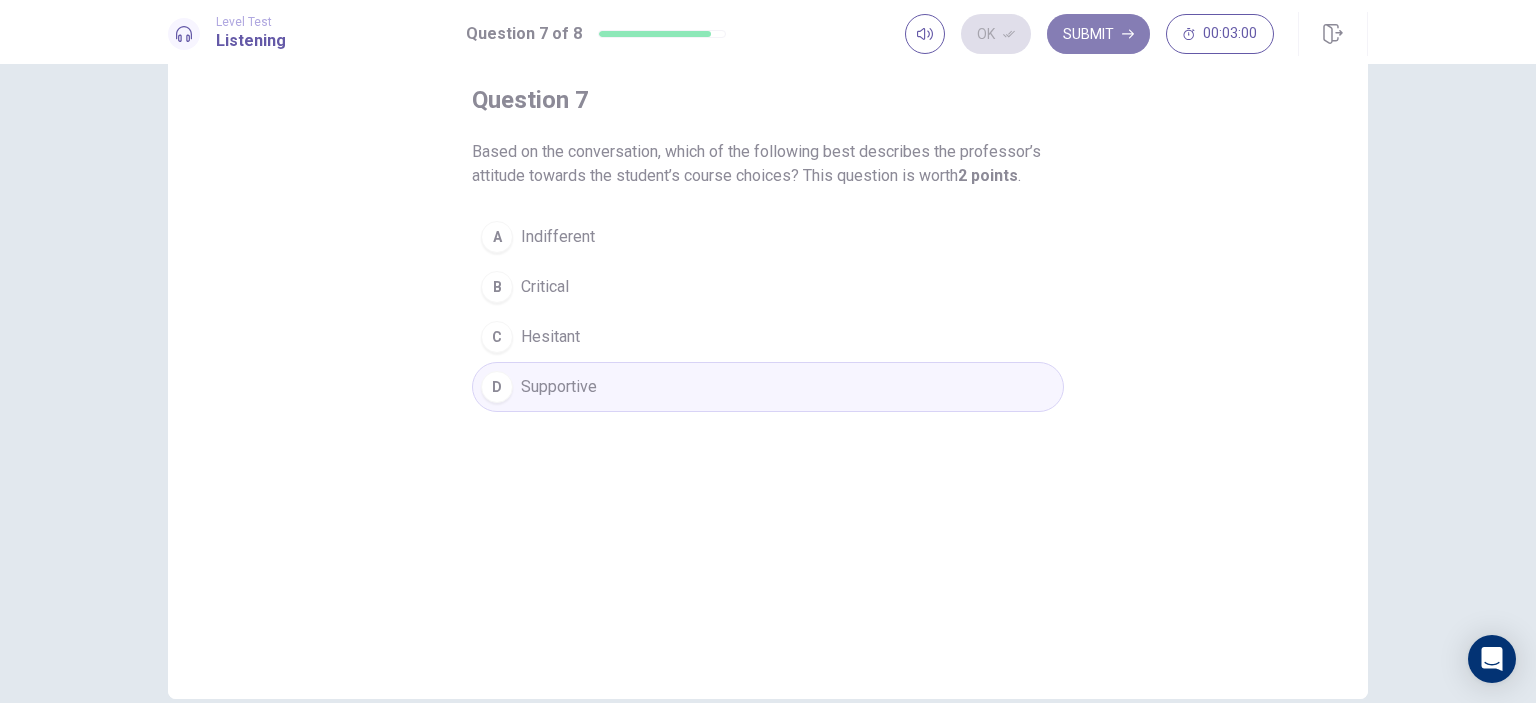 click on "Submit" at bounding box center [1098, 34] 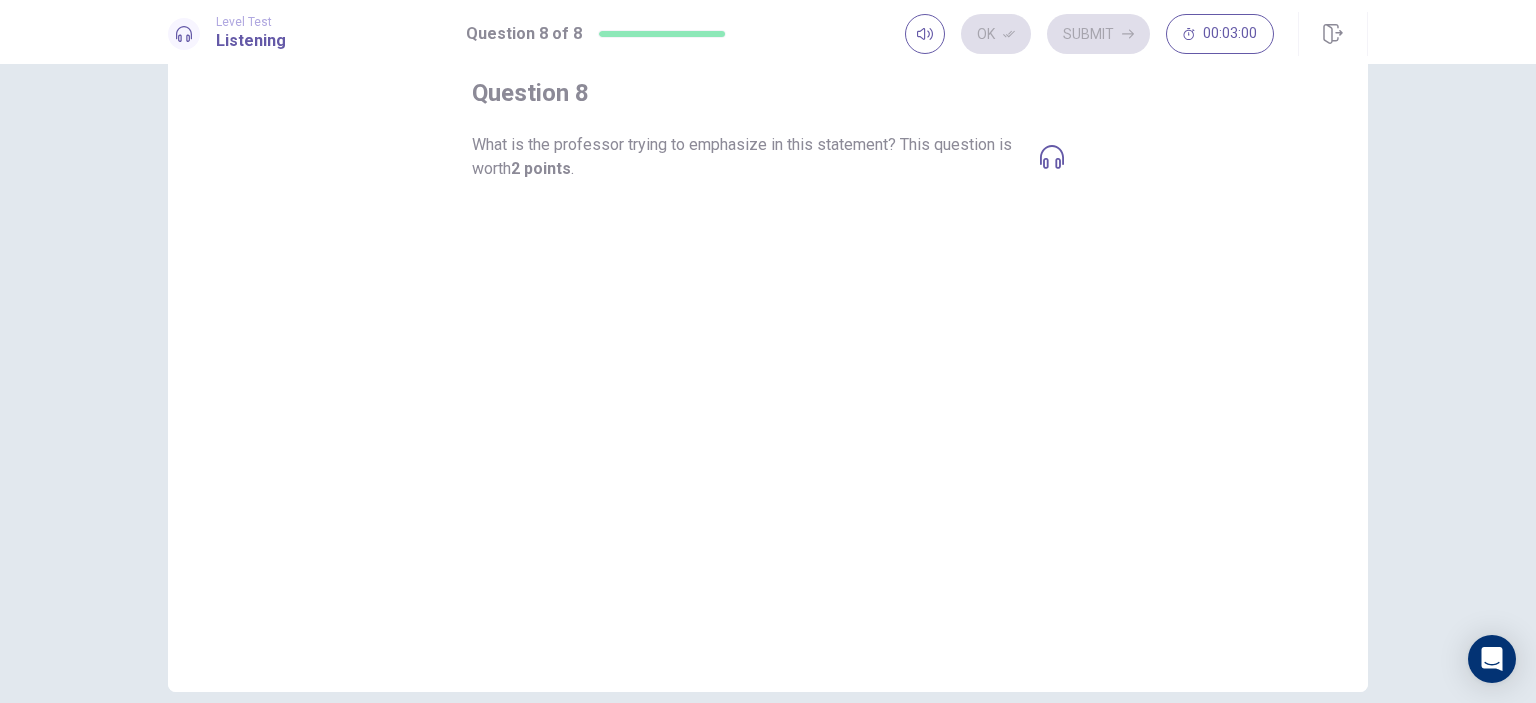 scroll, scrollTop: 0, scrollLeft: 0, axis: both 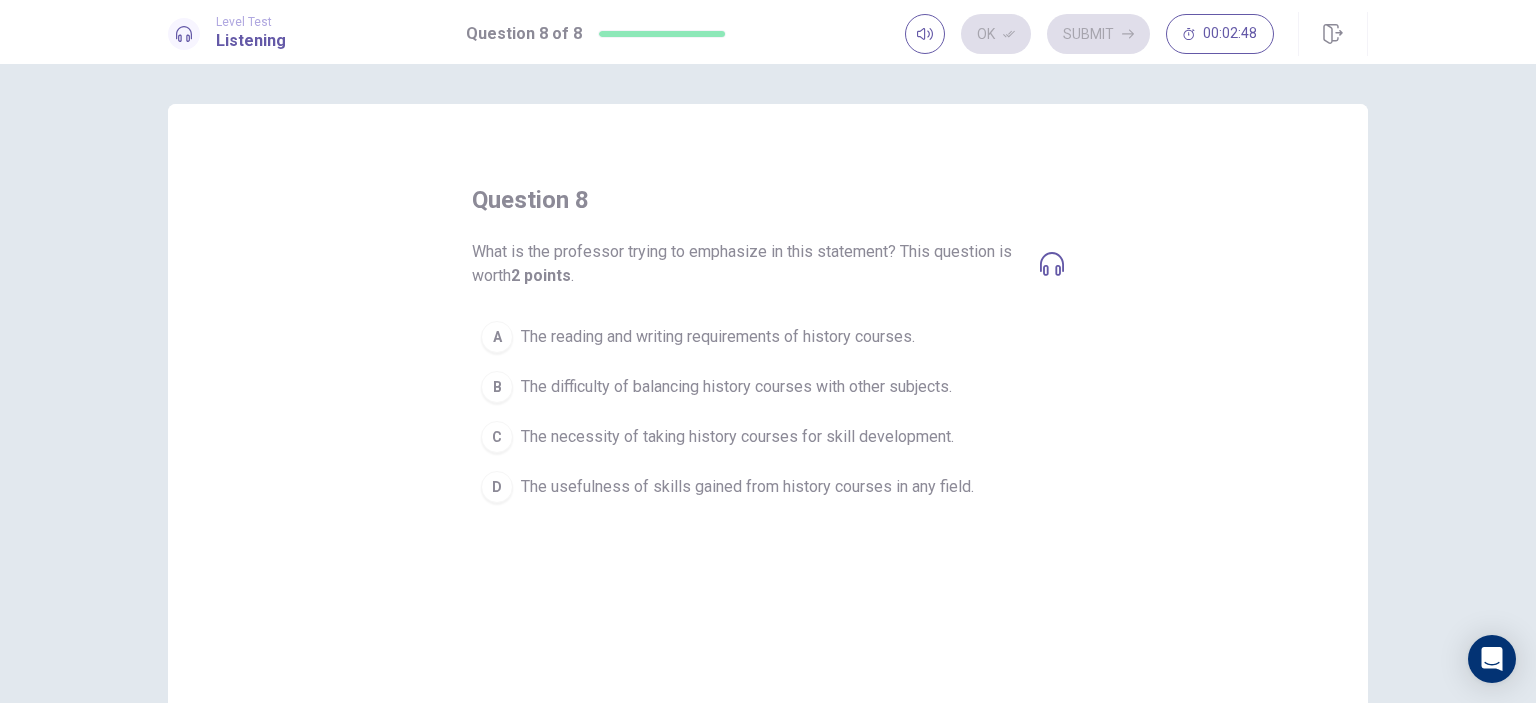 click on "What is the professor trying to emphasize in this statement? This question is worth  2 points ." at bounding box center [768, 264] 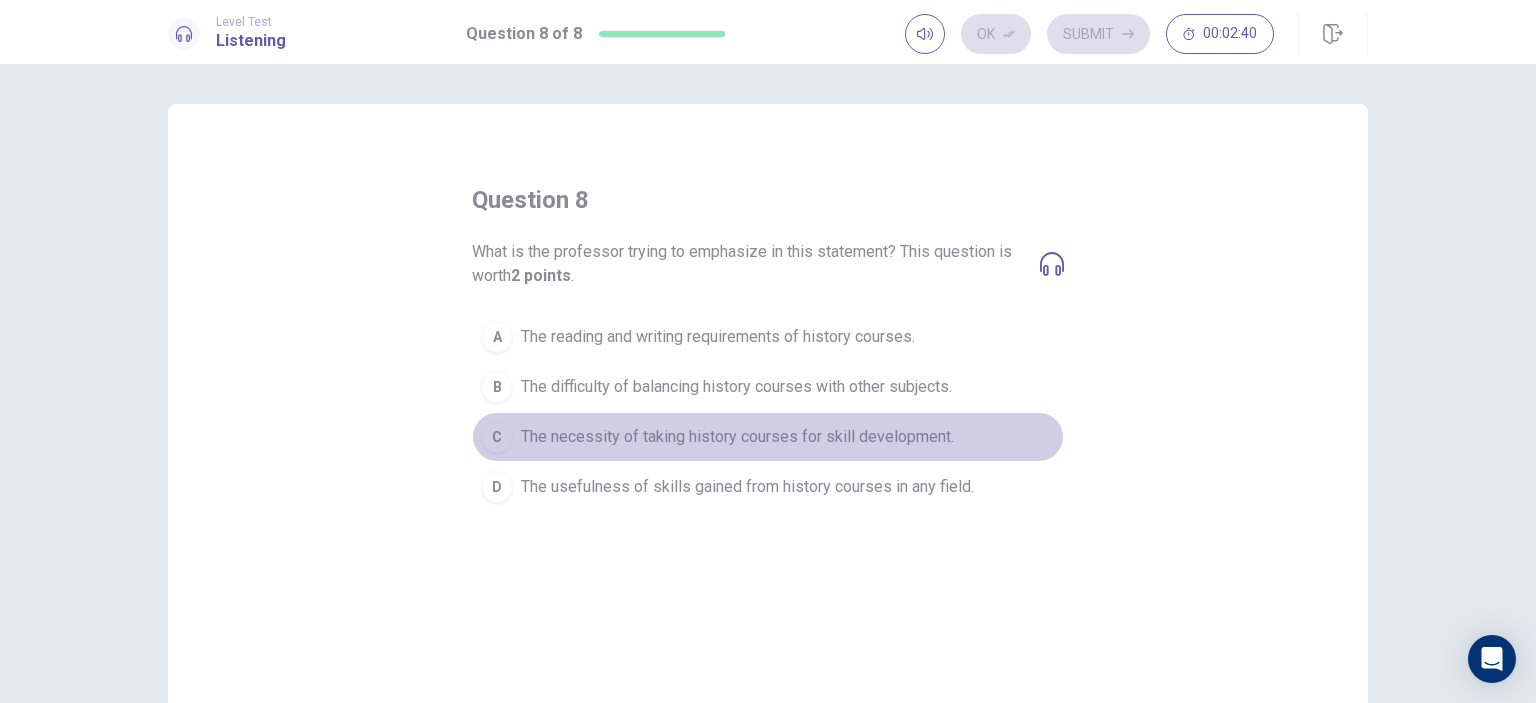 click on "C The necessity of taking history courses for skill development." at bounding box center [768, 437] 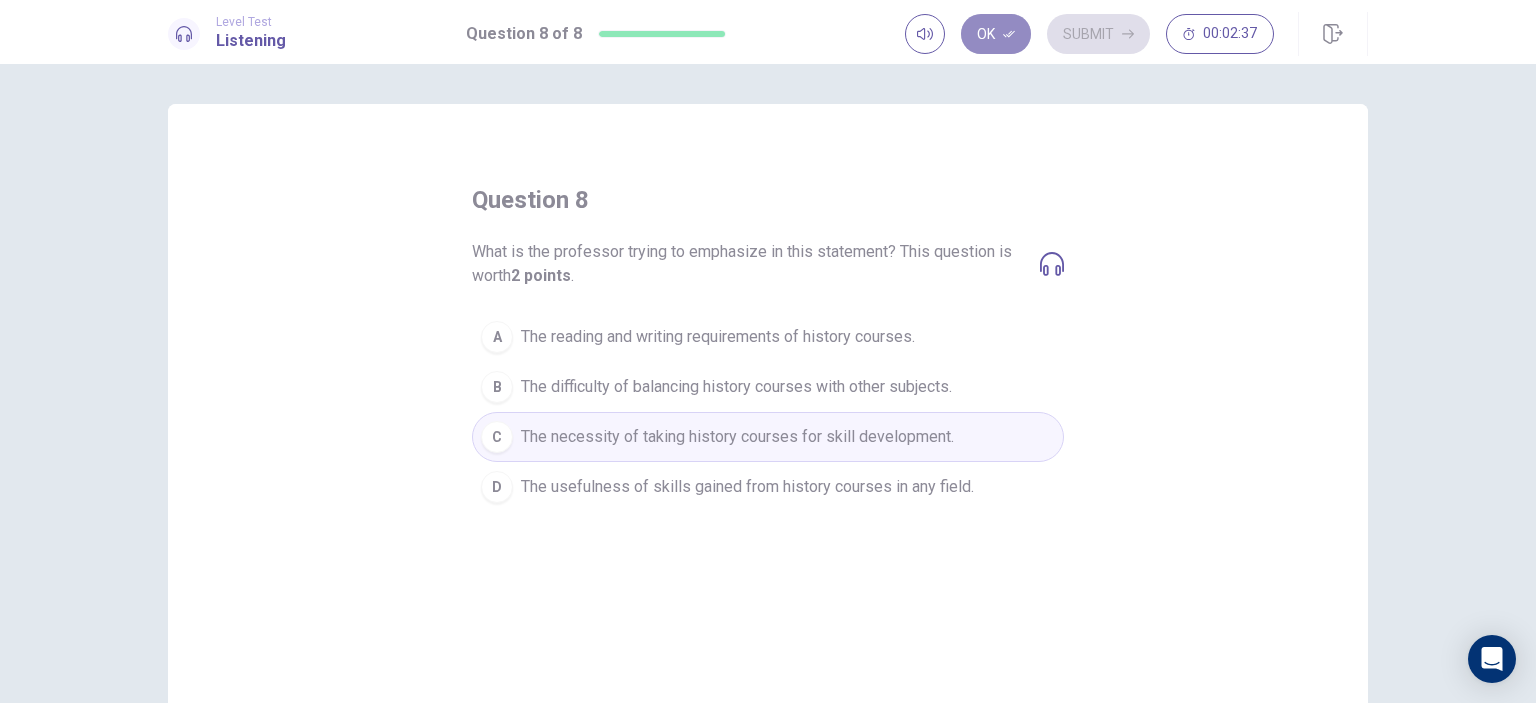 click on "Ok" at bounding box center (996, 34) 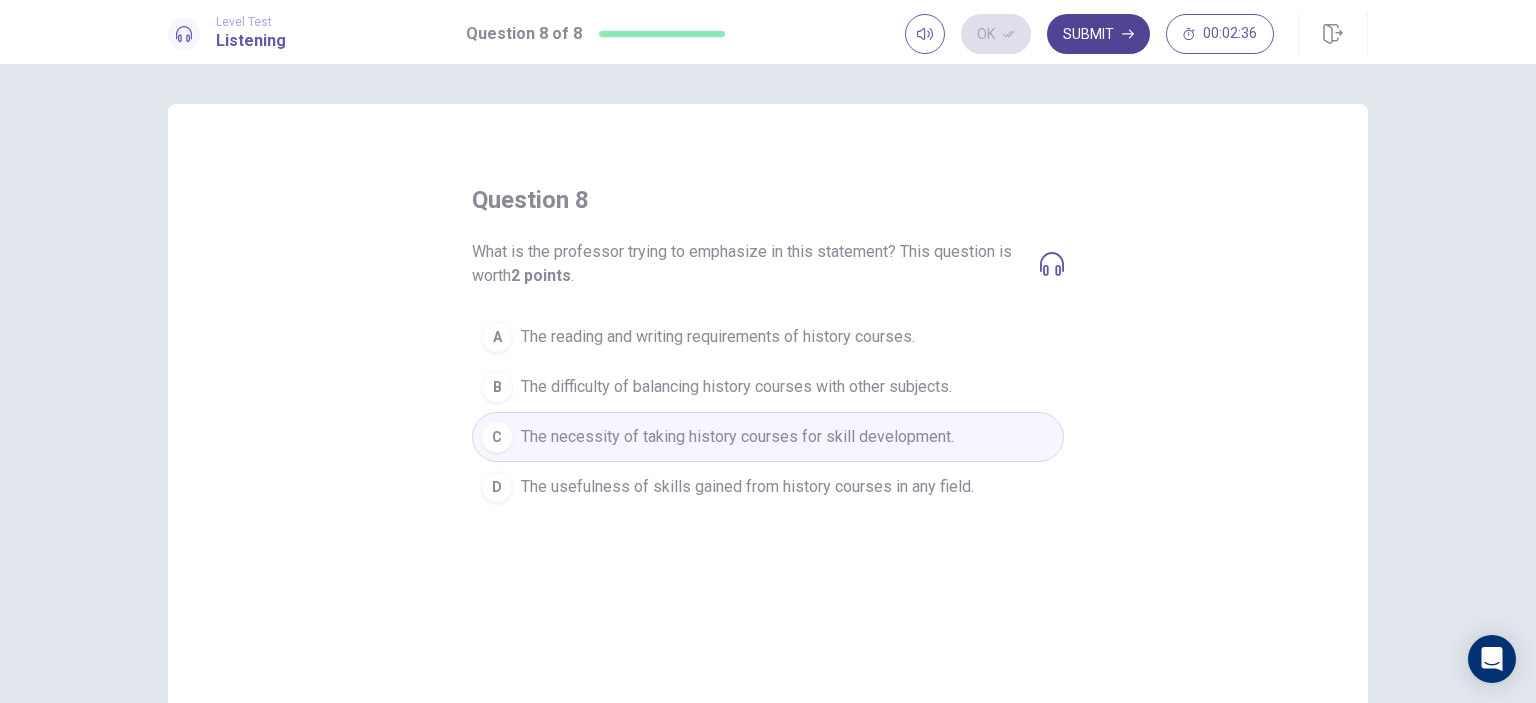click on "Submit" at bounding box center [1098, 34] 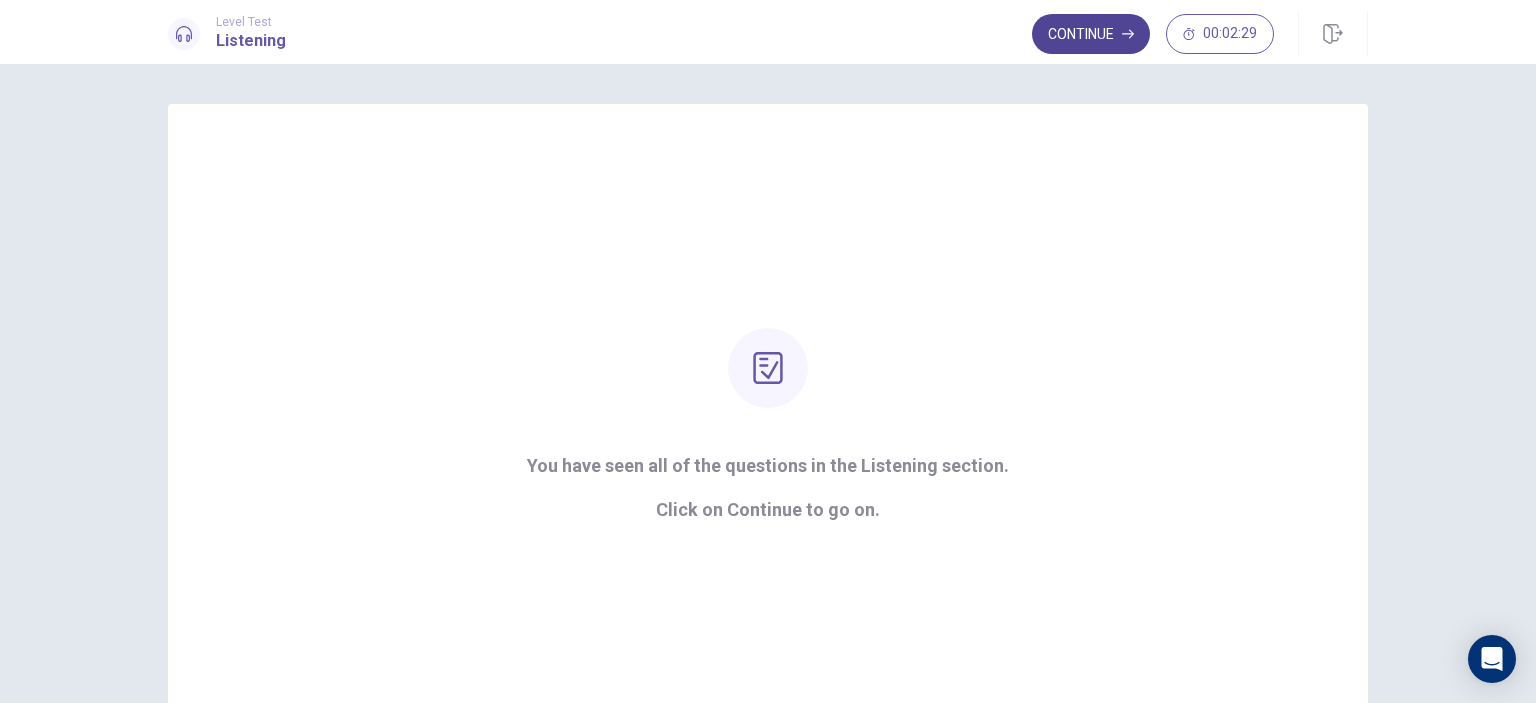 click on "Continue" at bounding box center (1091, 34) 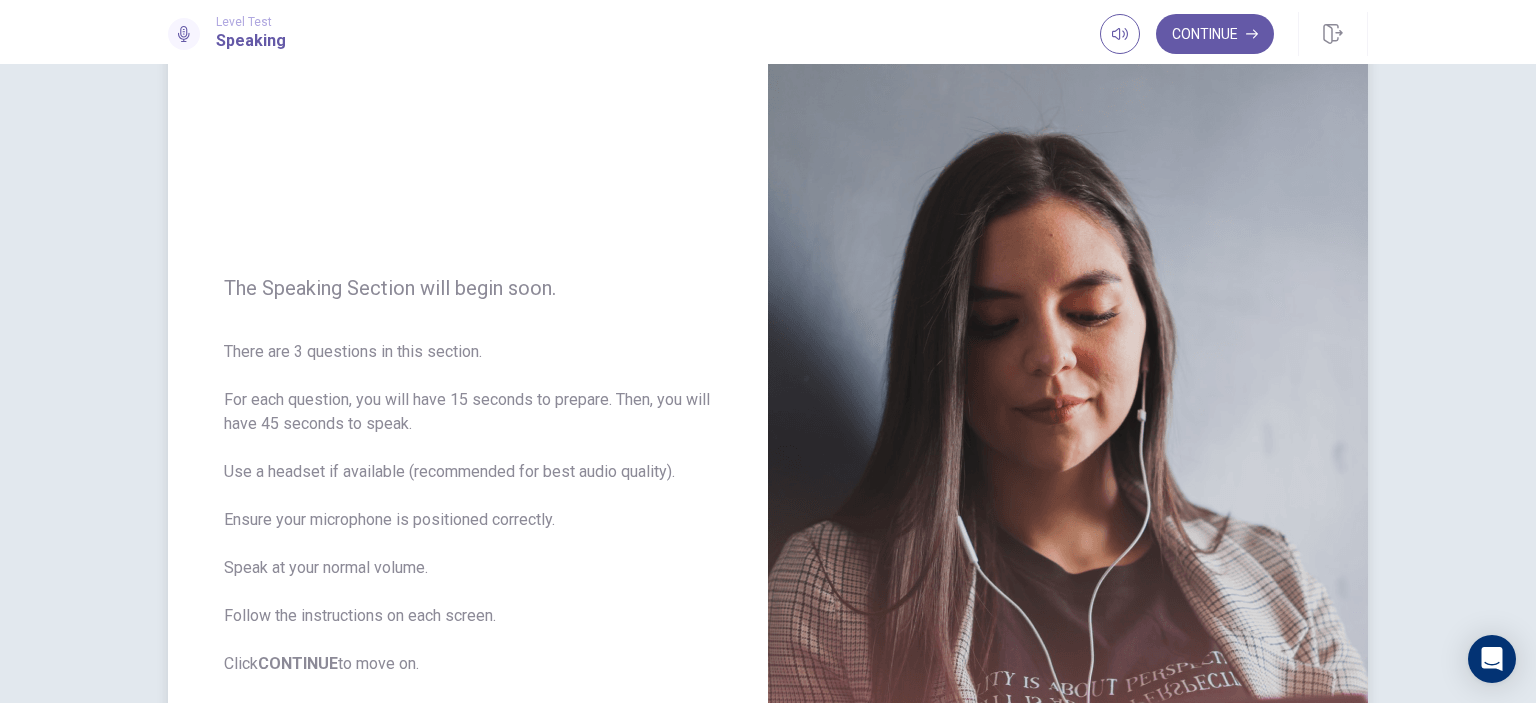 scroll, scrollTop: 100, scrollLeft: 0, axis: vertical 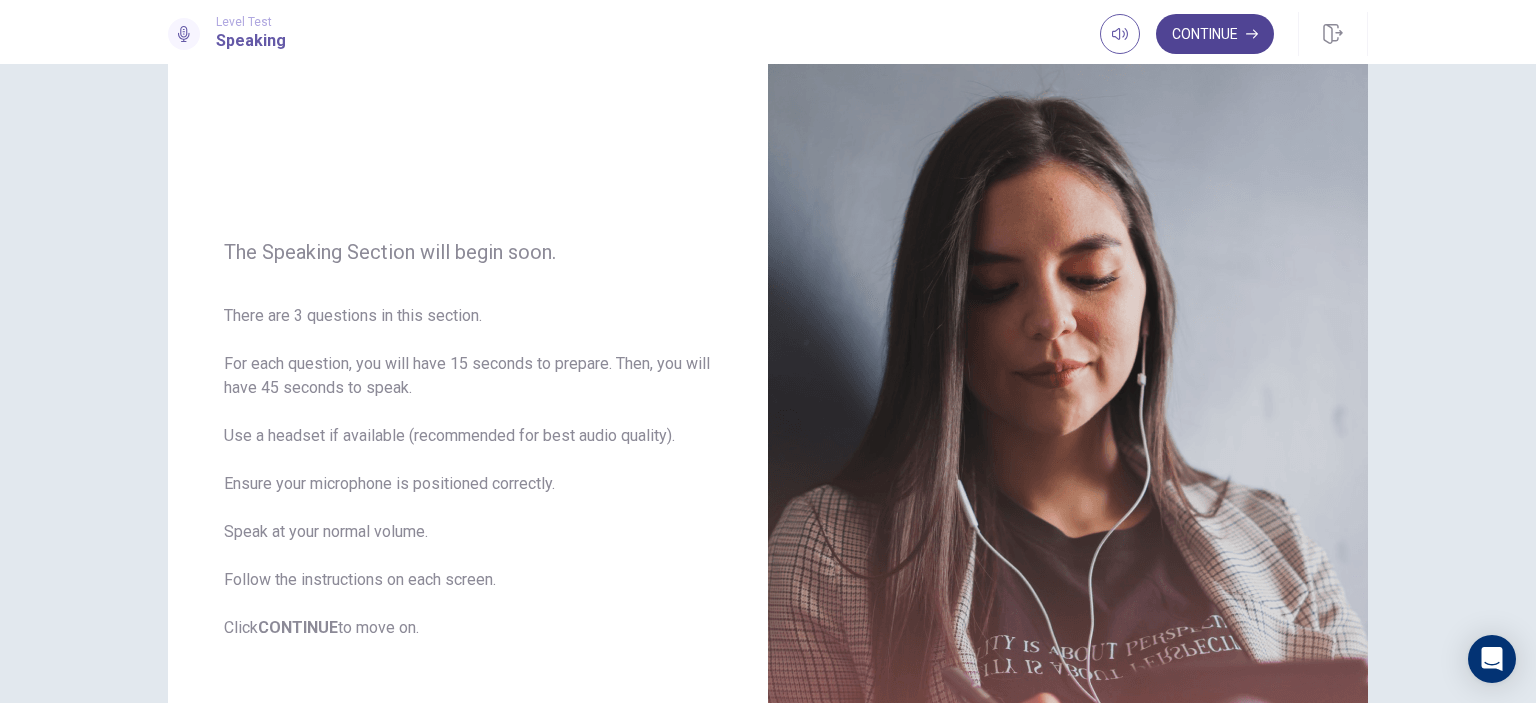 click on "Continue" at bounding box center (1215, 34) 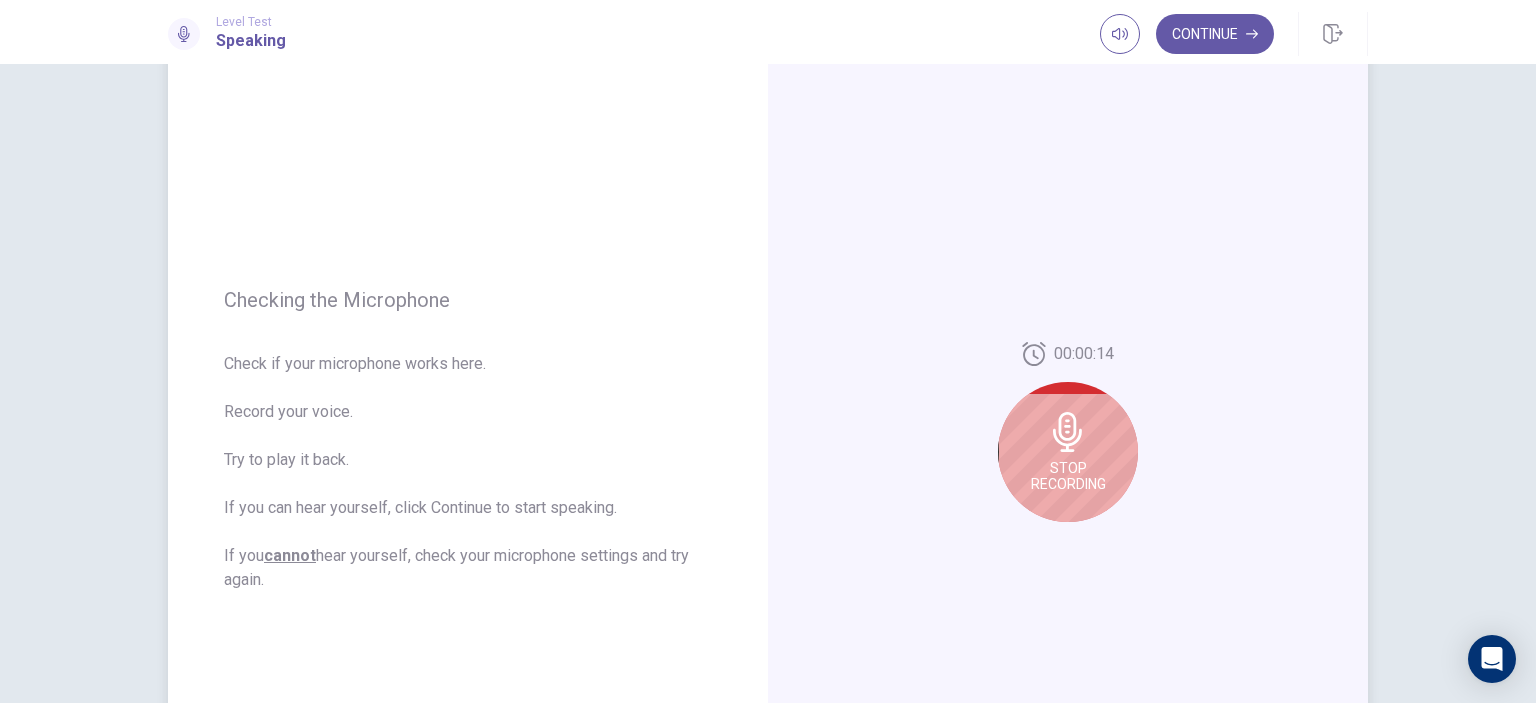 click on "Stop   Recording" at bounding box center [1068, 452] 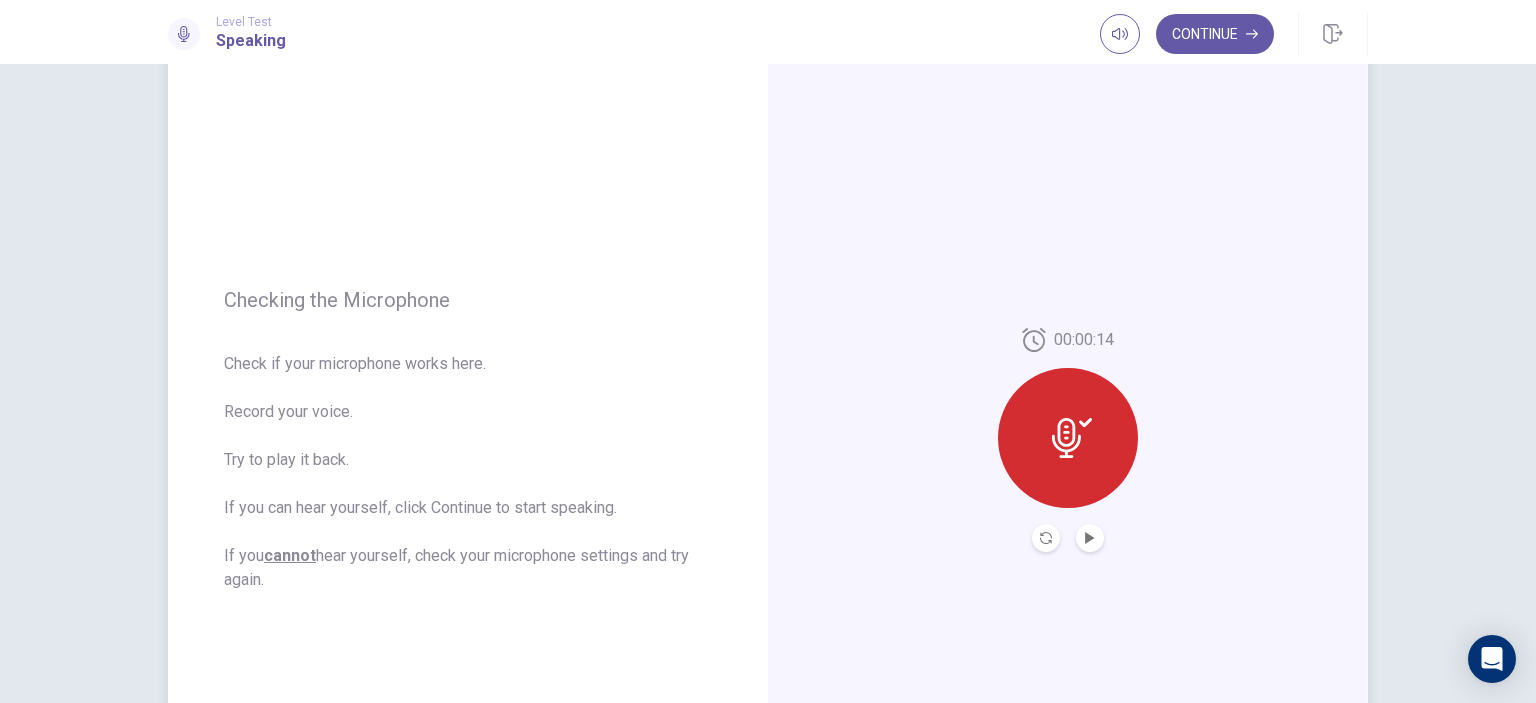 click at bounding box center [1090, 538] 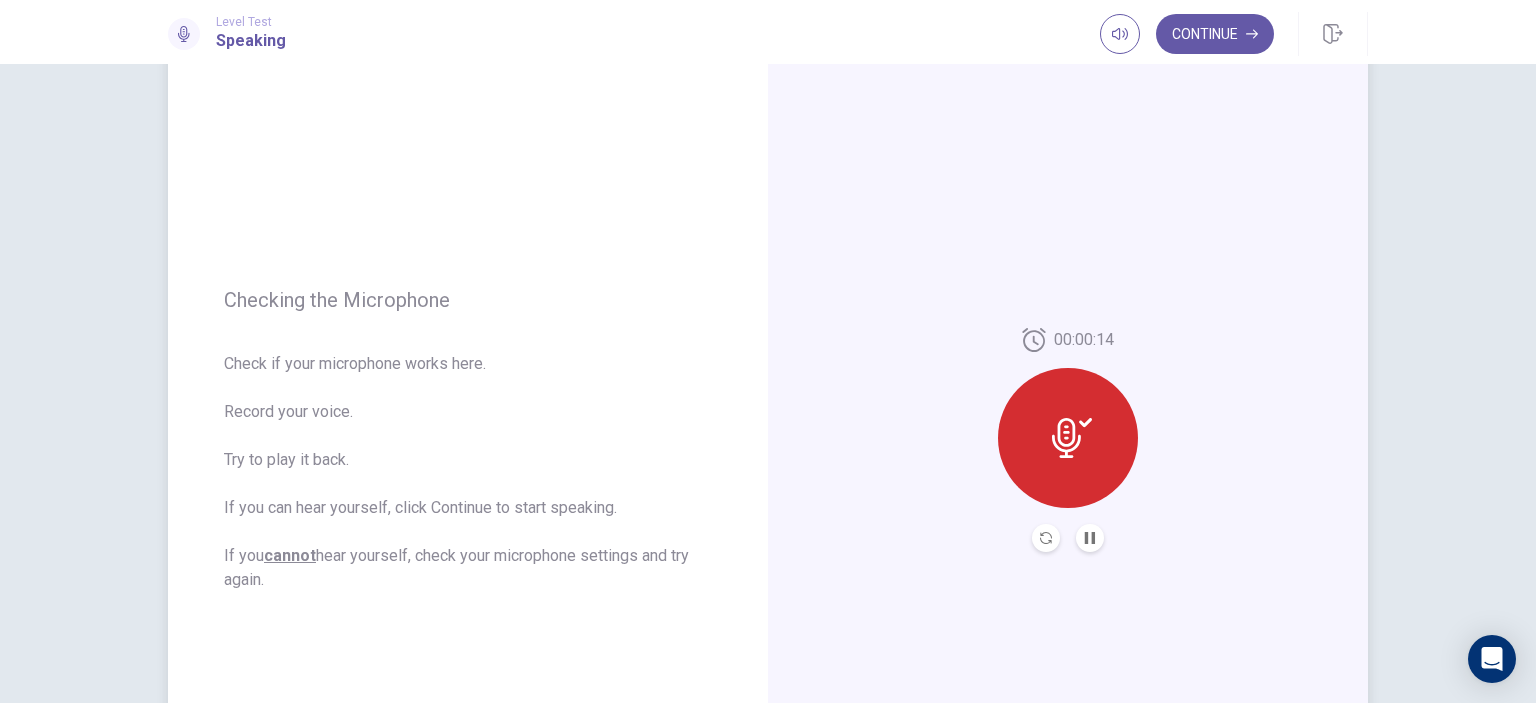 click at bounding box center (1068, 438) 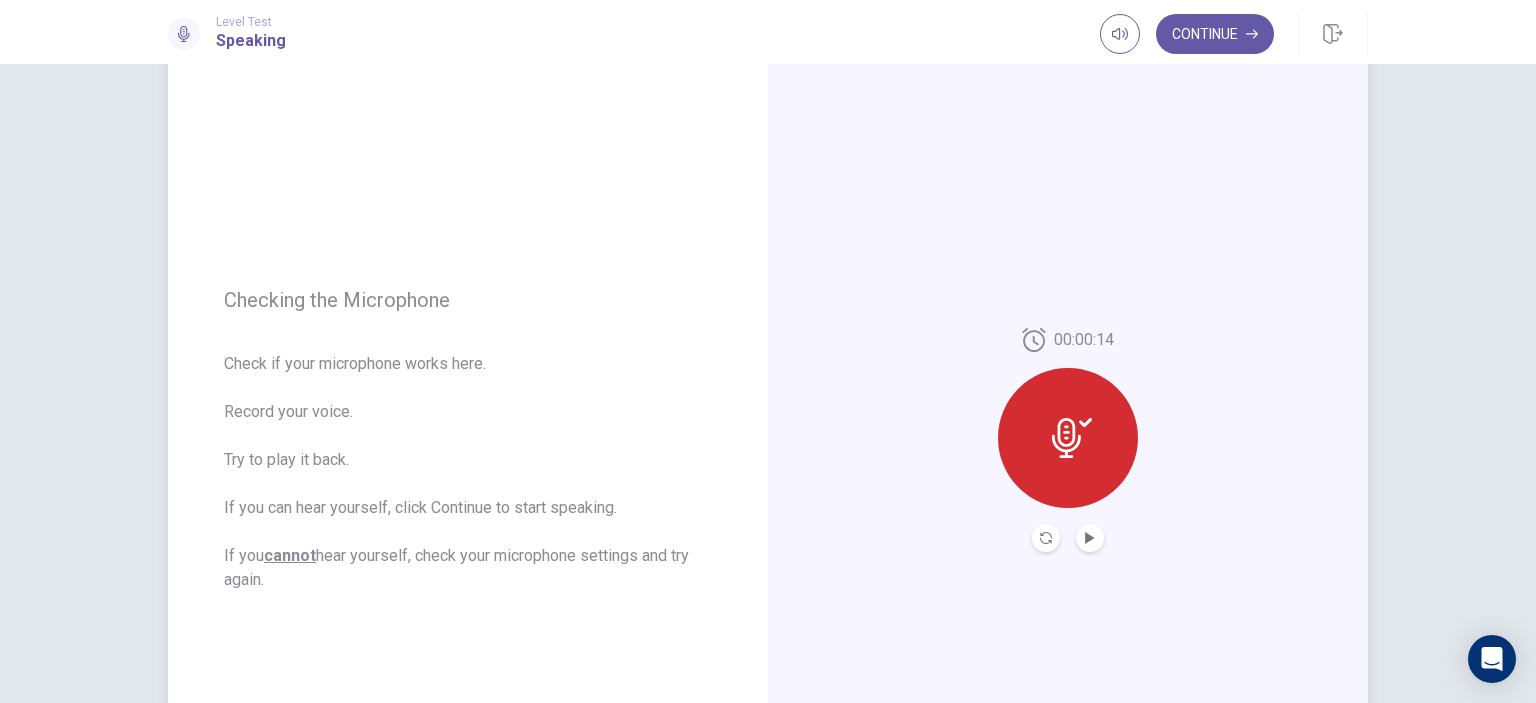 click 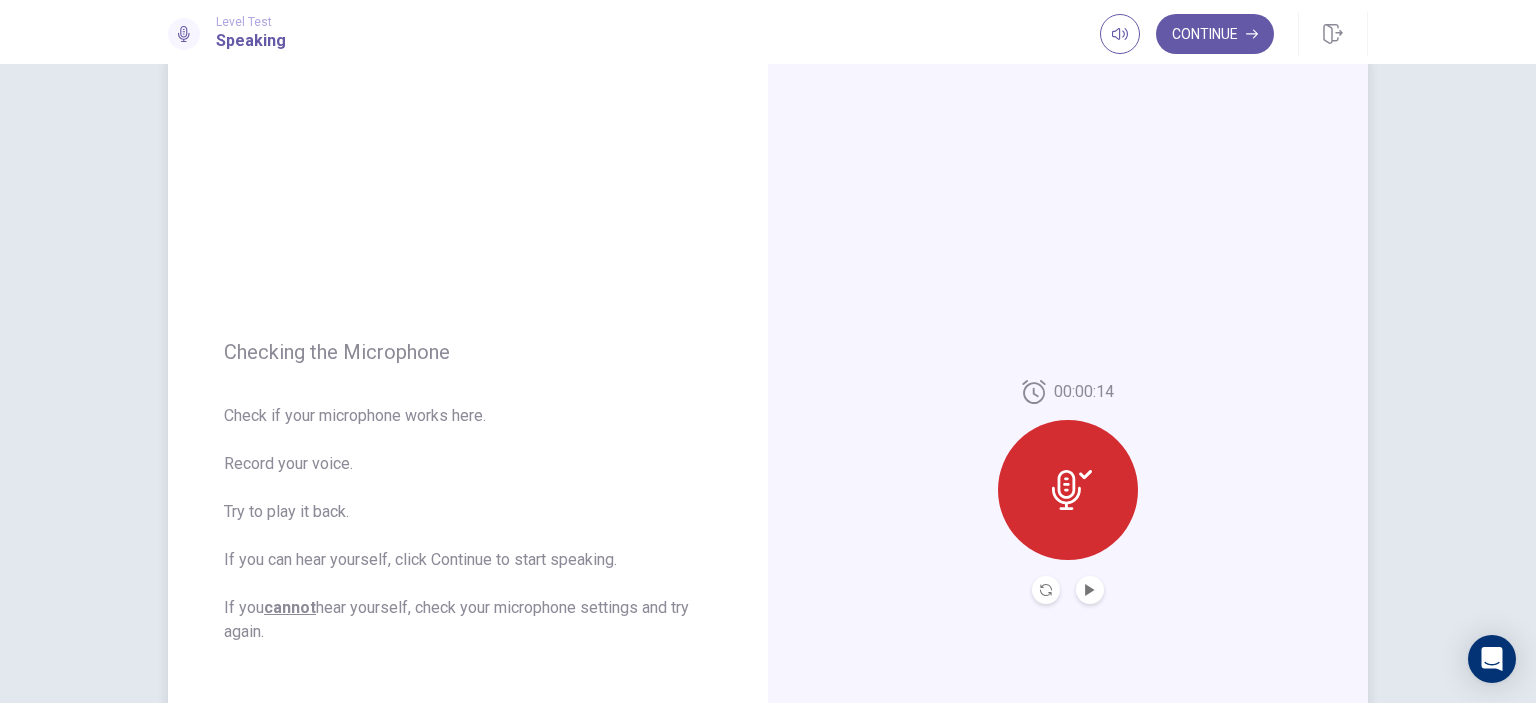scroll, scrollTop: 0, scrollLeft: 0, axis: both 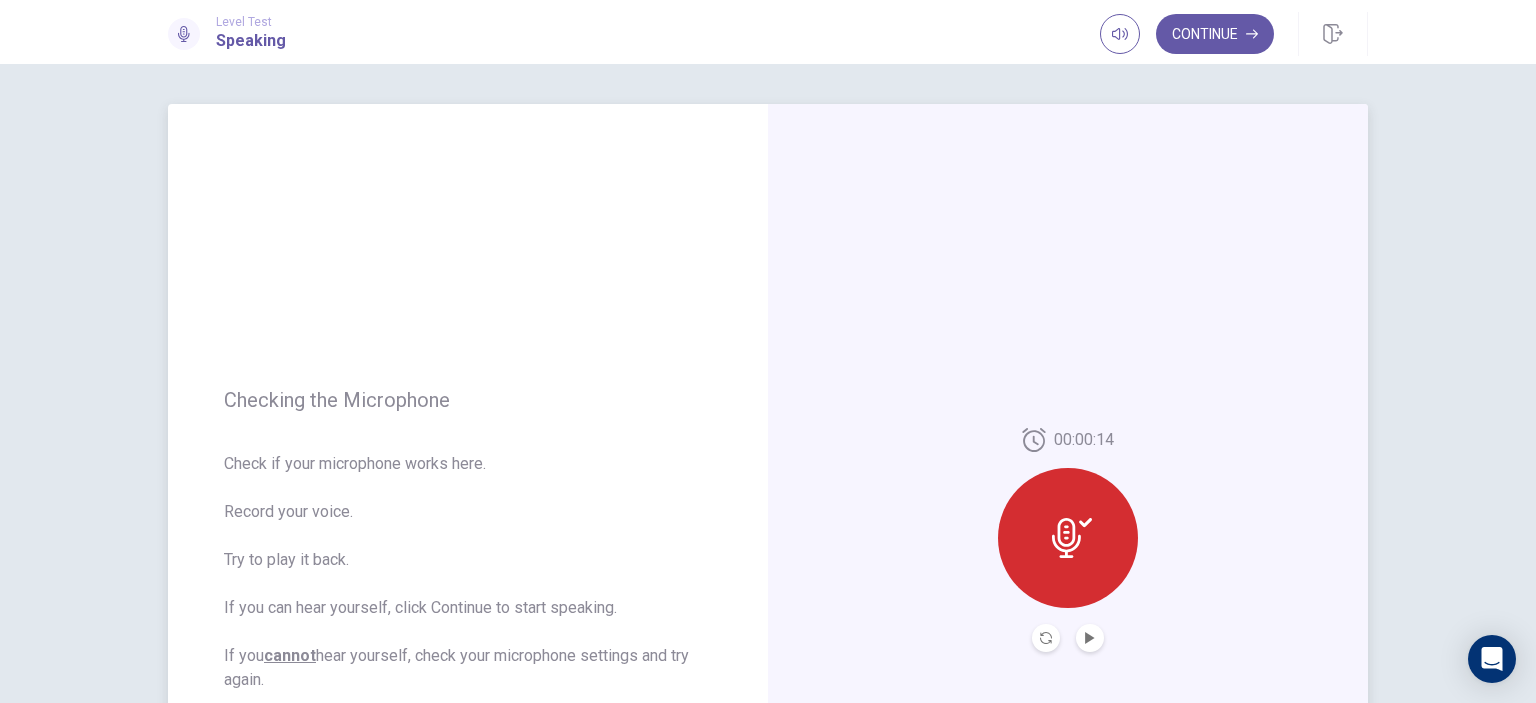 click 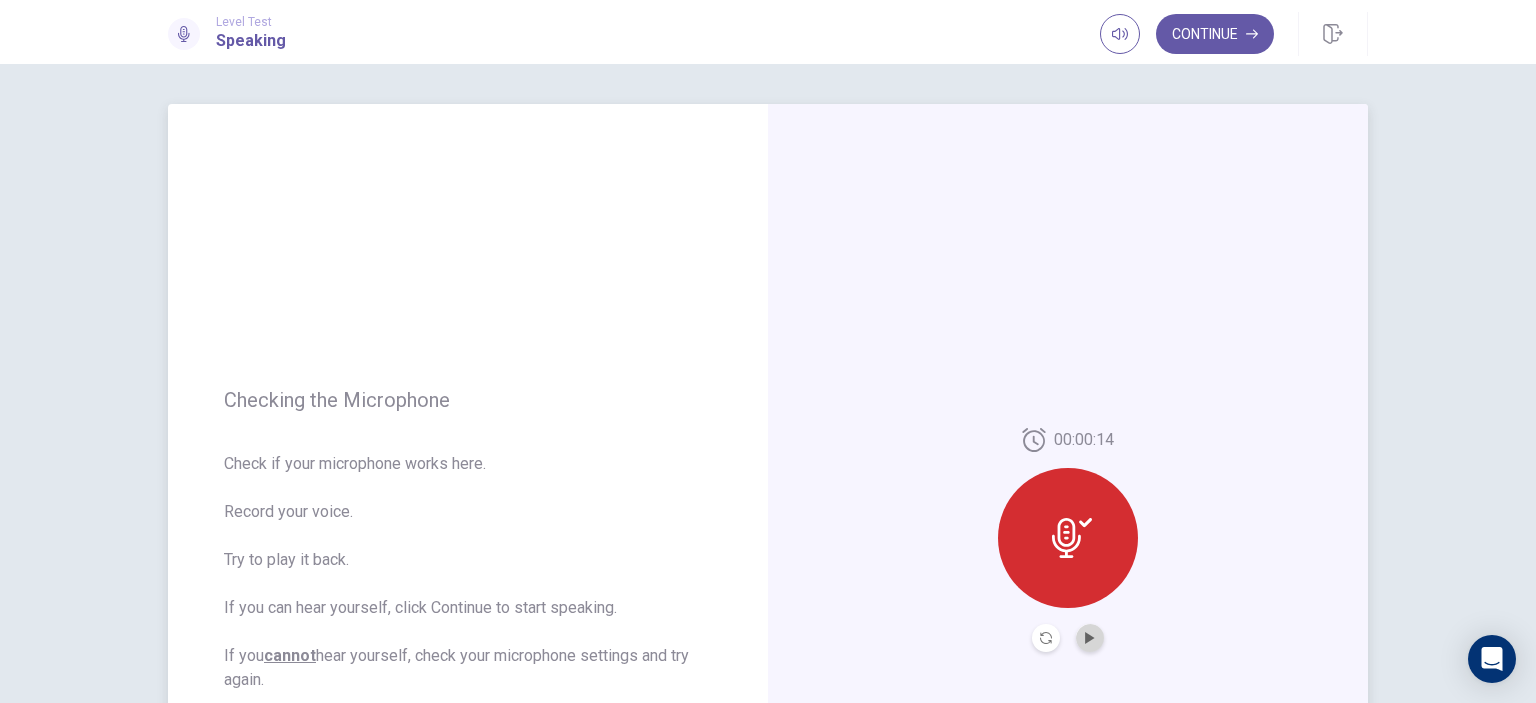 click at bounding box center [1090, 638] 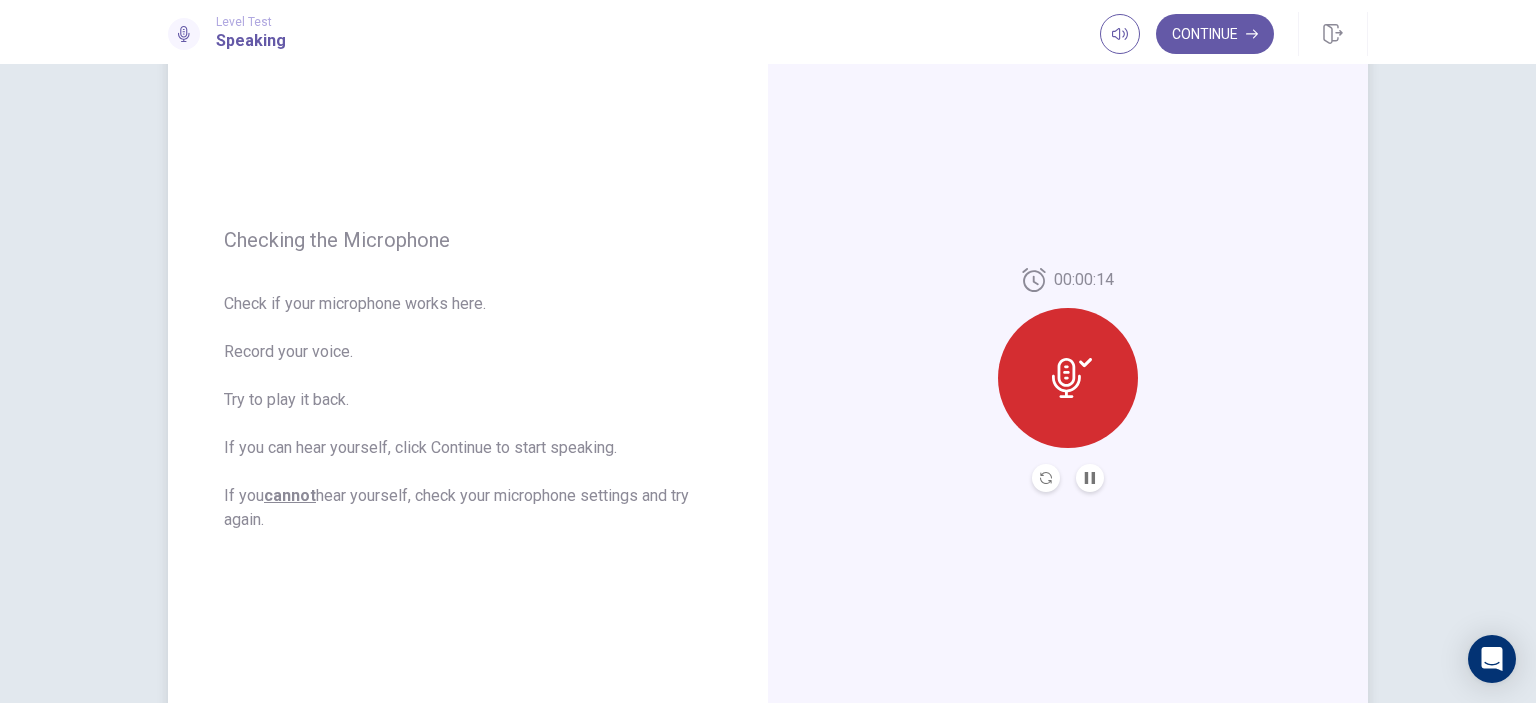 scroll, scrollTop: 200, scrollLeft: 0, axis: vertical 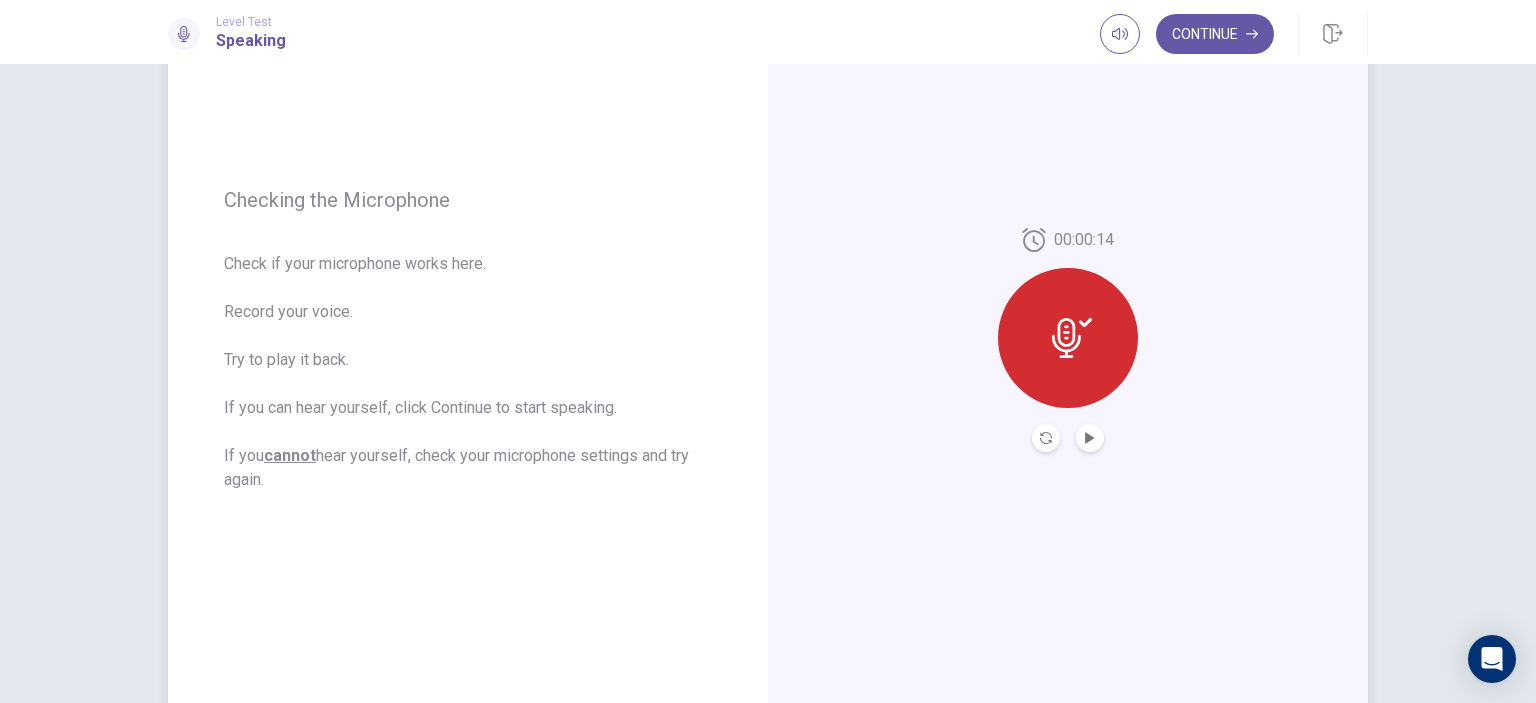 click at bounding box center [1068, 338] 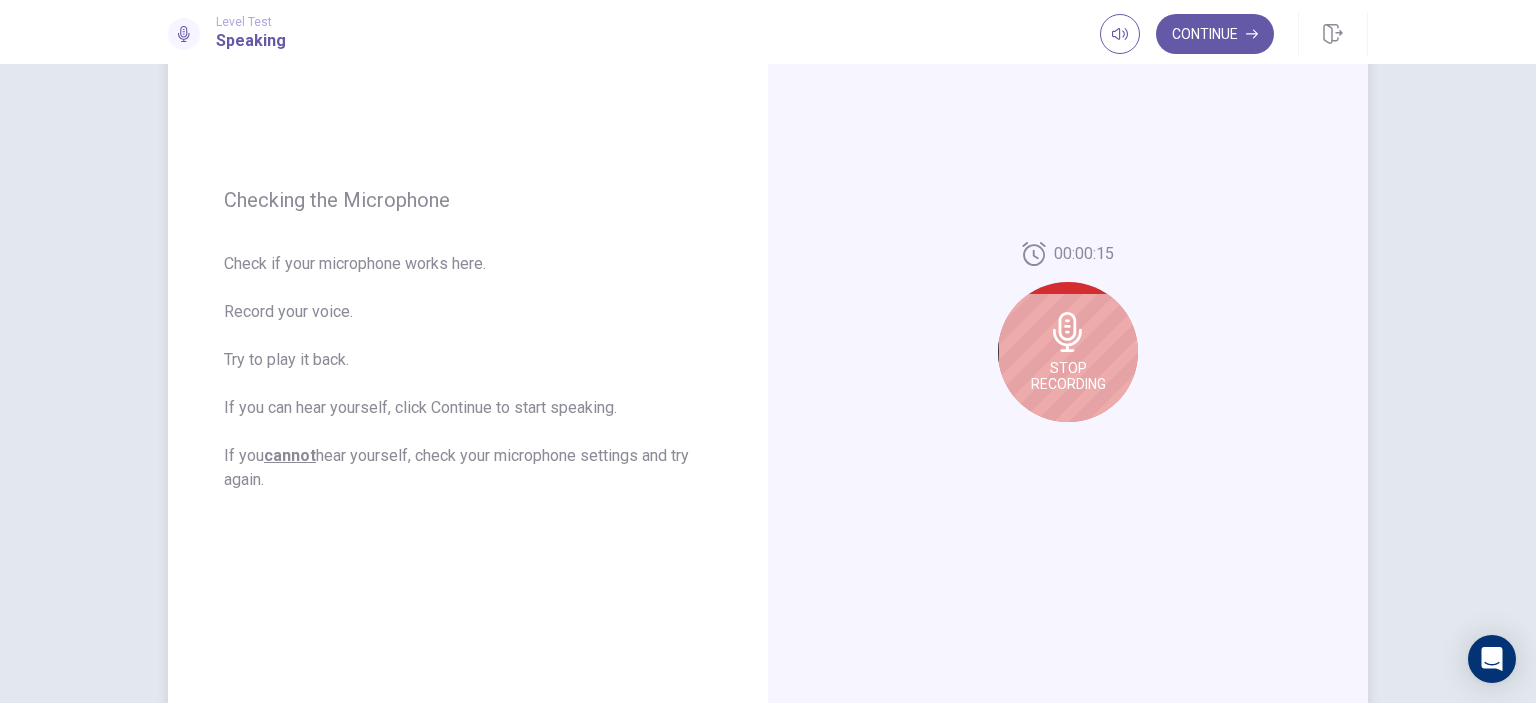 click on "Stop   Recording" at bounding box center (1068, 376) 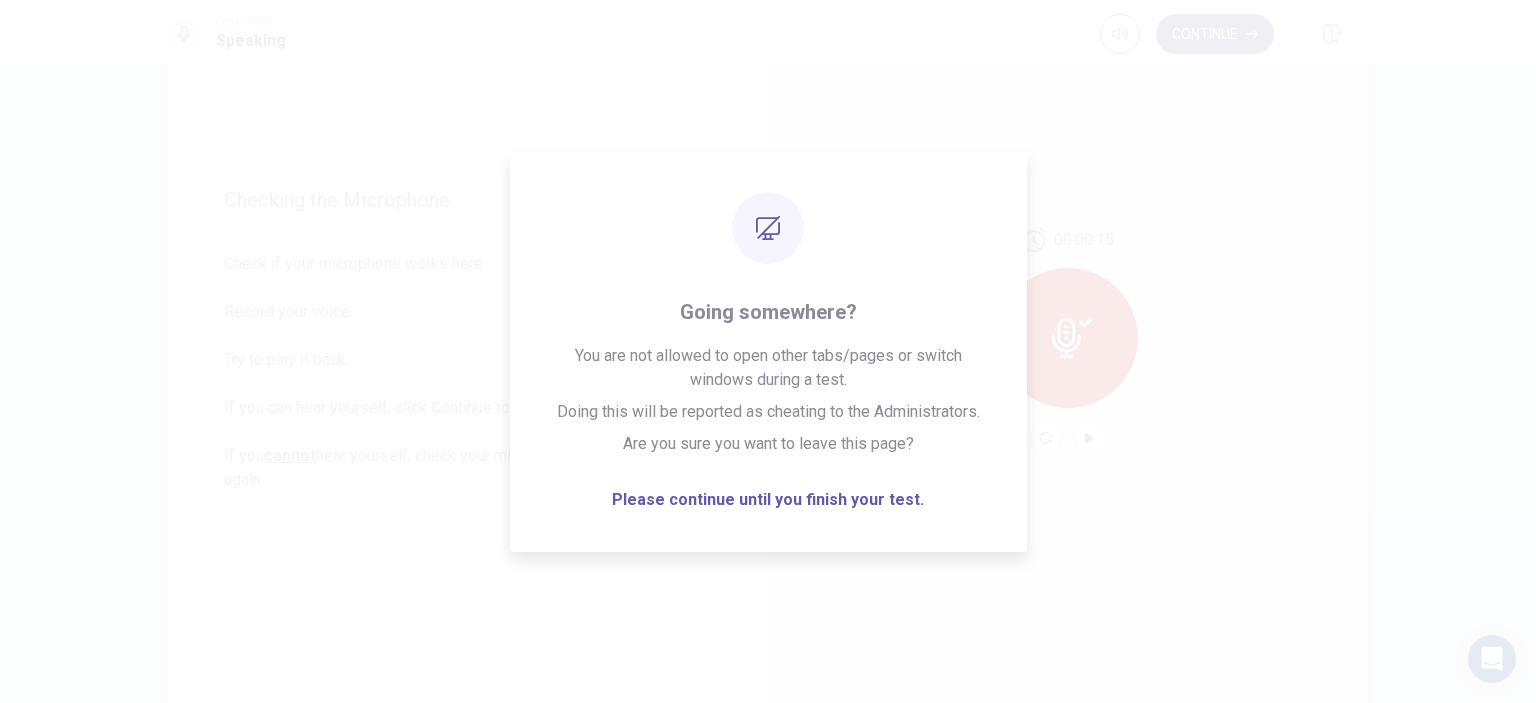 click on "00:00:15" at bounding box center (1068, 340) 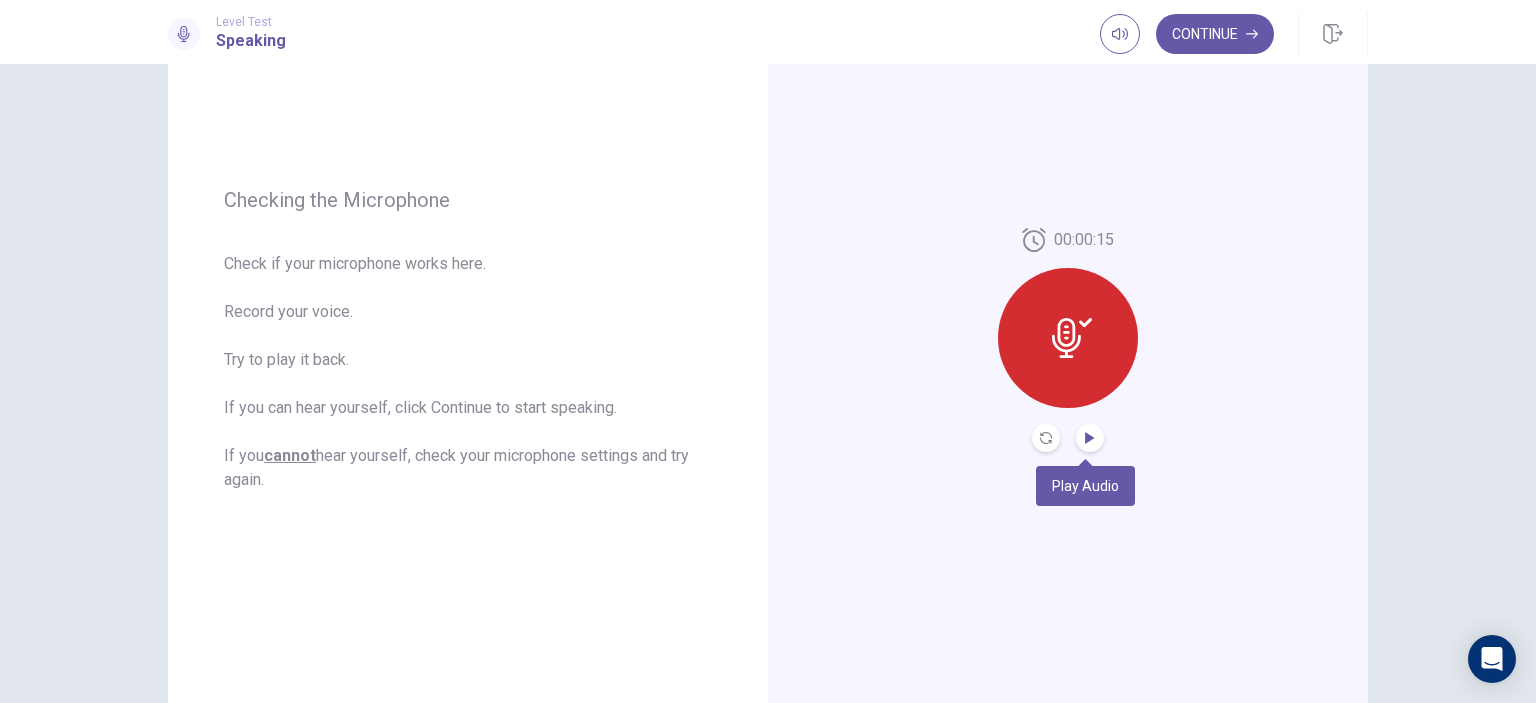 click 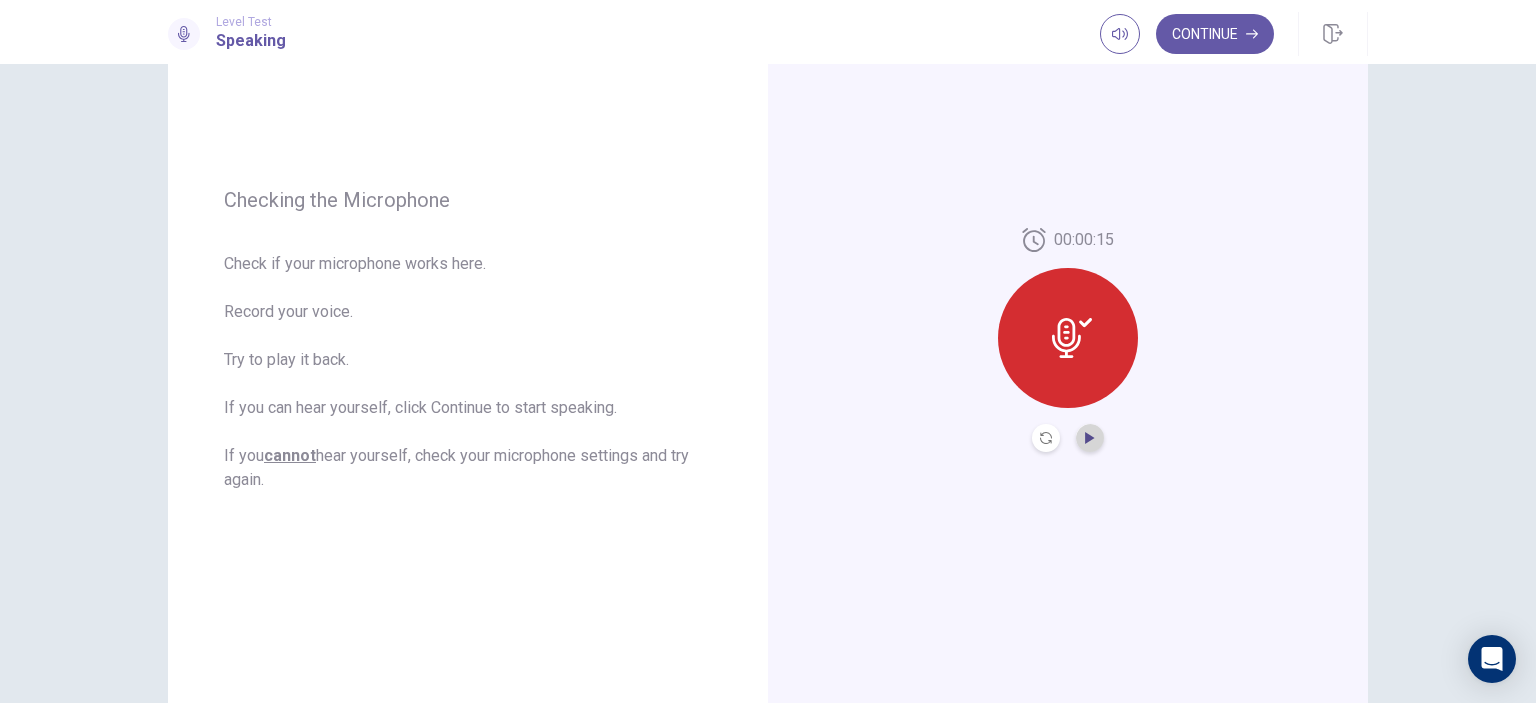 click 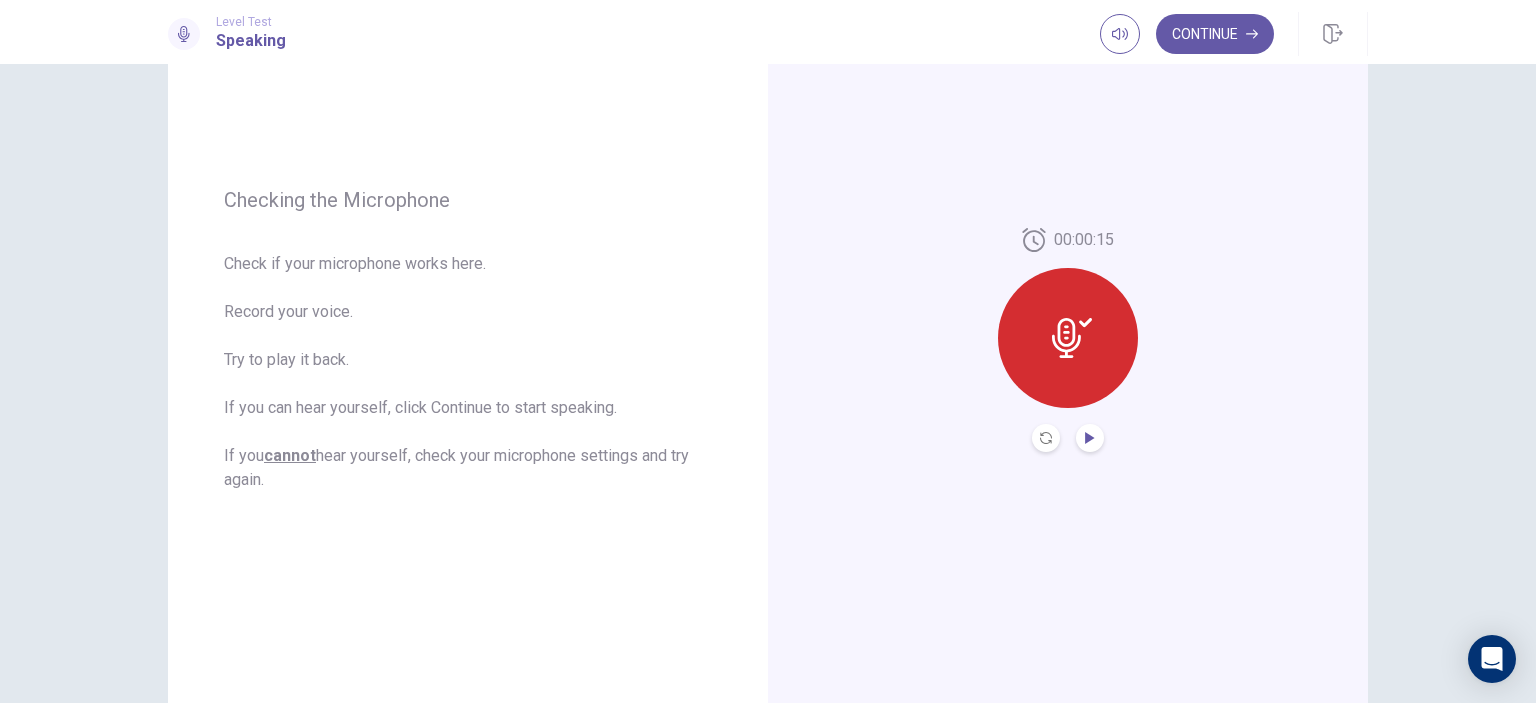 click at bounding box center (1068, 338) 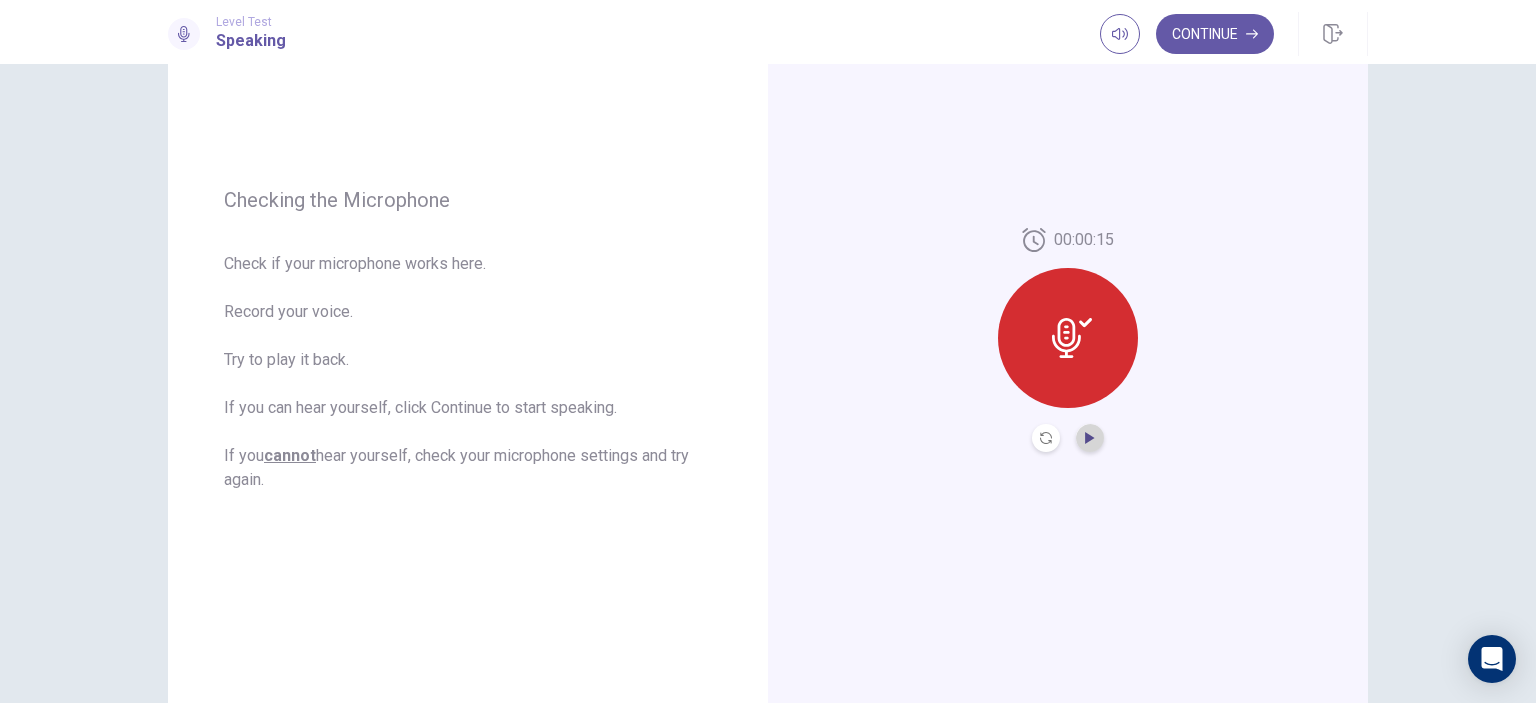 click at bounding box center (1090, 438) 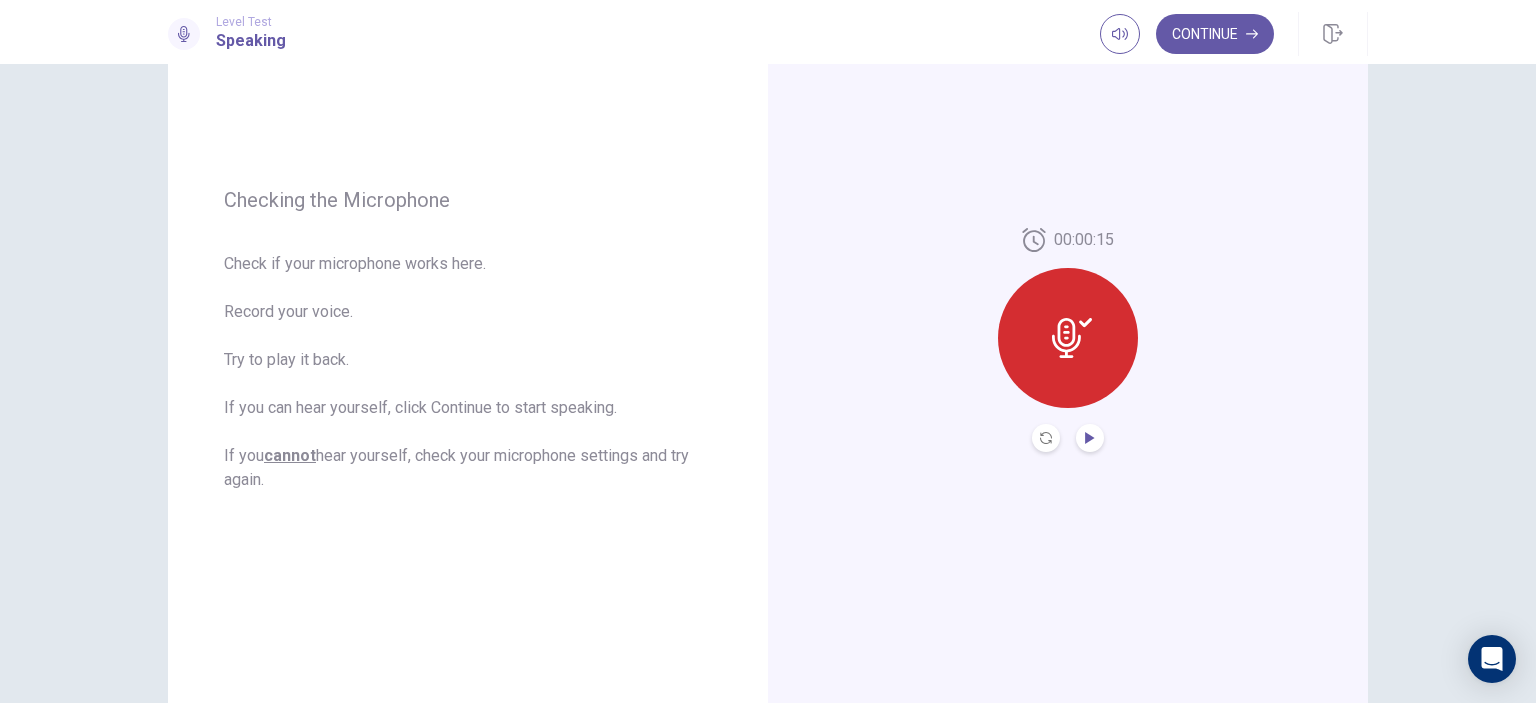 click 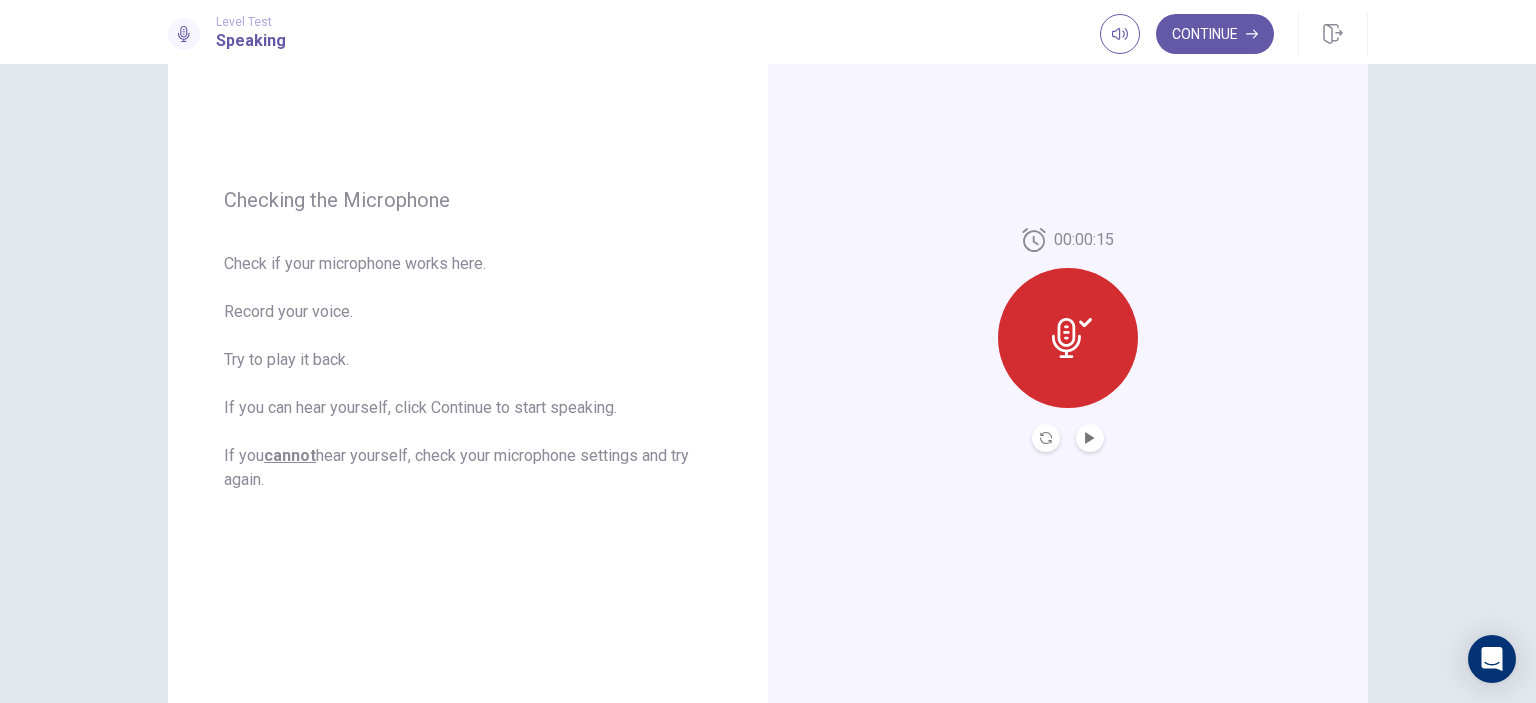 click at bounding box center [1068, 338] 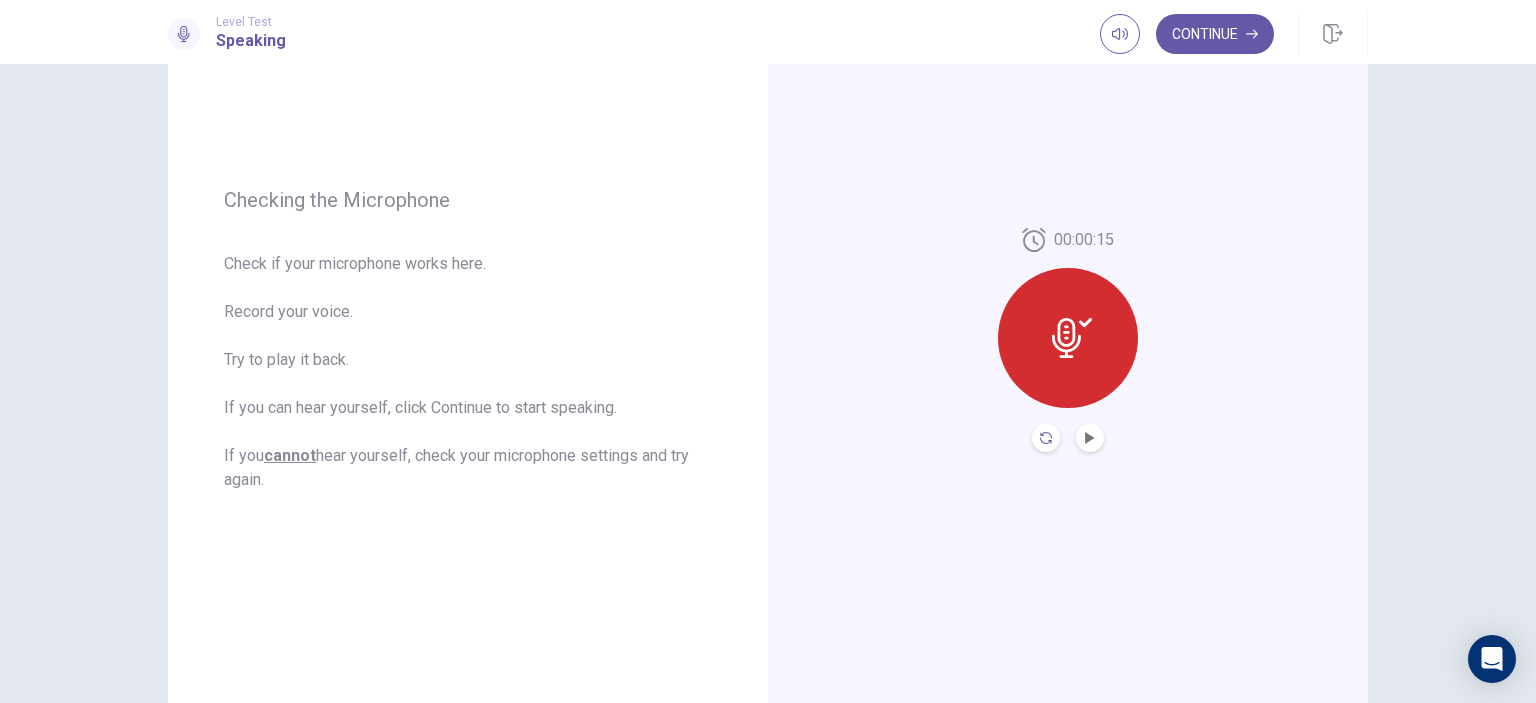 click 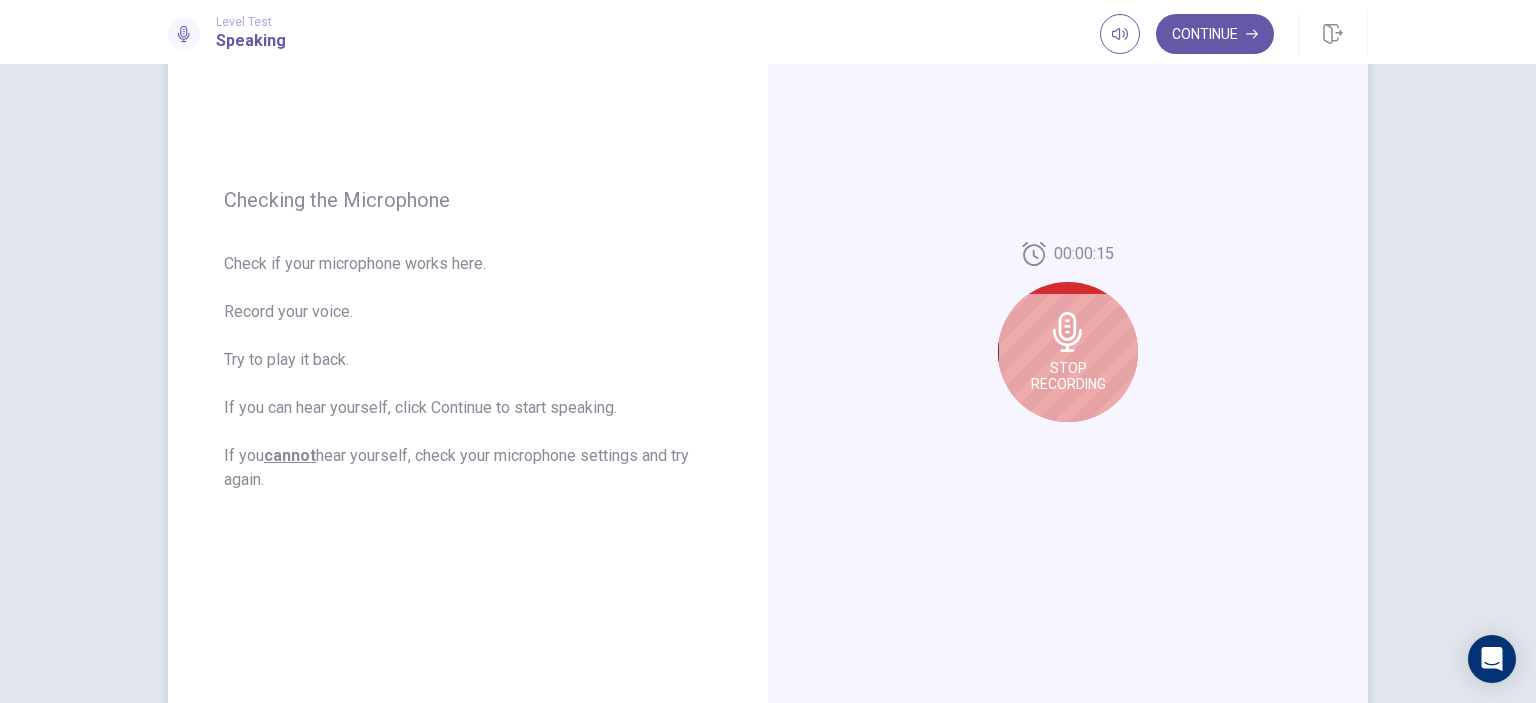 click 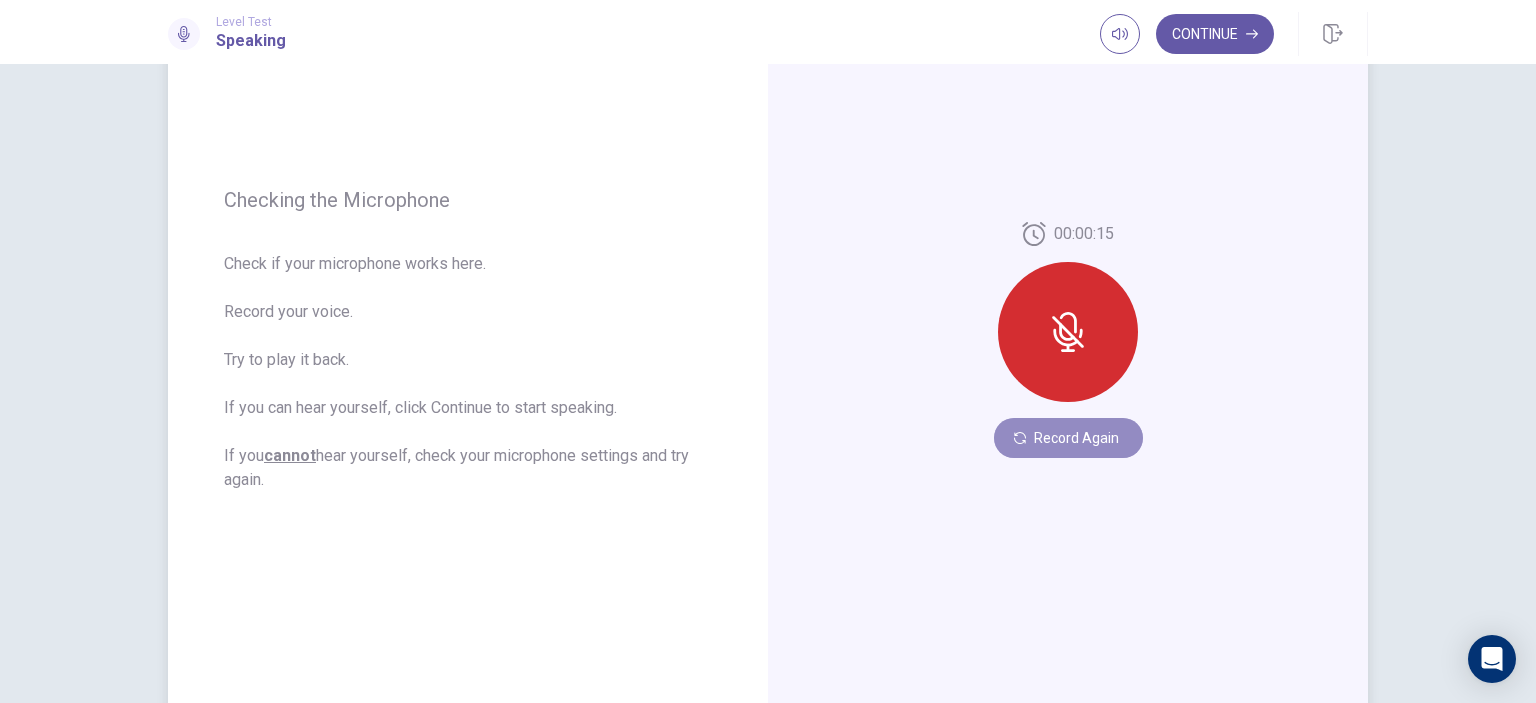 click on "Record Again" at bounding box center (1068, 438) 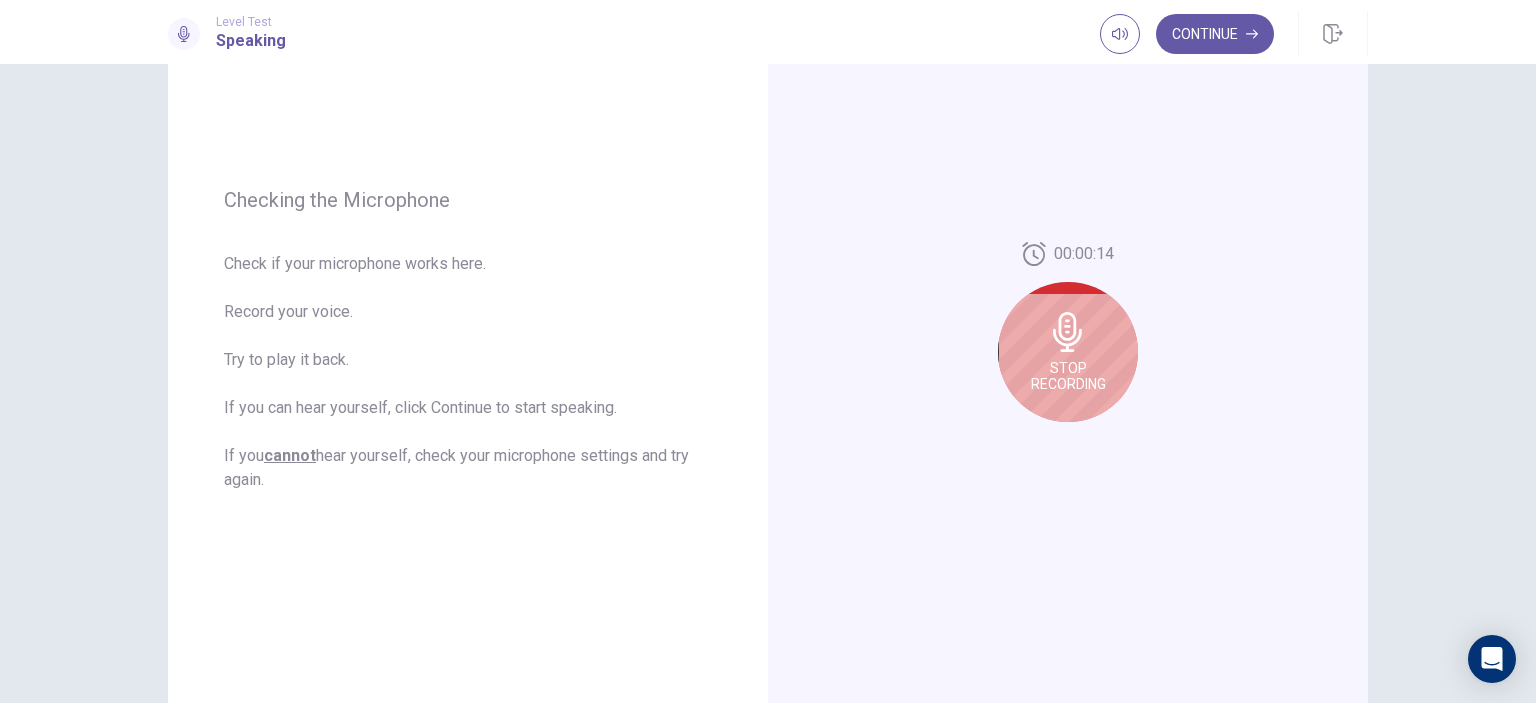 click on "Stop   Recording" at bounding box center (1068, 376) 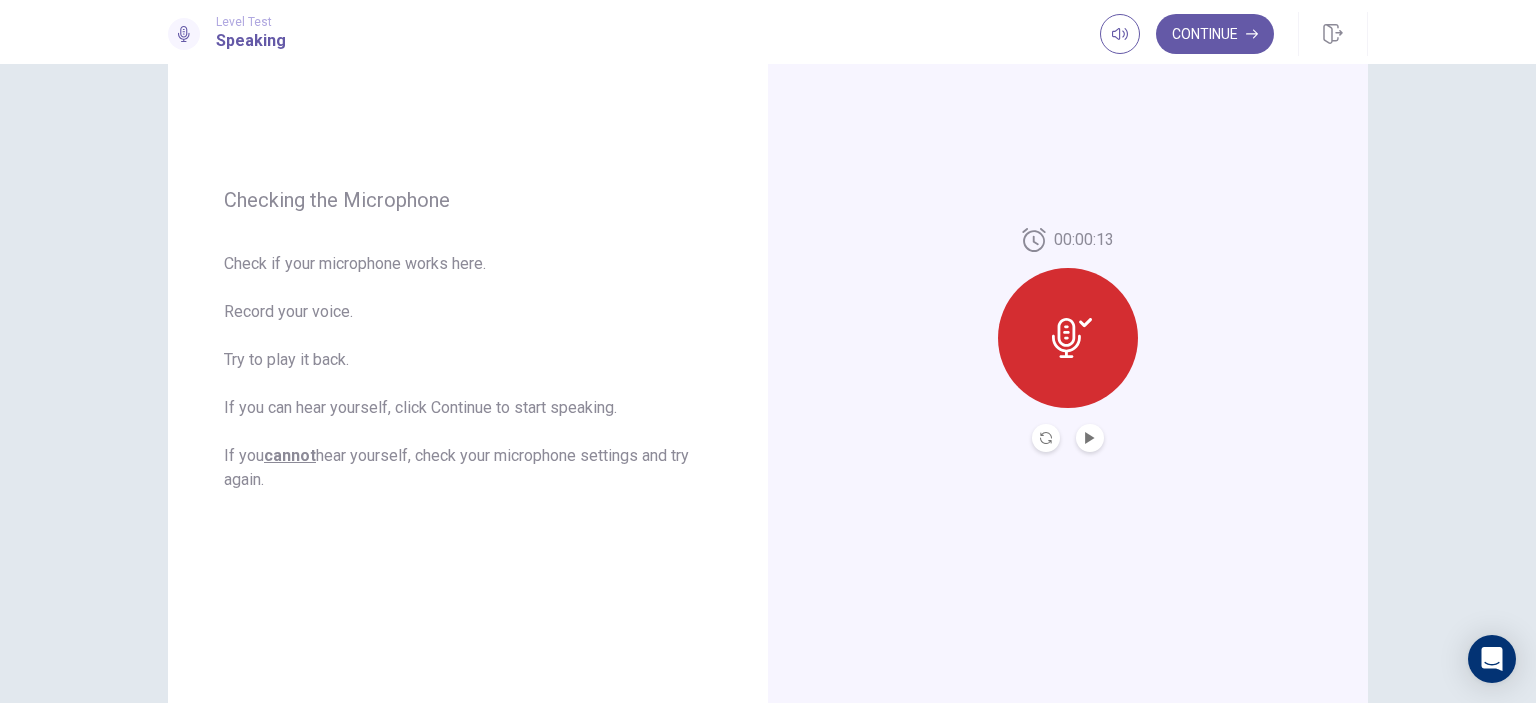 click at bounding box center (1068, 338) 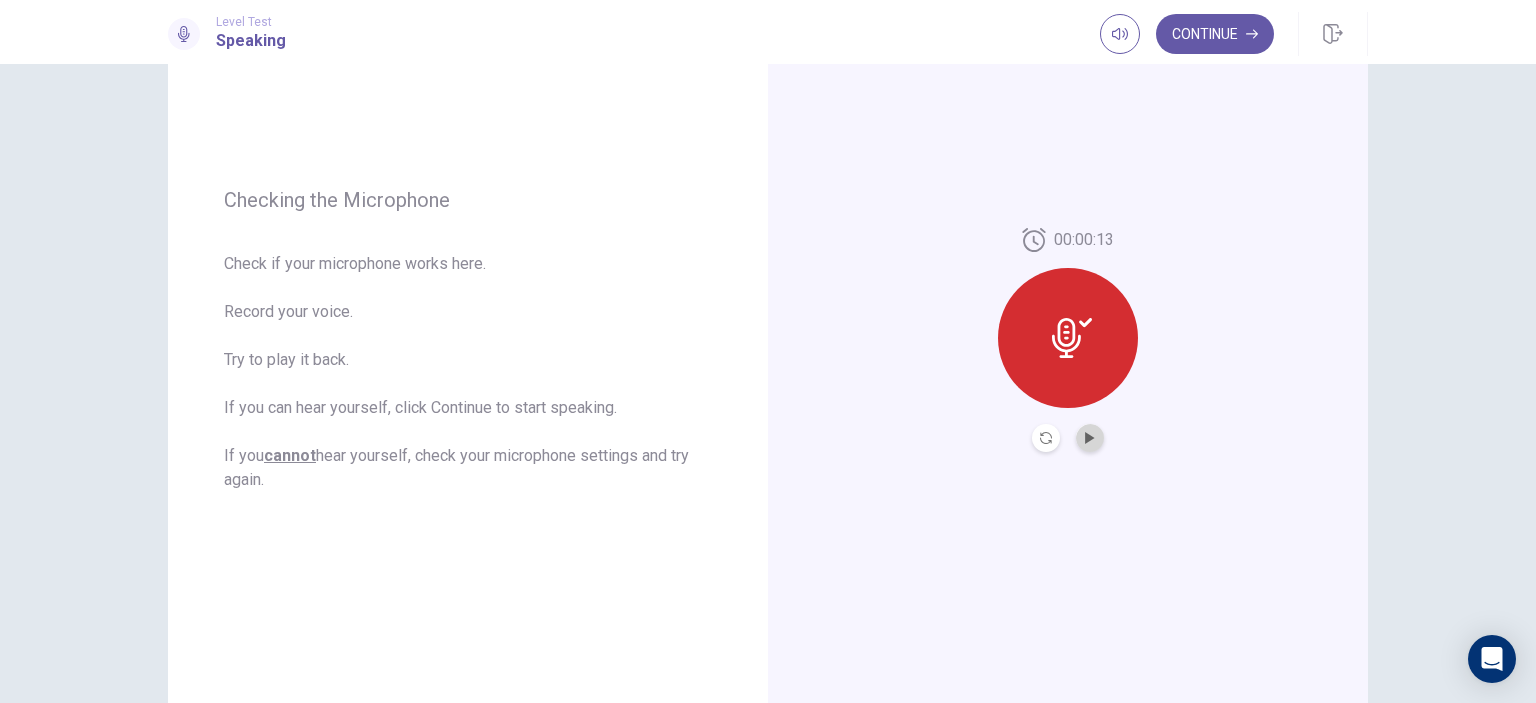 click at bounding box center [1090, 438] 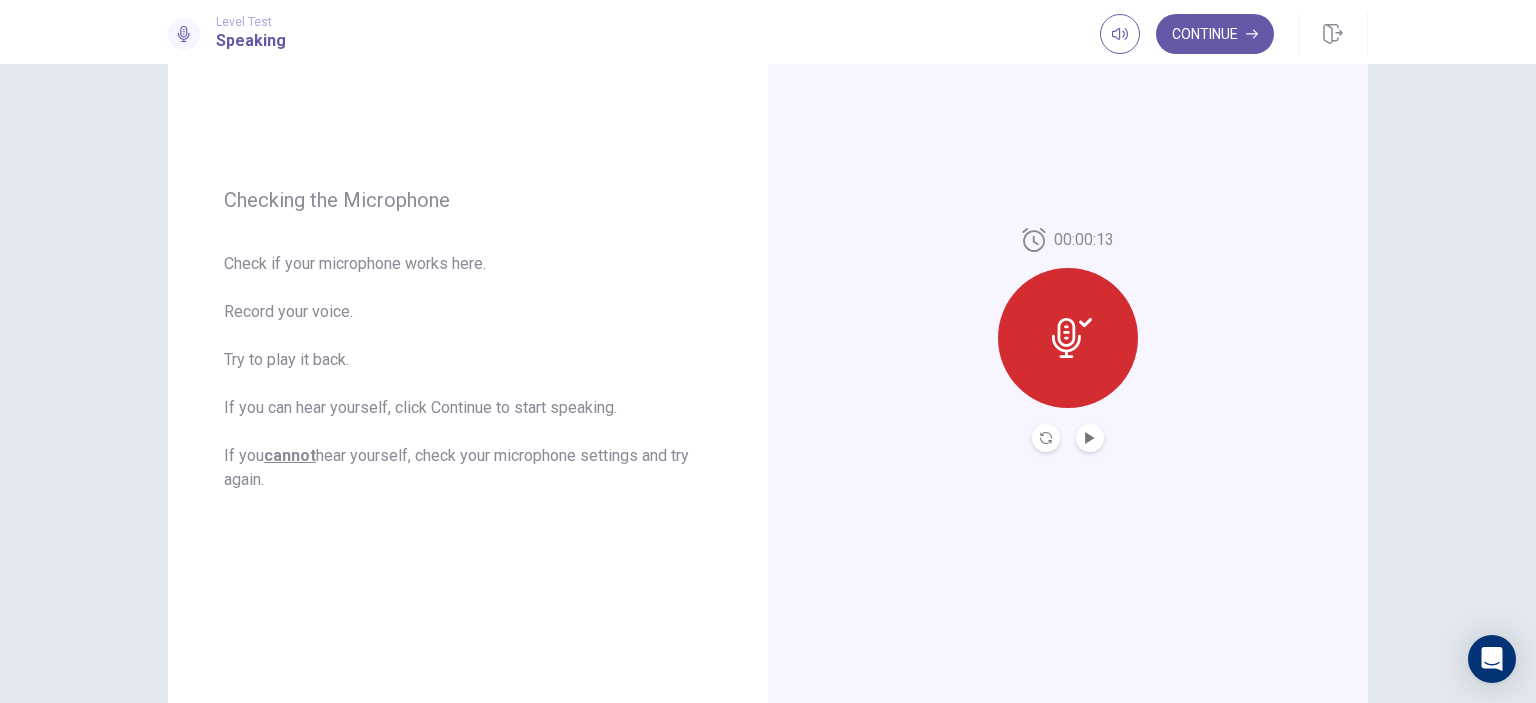 click at bounding box center (1068, 338) 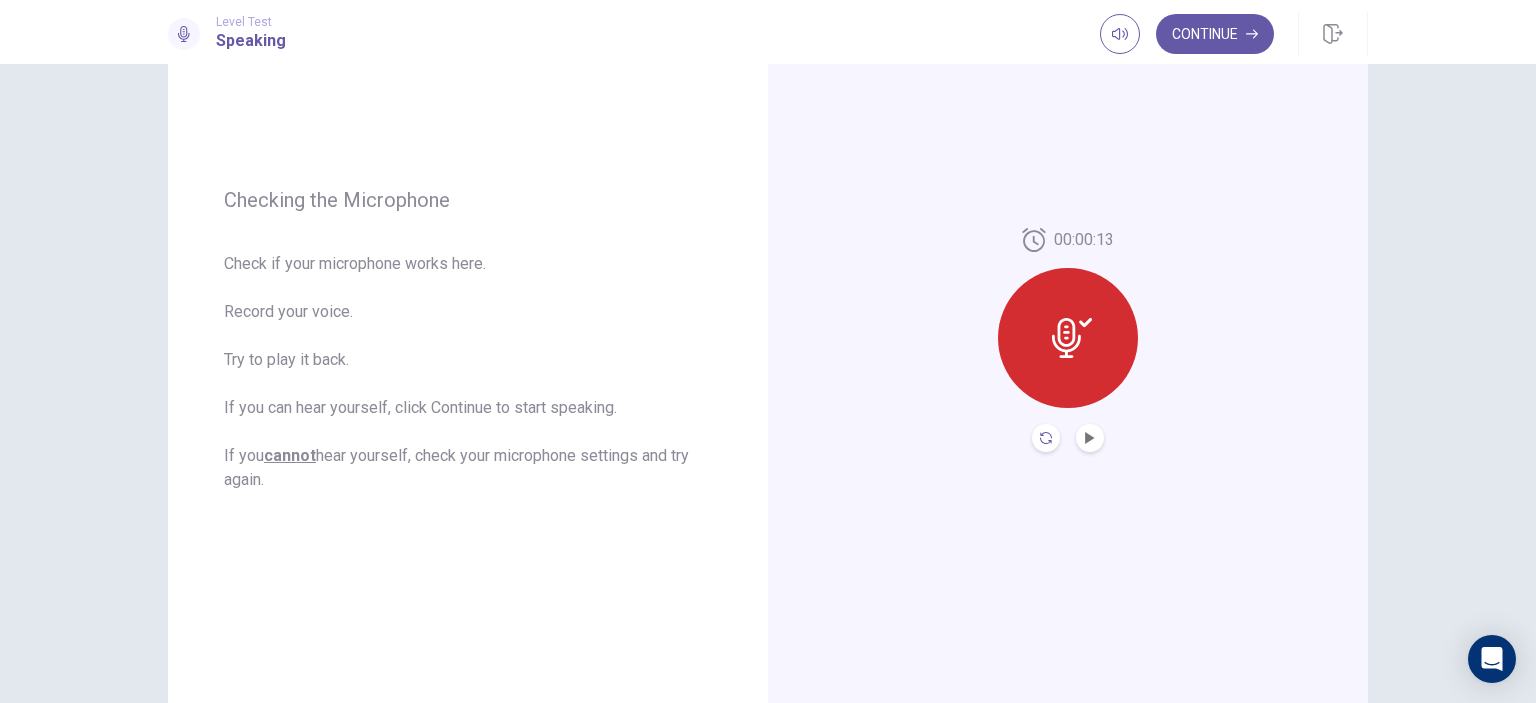 click 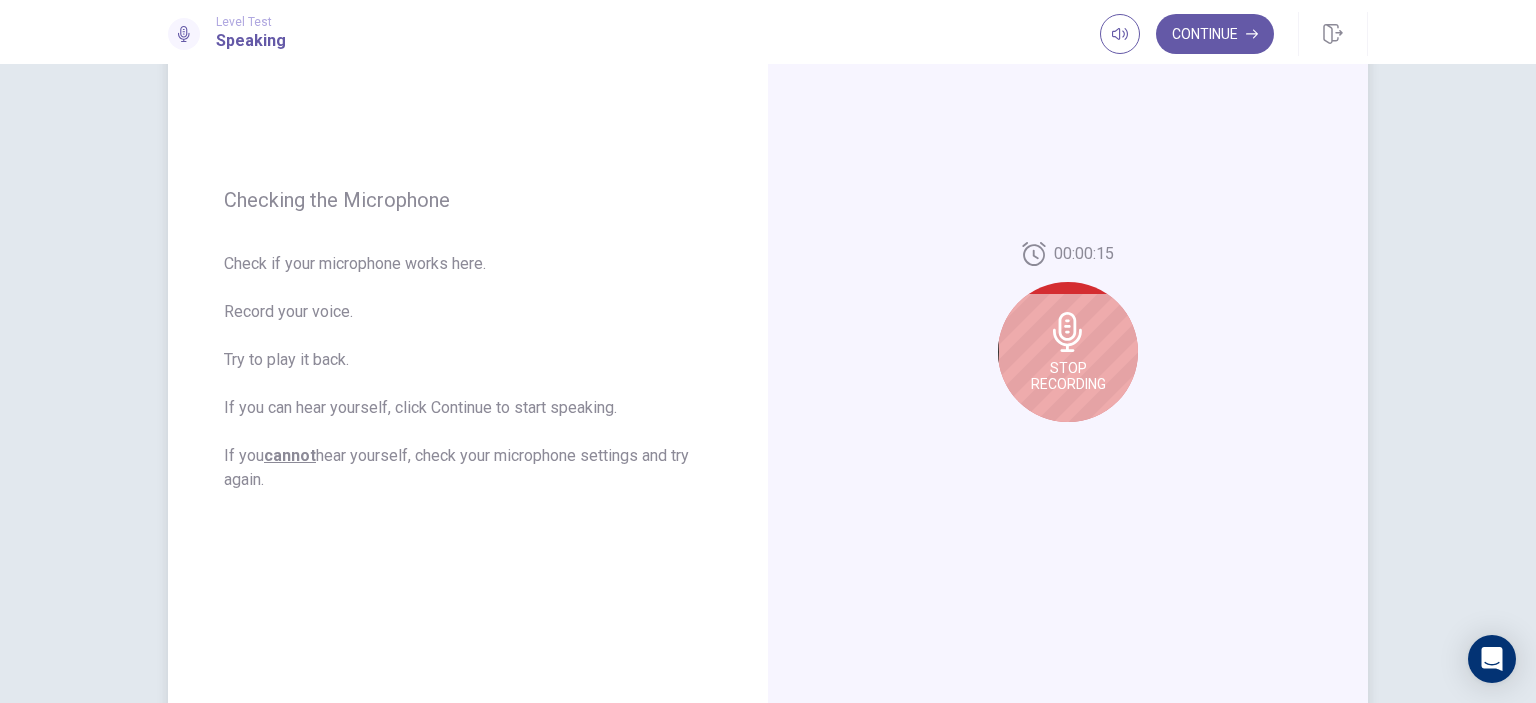 click on "Stop   Recording" at bounding box center [1068, 376] 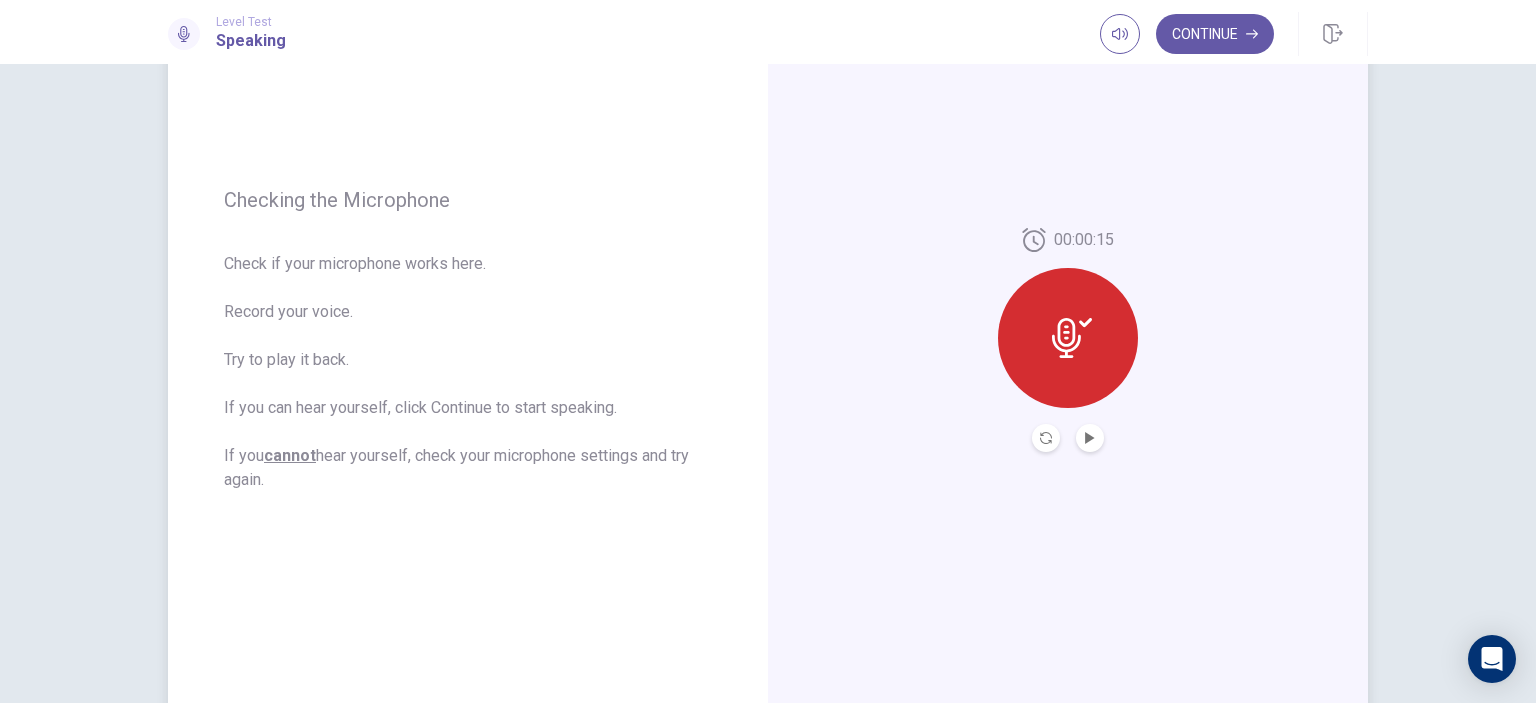 click on "00:00:15" at bounding box center [1068, 340] 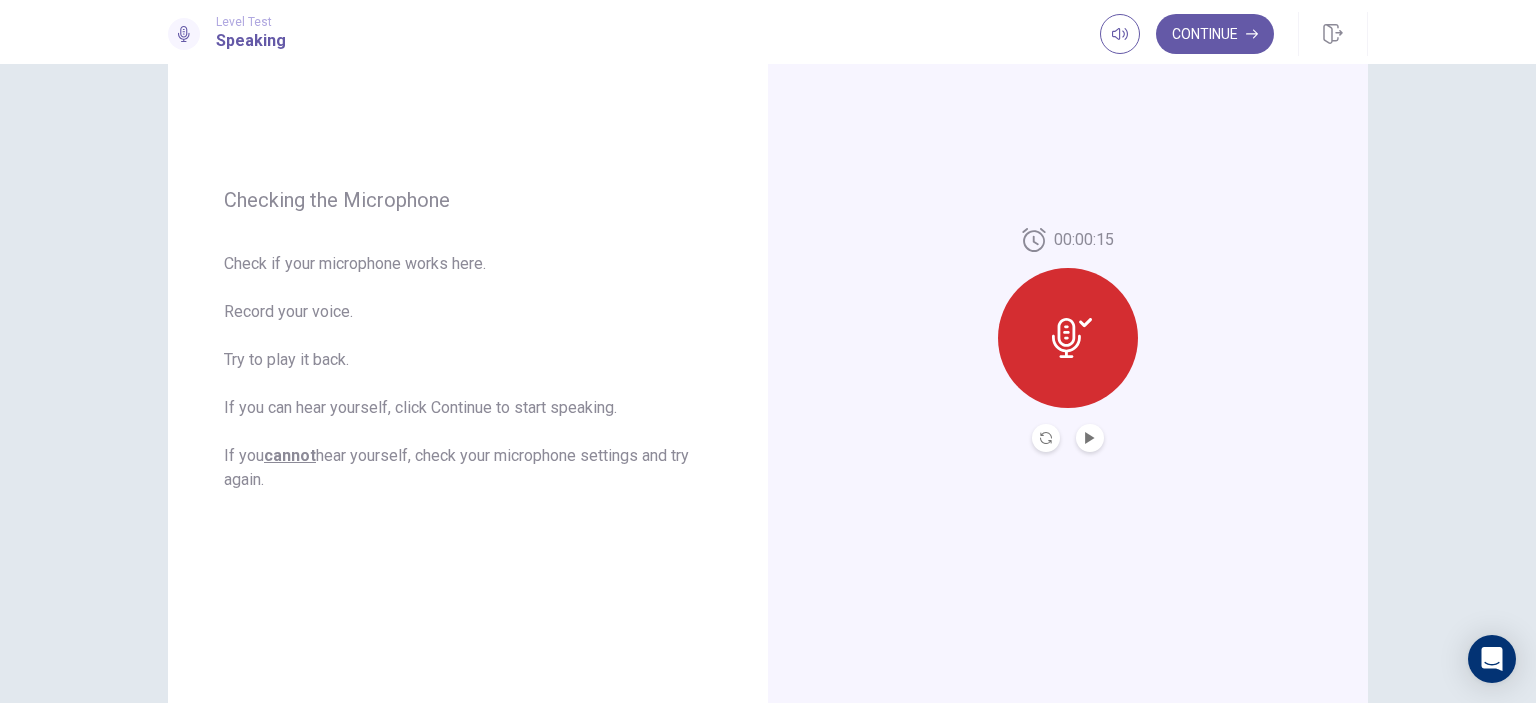 click at bounding box center [1090, 438] 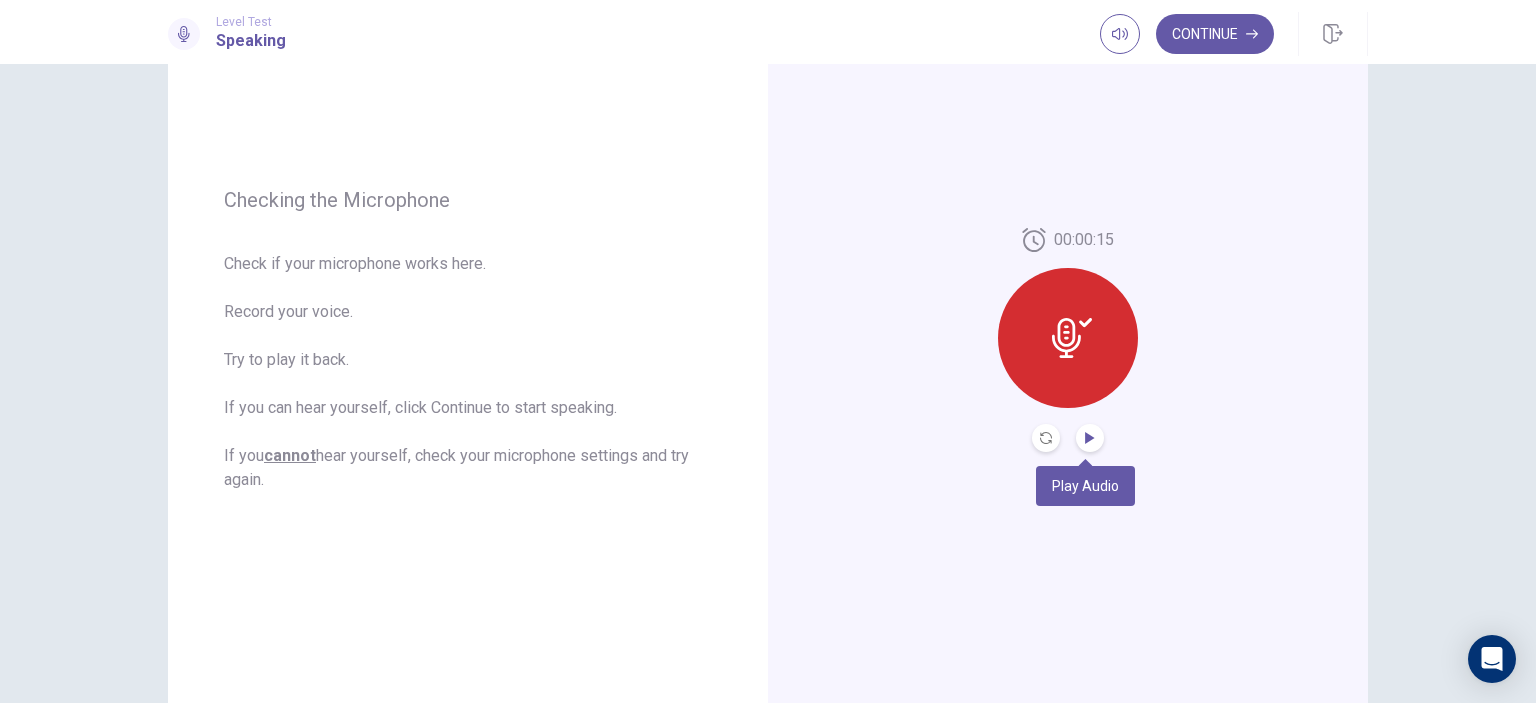 click 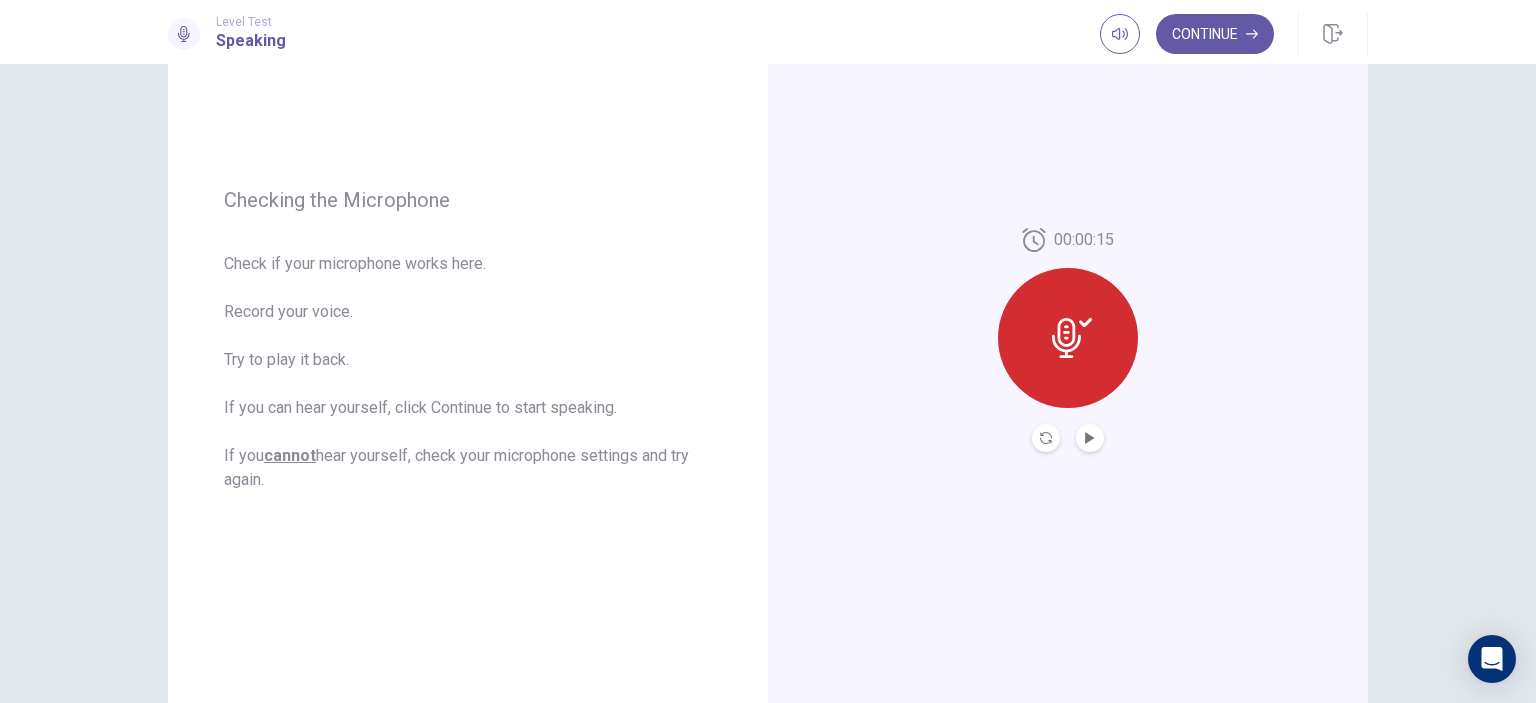 click at bounding box center [1090, 438] 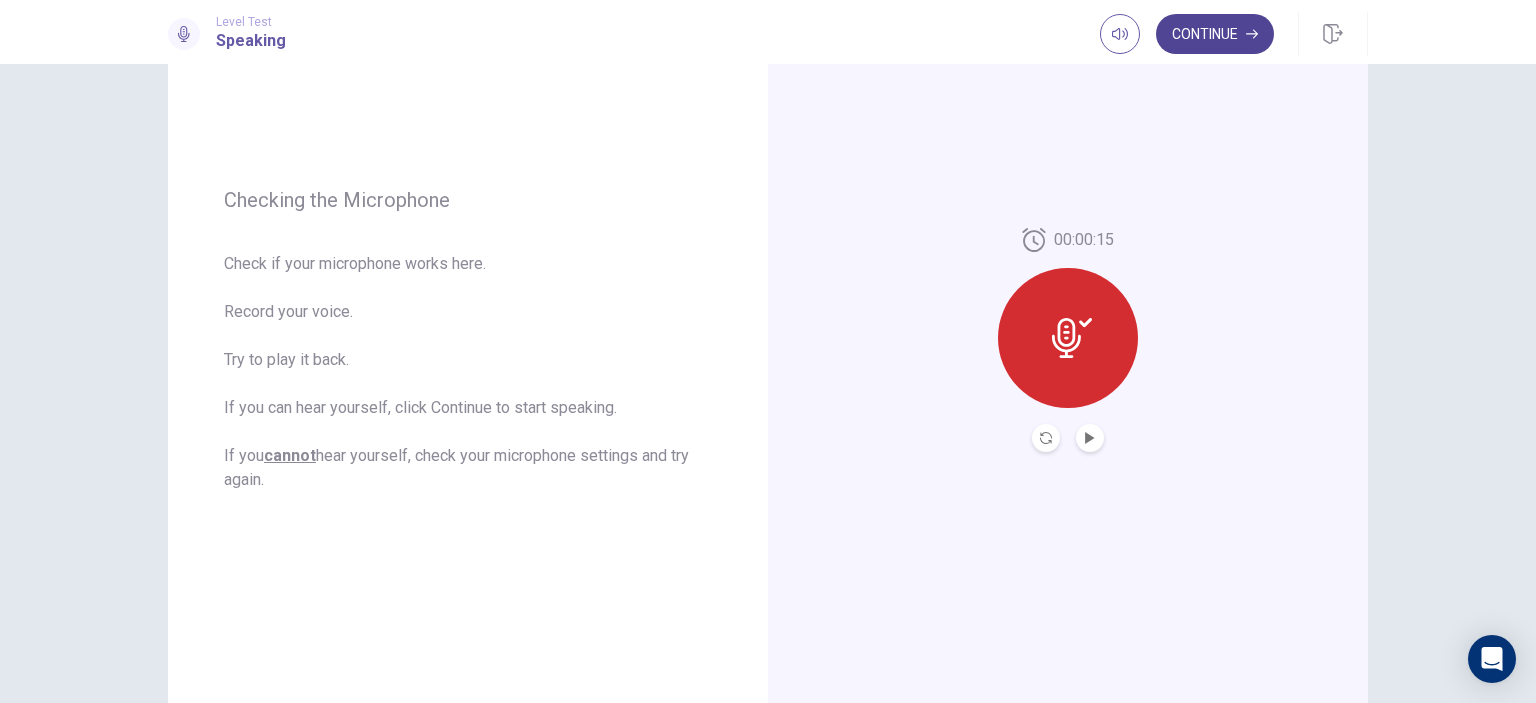 click 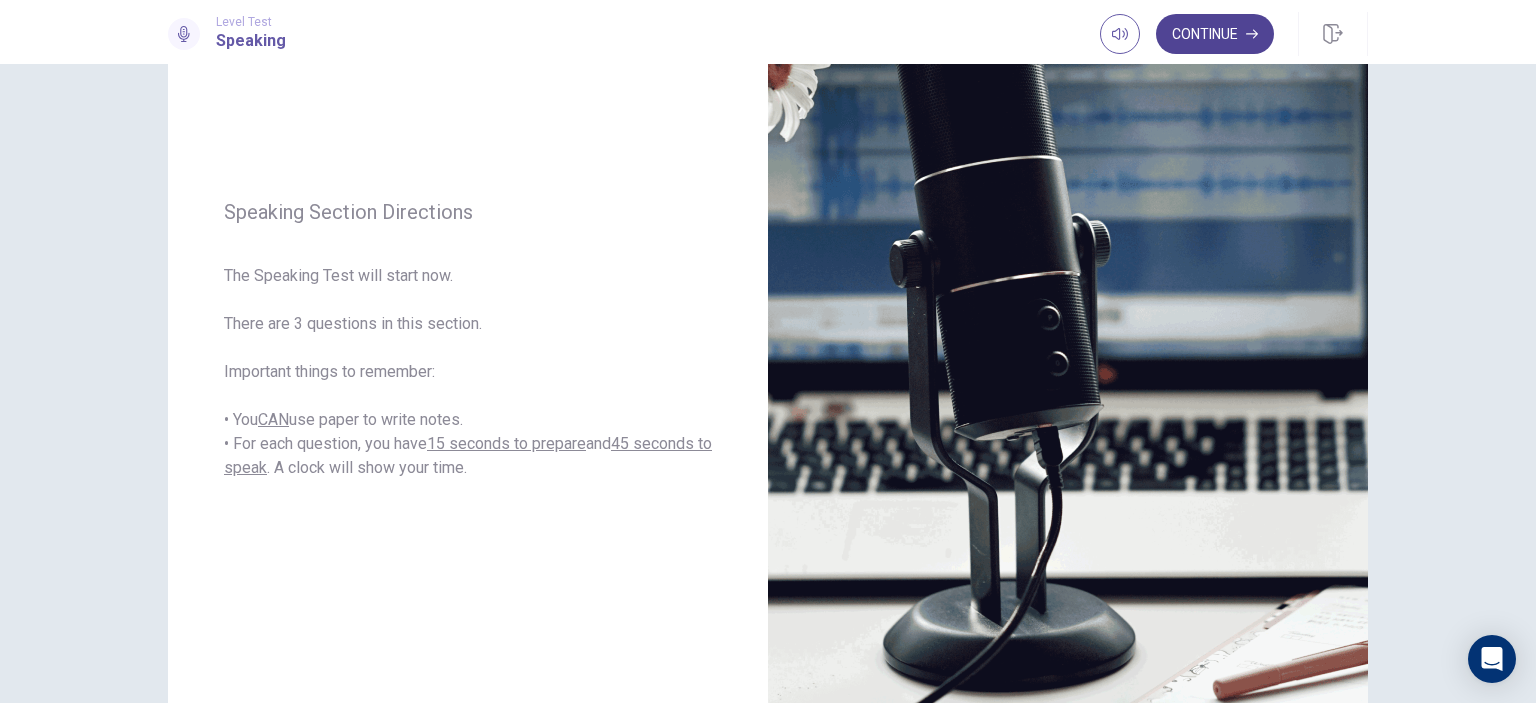 click on "Continue" at bounding box center [1215, 34] 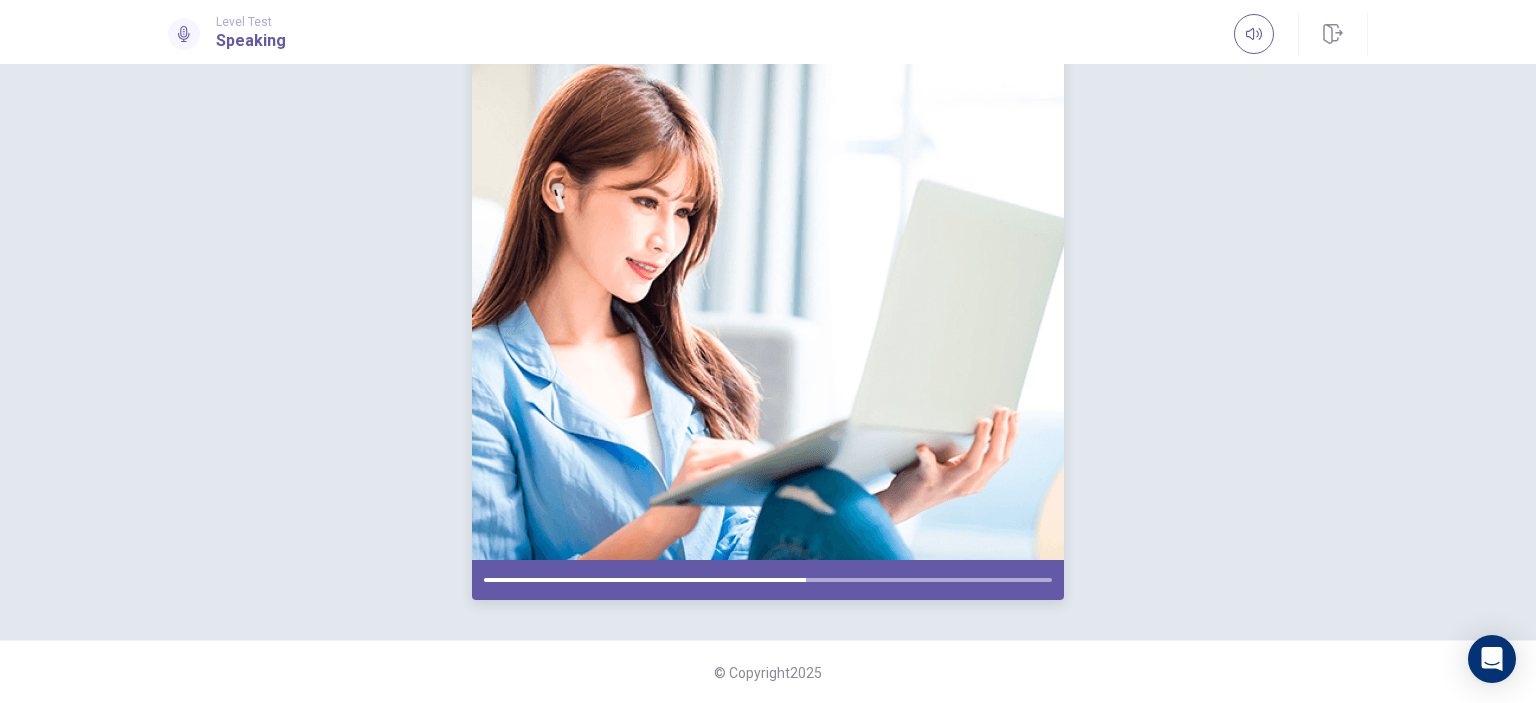 click at bounding box center [768, 305] 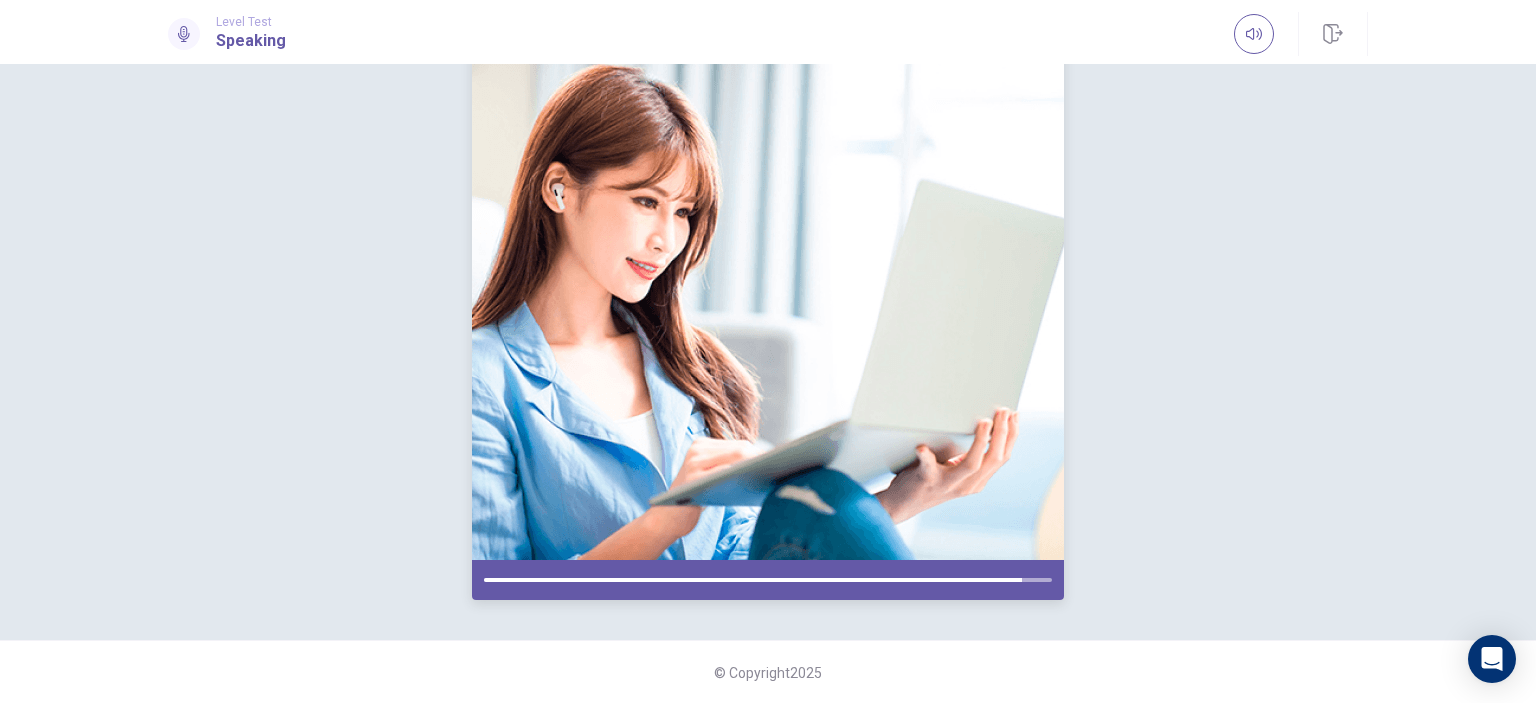 scroll, scrollTop: 200, scrollLeft: 0, axis: vertical 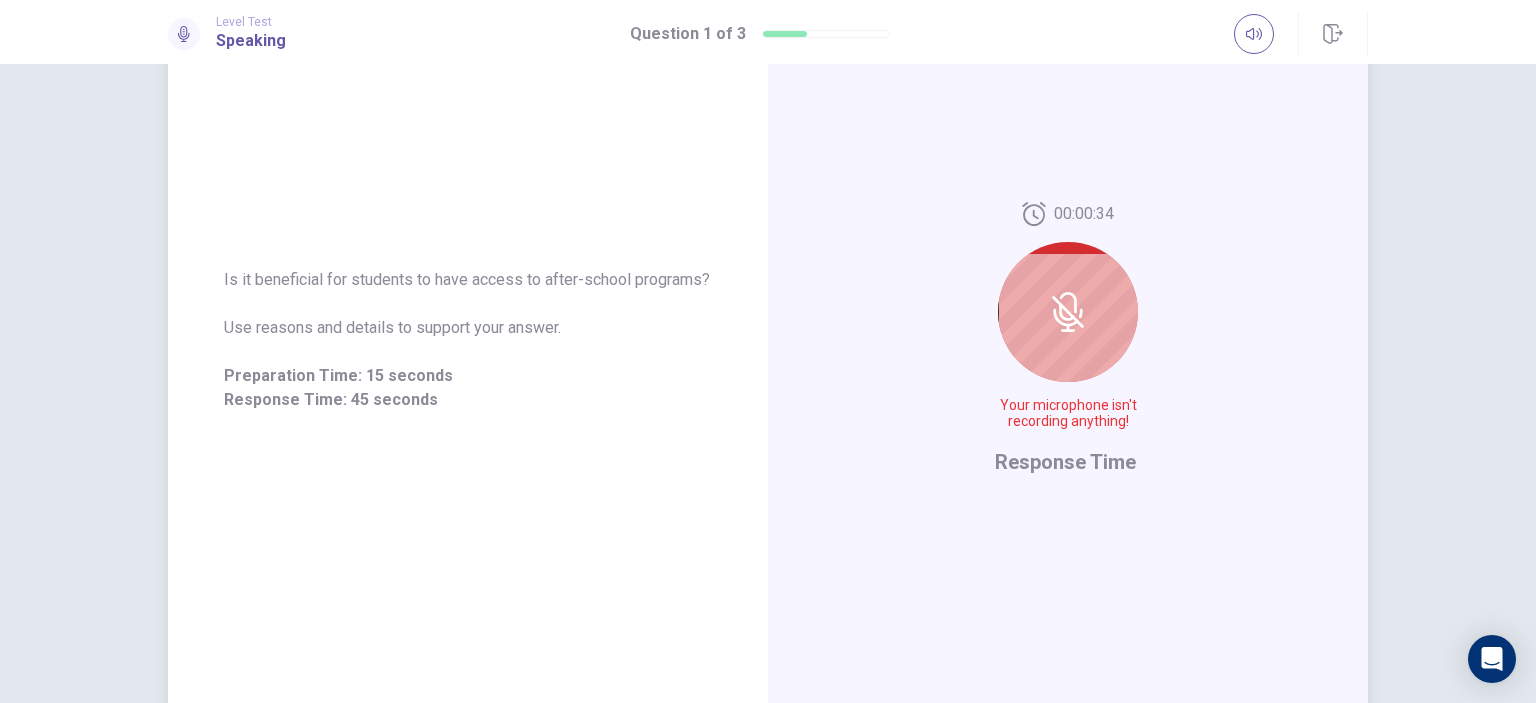 click 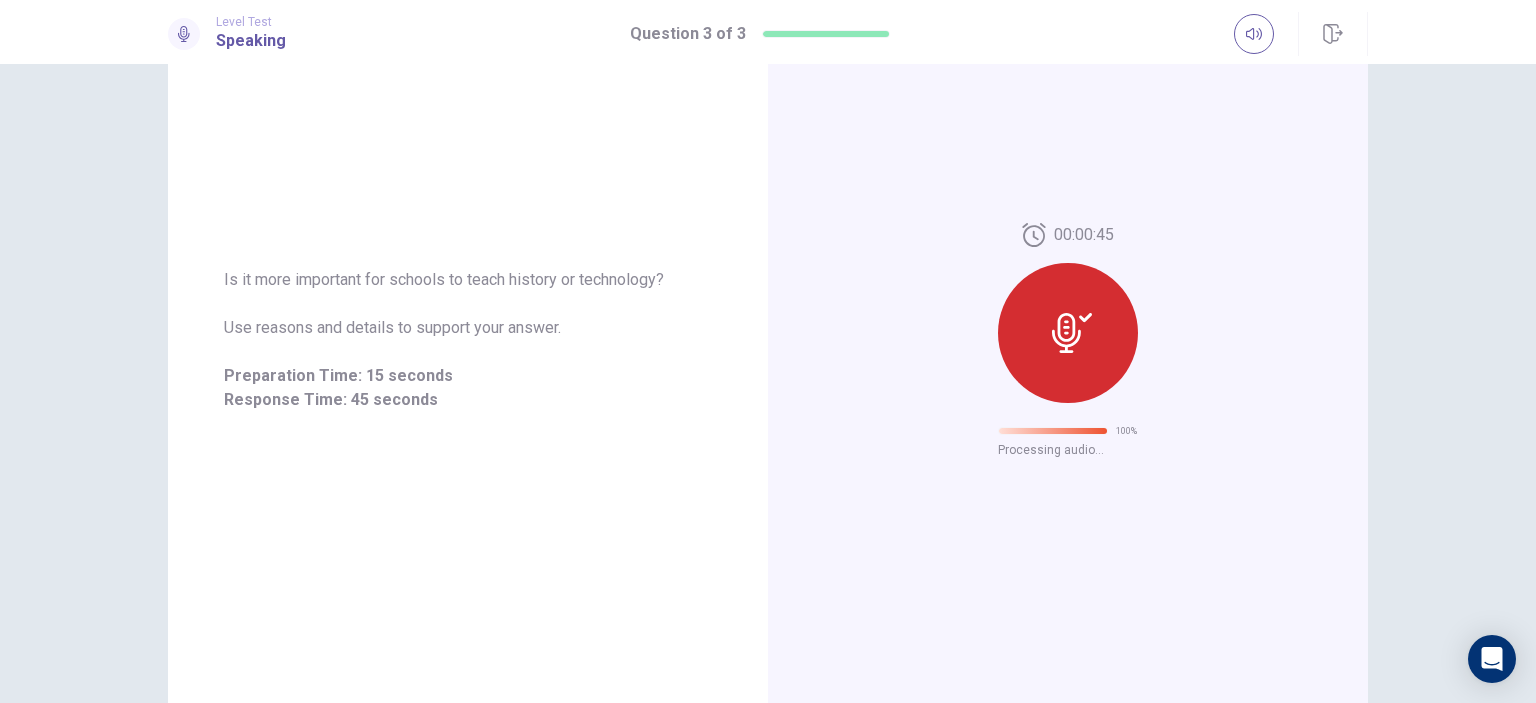 scroll, scrollTop: 24, scrollLeft: 0, axis: vertical 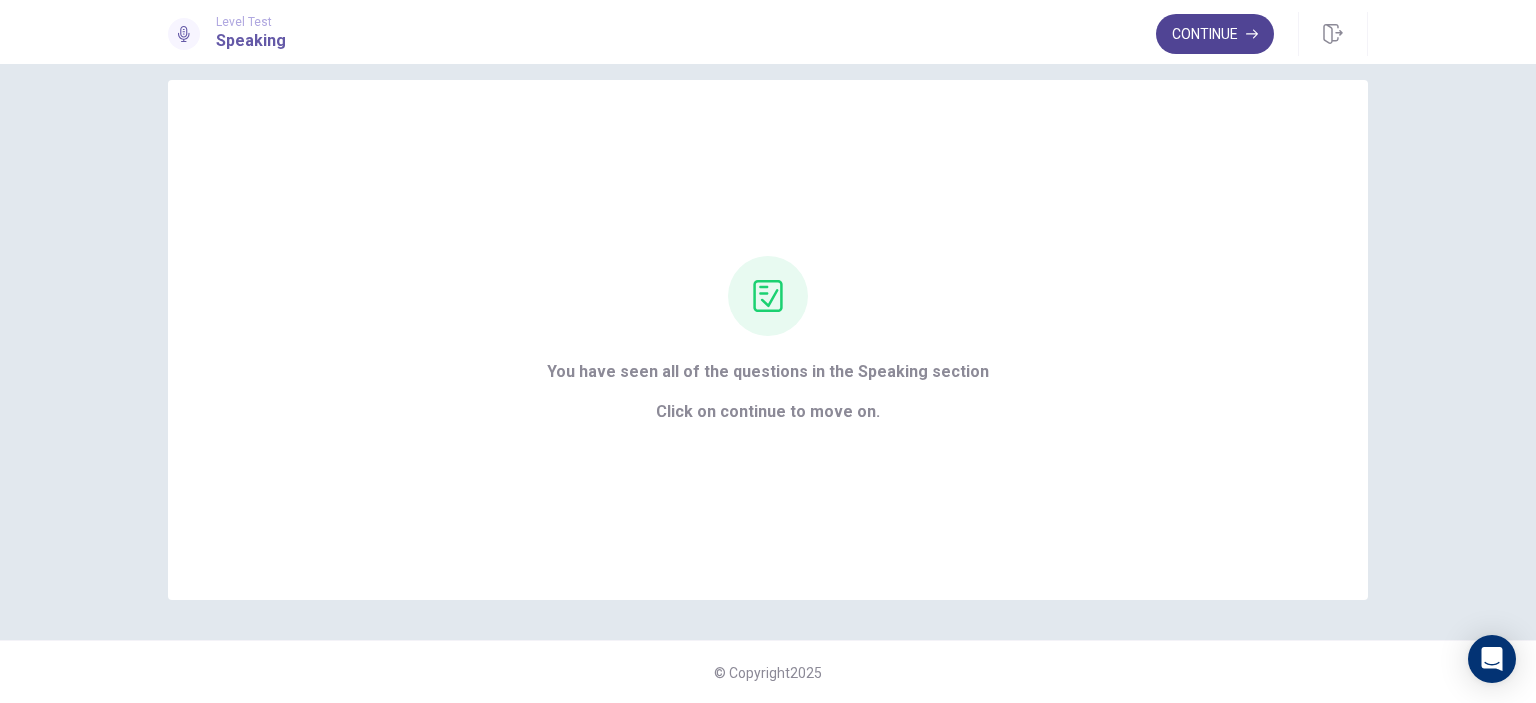 click on "Continue" at bounding box center [1215, 34] 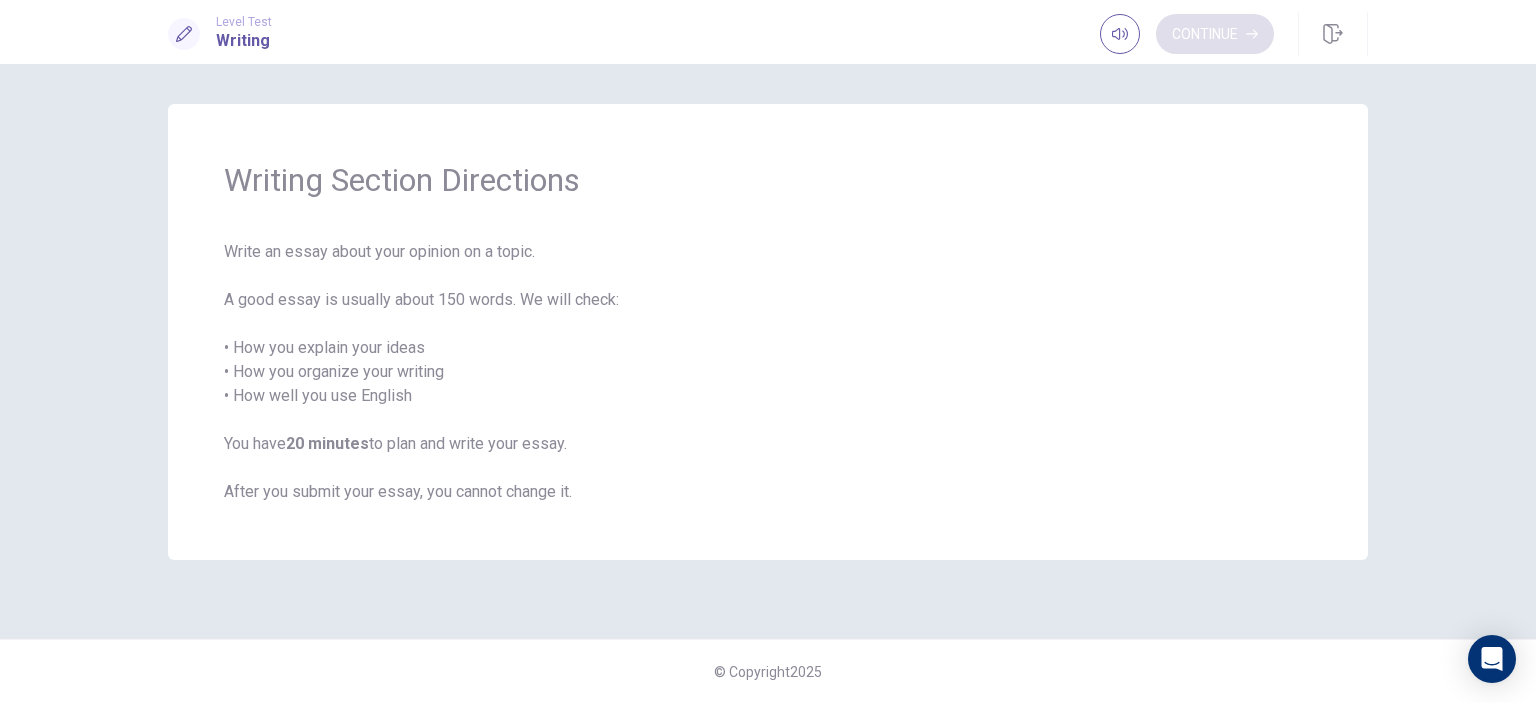scroll, scrollTop: 0, scrollLeft: 0, axis: both 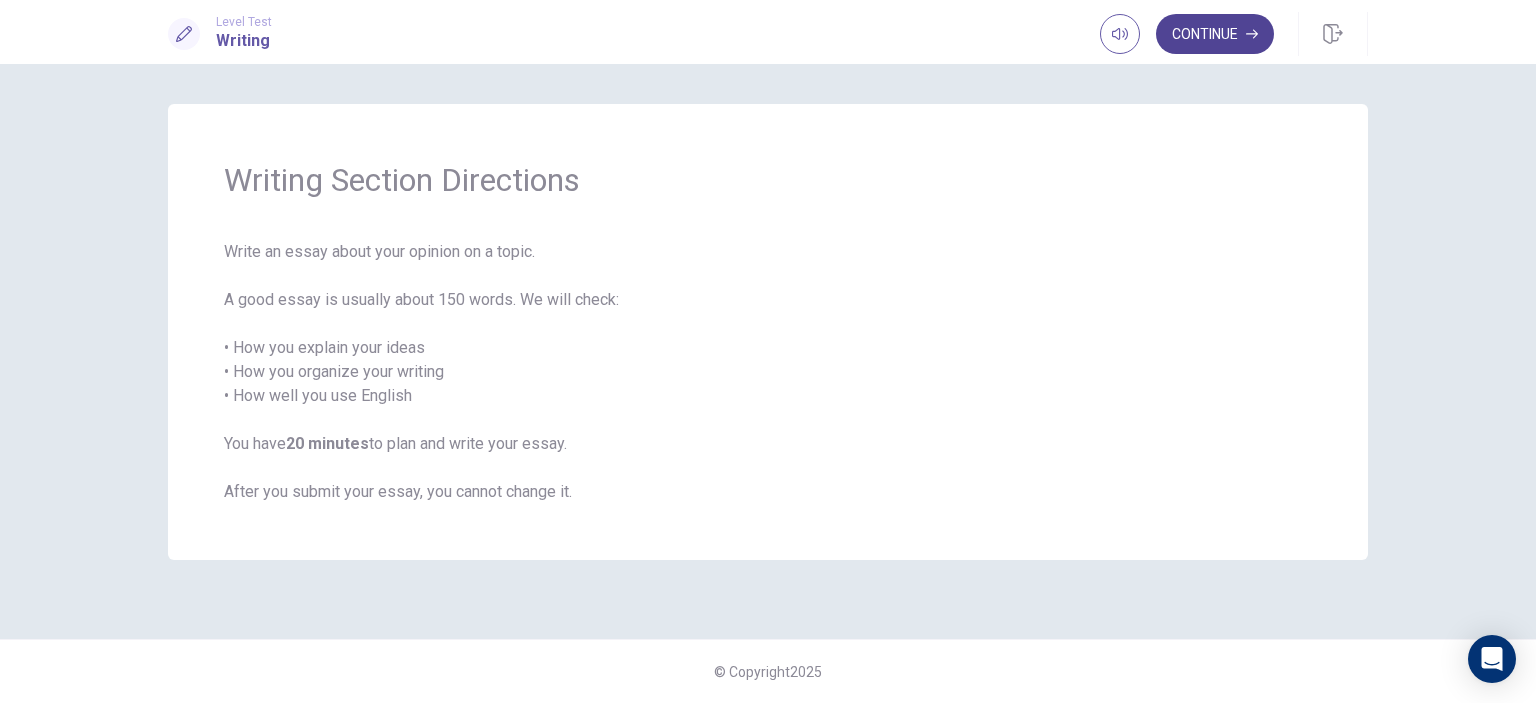 click on "Continue" at bounding box center [1215, 34] 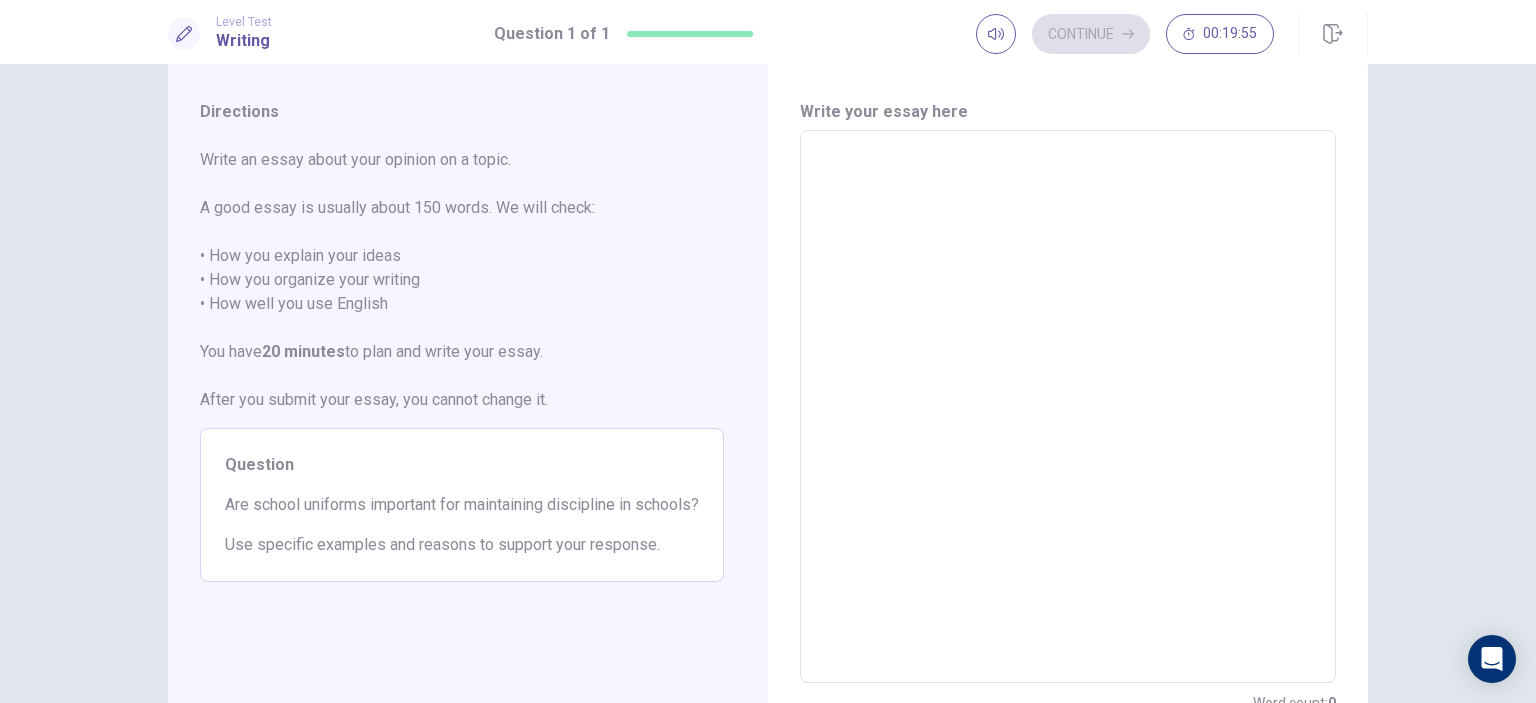 scroll, scrollTop: 0, scrollLeft: 0, axis: both 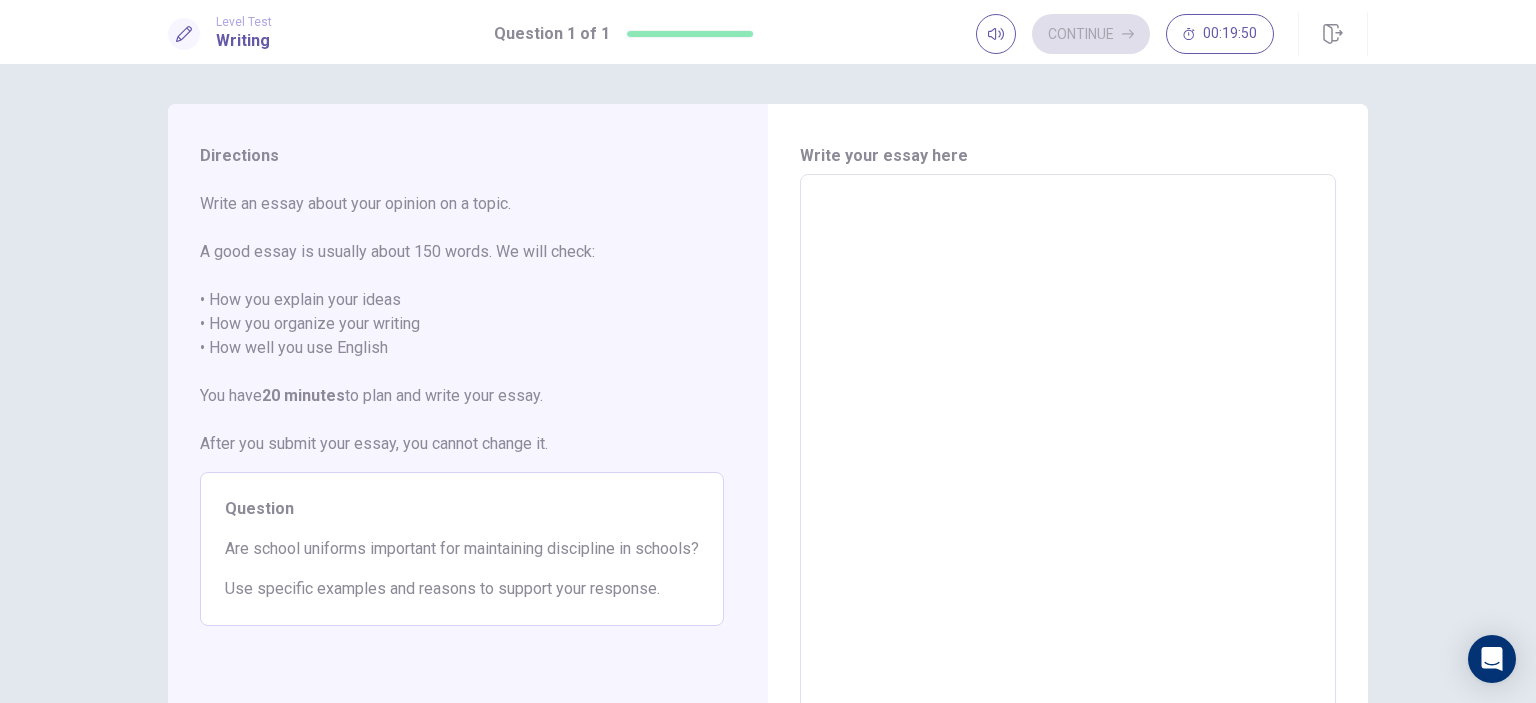 click on "* ​" at bounding box center (1068, 450) 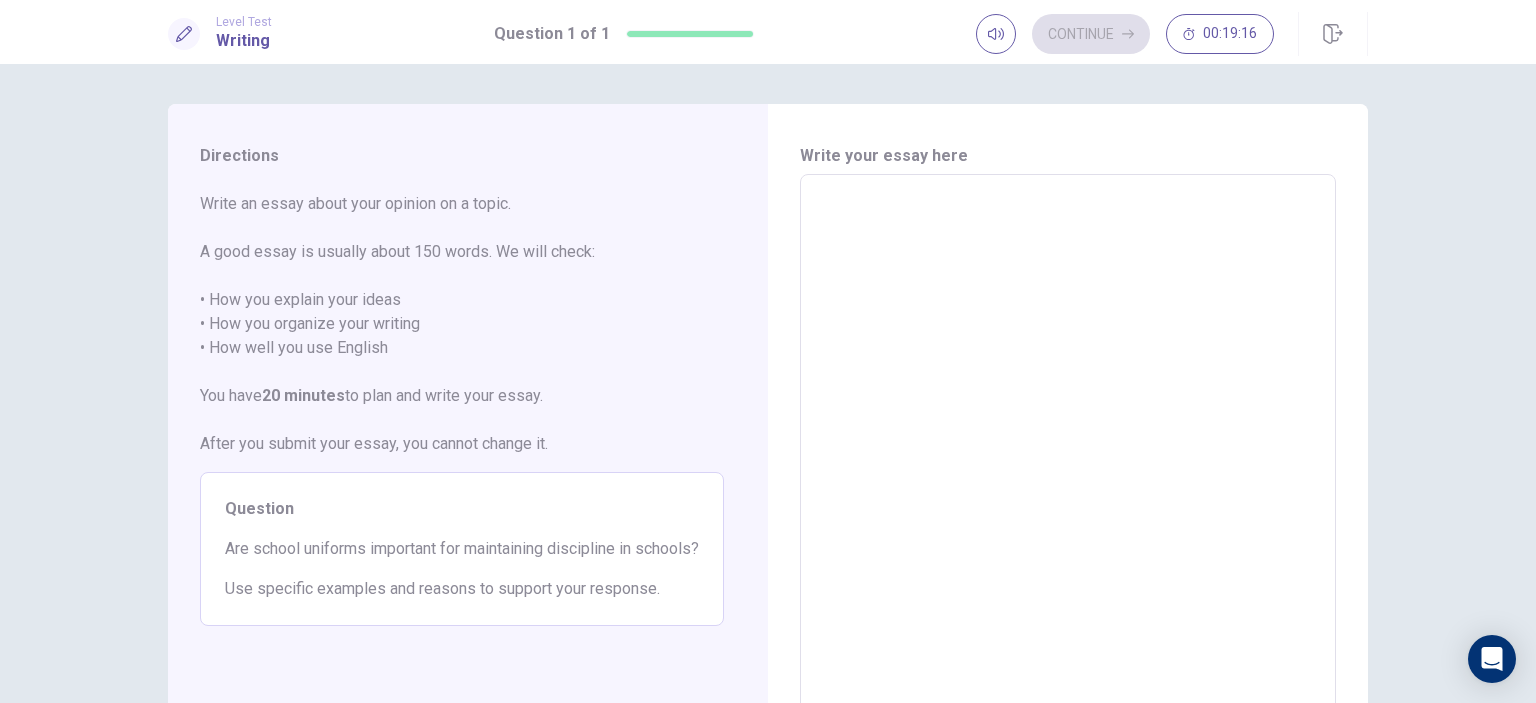 type on "*" 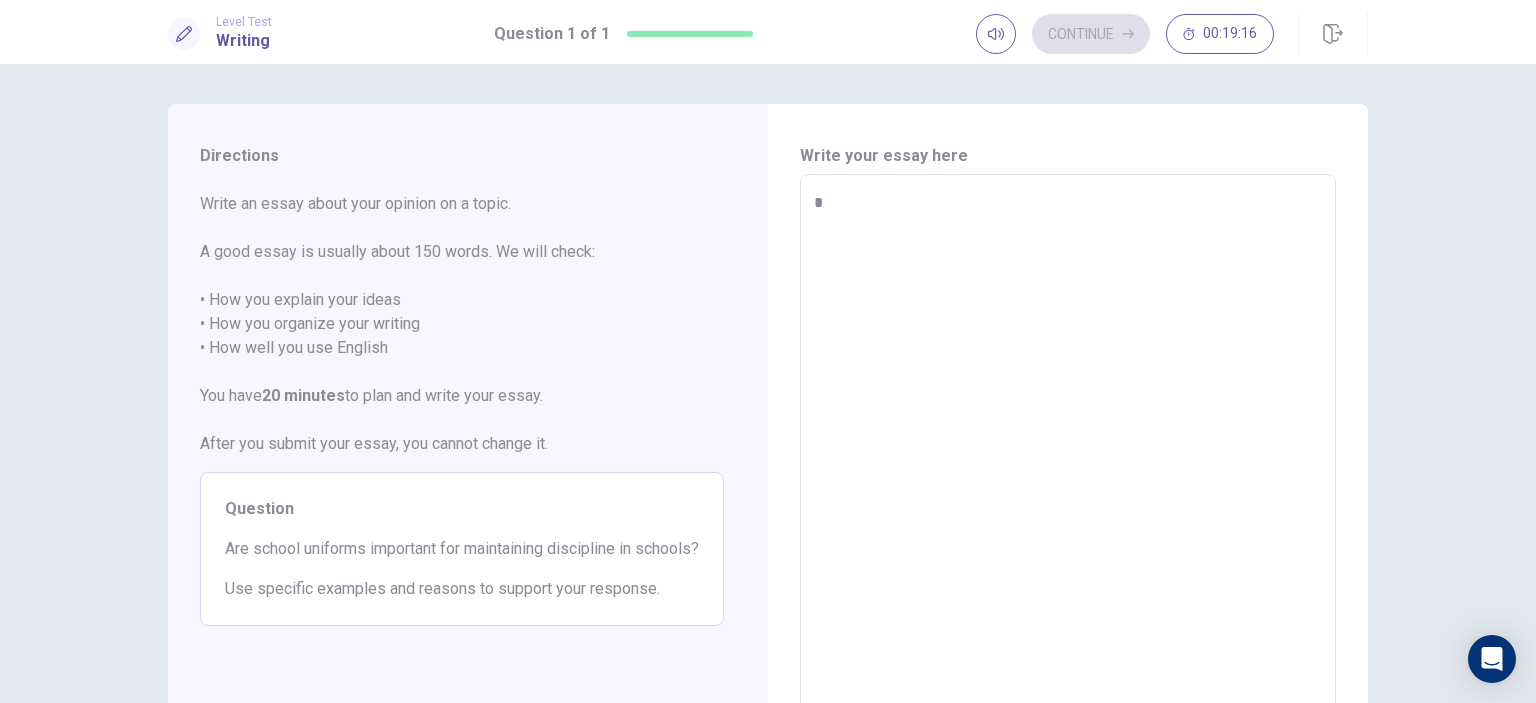 type on "*" 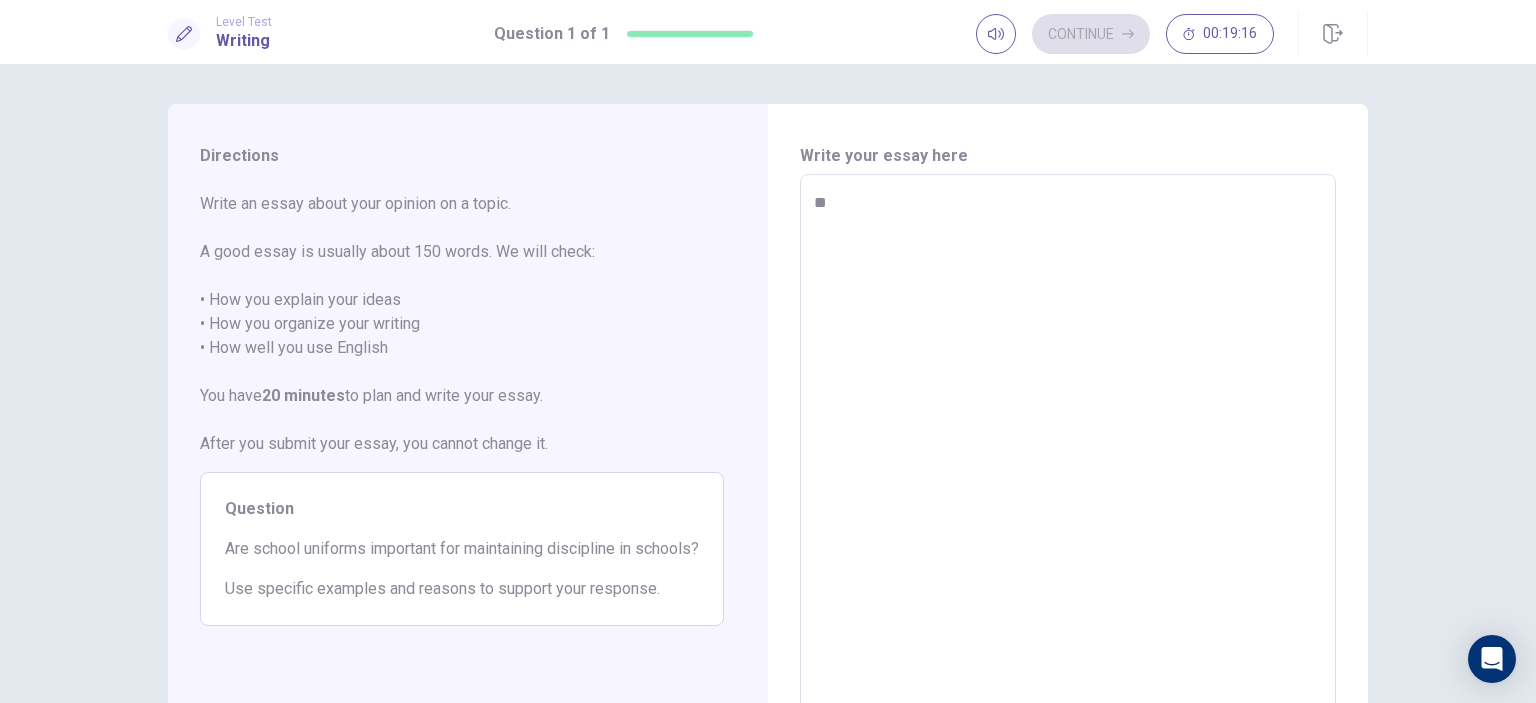 type on "*" 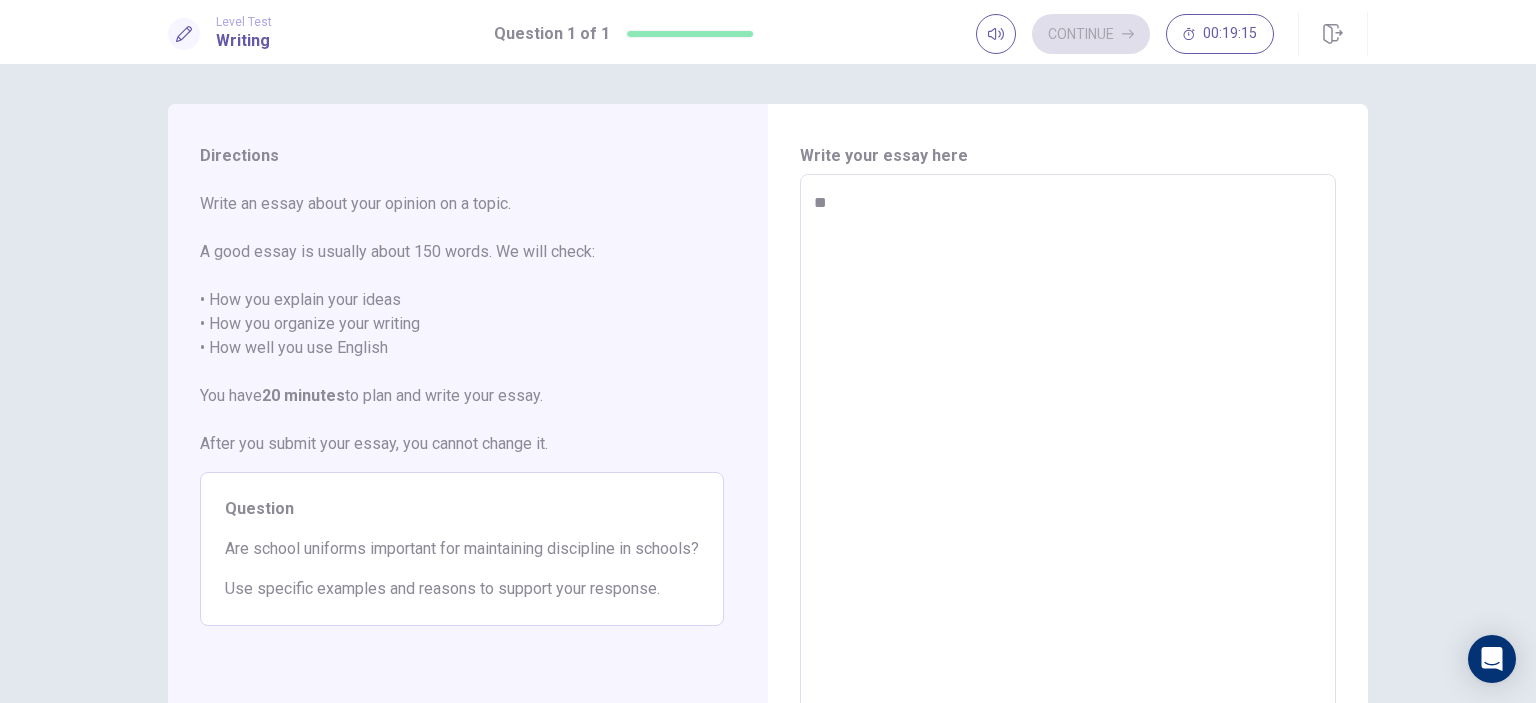 type on "***" 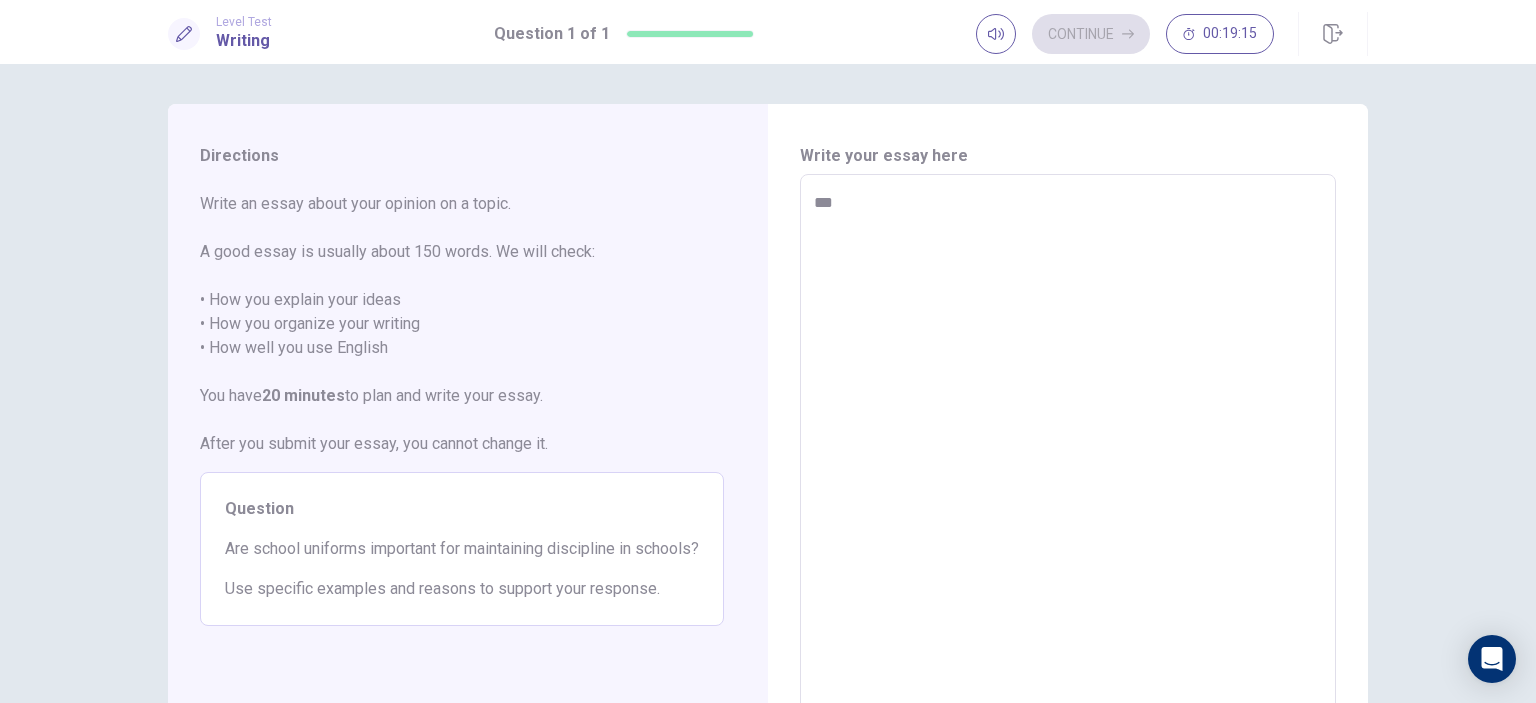 type on "*" 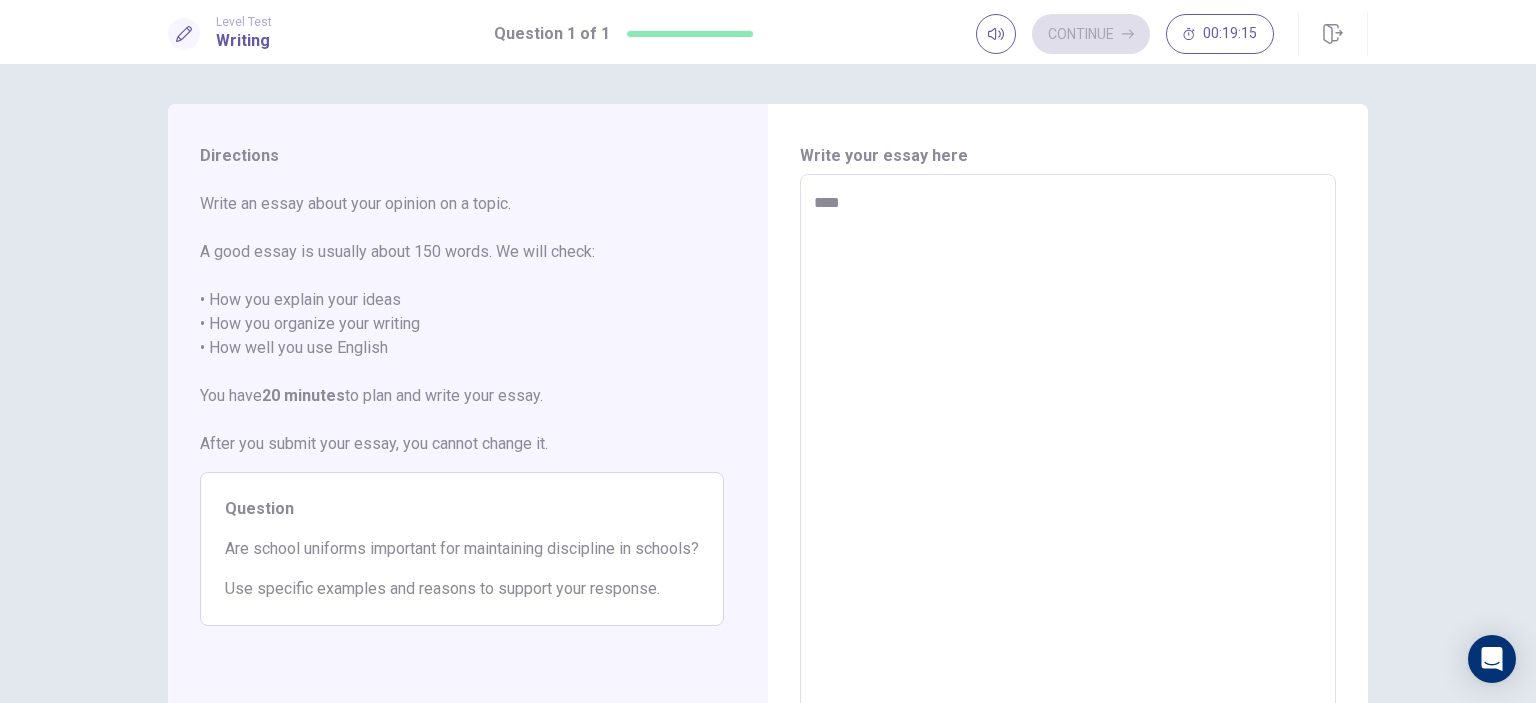 type on "*" 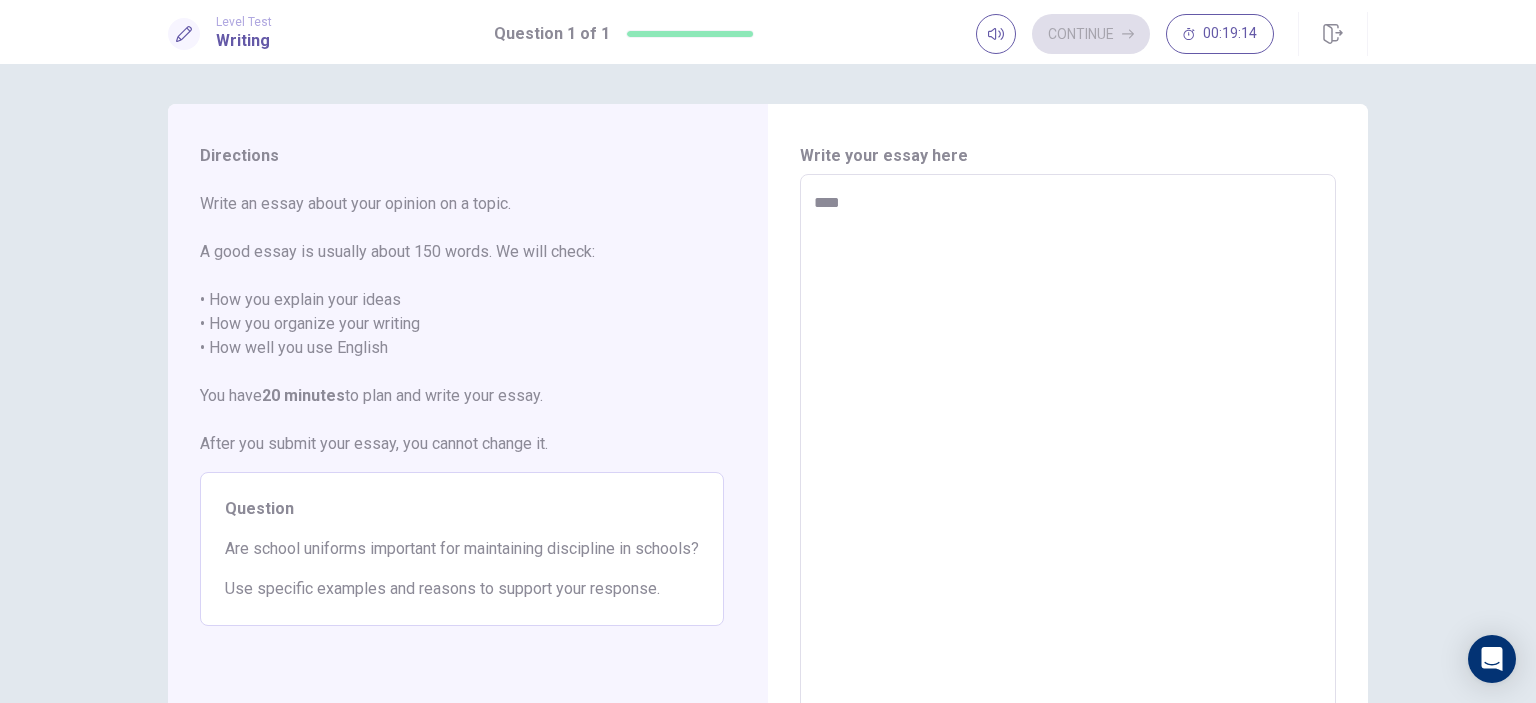 type on "*****" 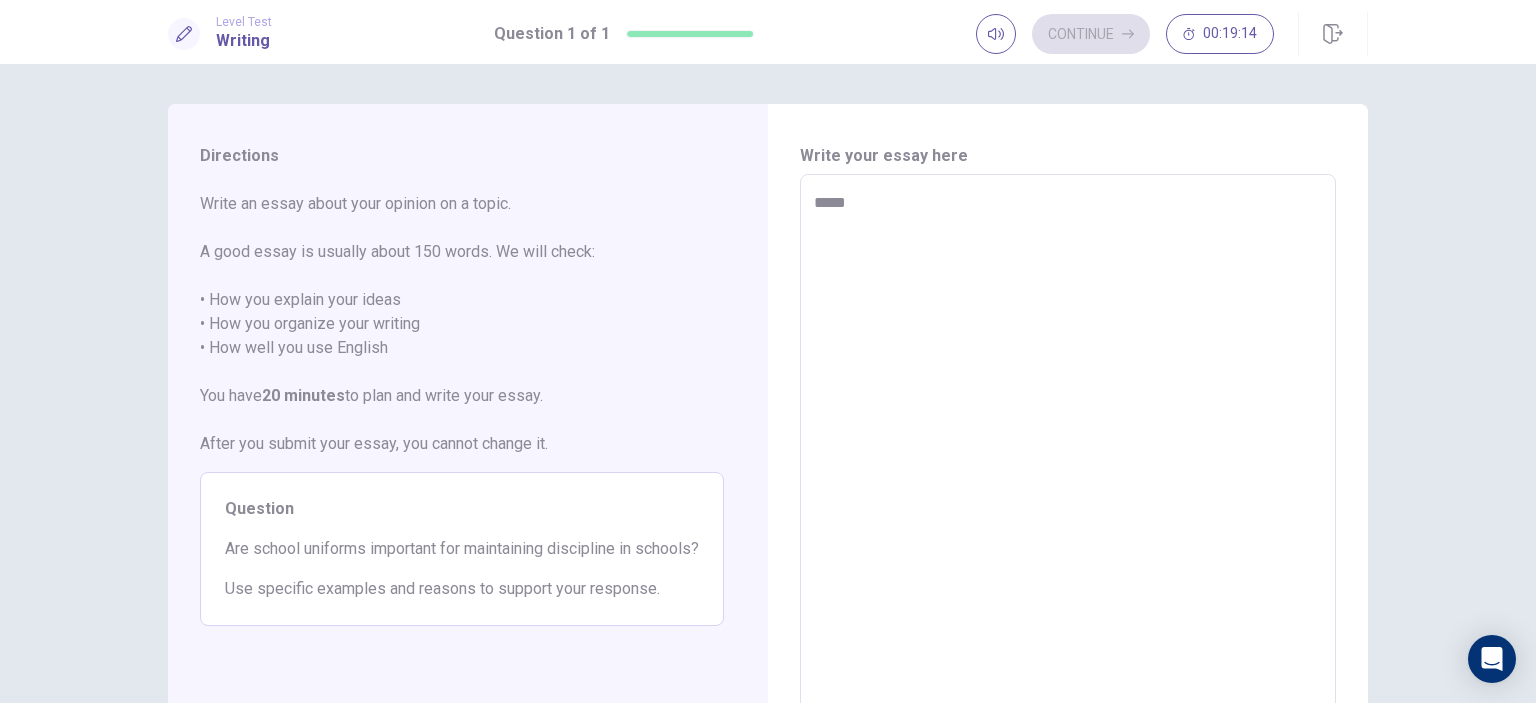 type on "*" 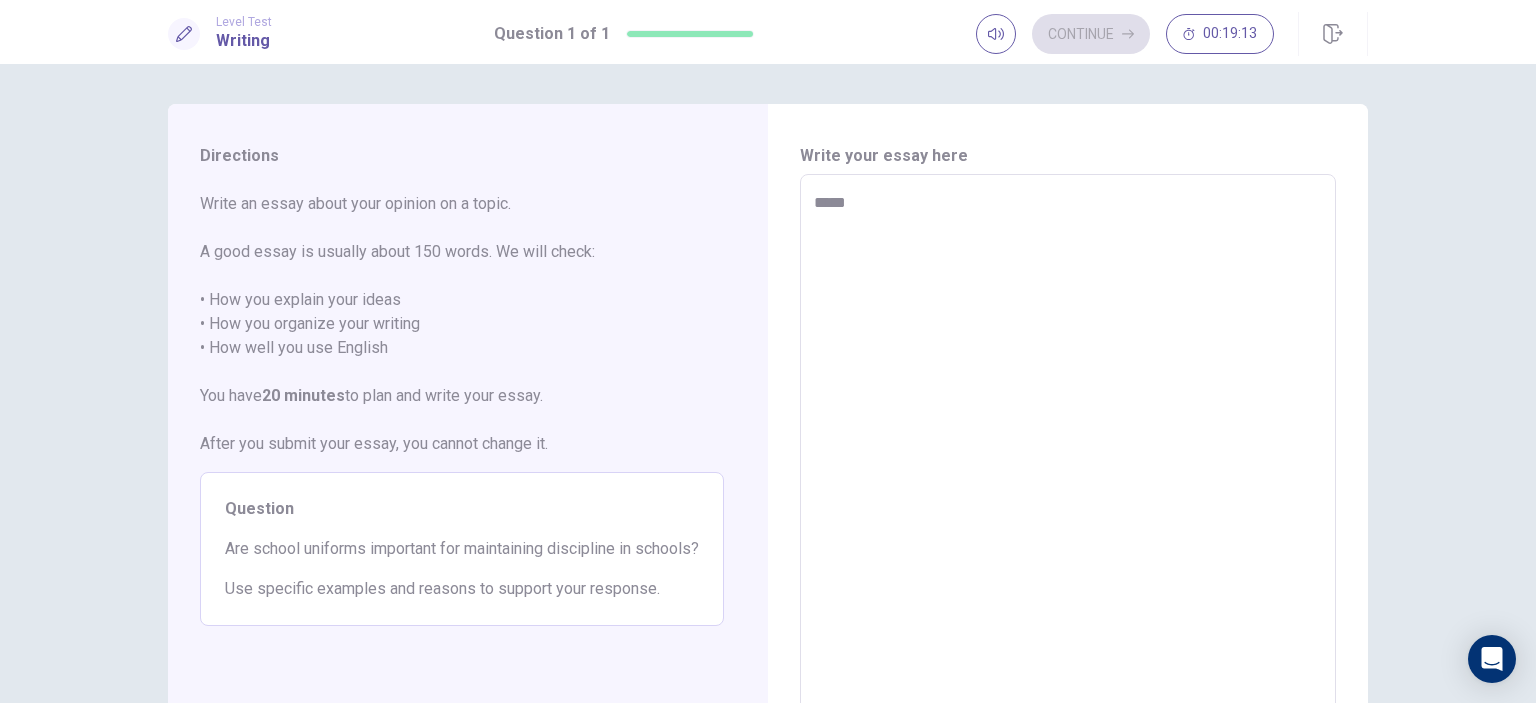 type on "******" 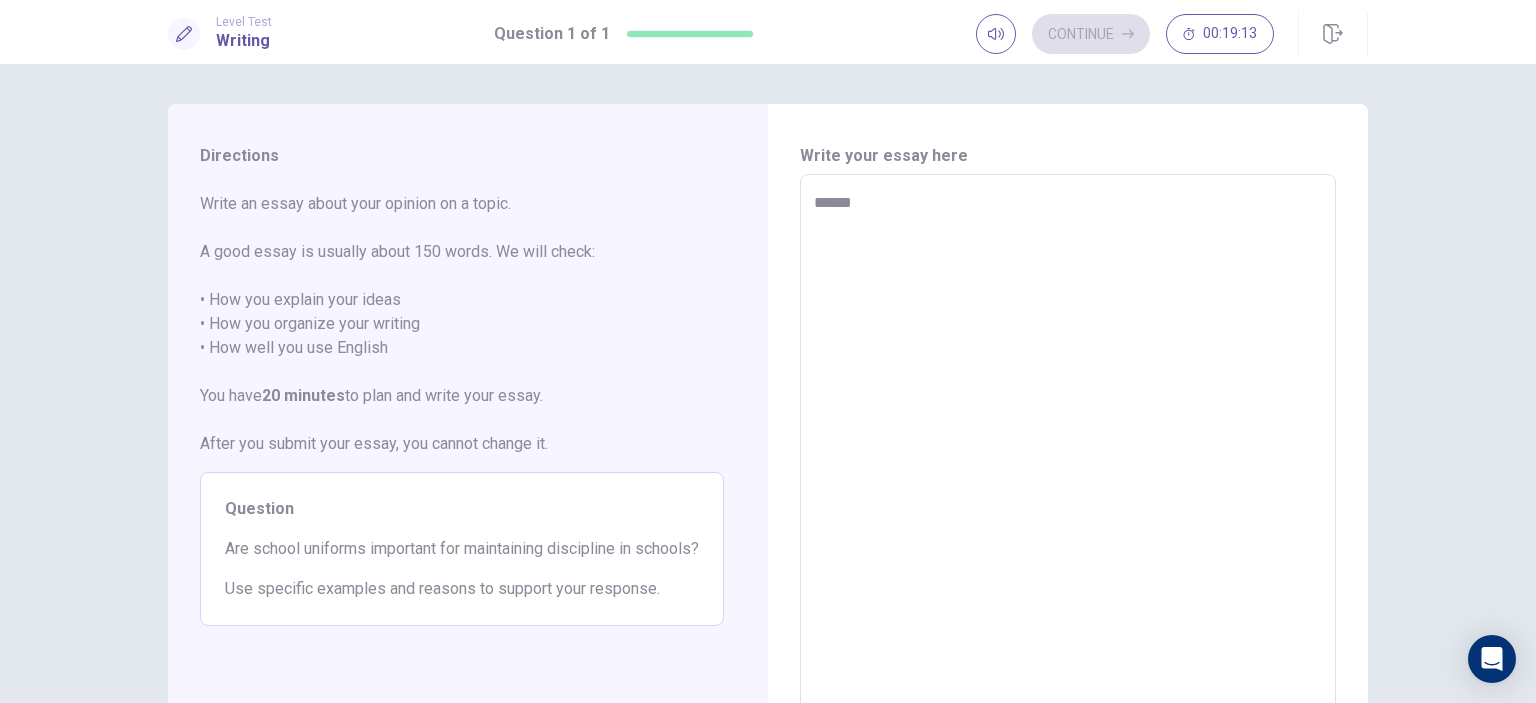 type on "*" 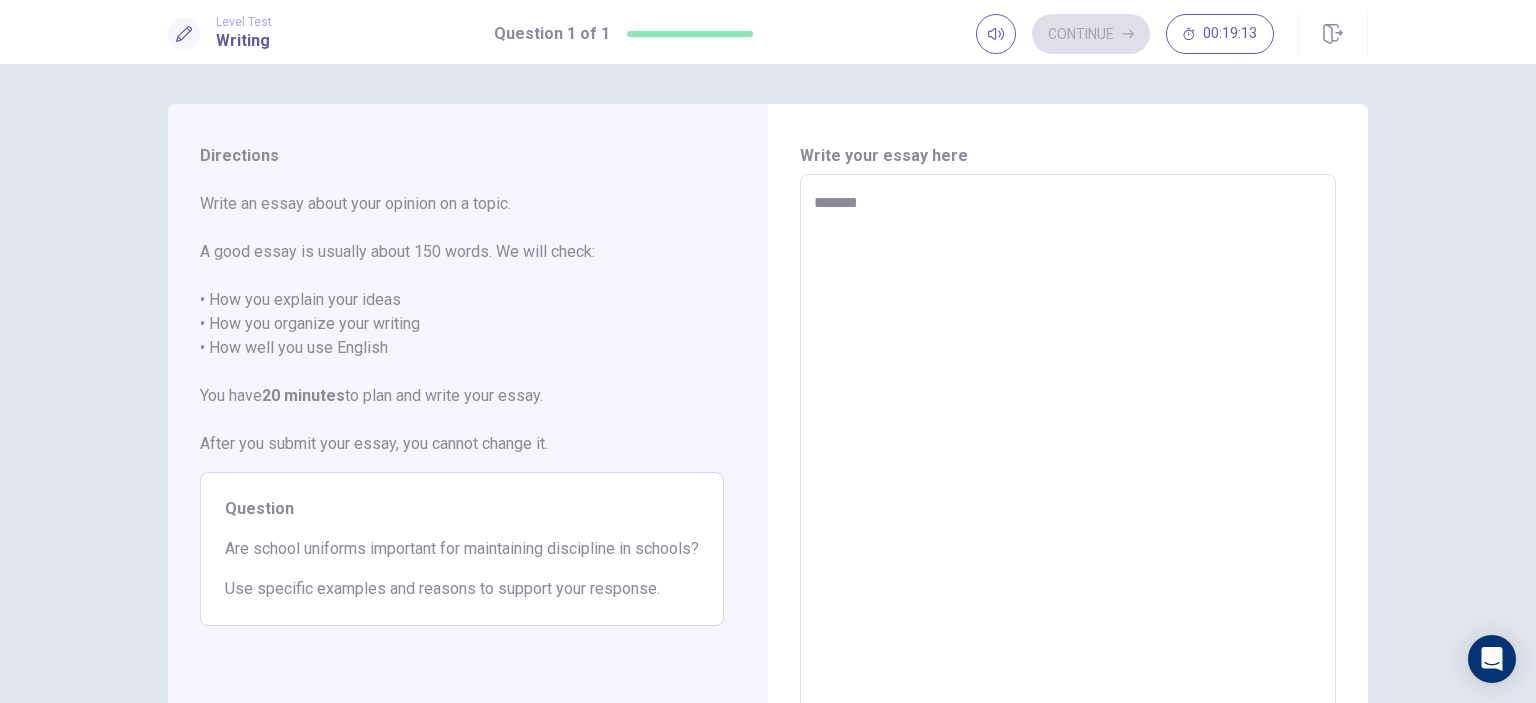 type on "********" 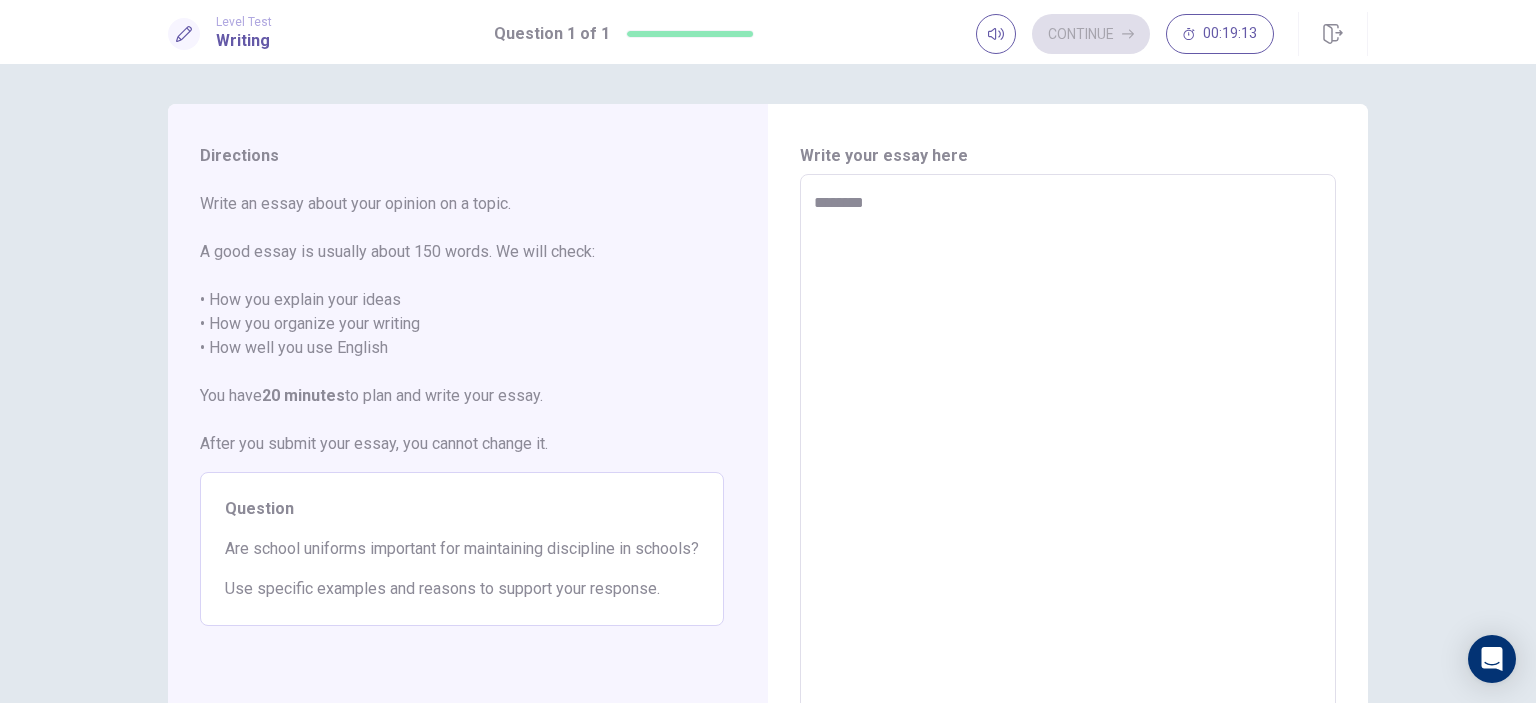 type on "*" 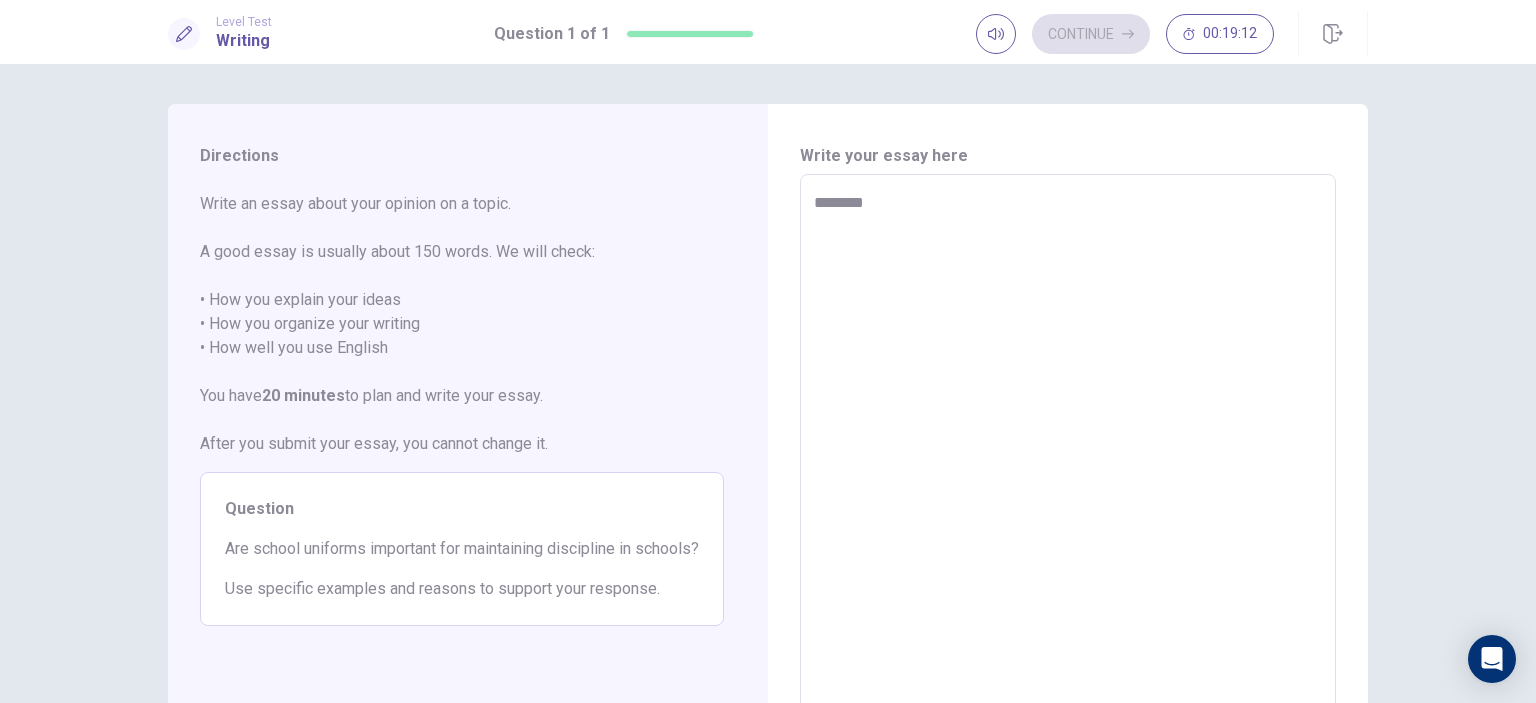 type on "*********" 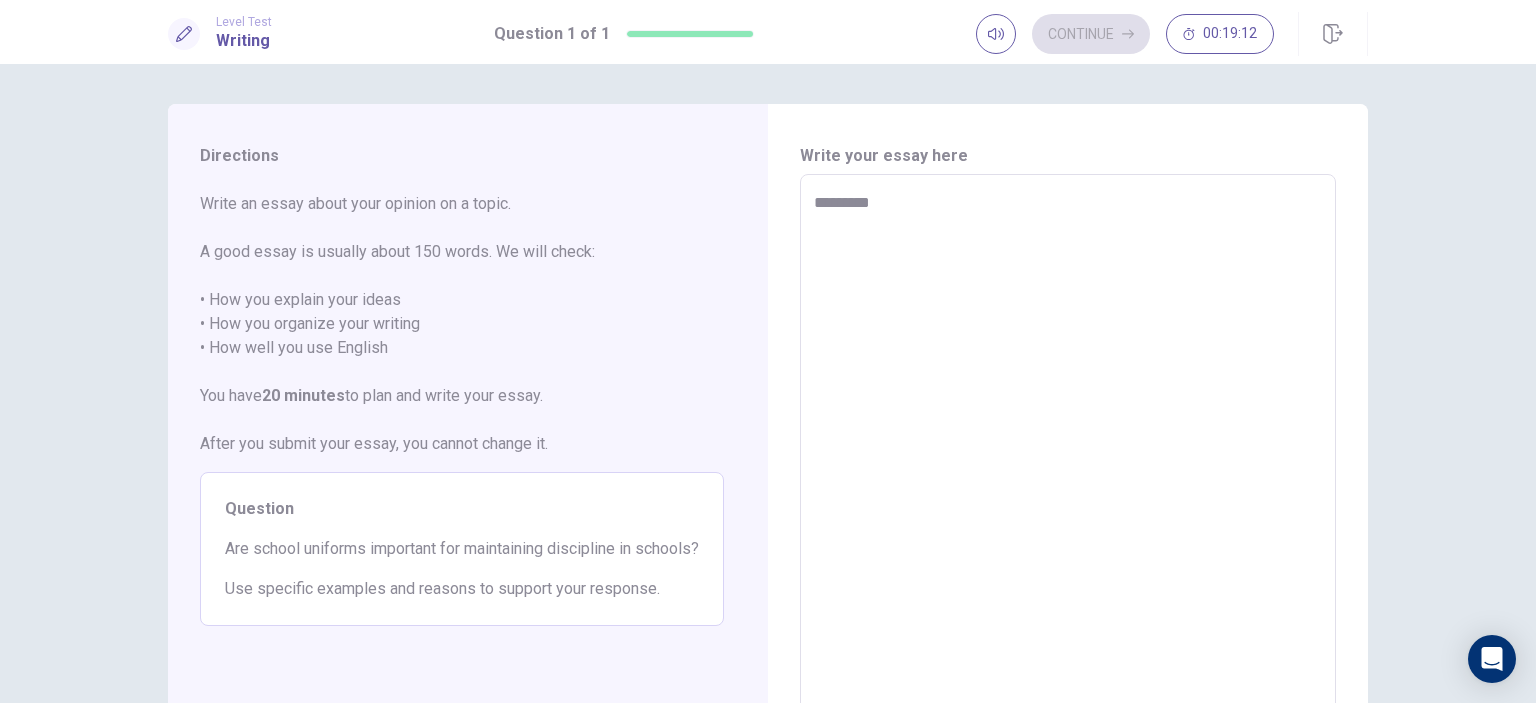 type on "*" 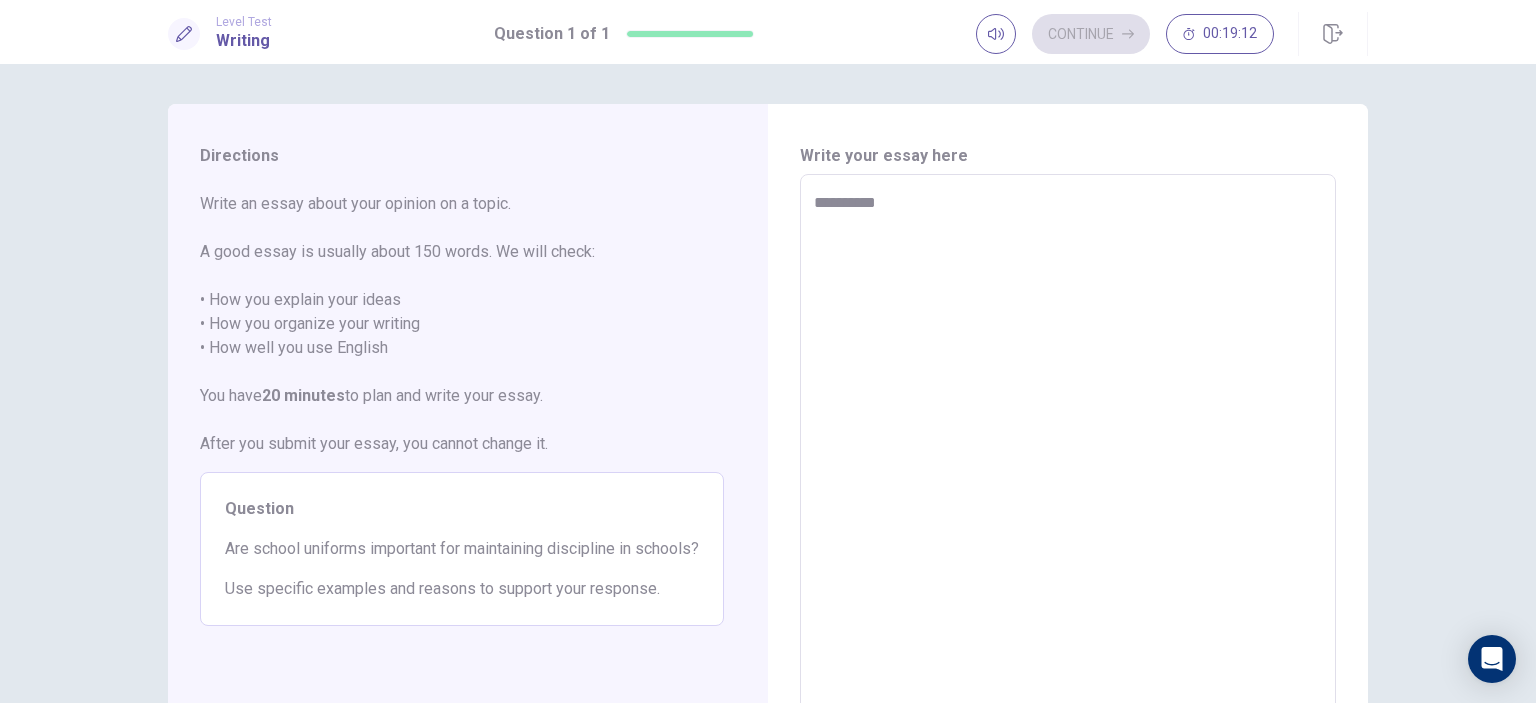 type on "*" 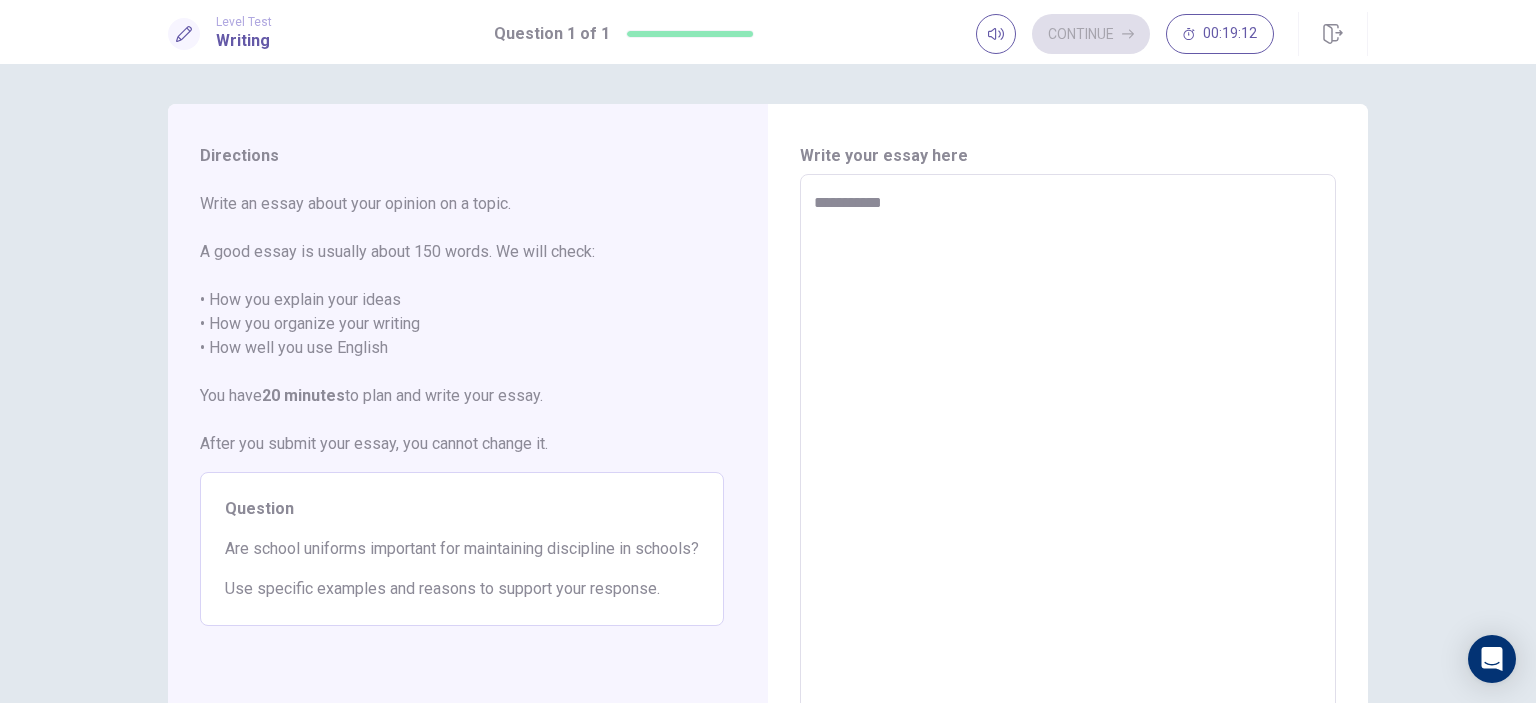 type on "*" 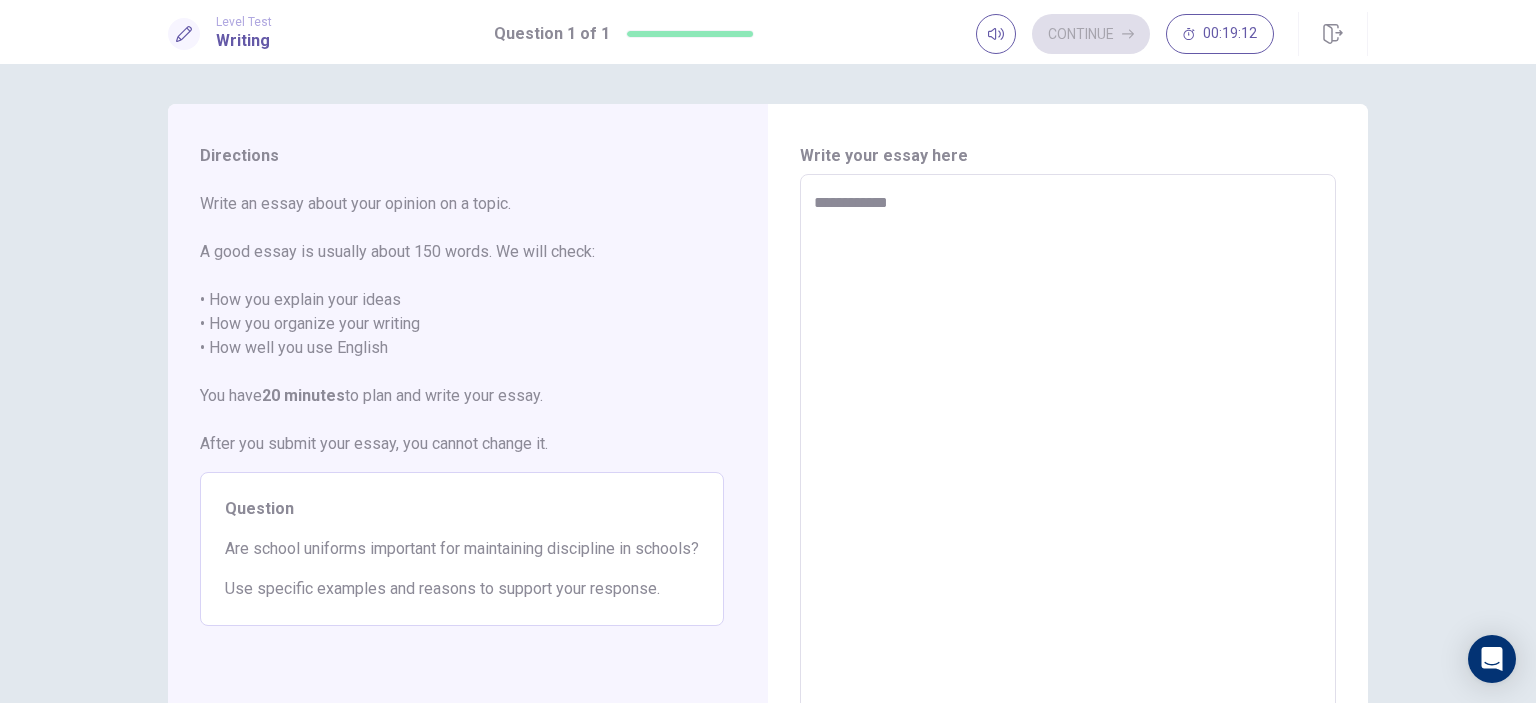 type on "*" 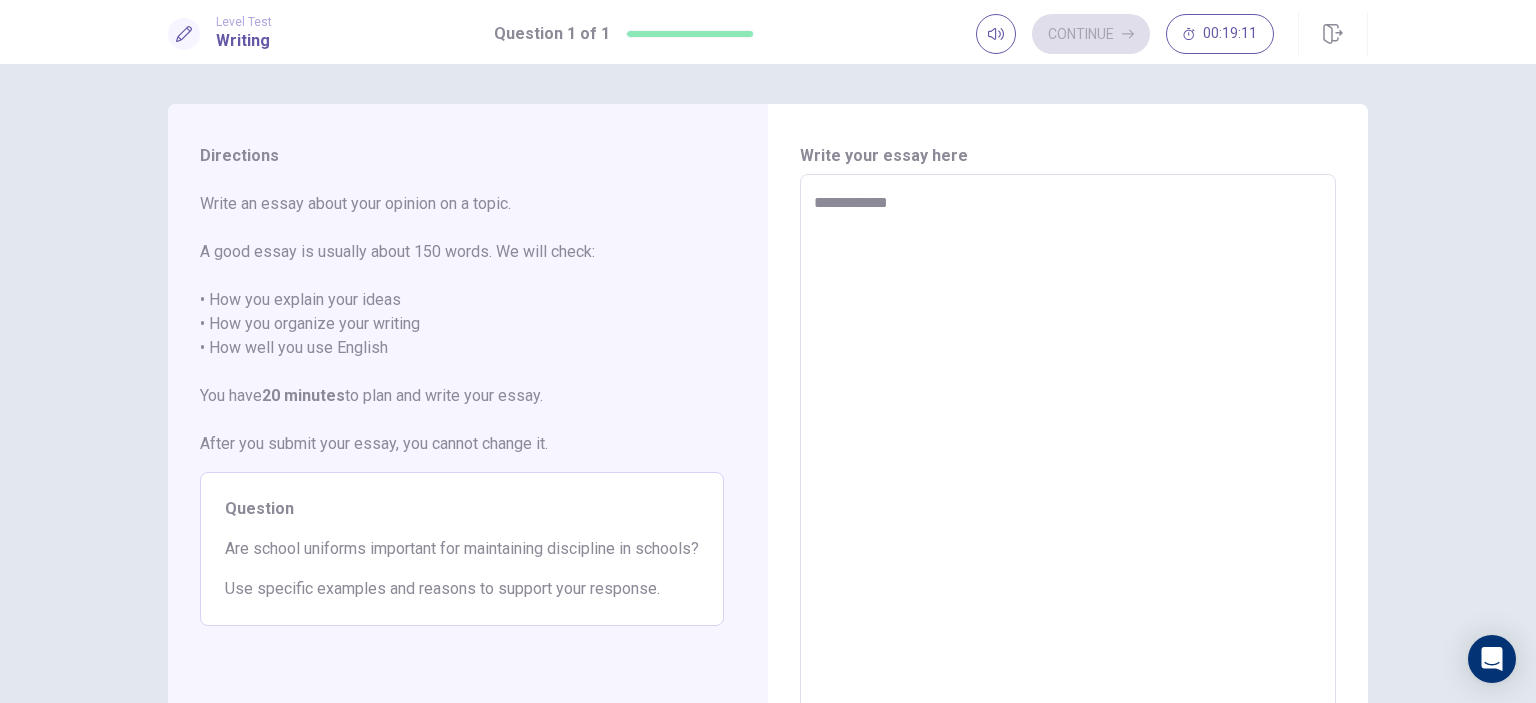 type on "**********" 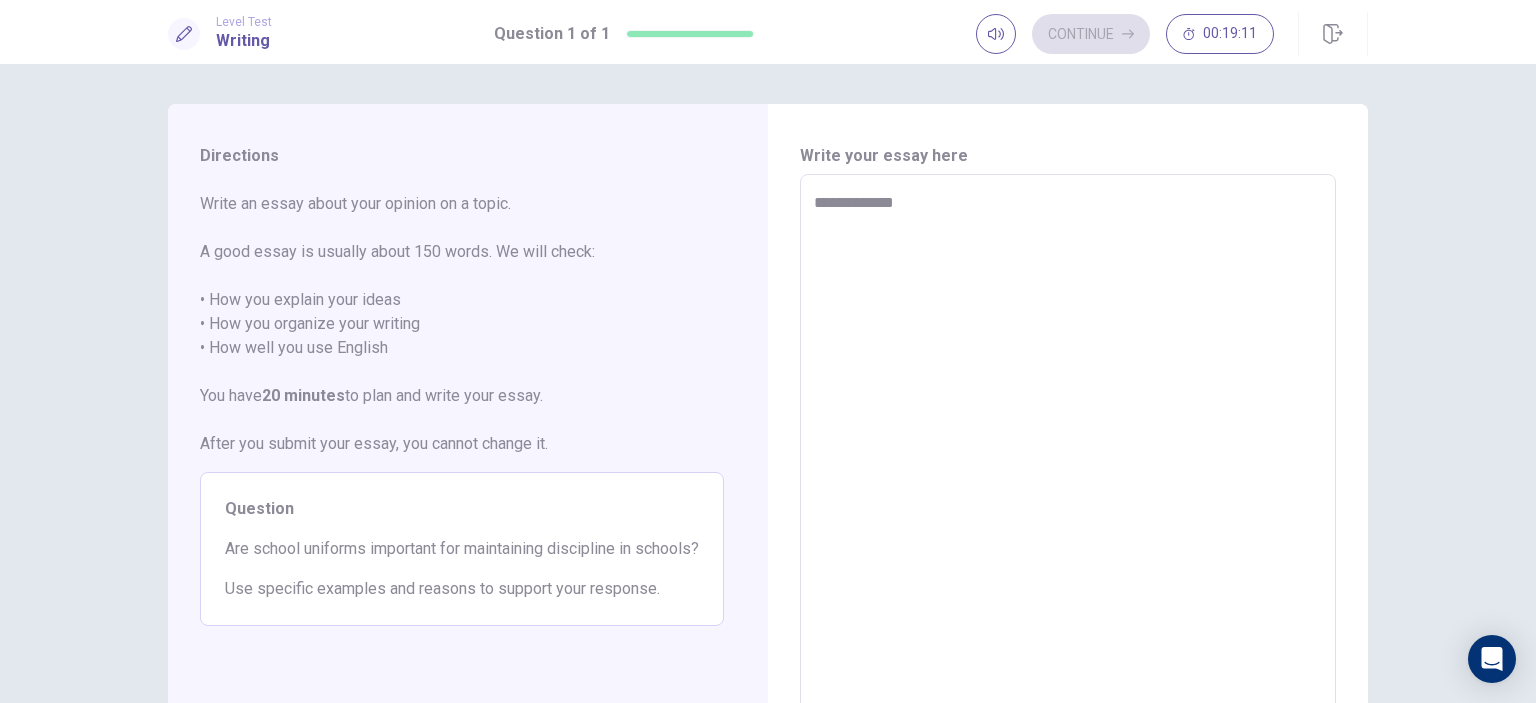 type on "*" 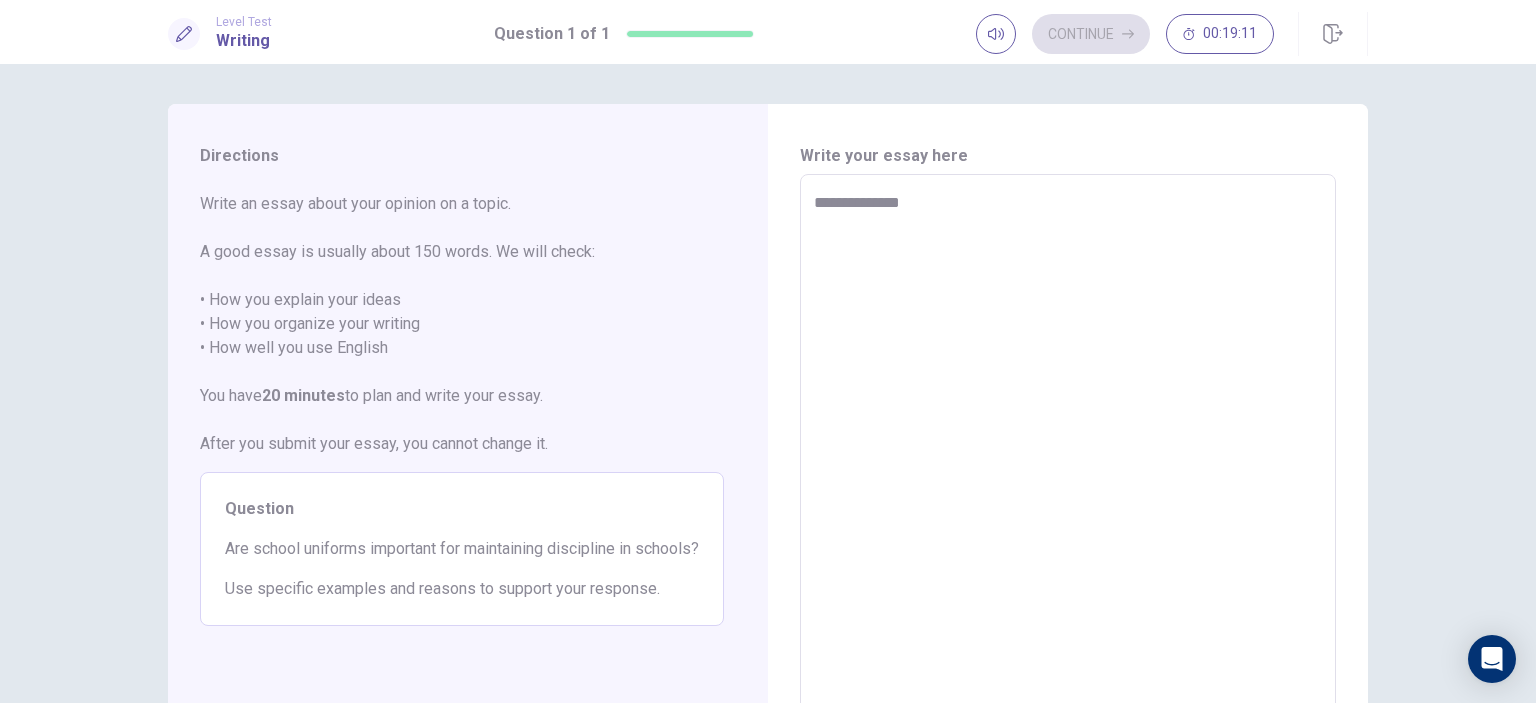 type on "*" 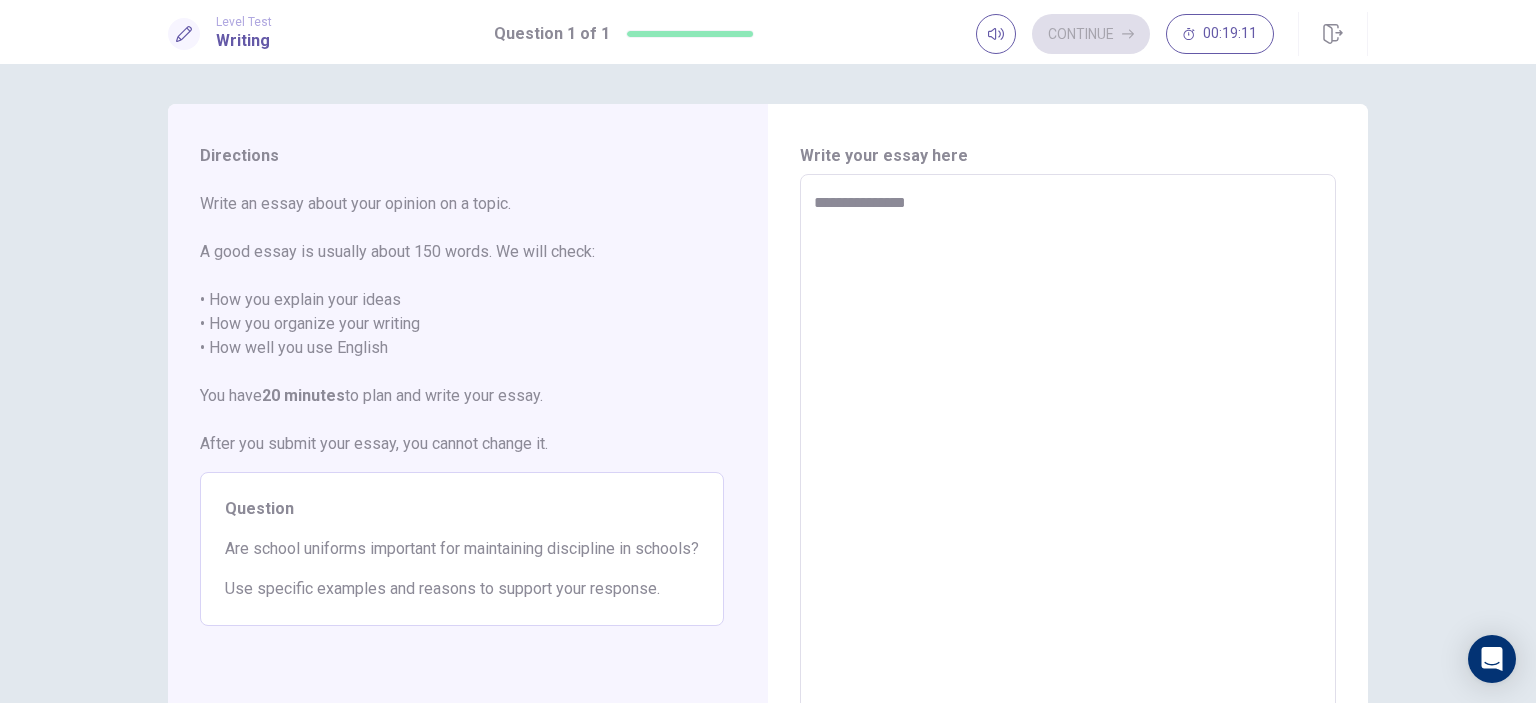 type on "*" 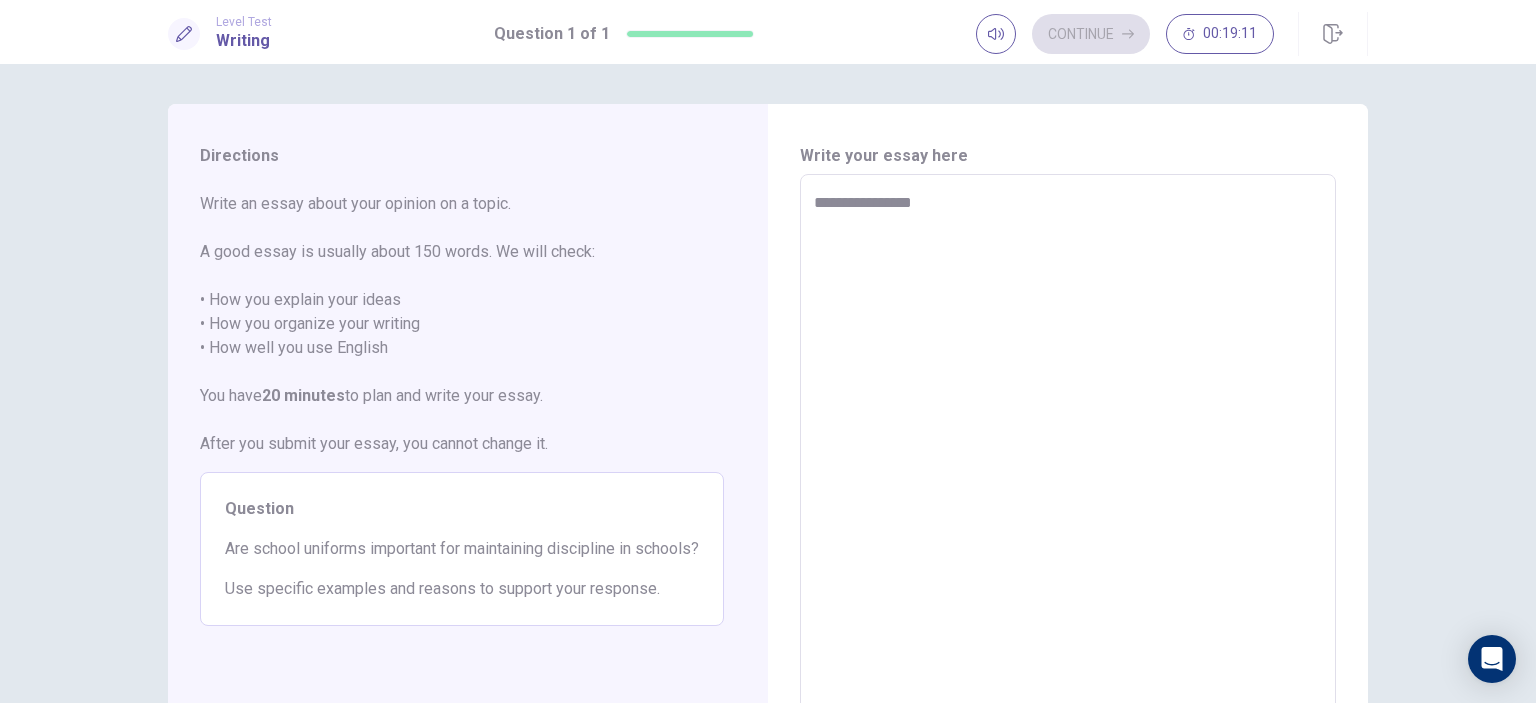 type on "*" 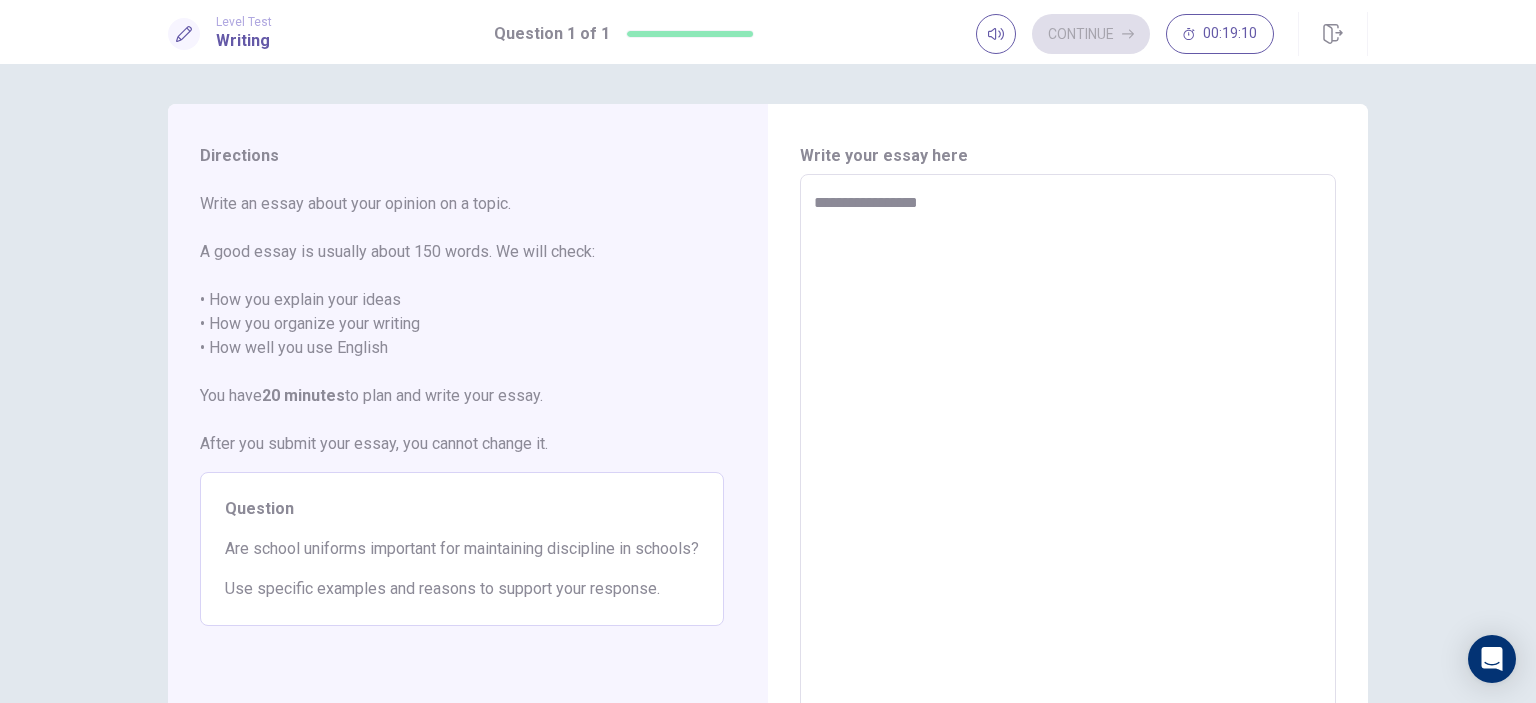 type on "*" 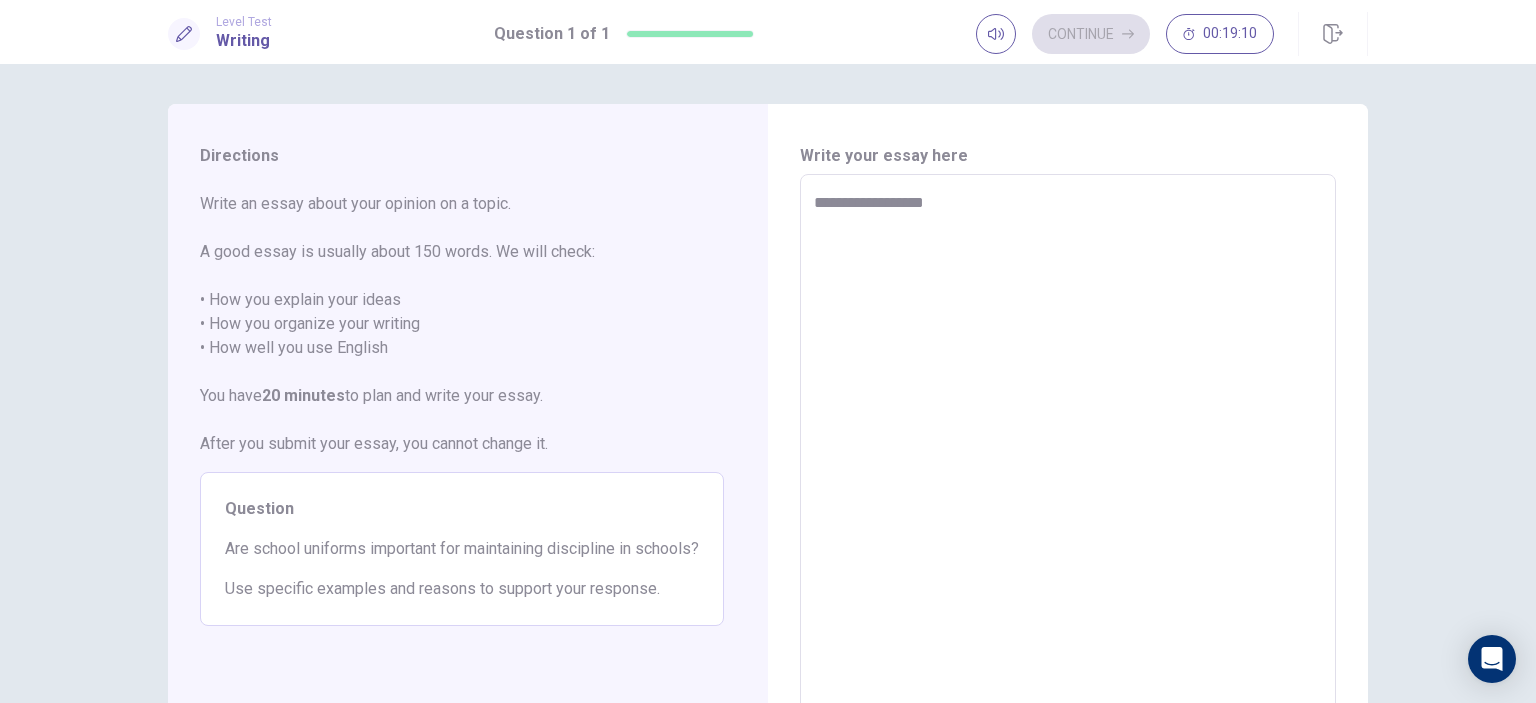 type on "*" 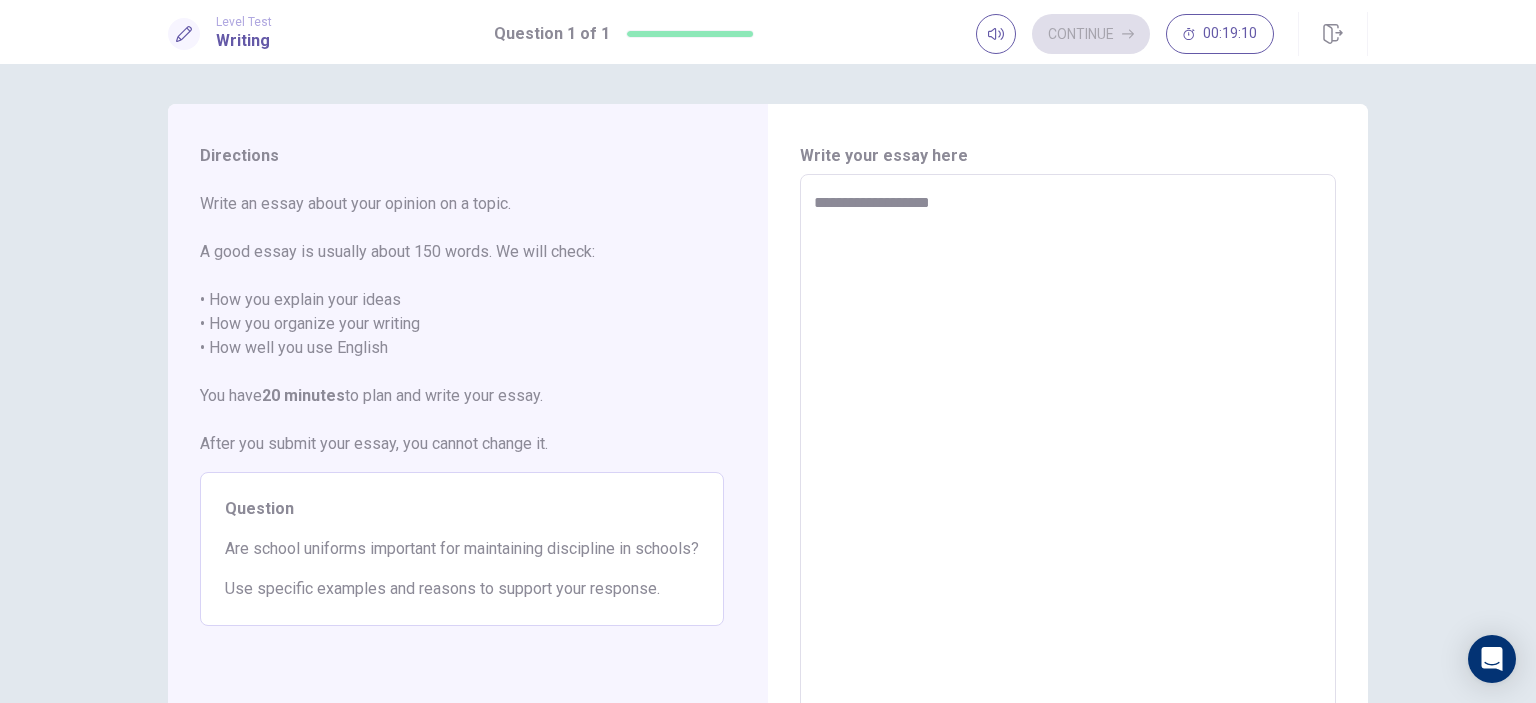 type on "*" 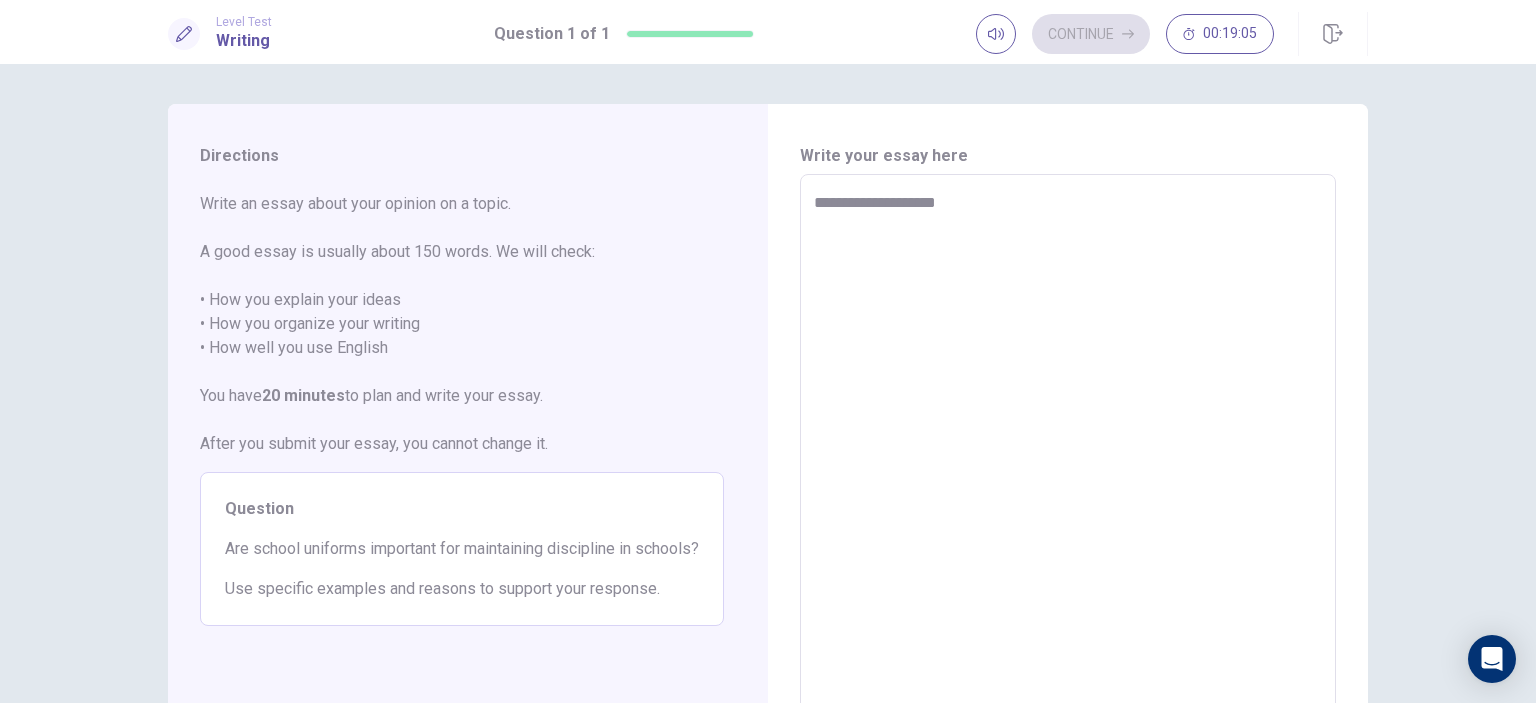 type on "*" 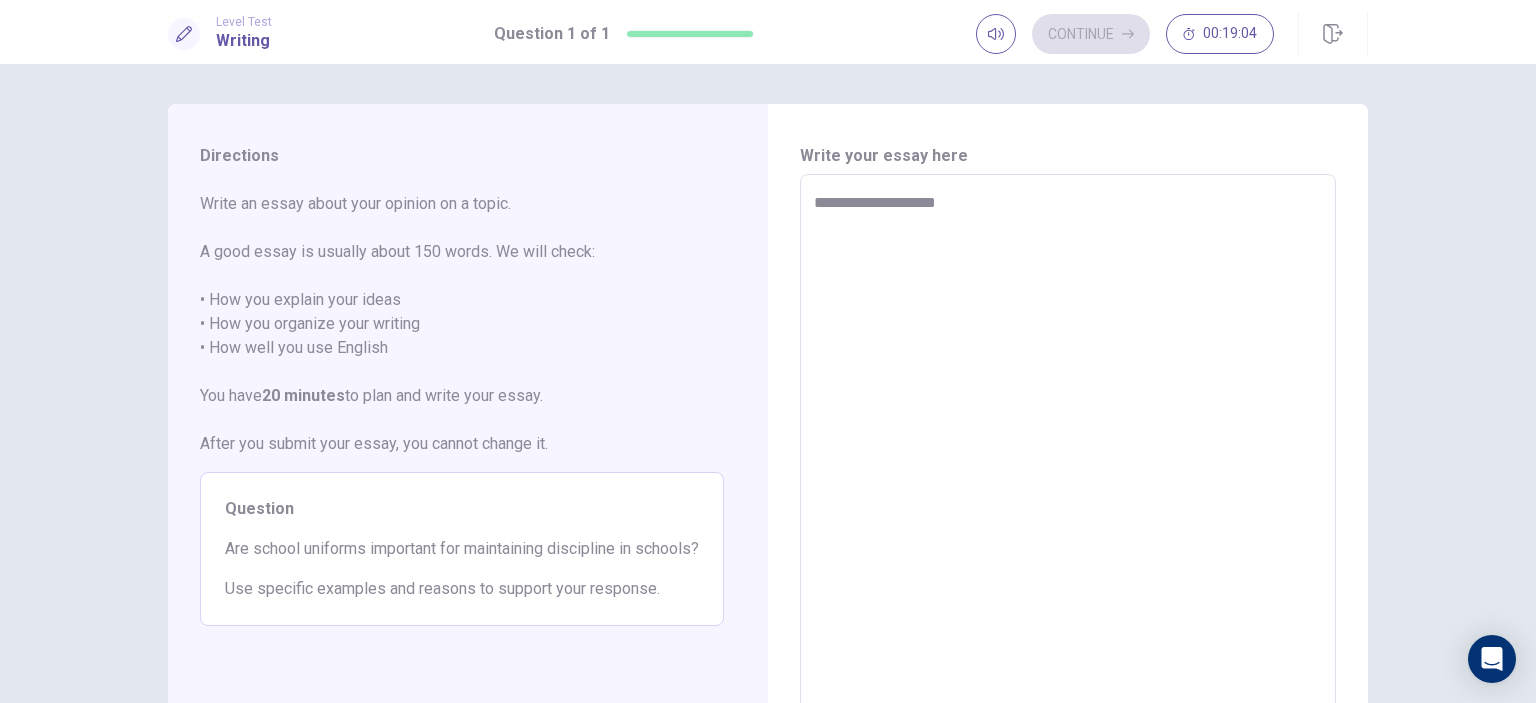 type on "**********" 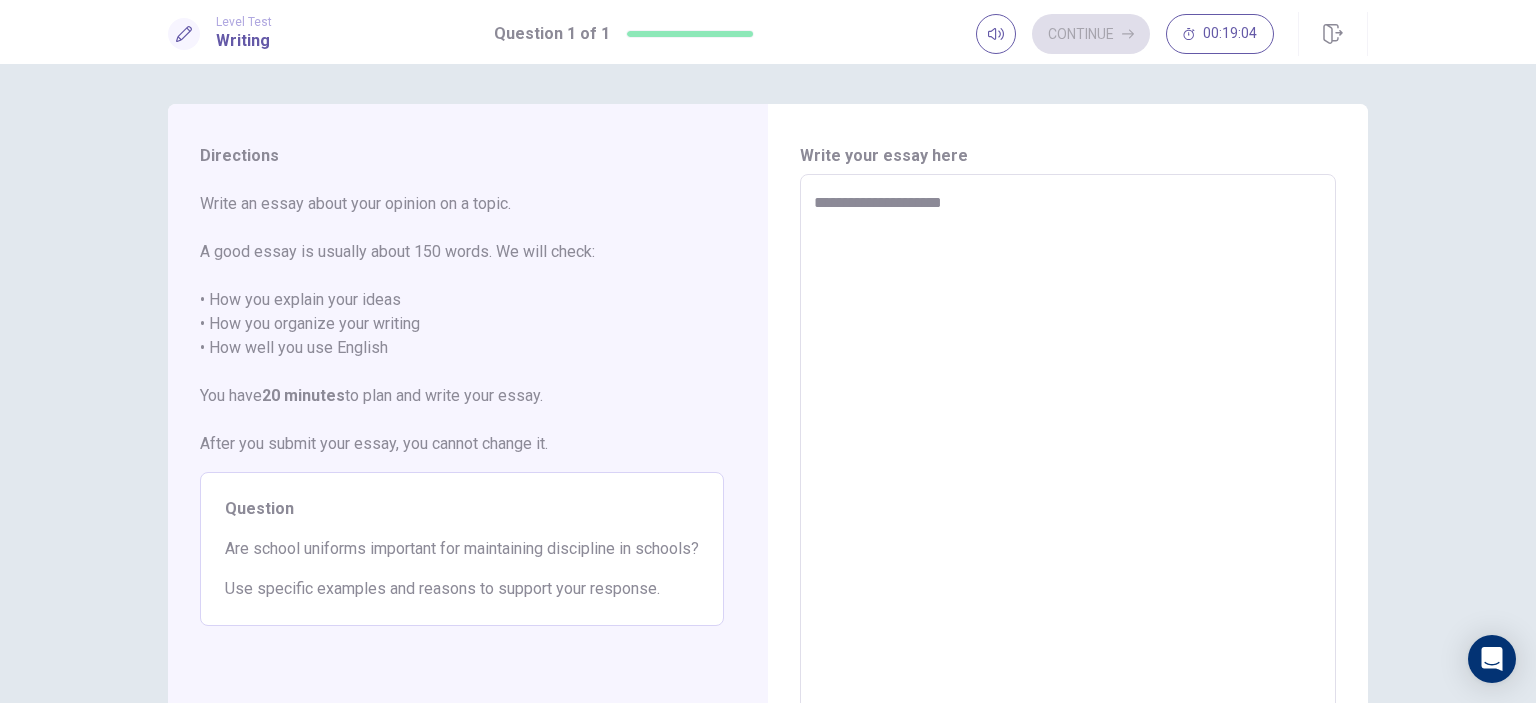 type on "*" 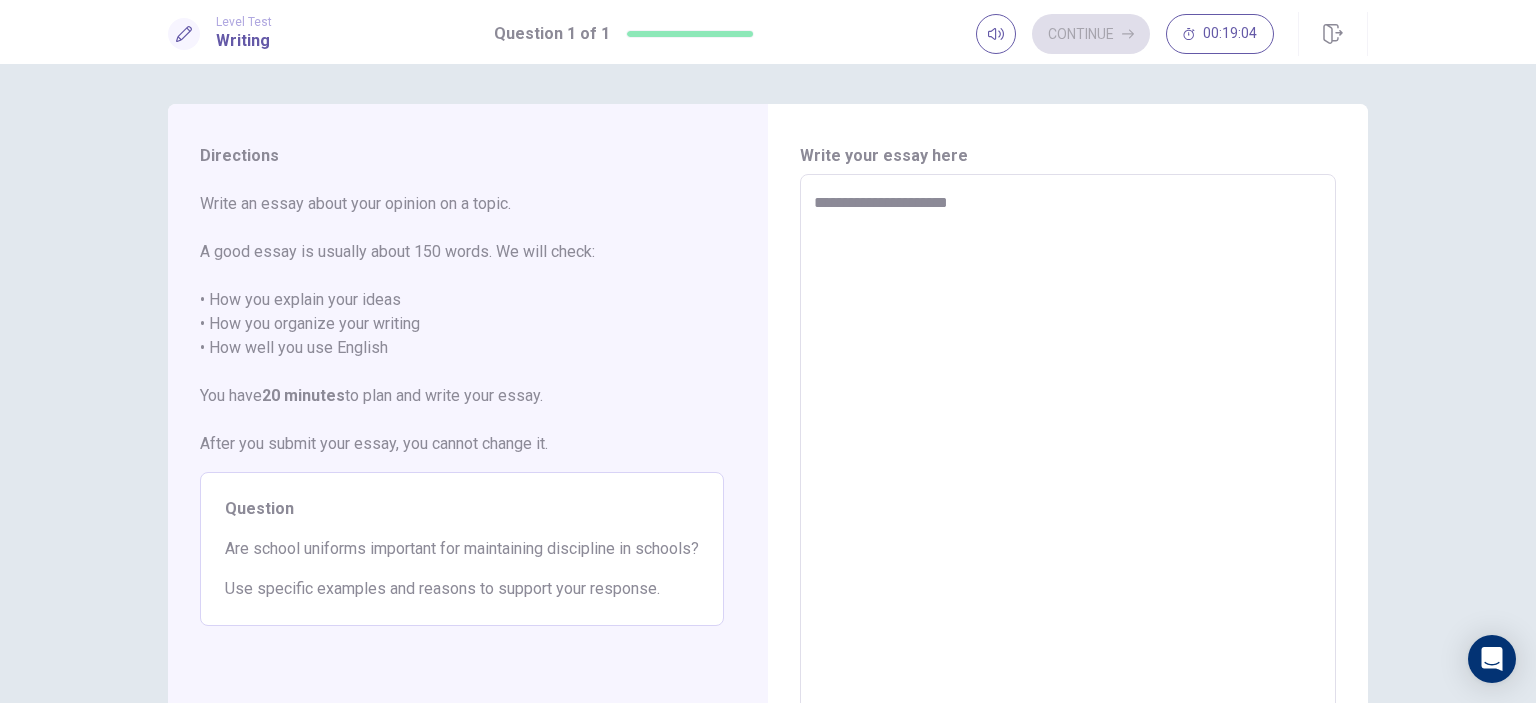 type on "*" 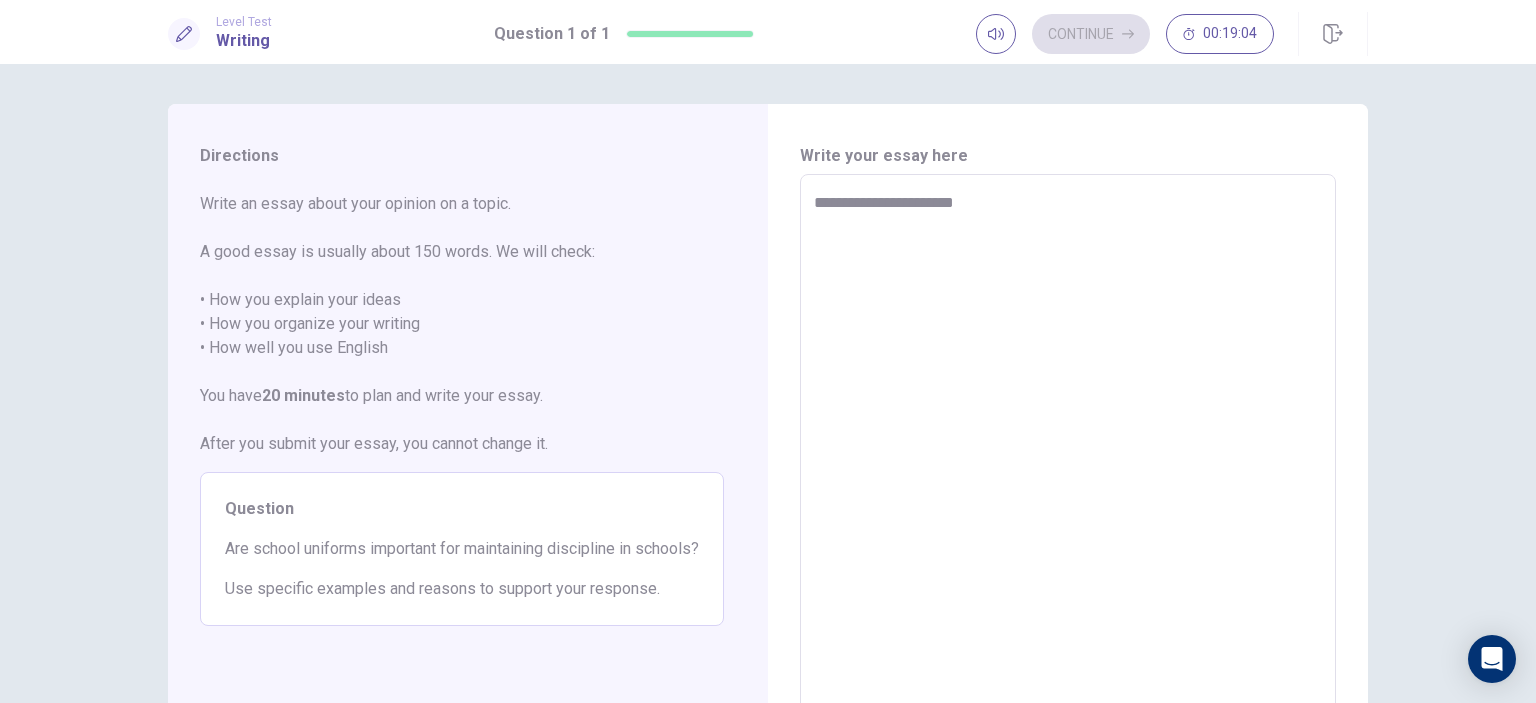 type on "*" 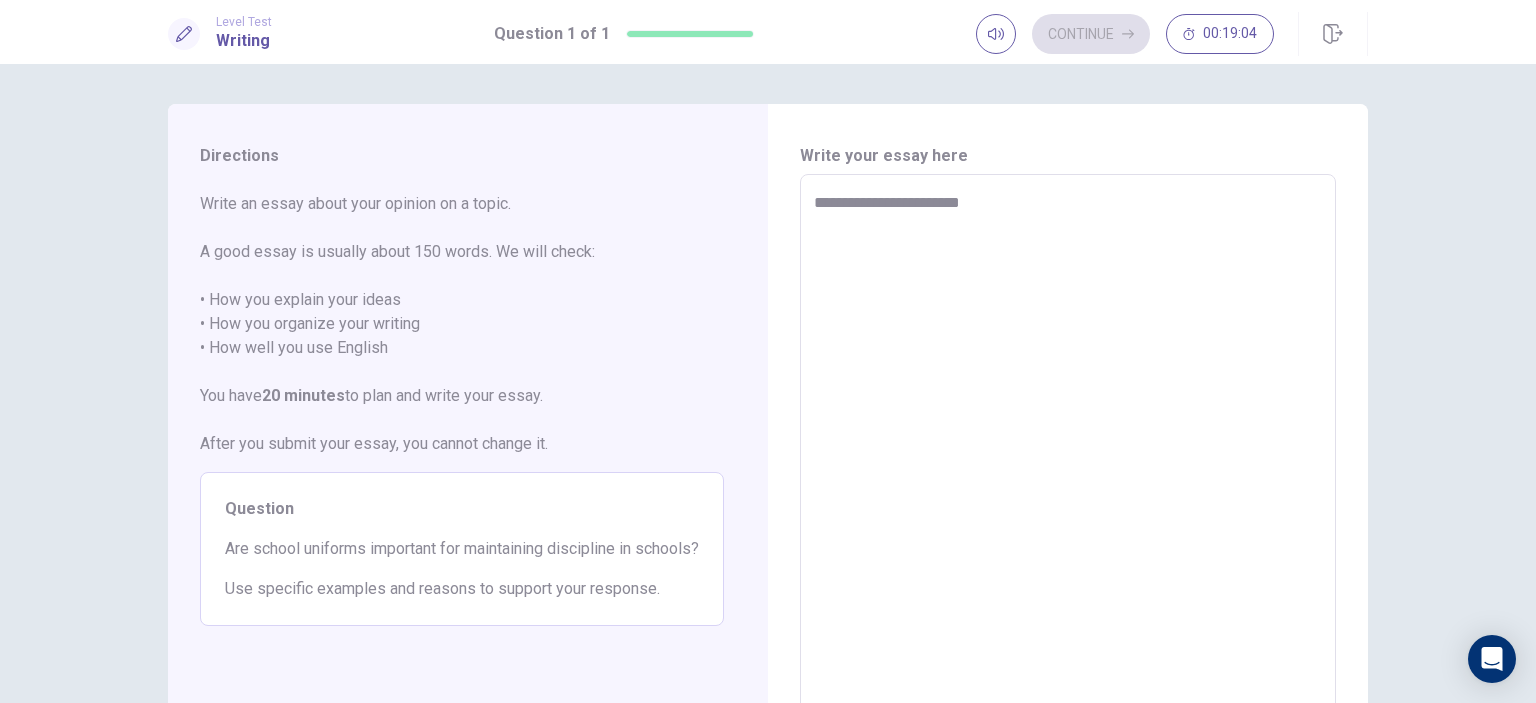 type on "*" 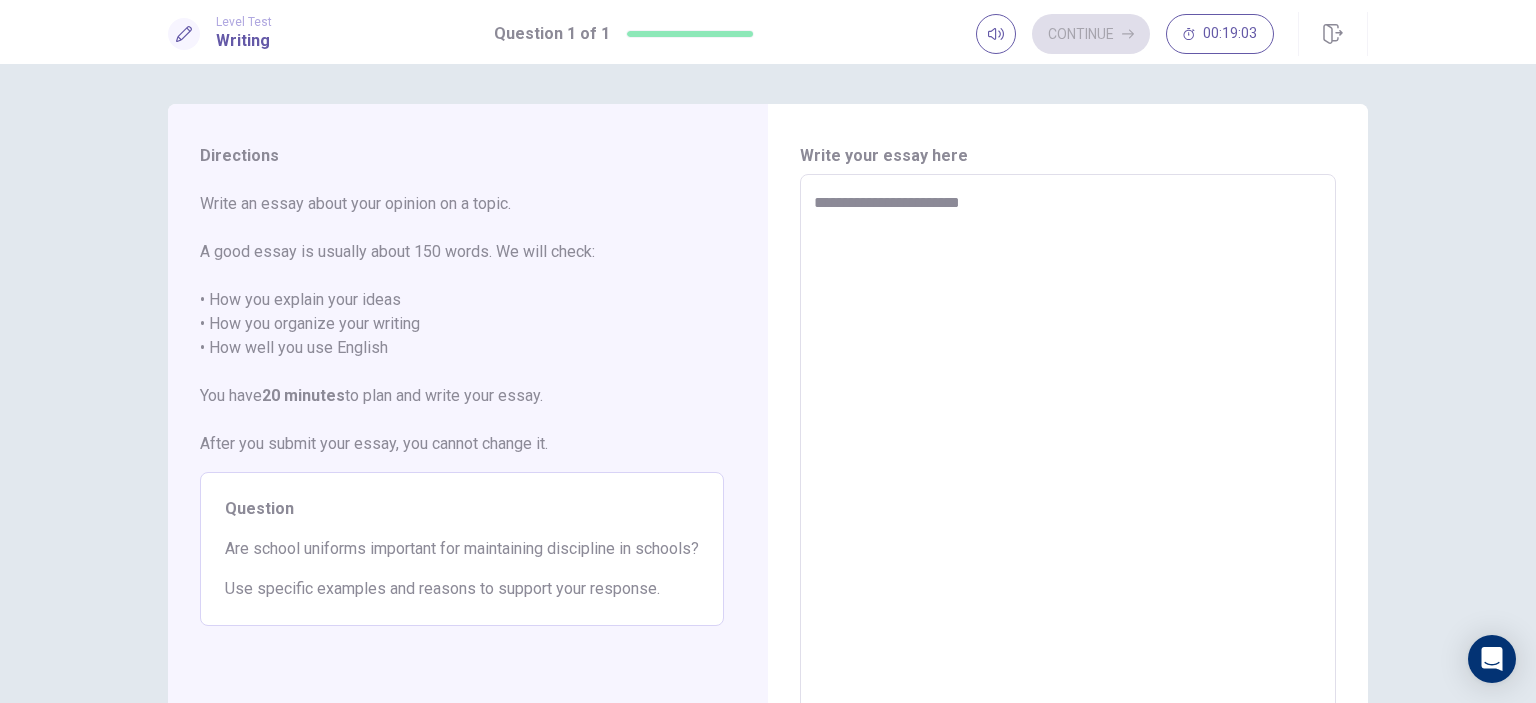 type on "**********" 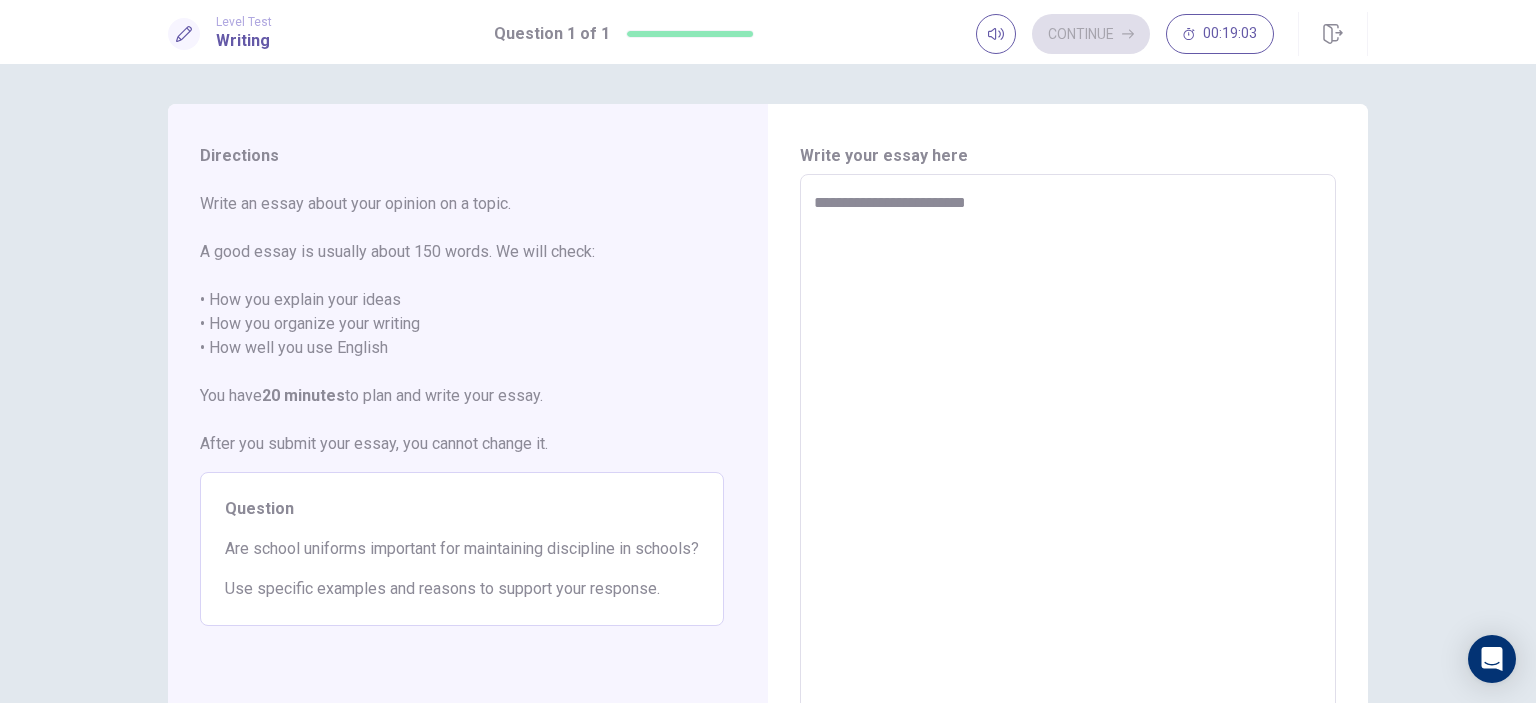 type on "*" 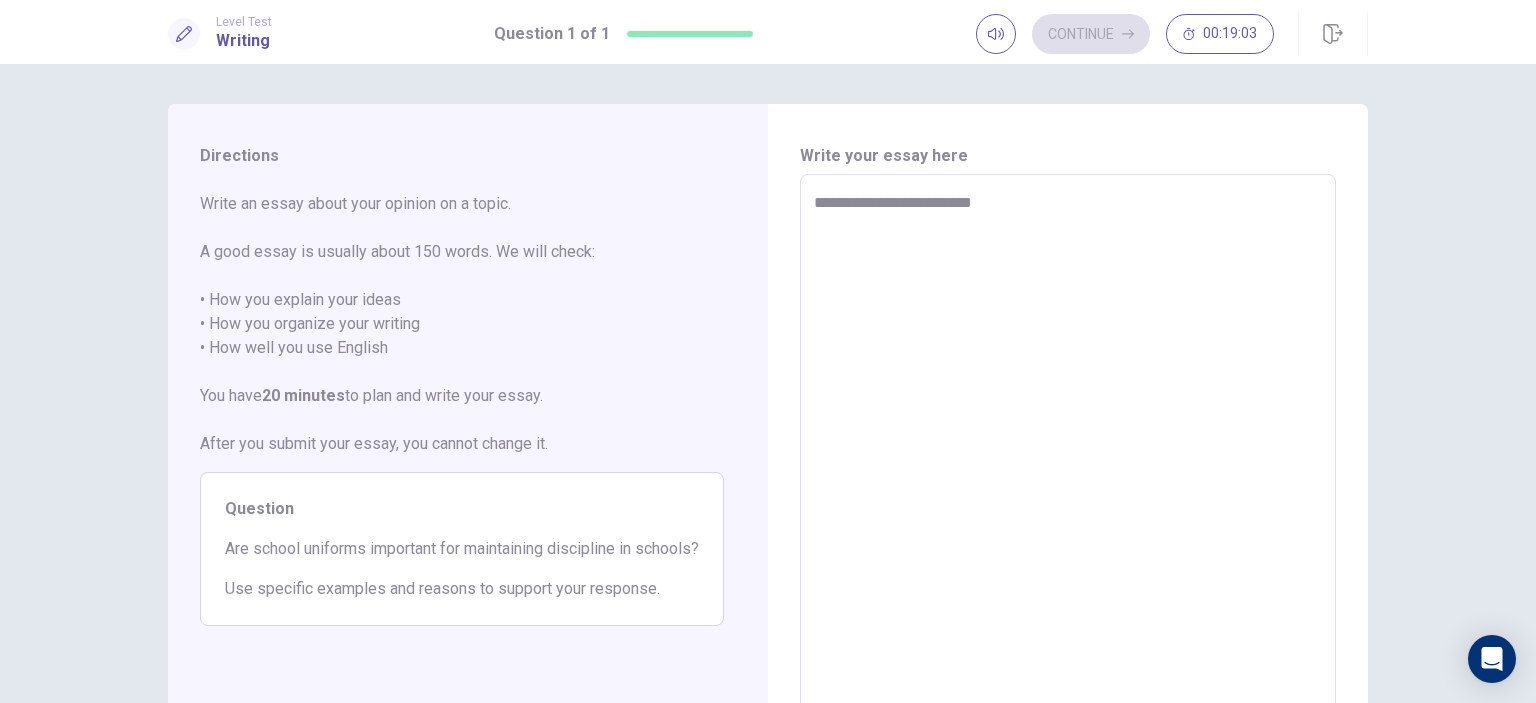 type on "*" 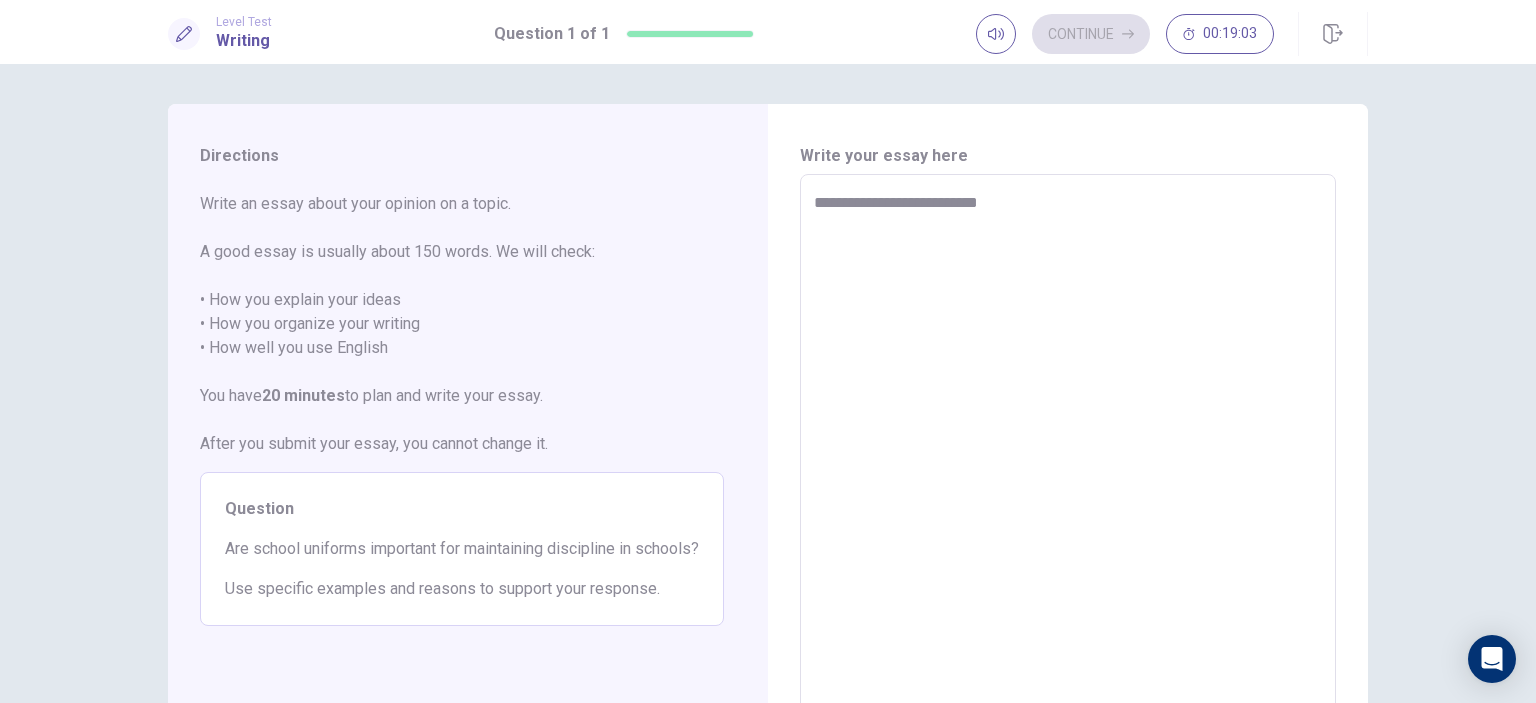 type on "*" 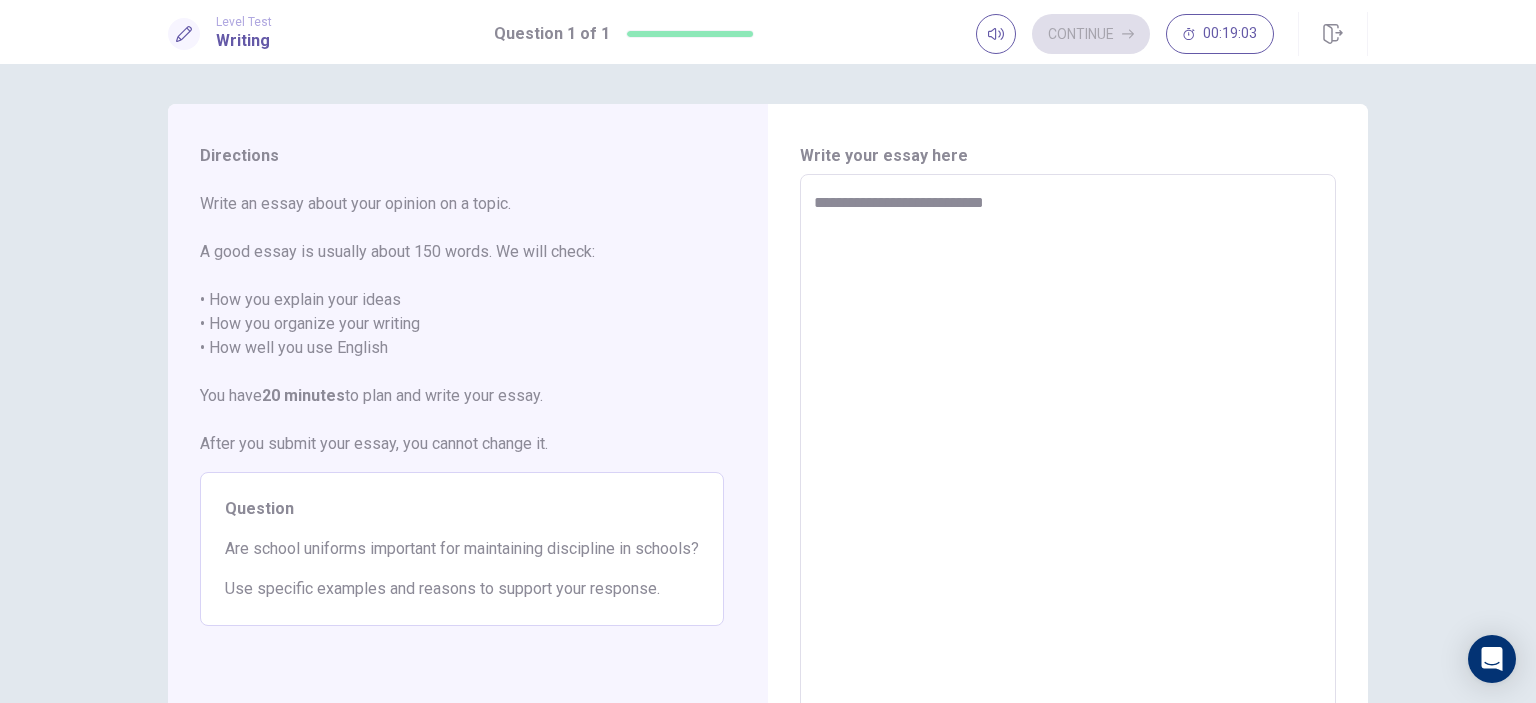 type on "*" 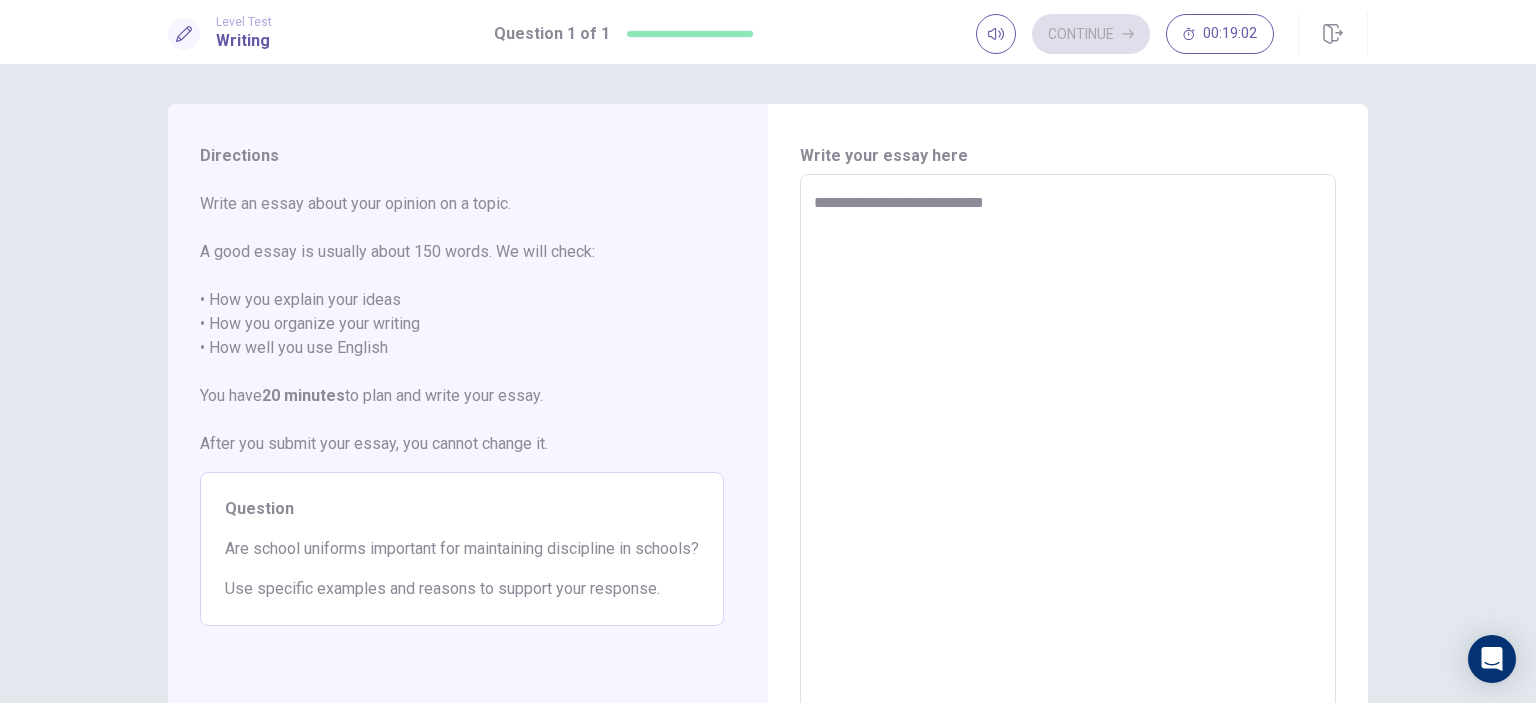 type on "**********" 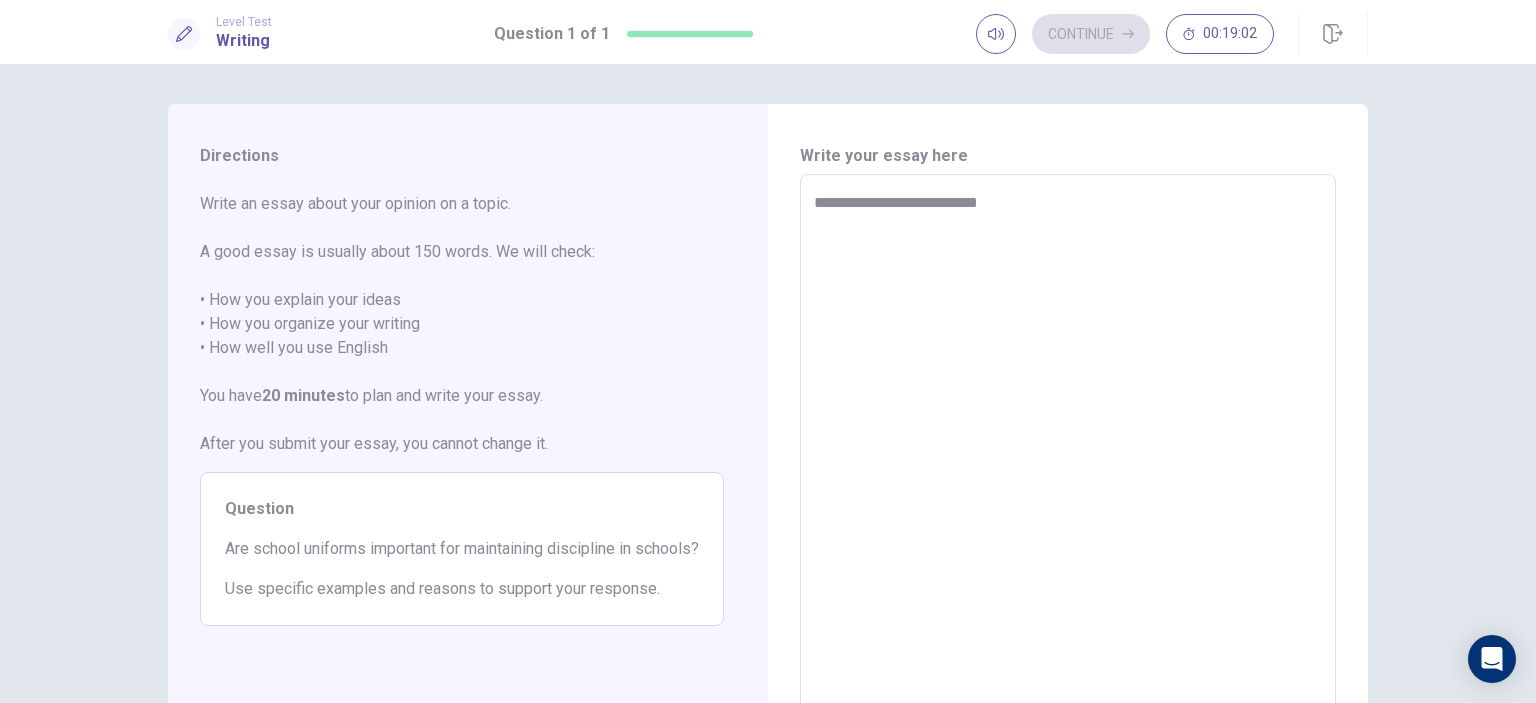type on "*" 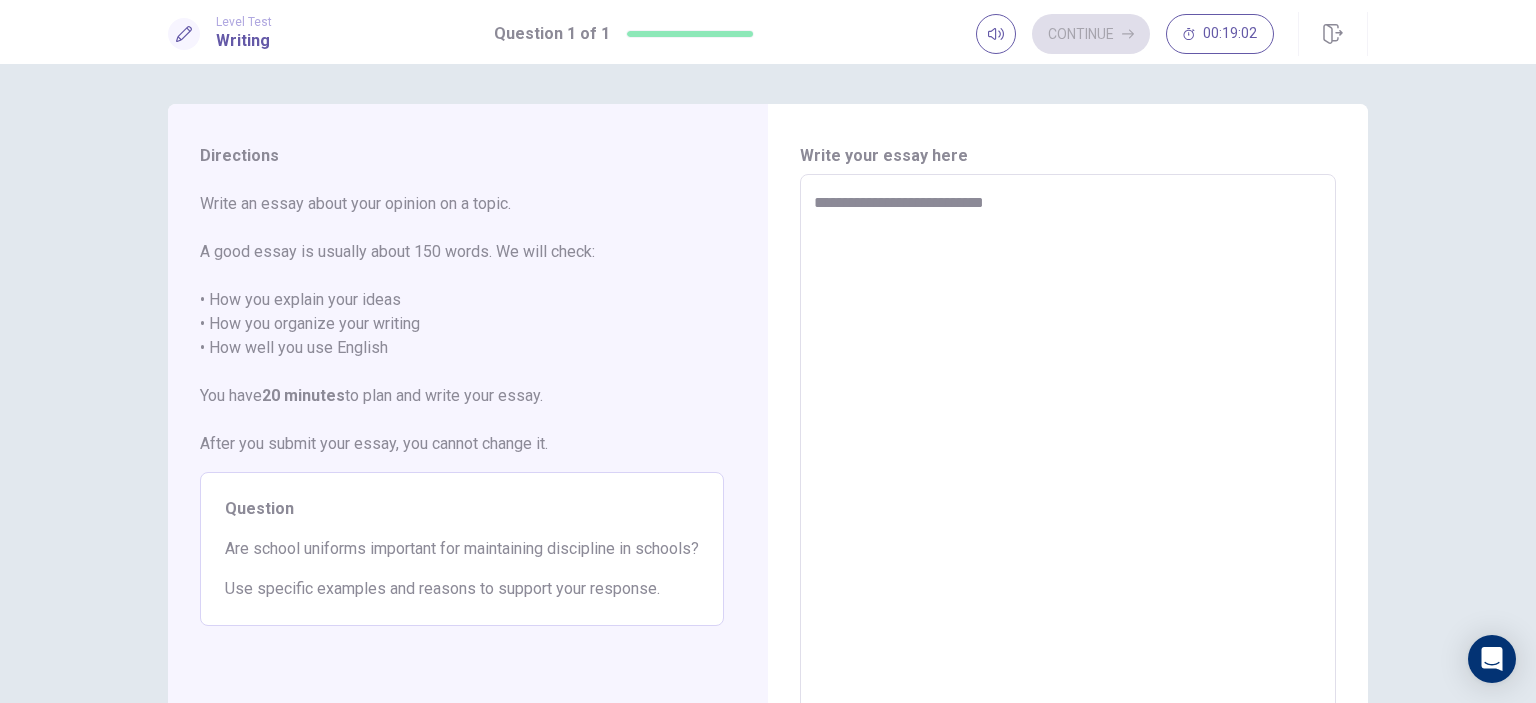type on "*" 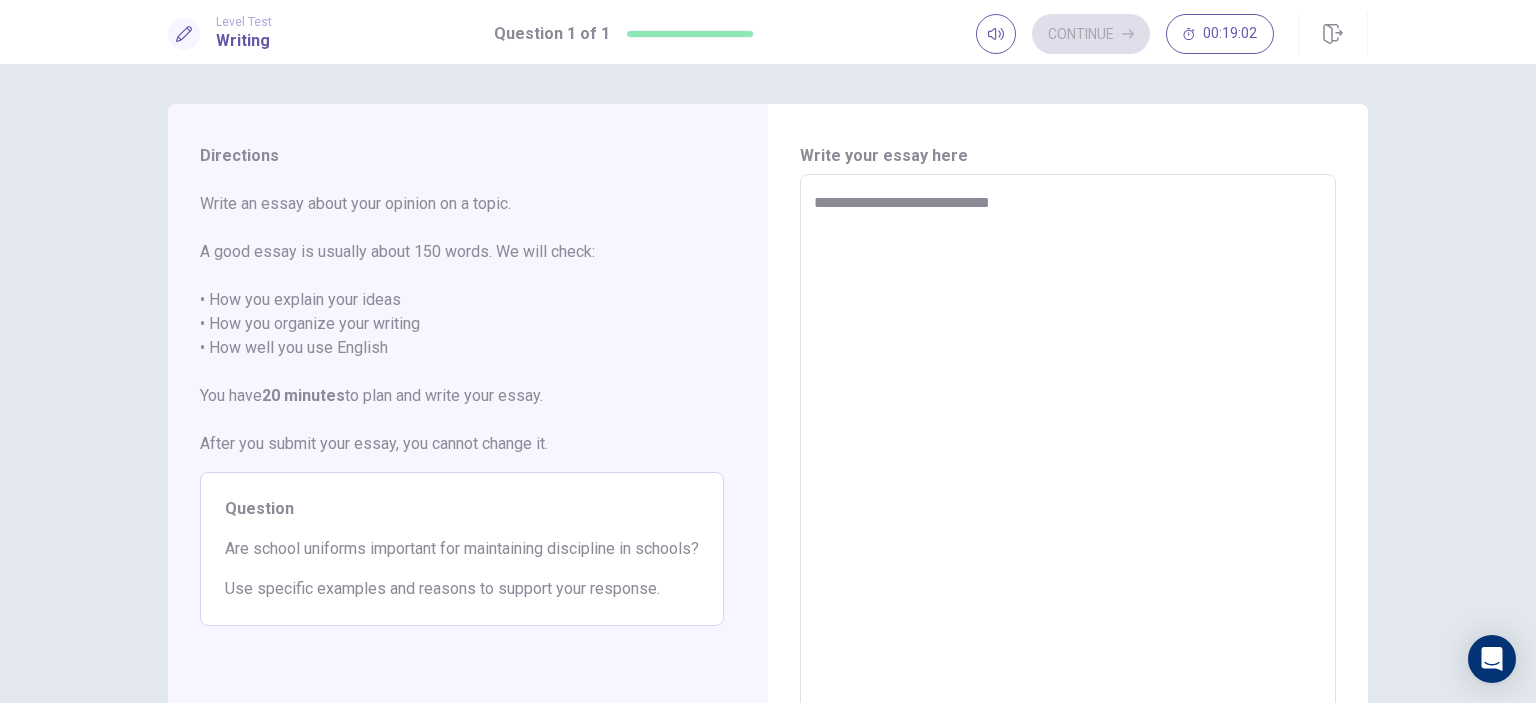 type on "*" 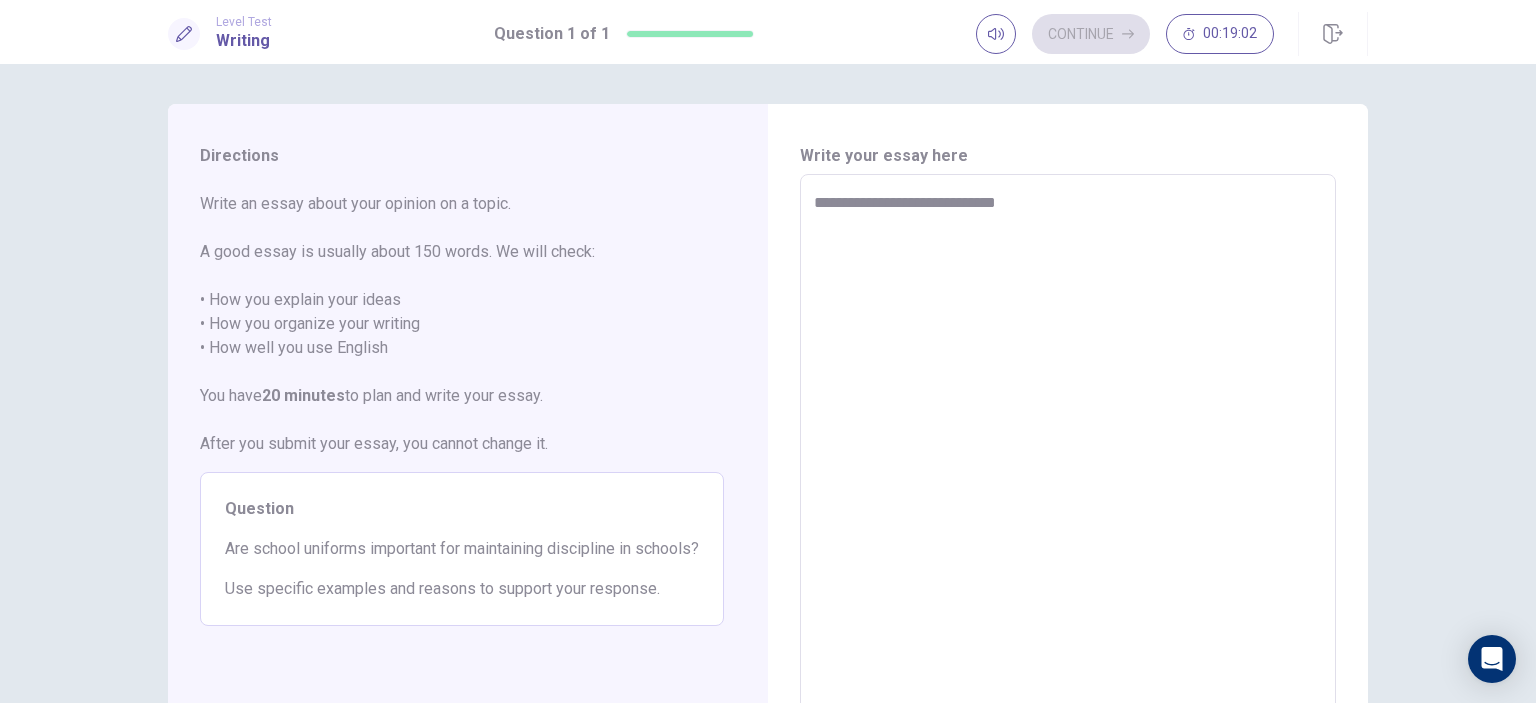 type on "*" 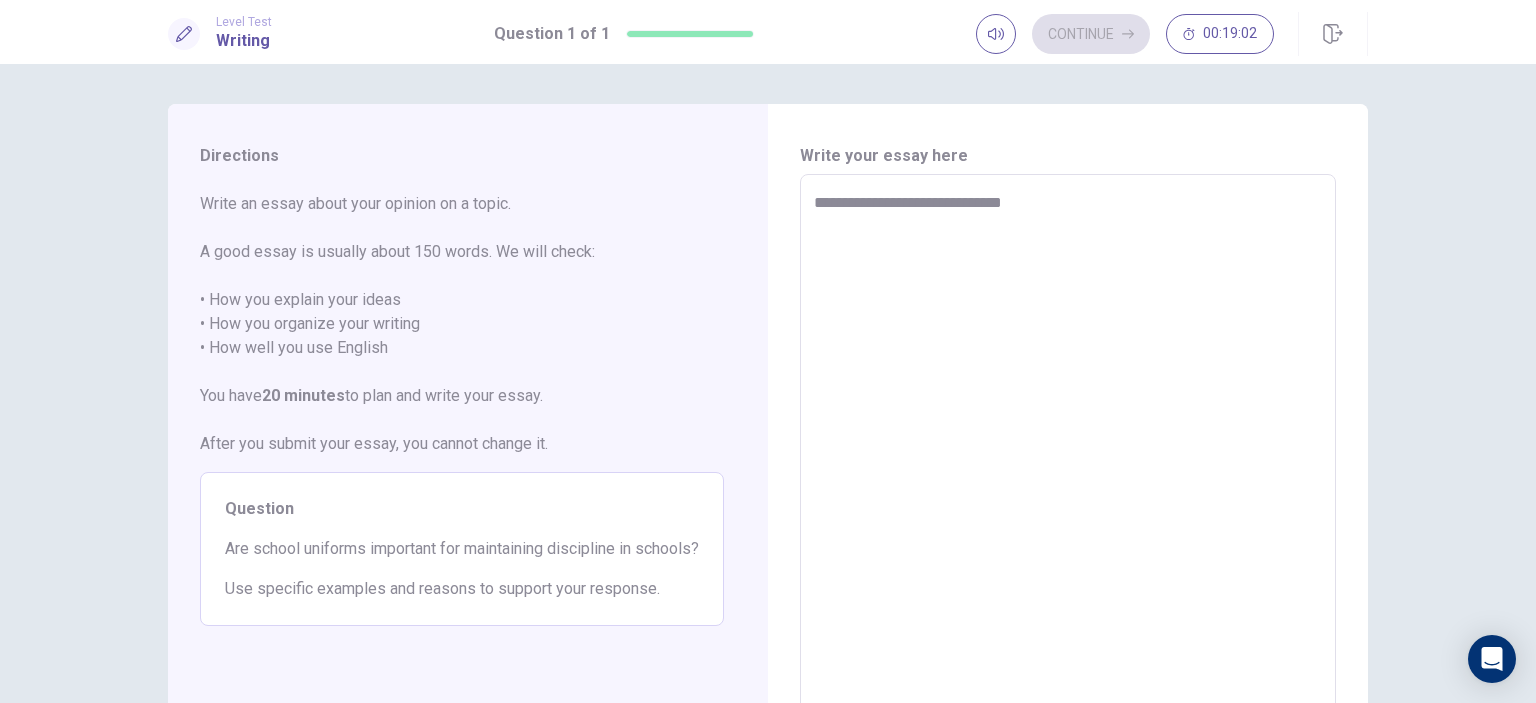 type on "*" 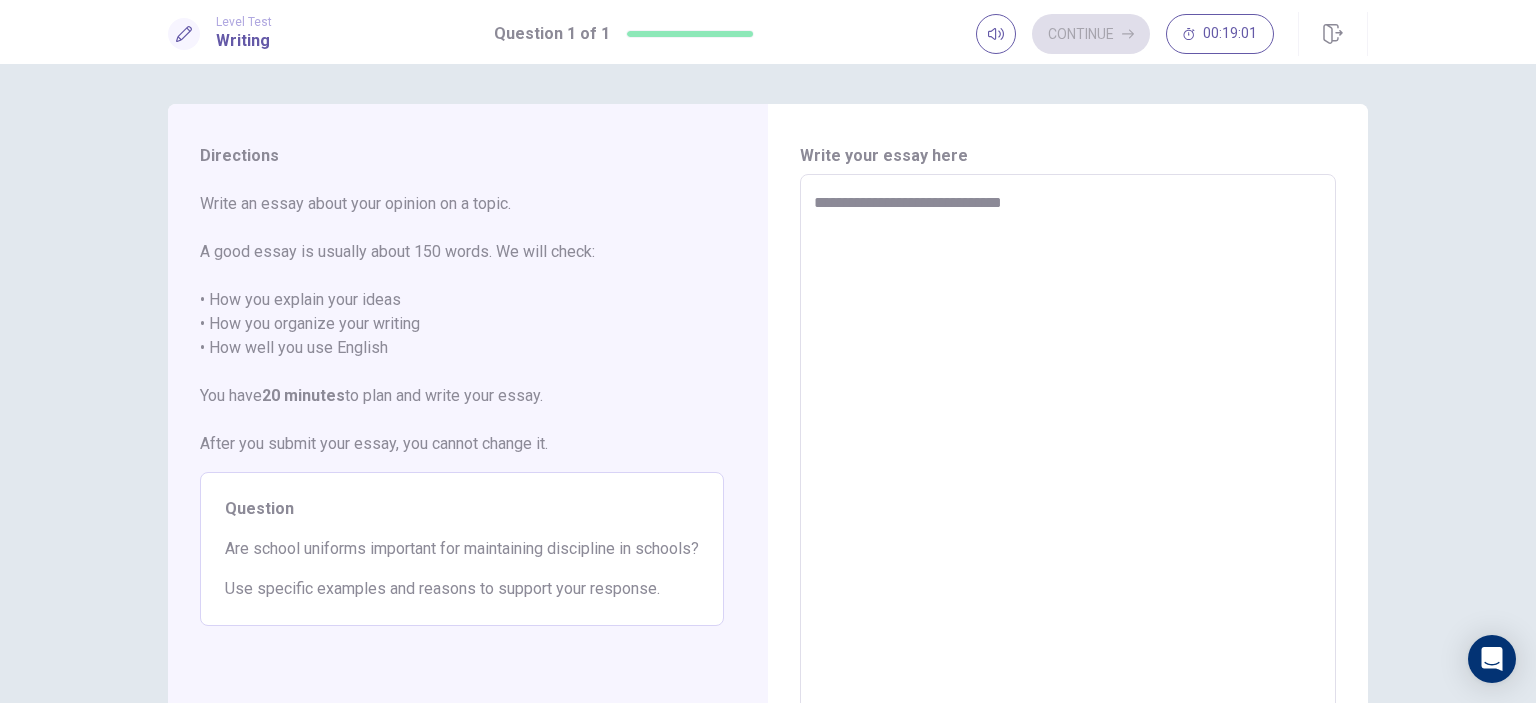 type on "**********" 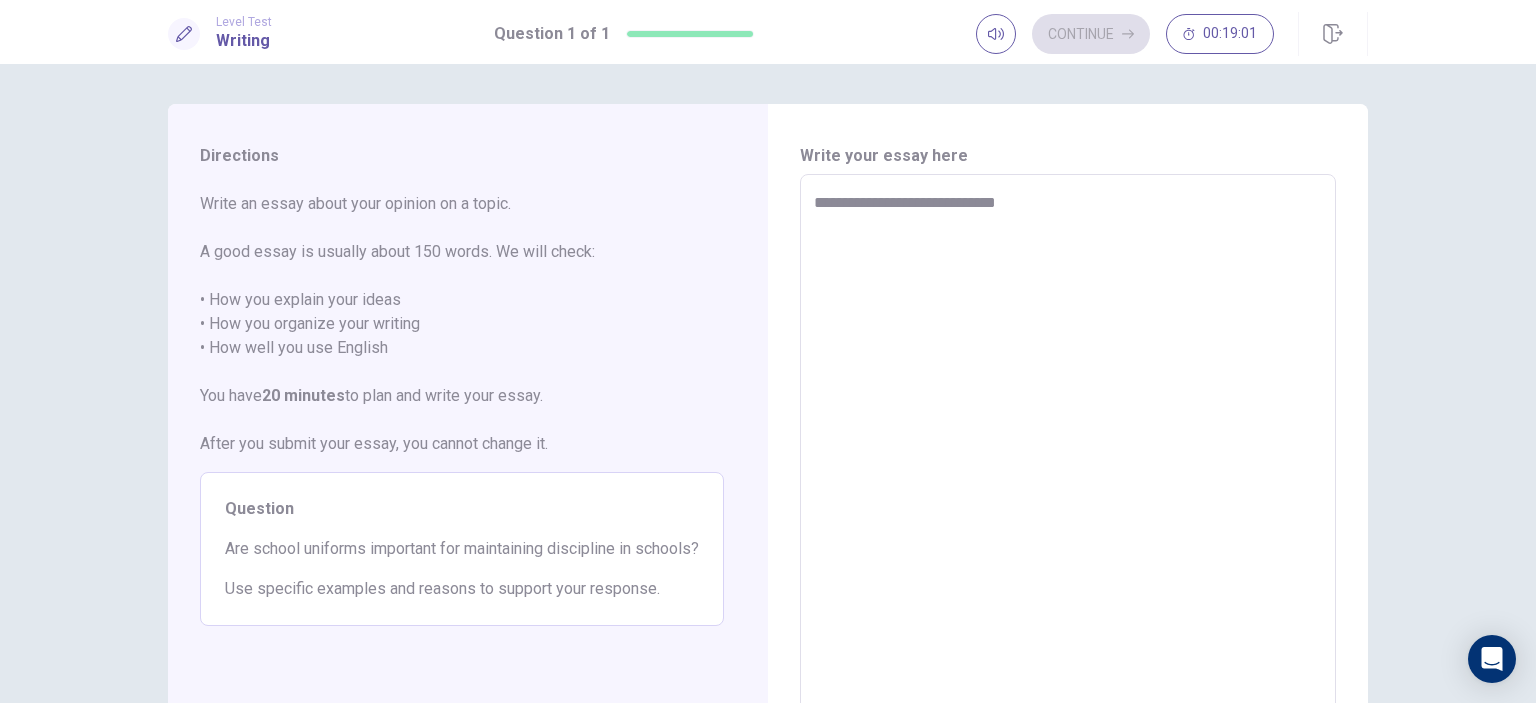 type on "*" 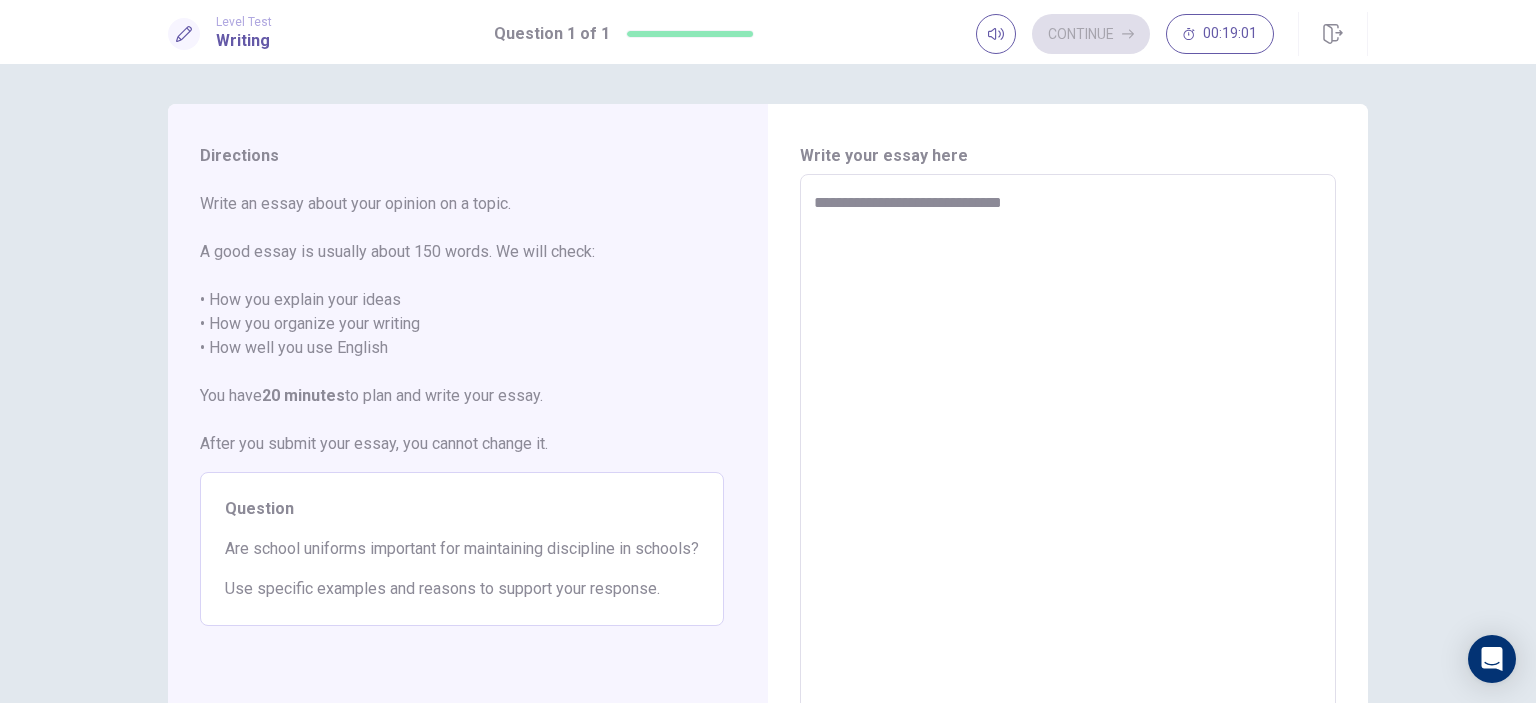 type on "*" 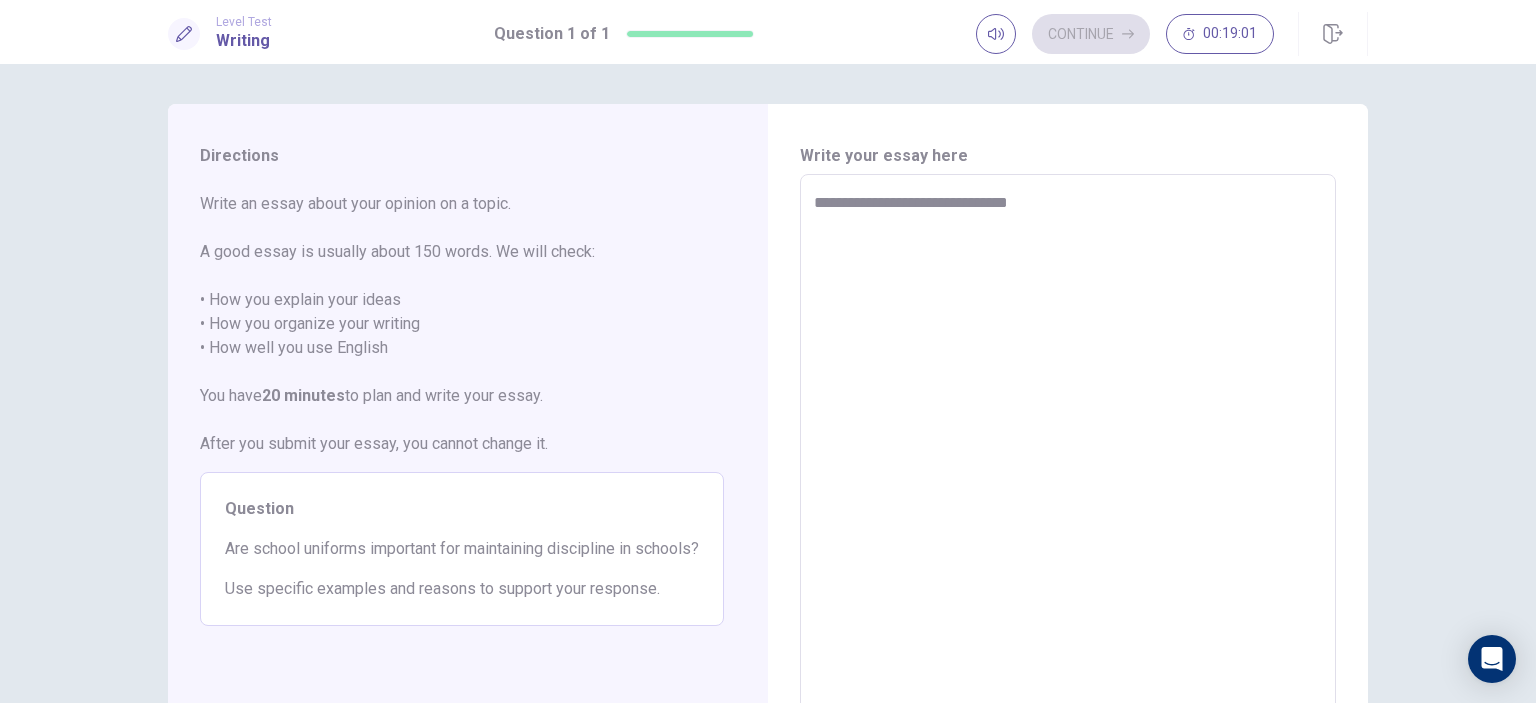 type on "*" 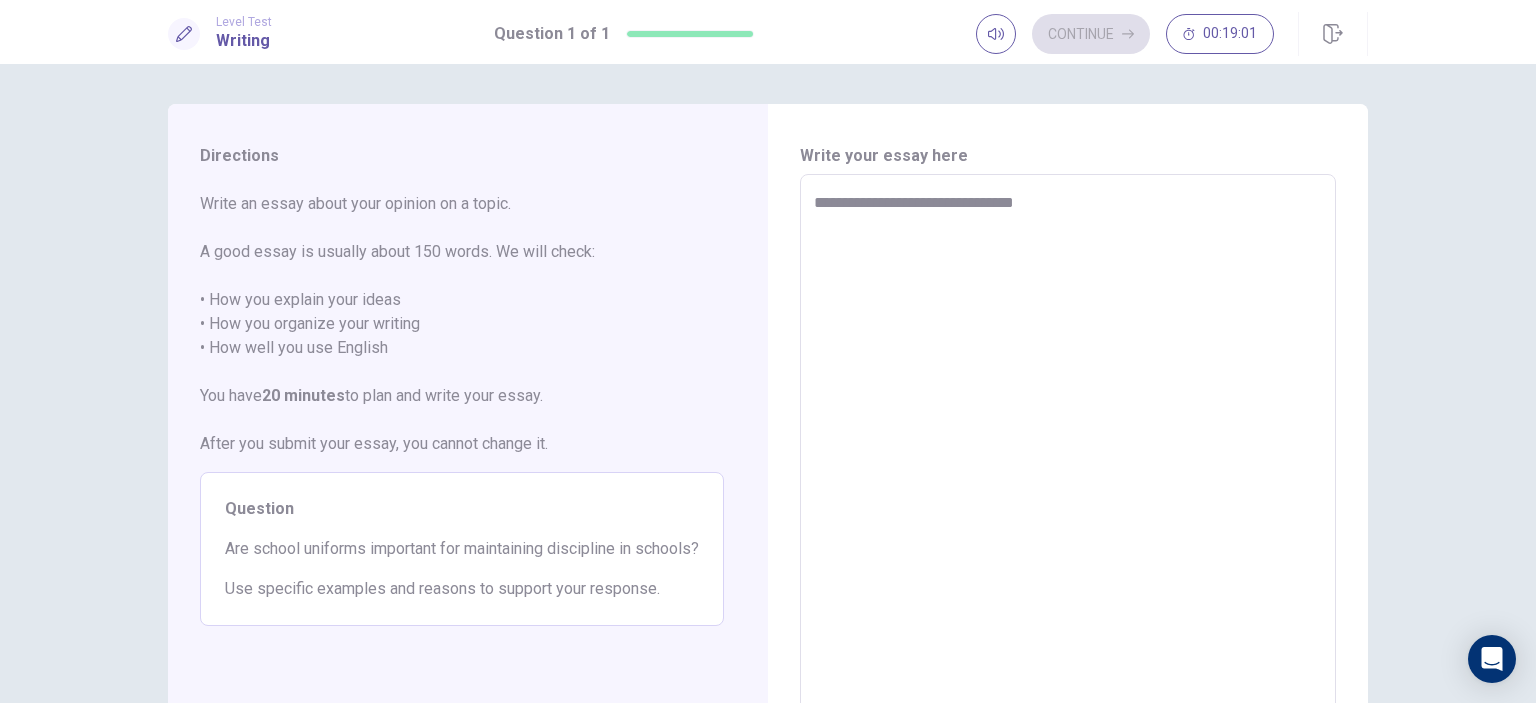 type on "*" 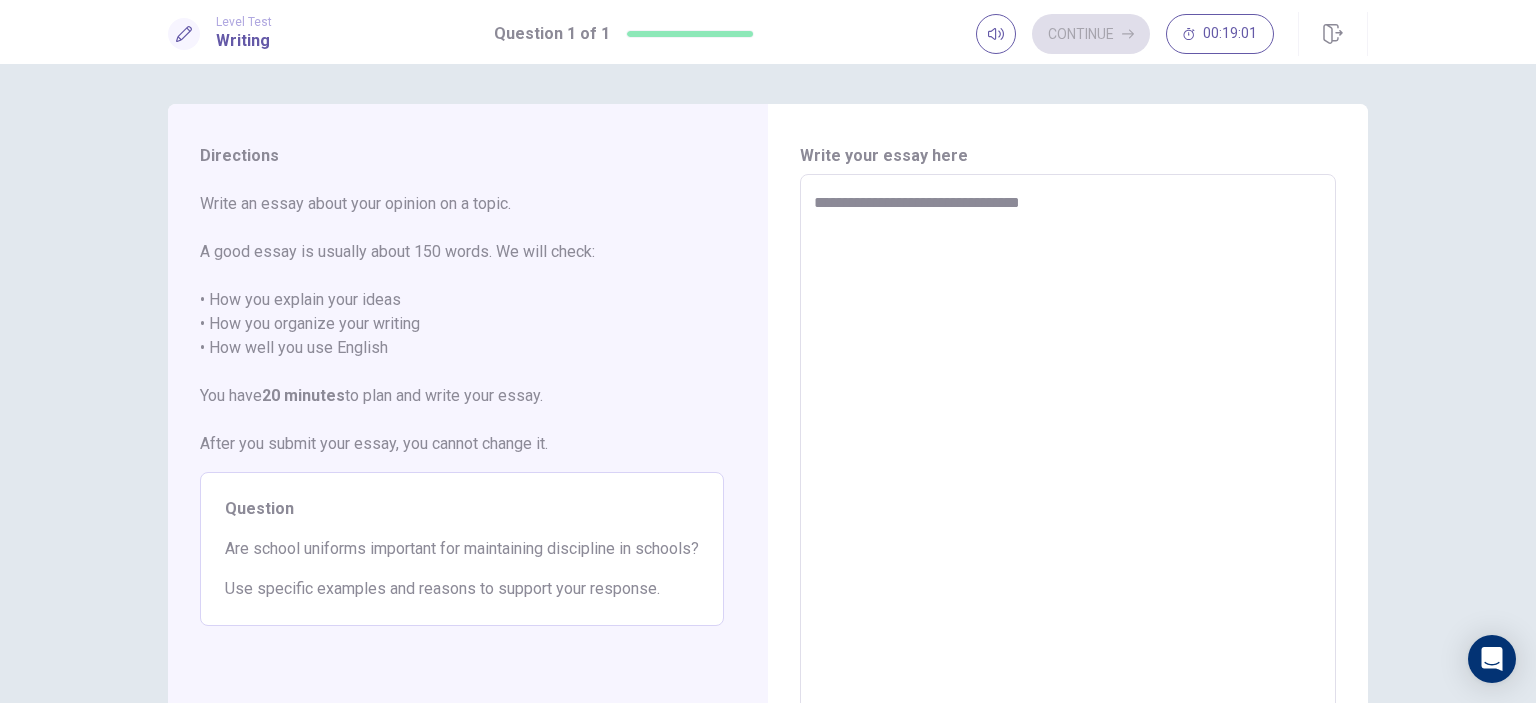 type on "*" 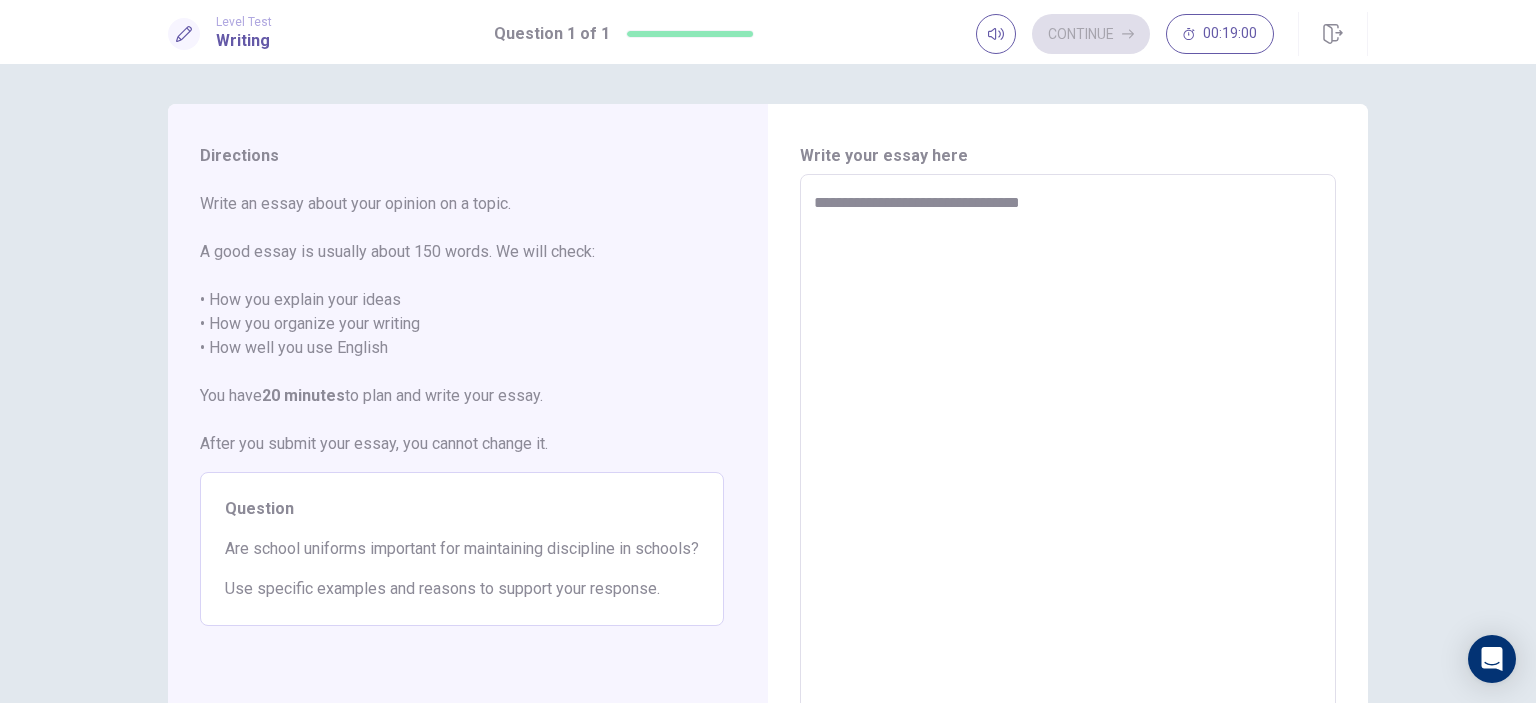 type on "**********" 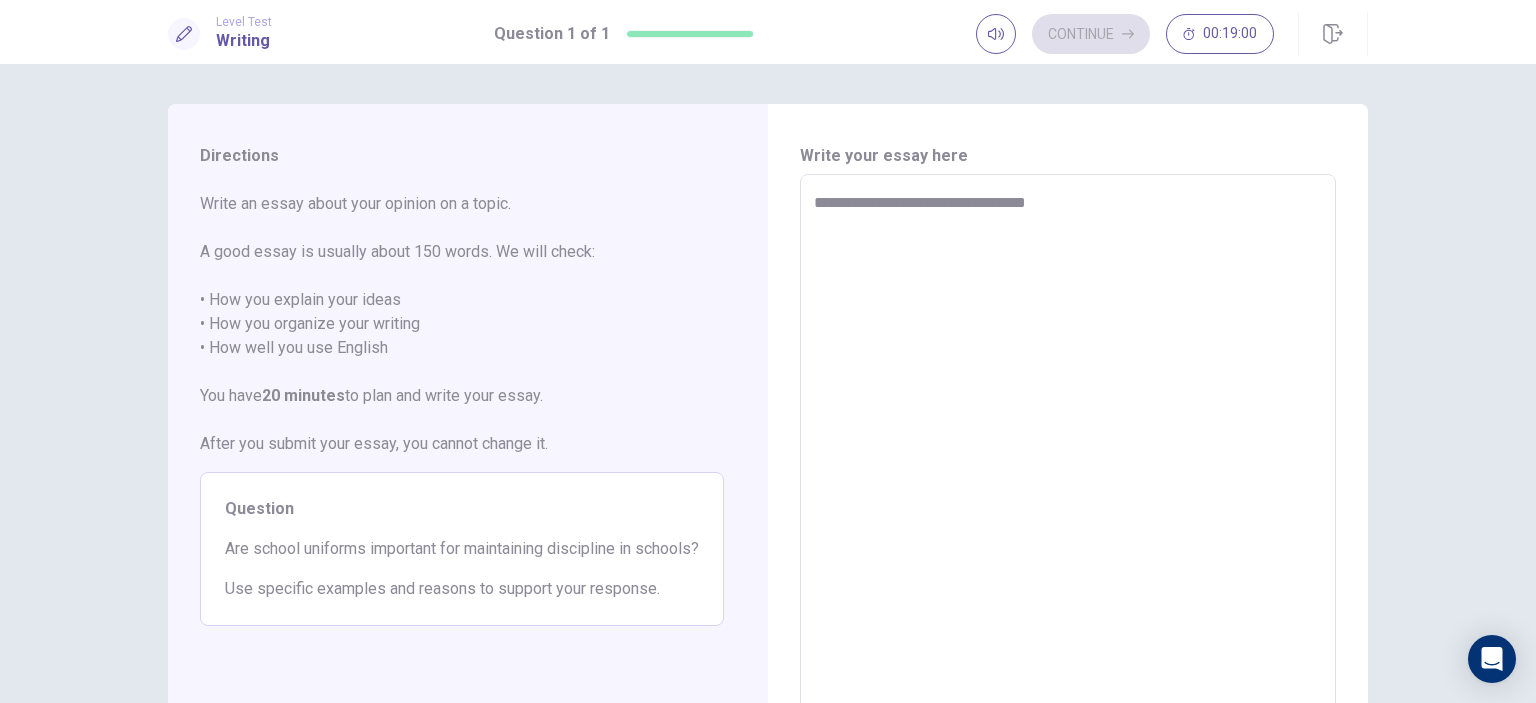 type on "*" 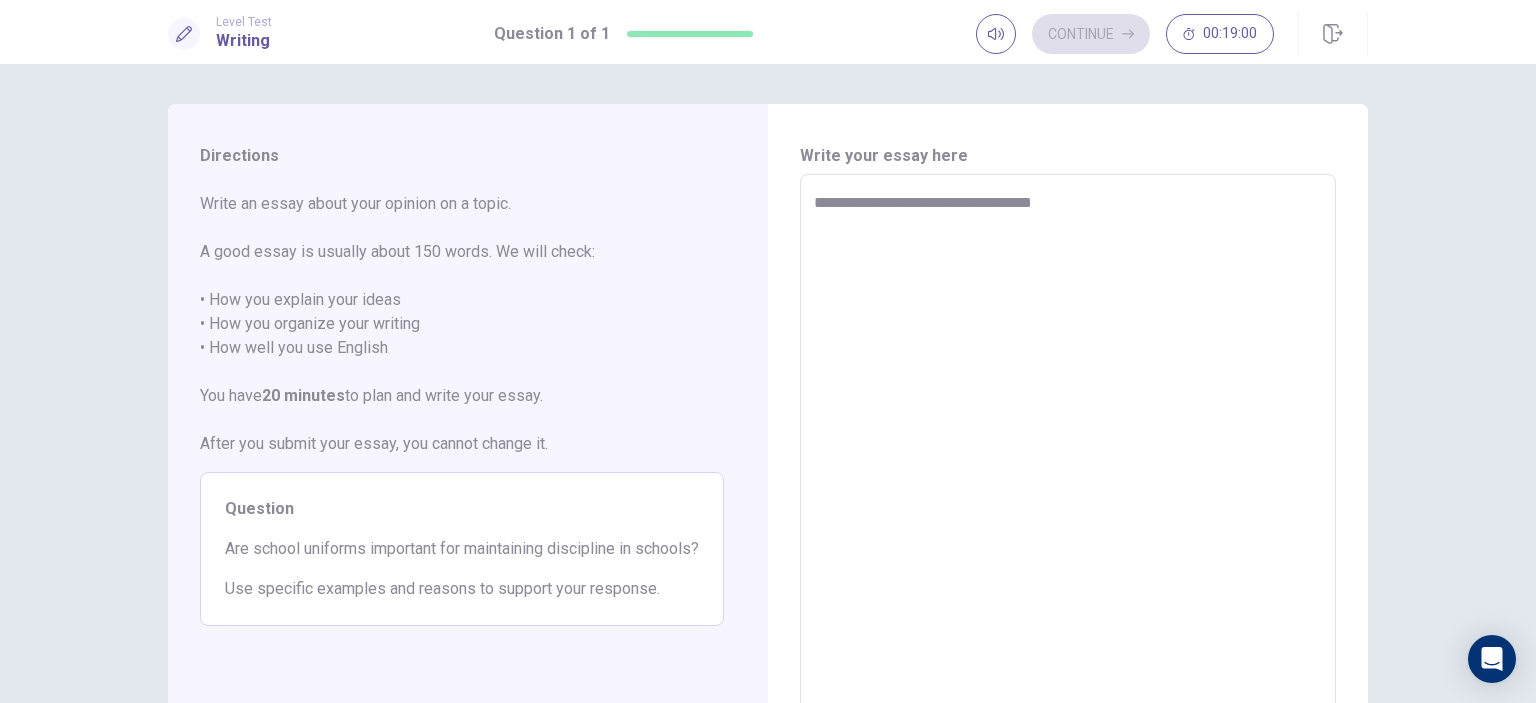 type on "*" 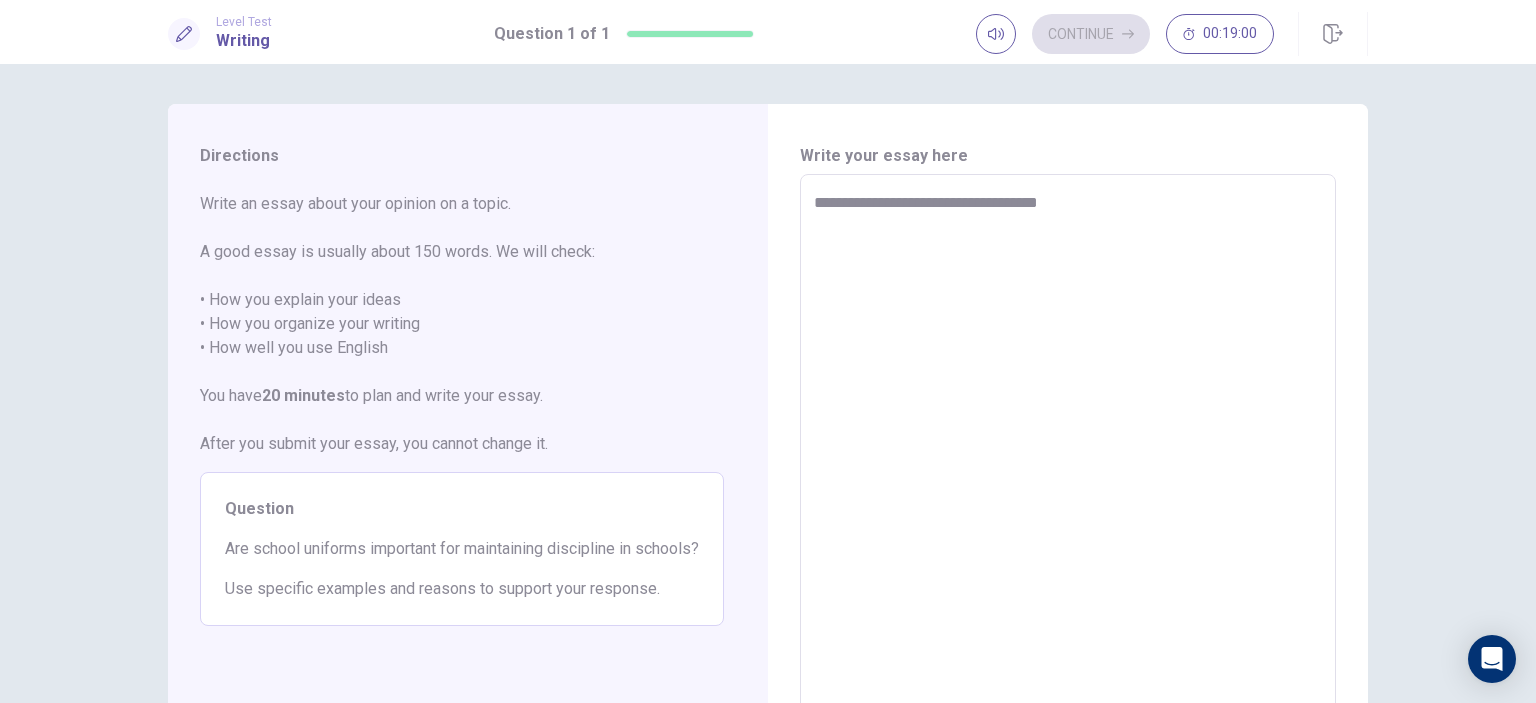 type on "*" 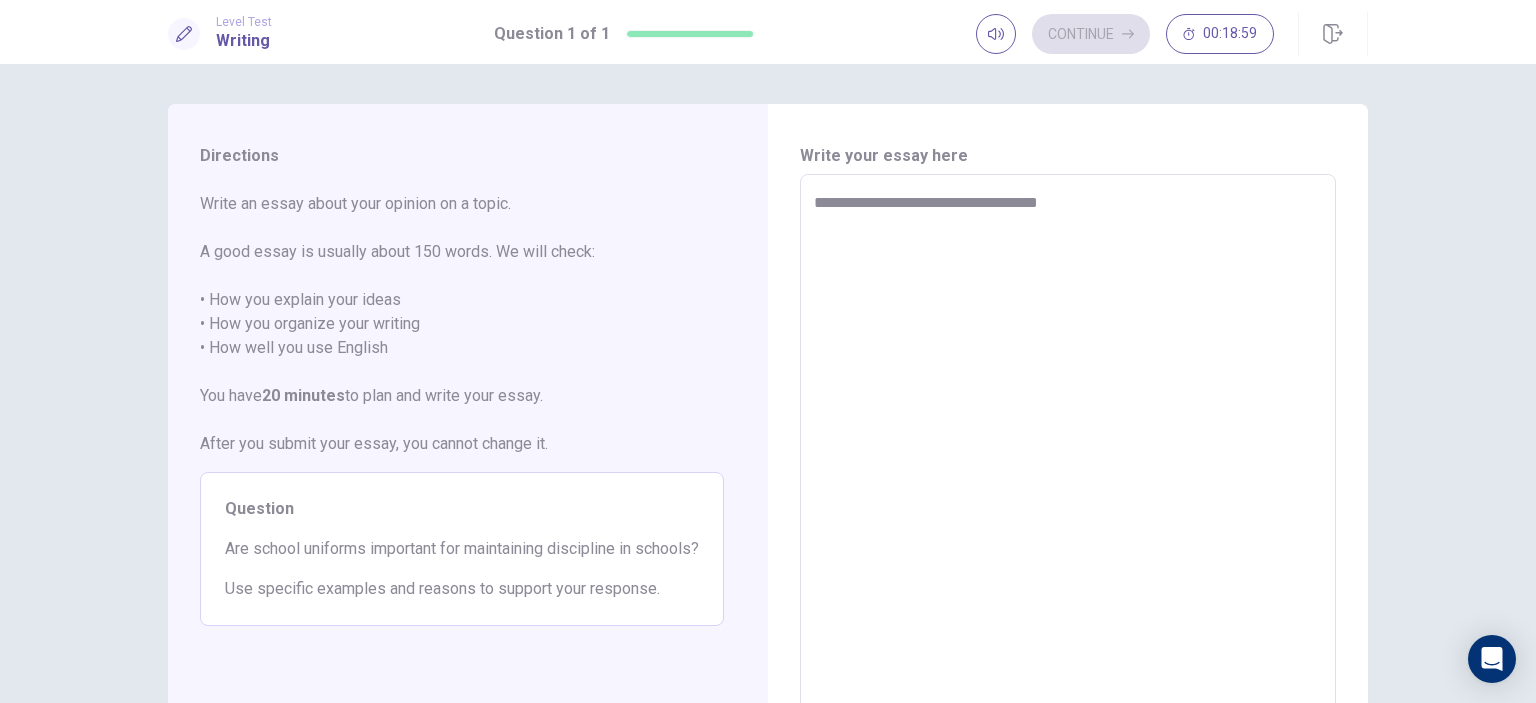 type on "**********" 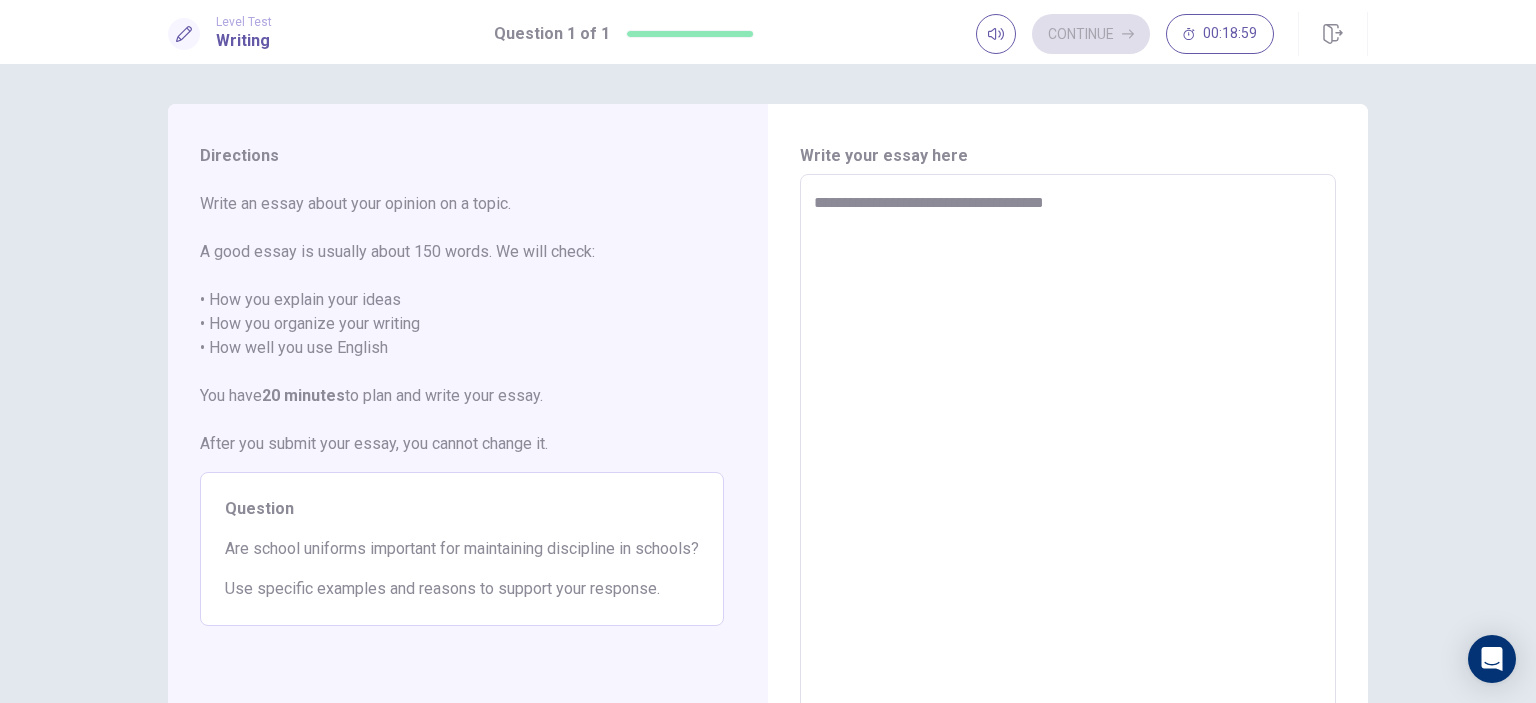 type on "*" 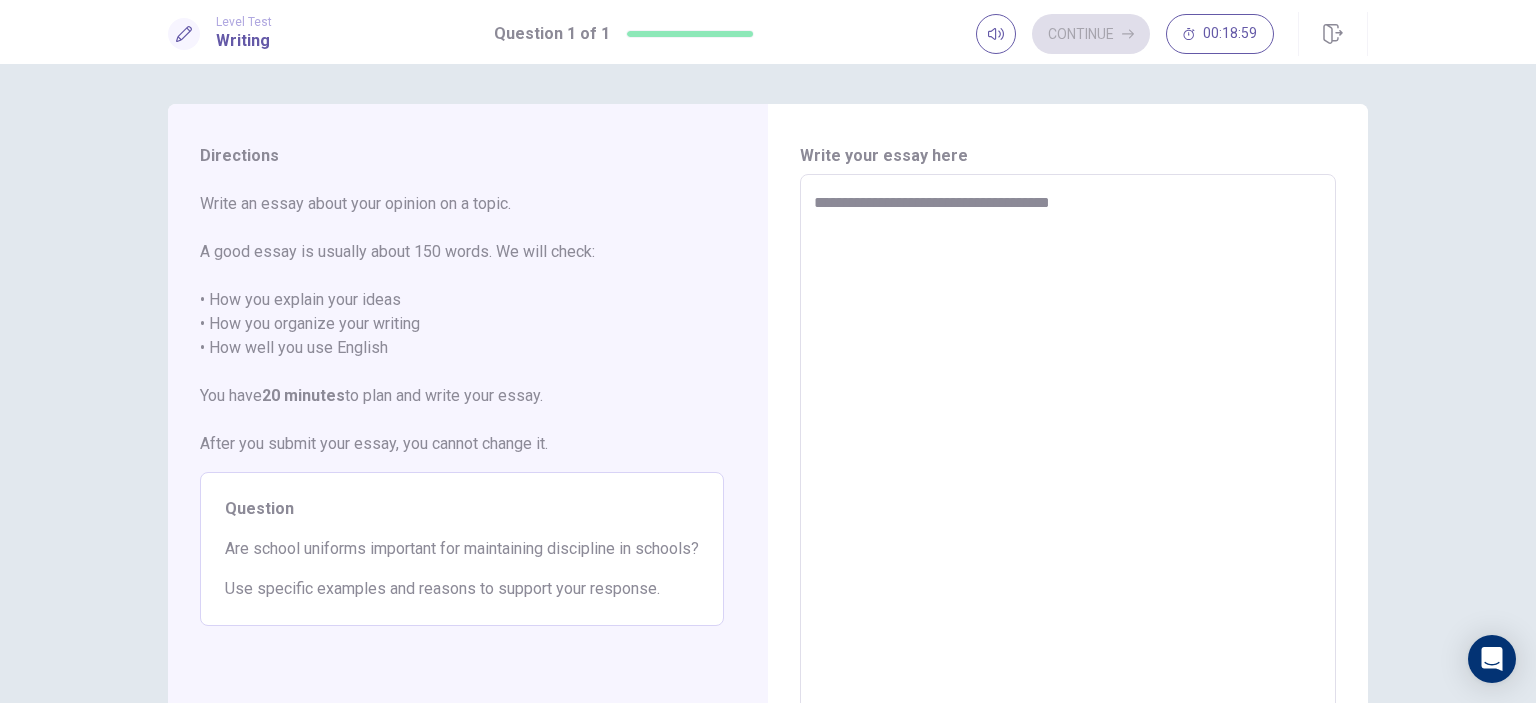 type on "*" 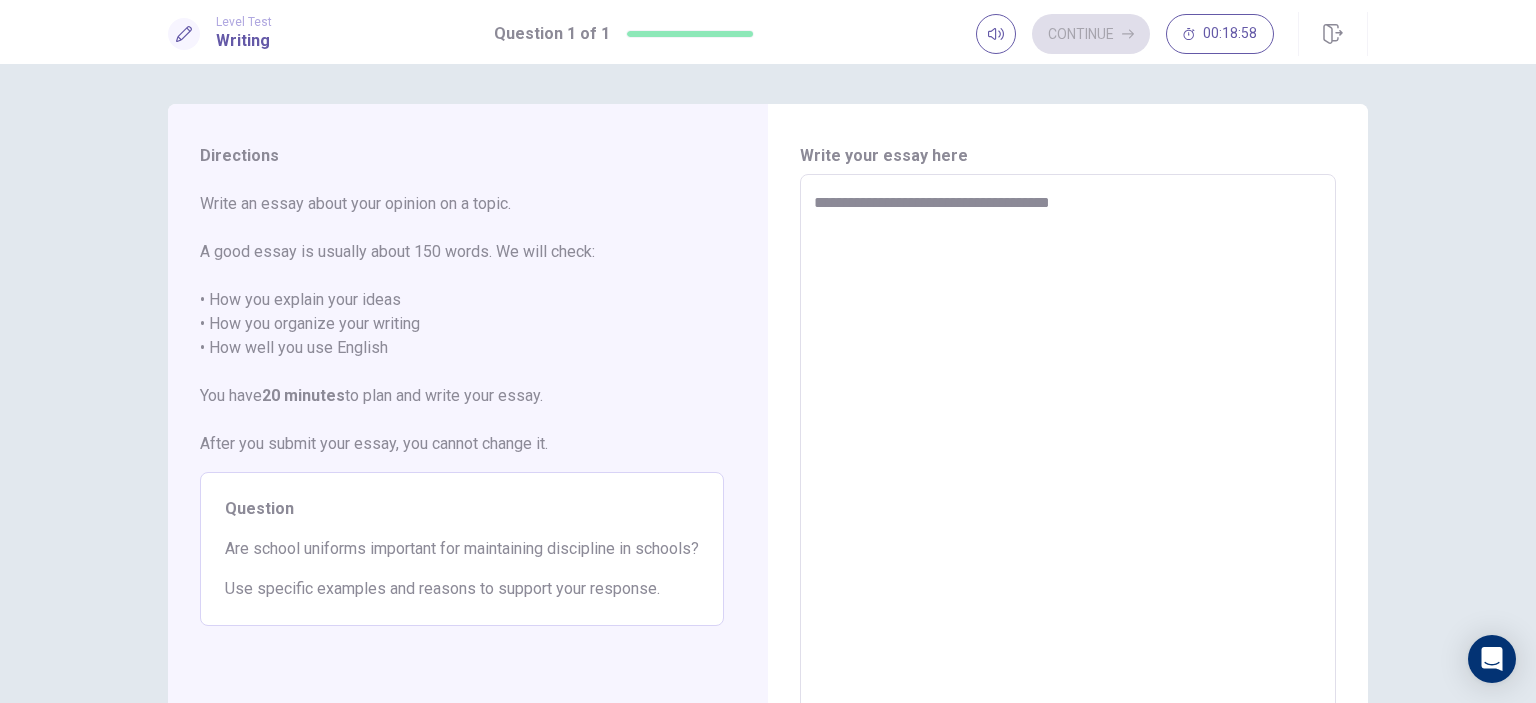 type on "**********" 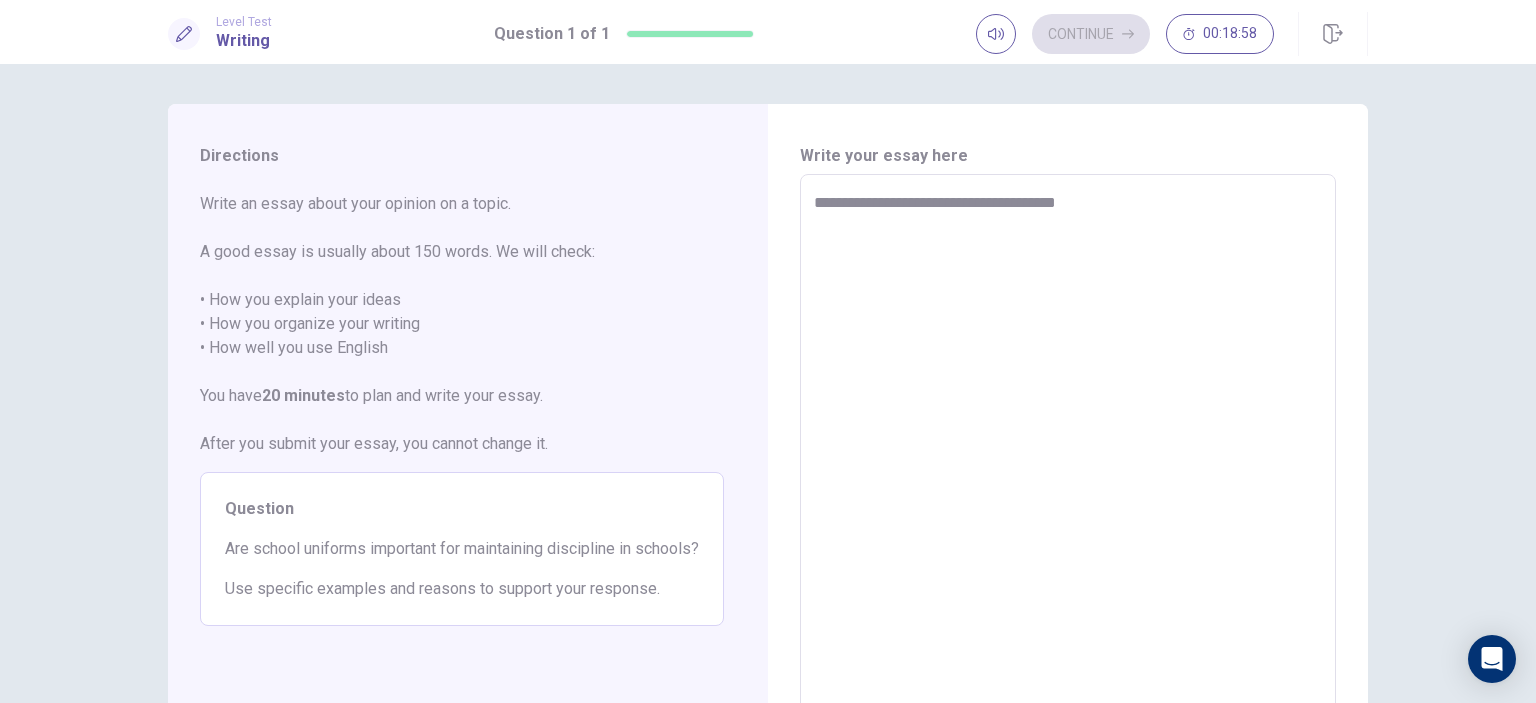 type on "*" 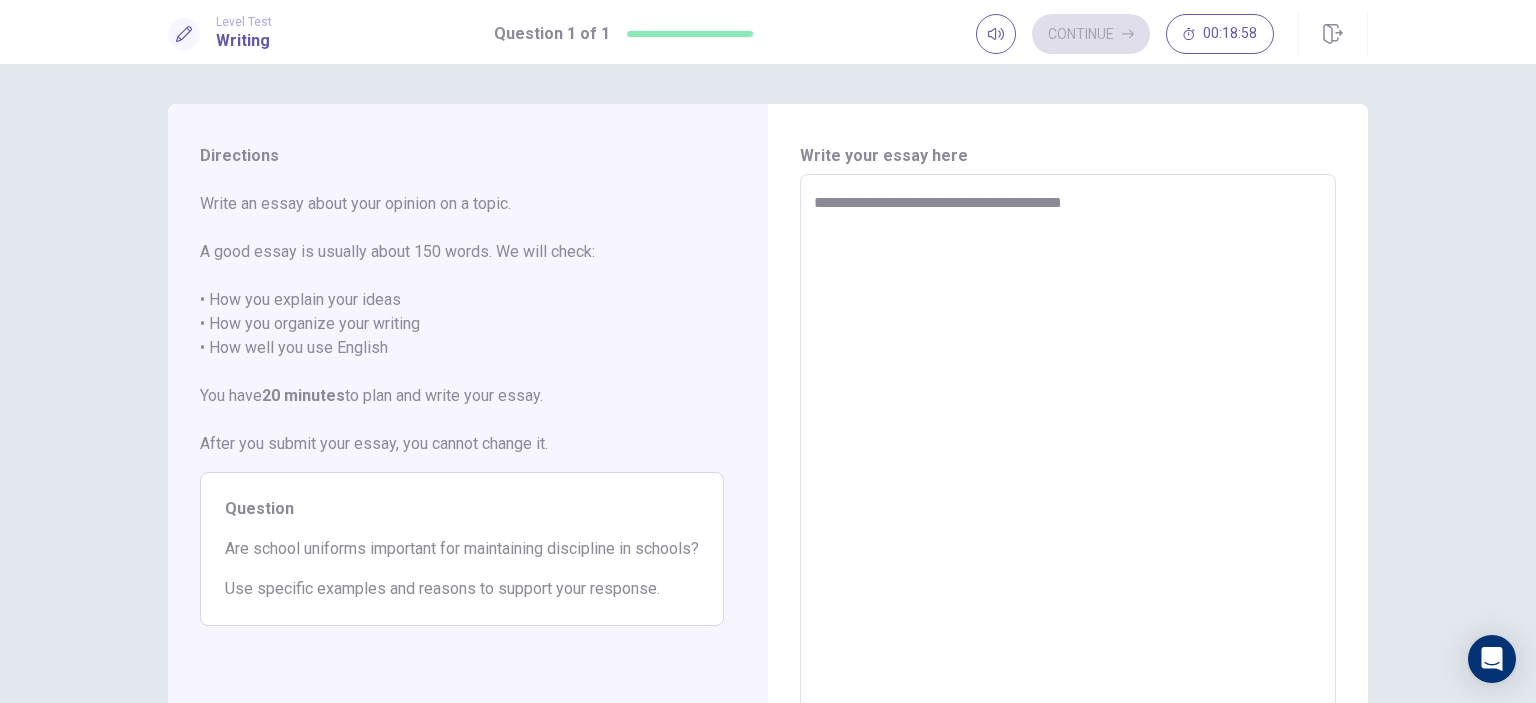 type on "*" 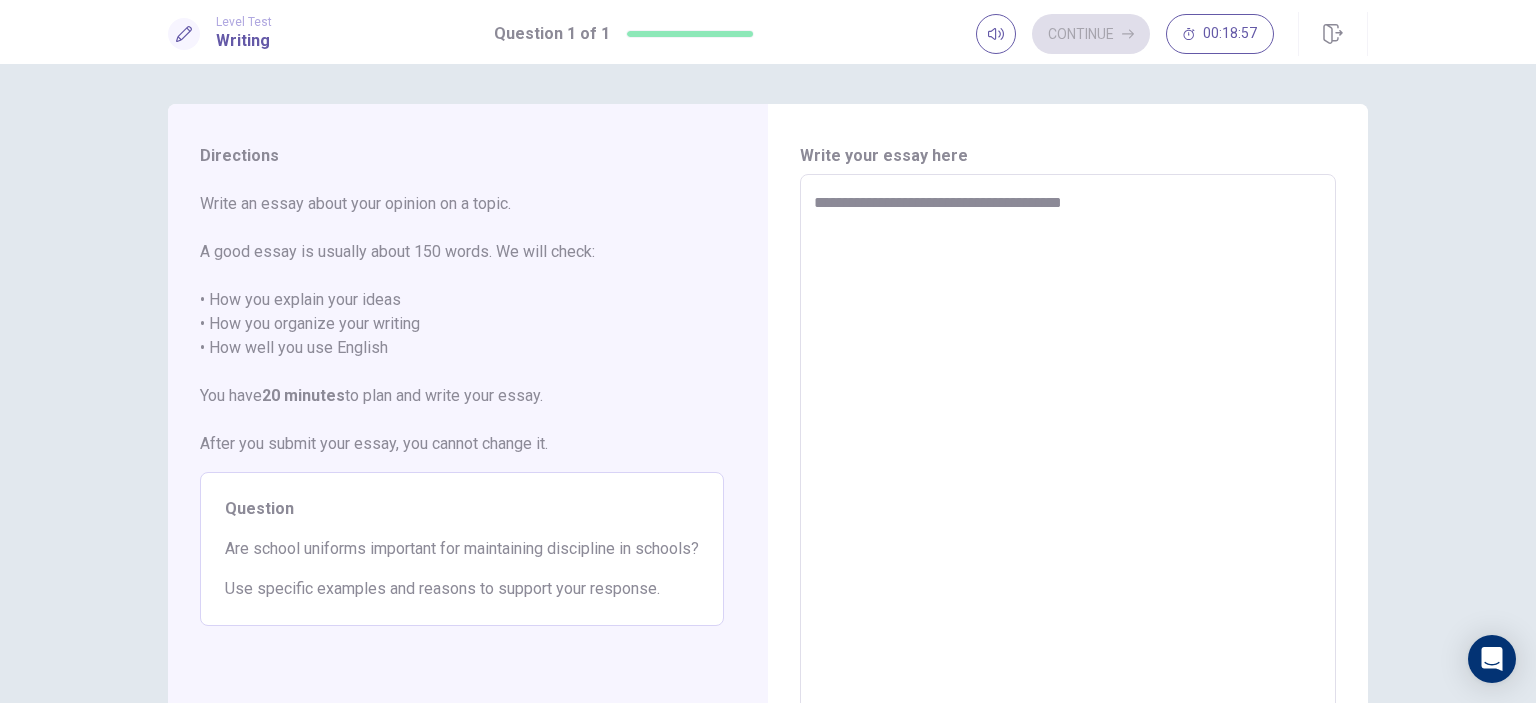 type on "**********" 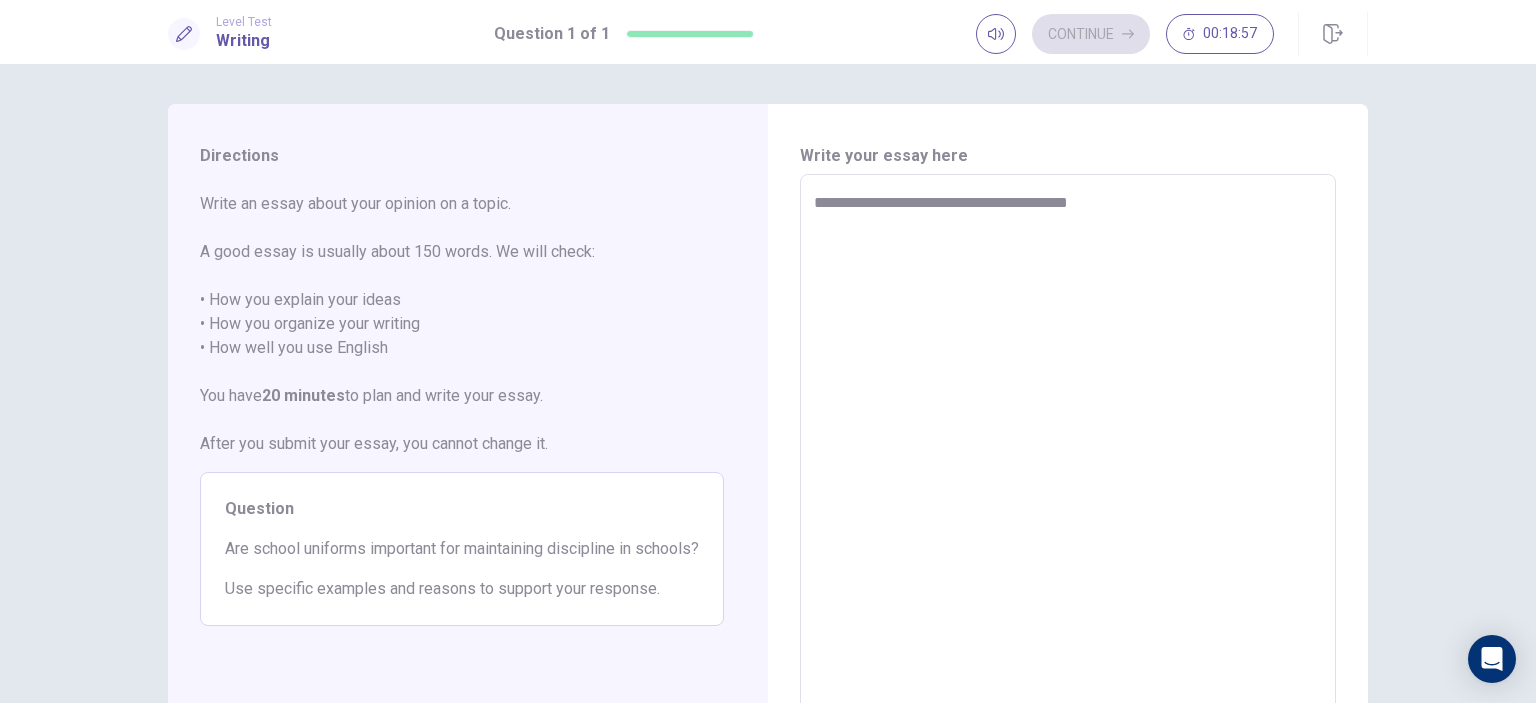 type on "*" 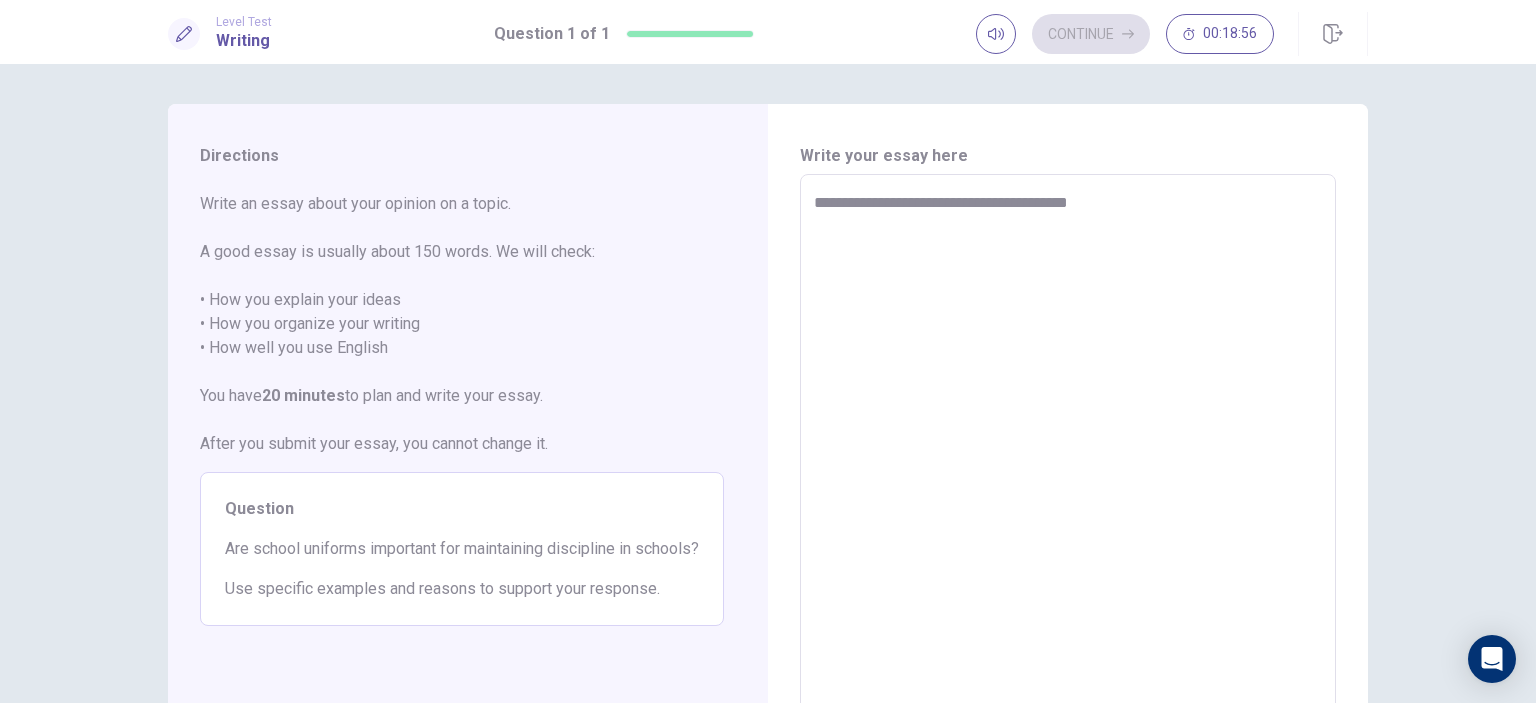 type on "**********" 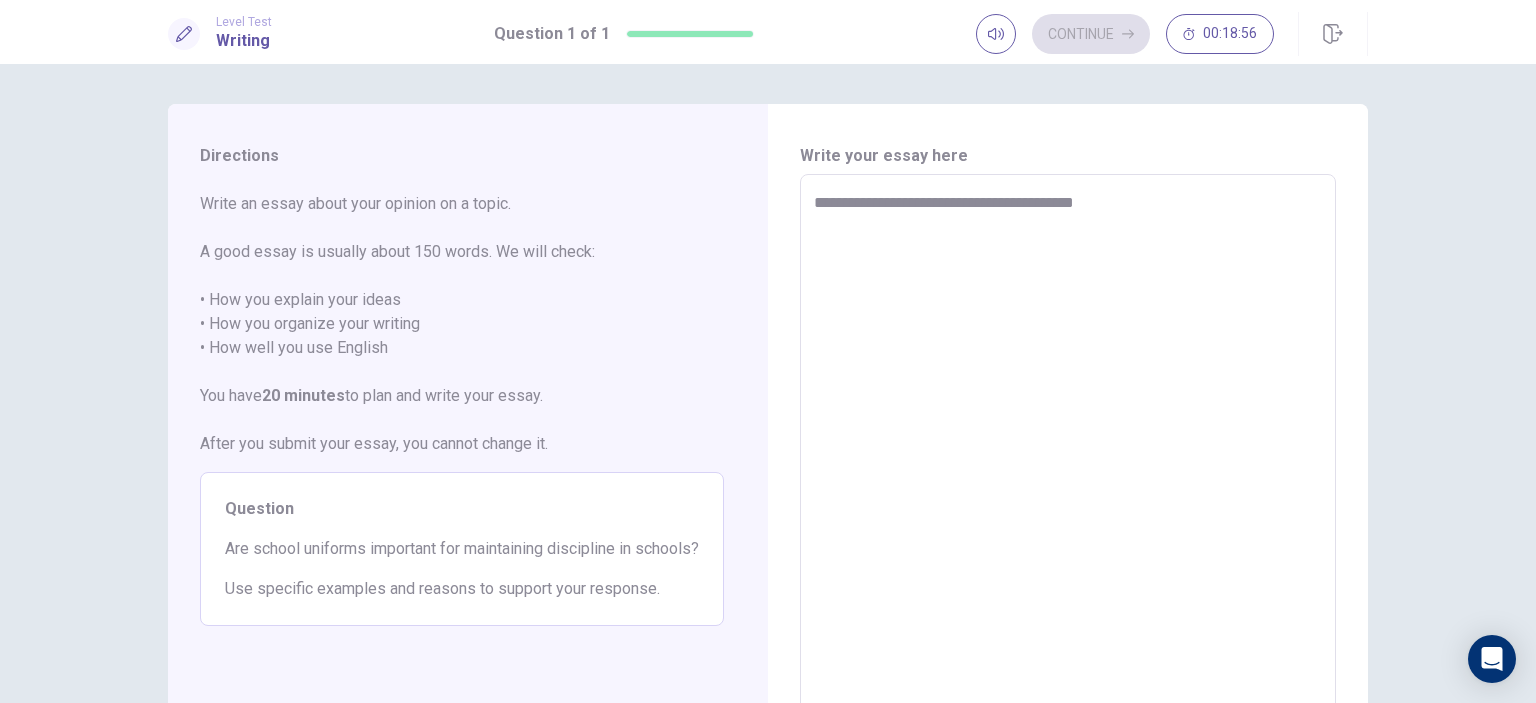 type on "**********" 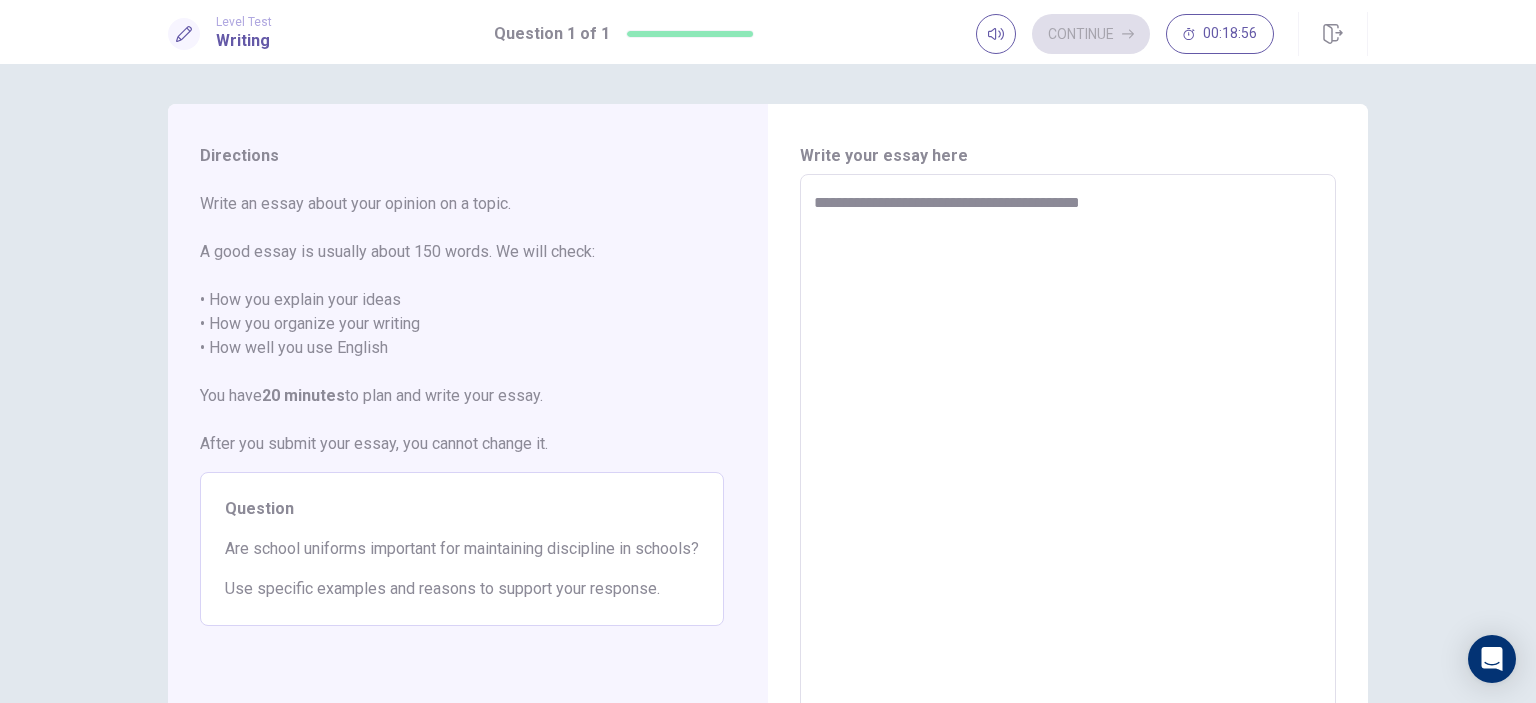 type on "**********" 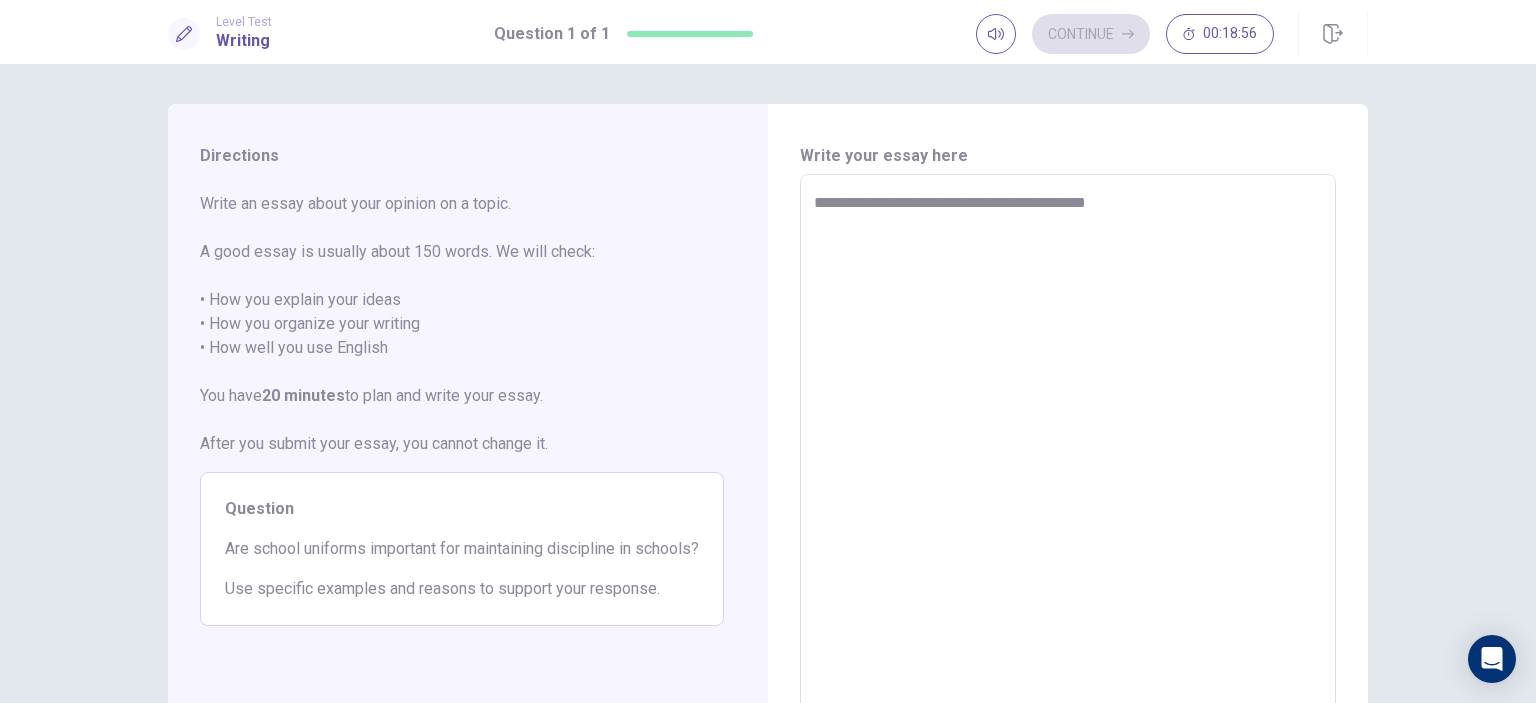 type on "*" 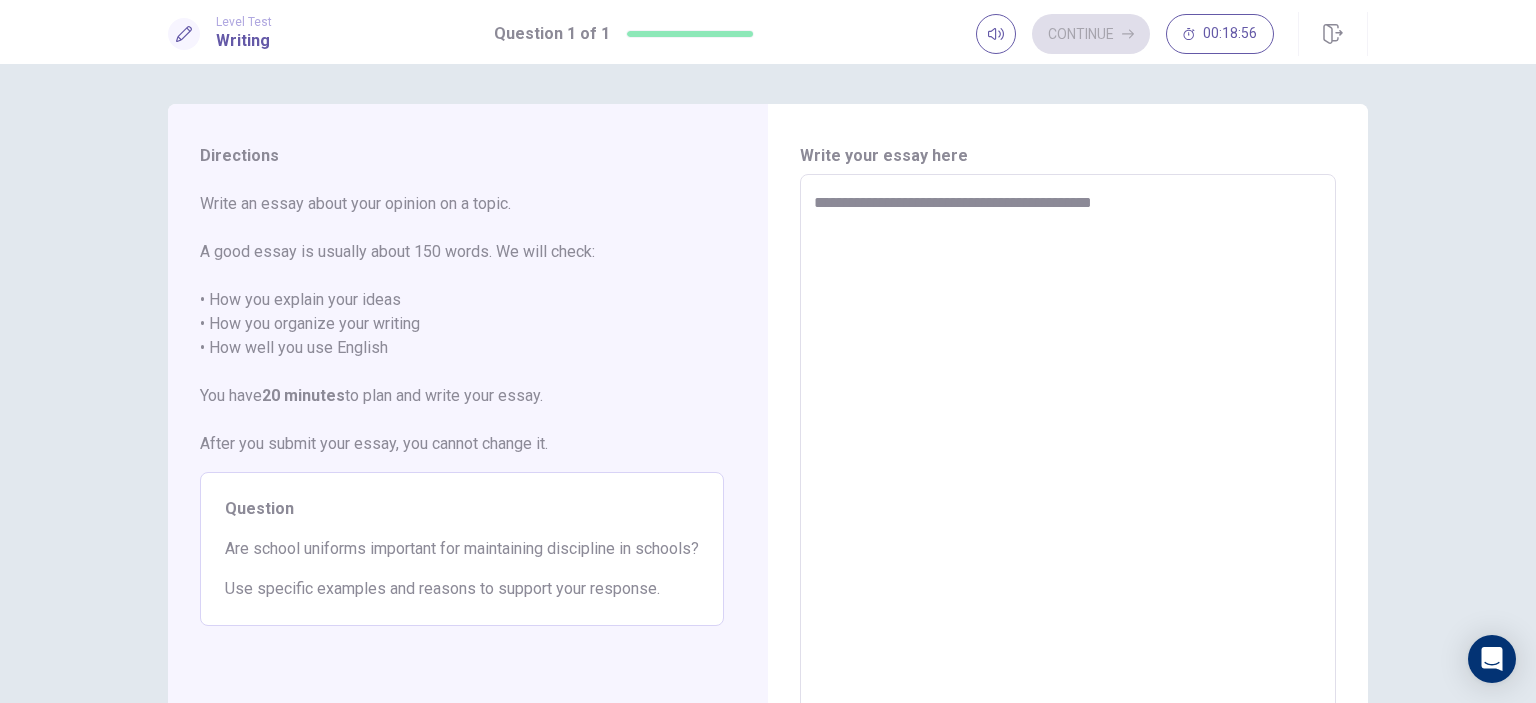 type on "*" 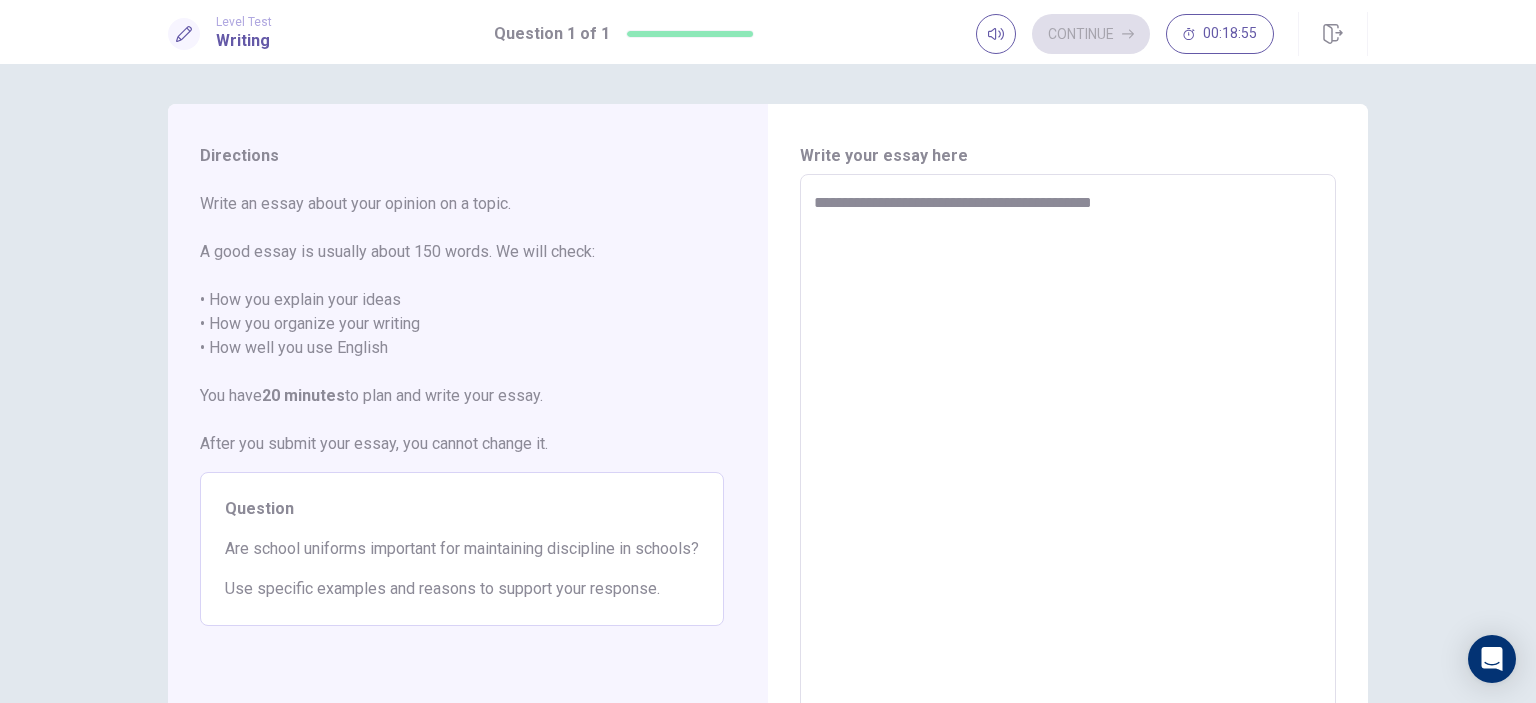 type on "**********" 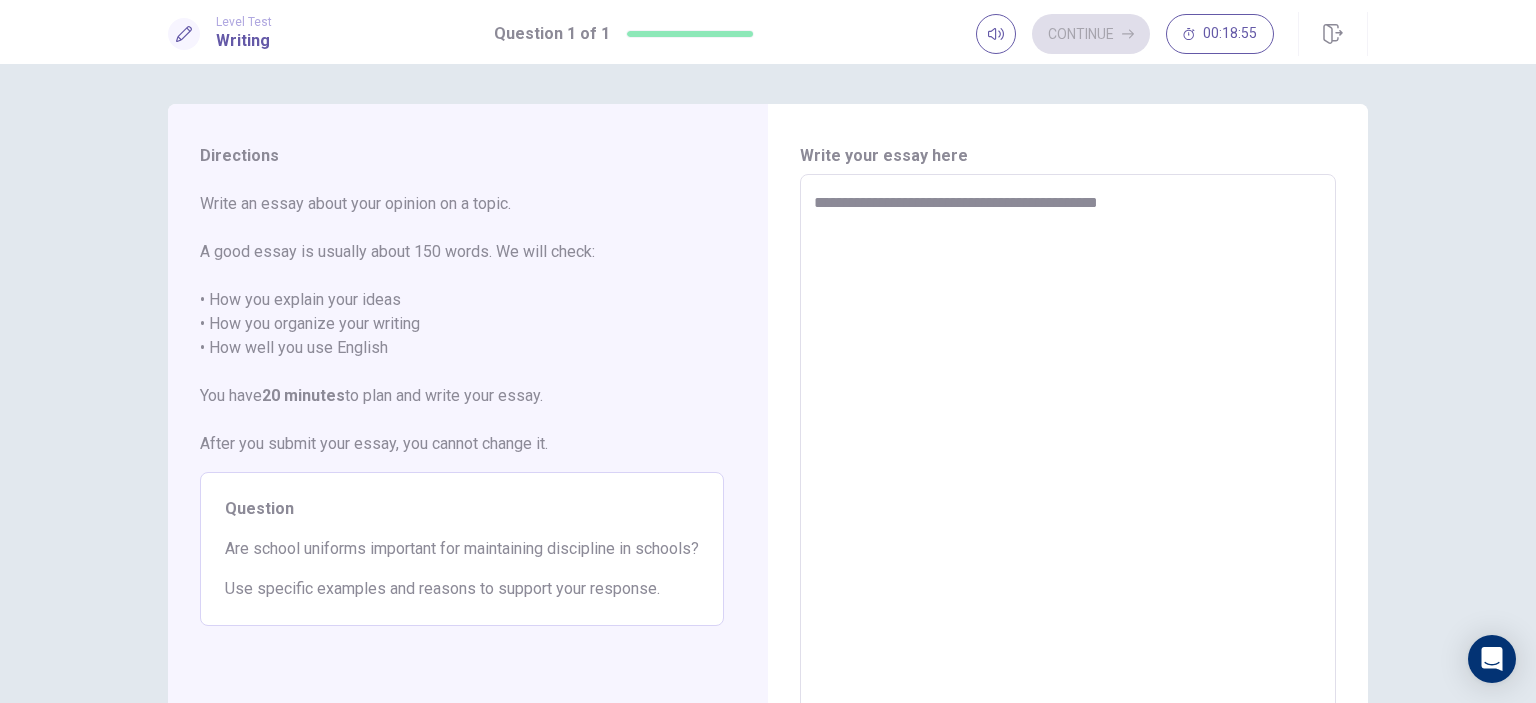 type on "*" 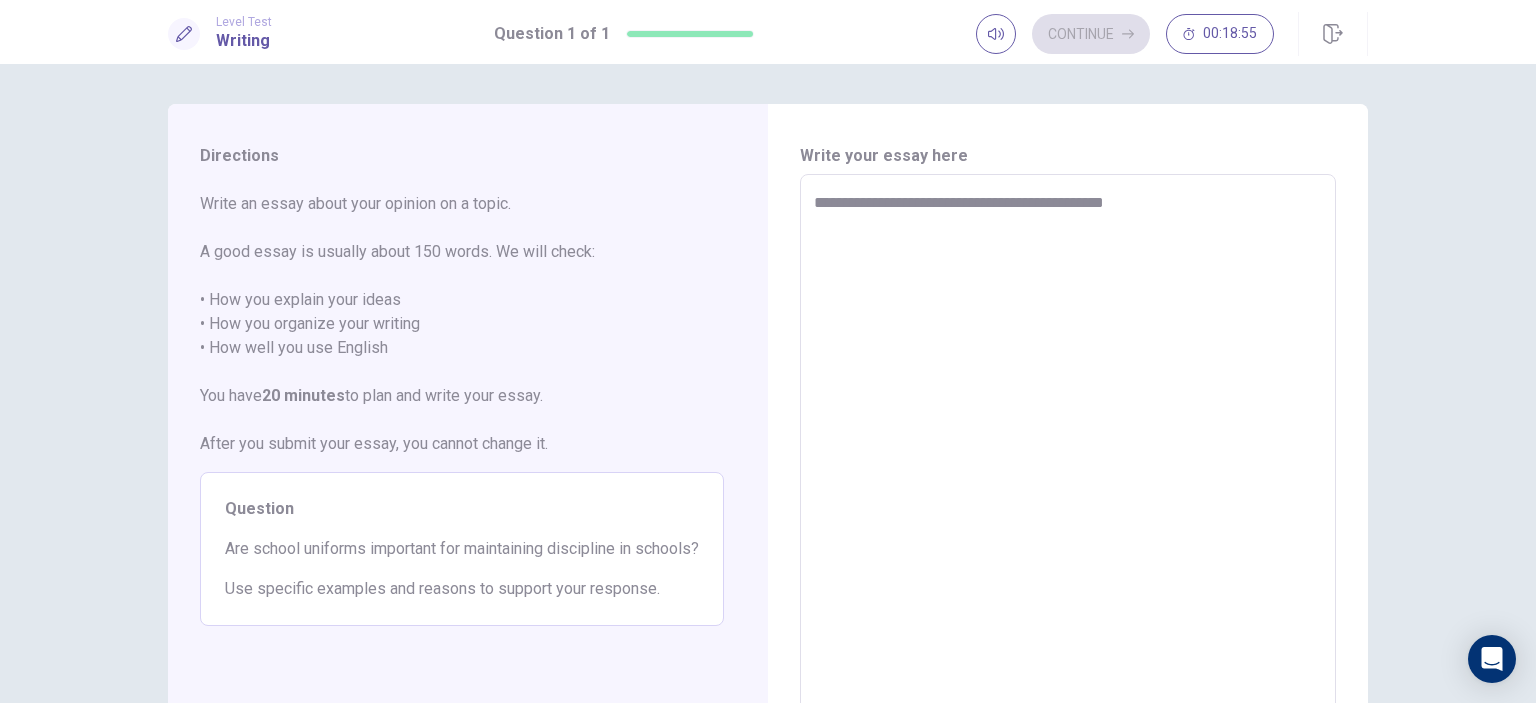 type on "*" 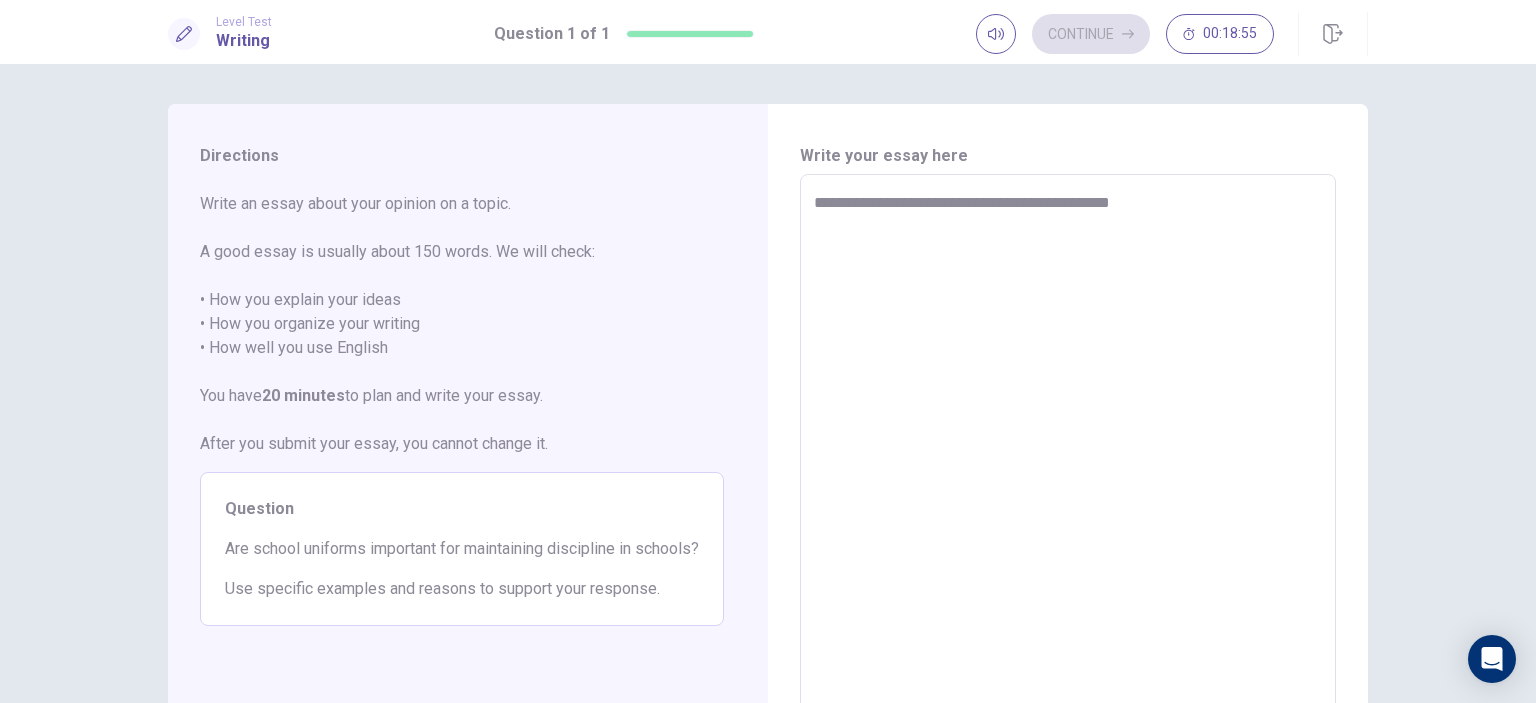 type on "*" 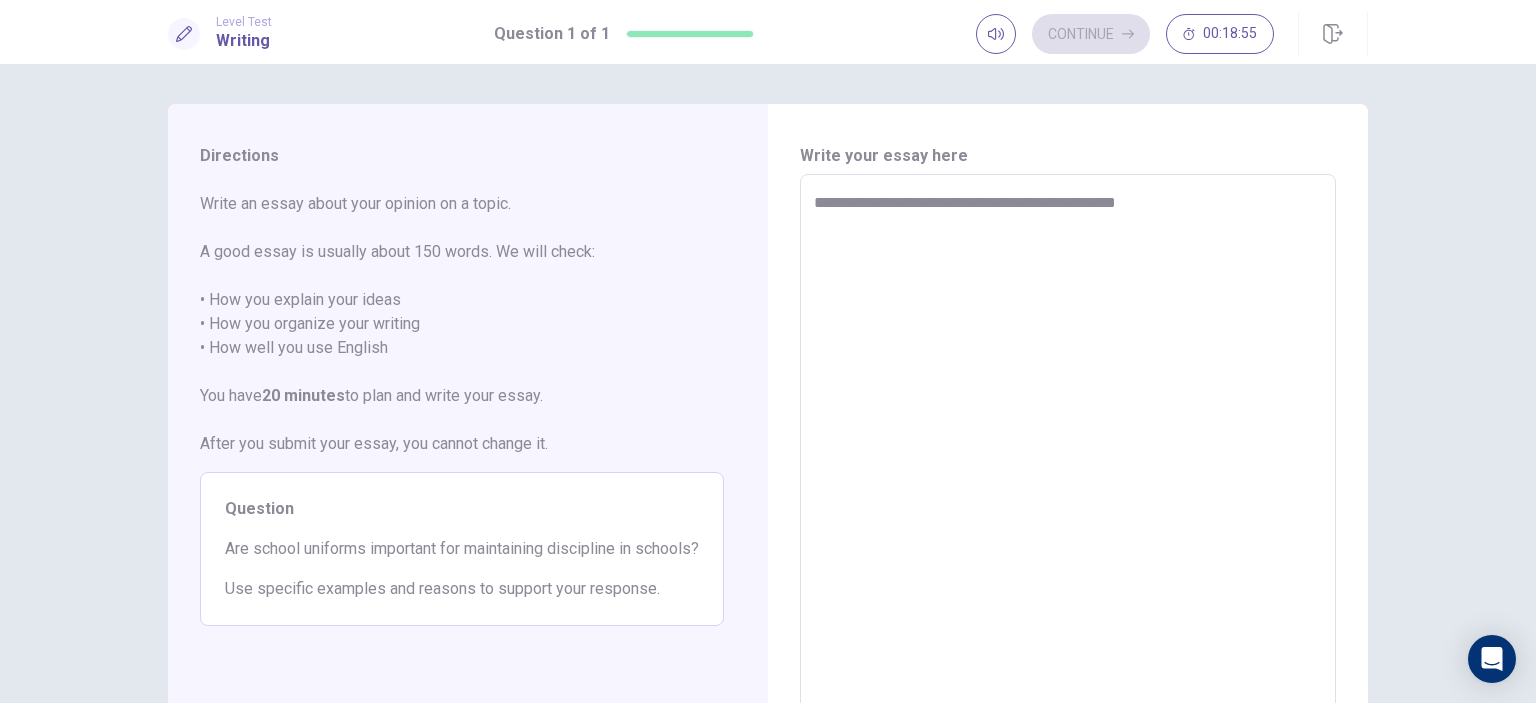 type on "*" 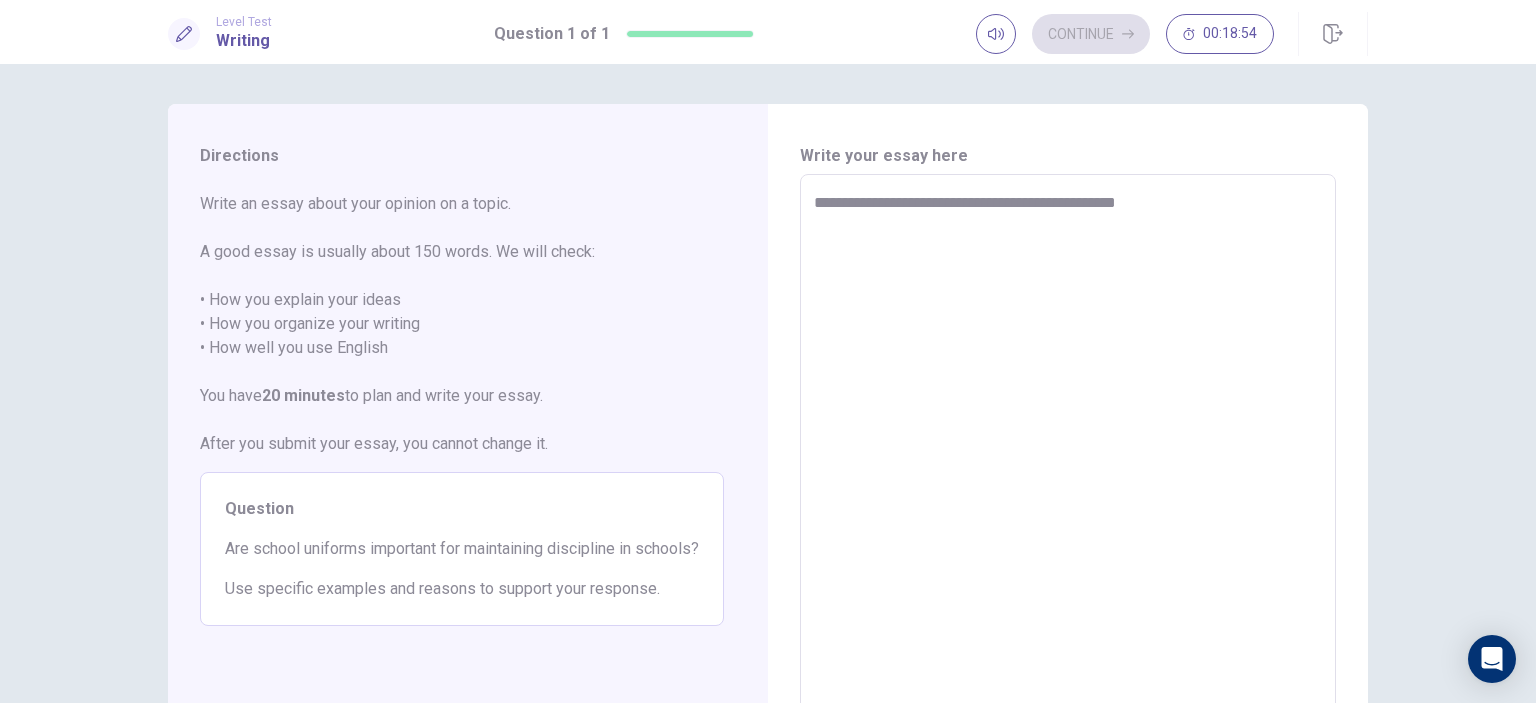 type on "**********" 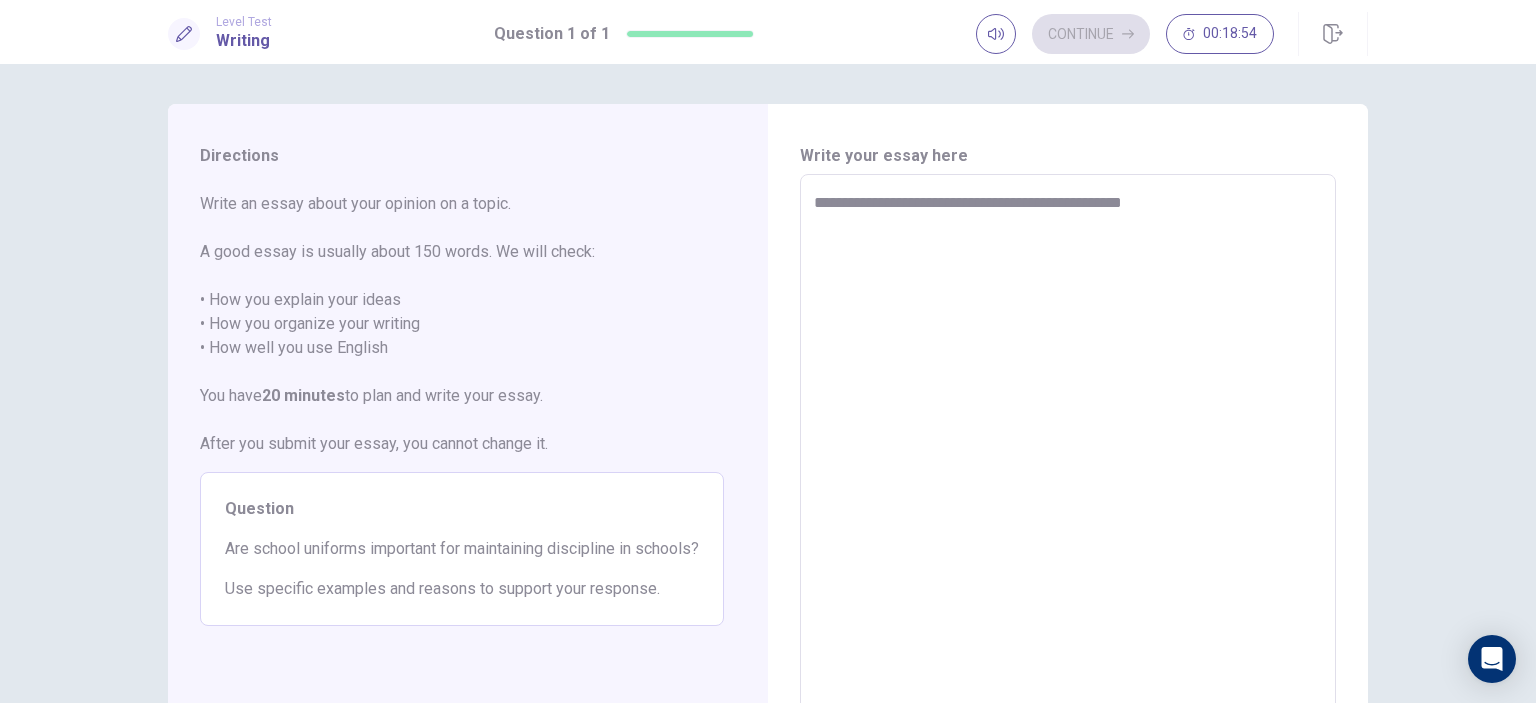 type on "*" 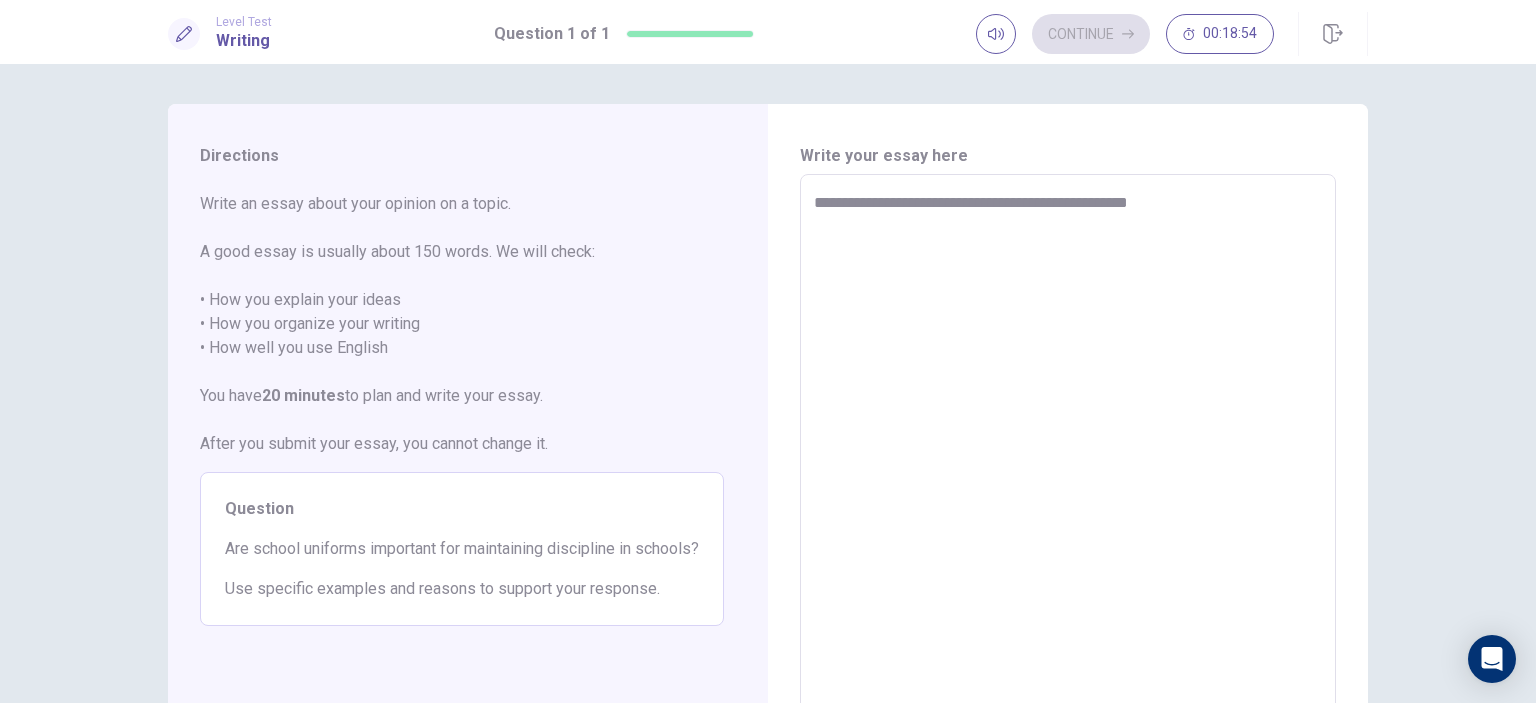 type on "*" 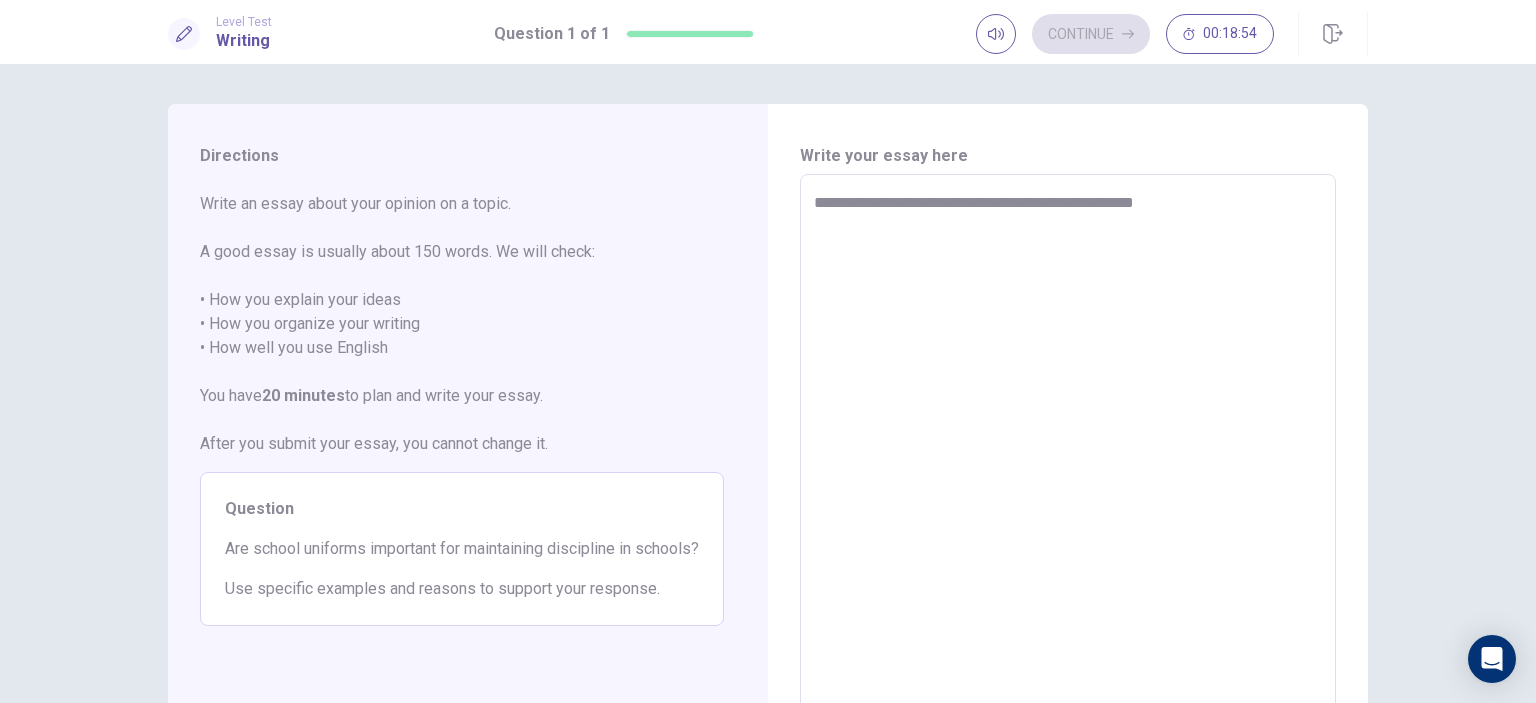 type on "*" 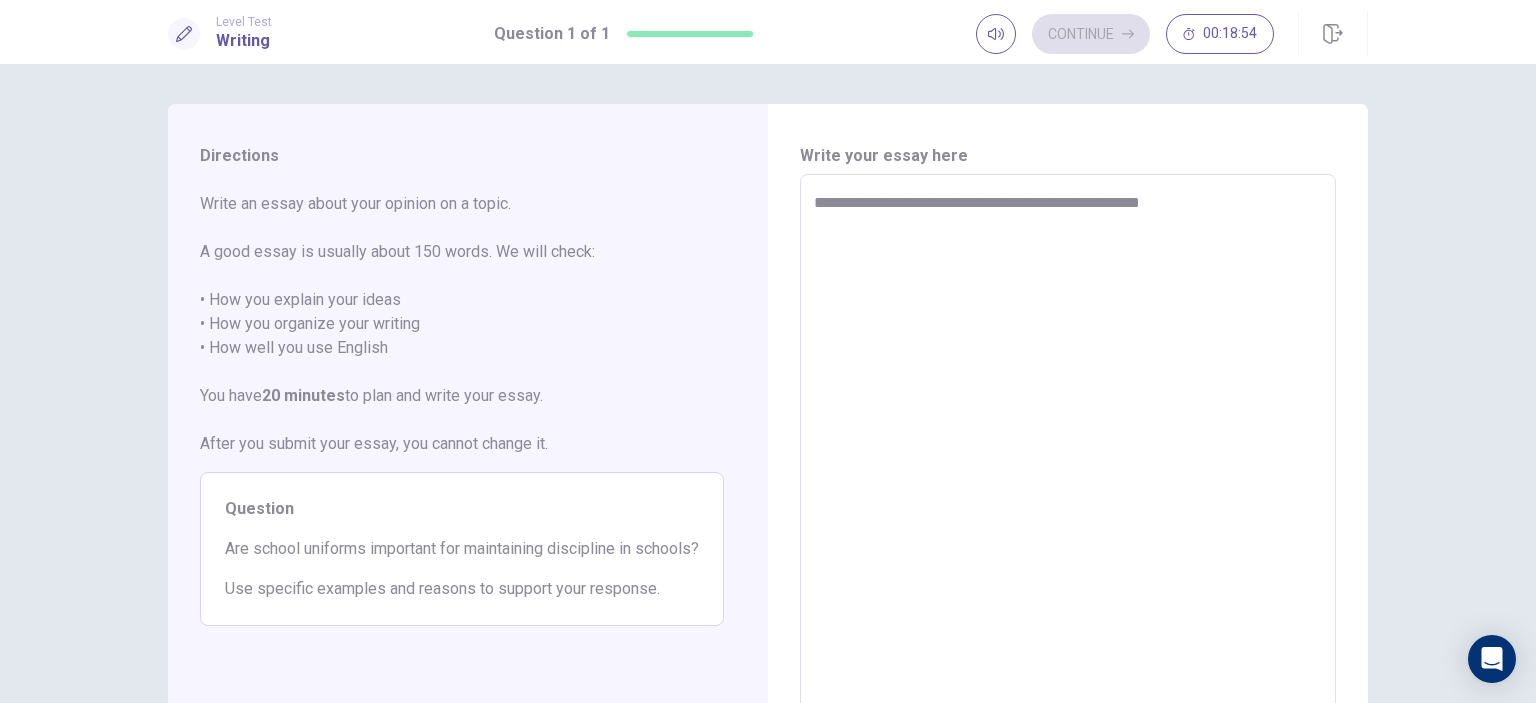 type on "*" 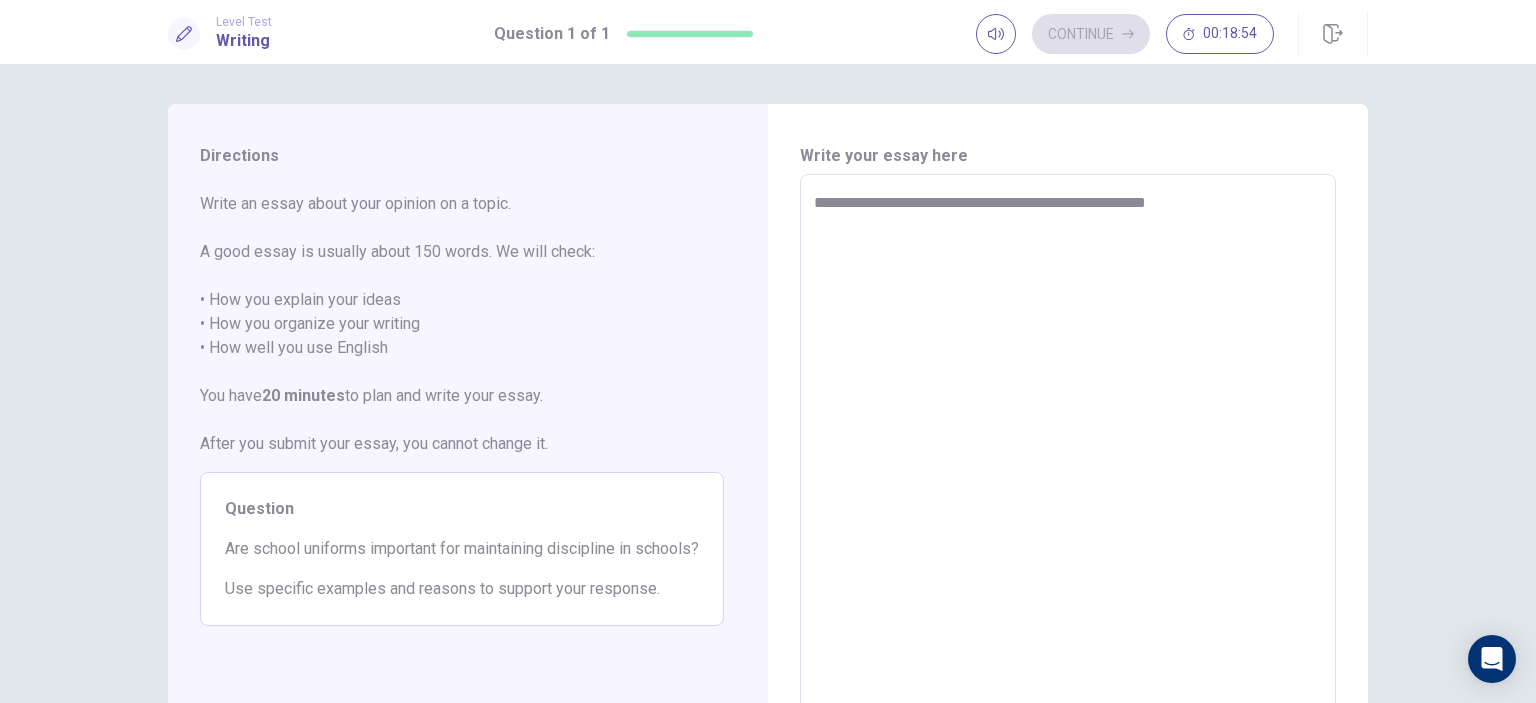 type on "*" 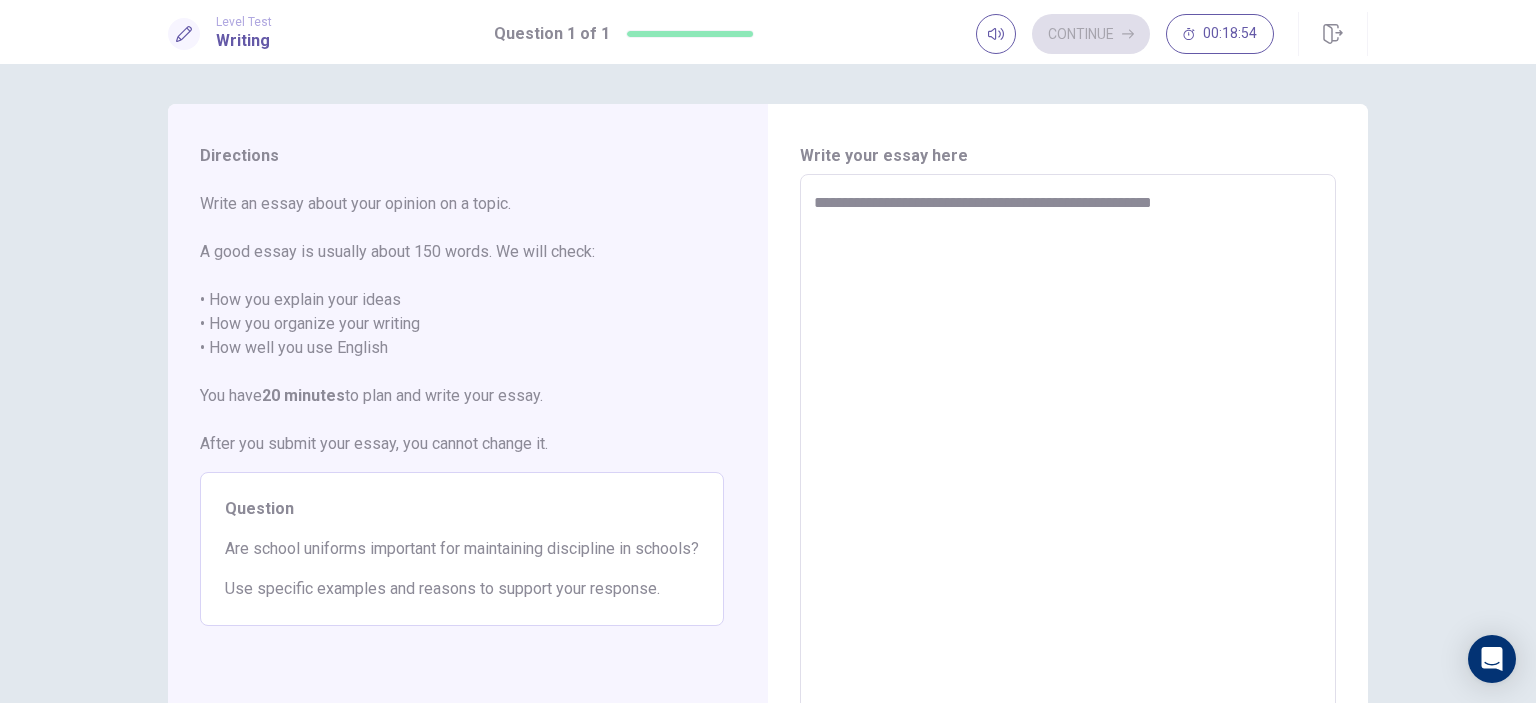 type on "*" 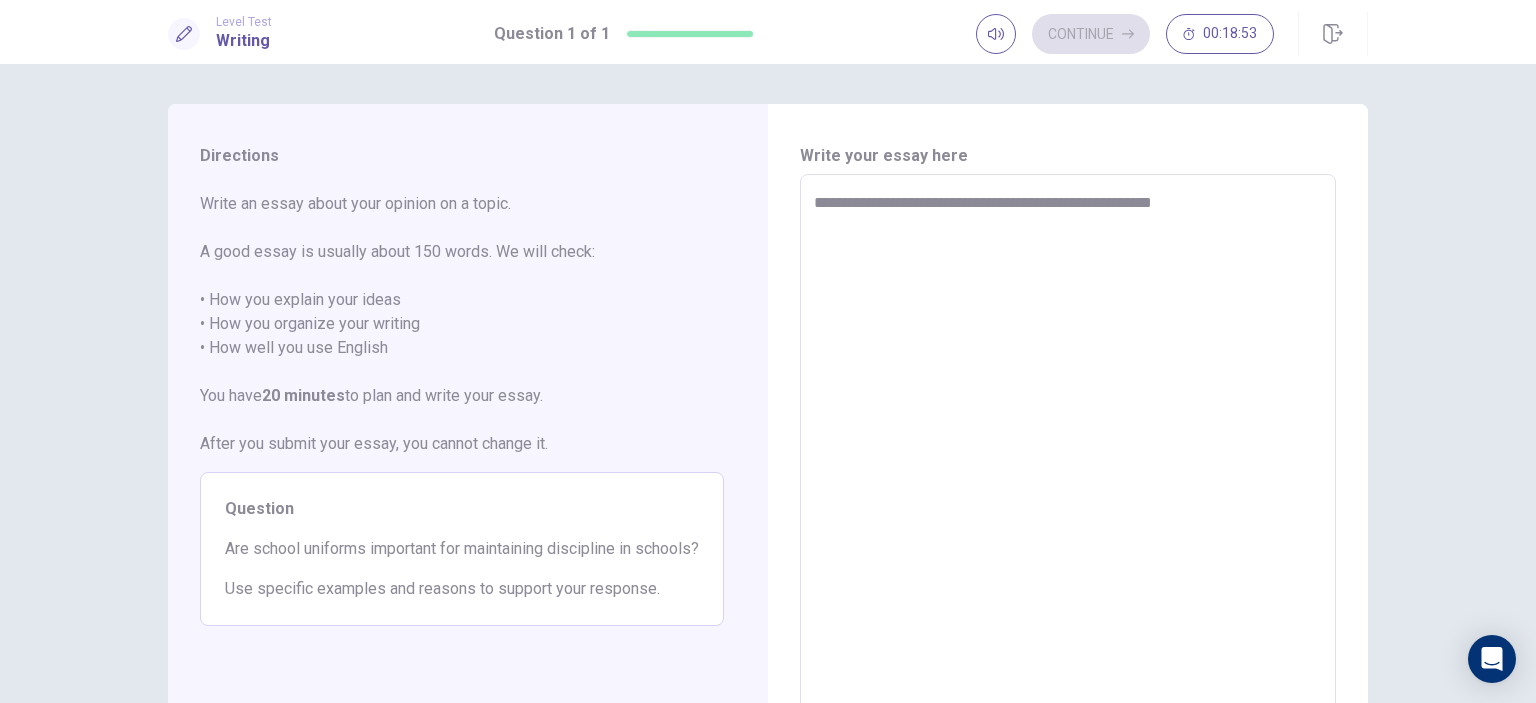 type on "**********" 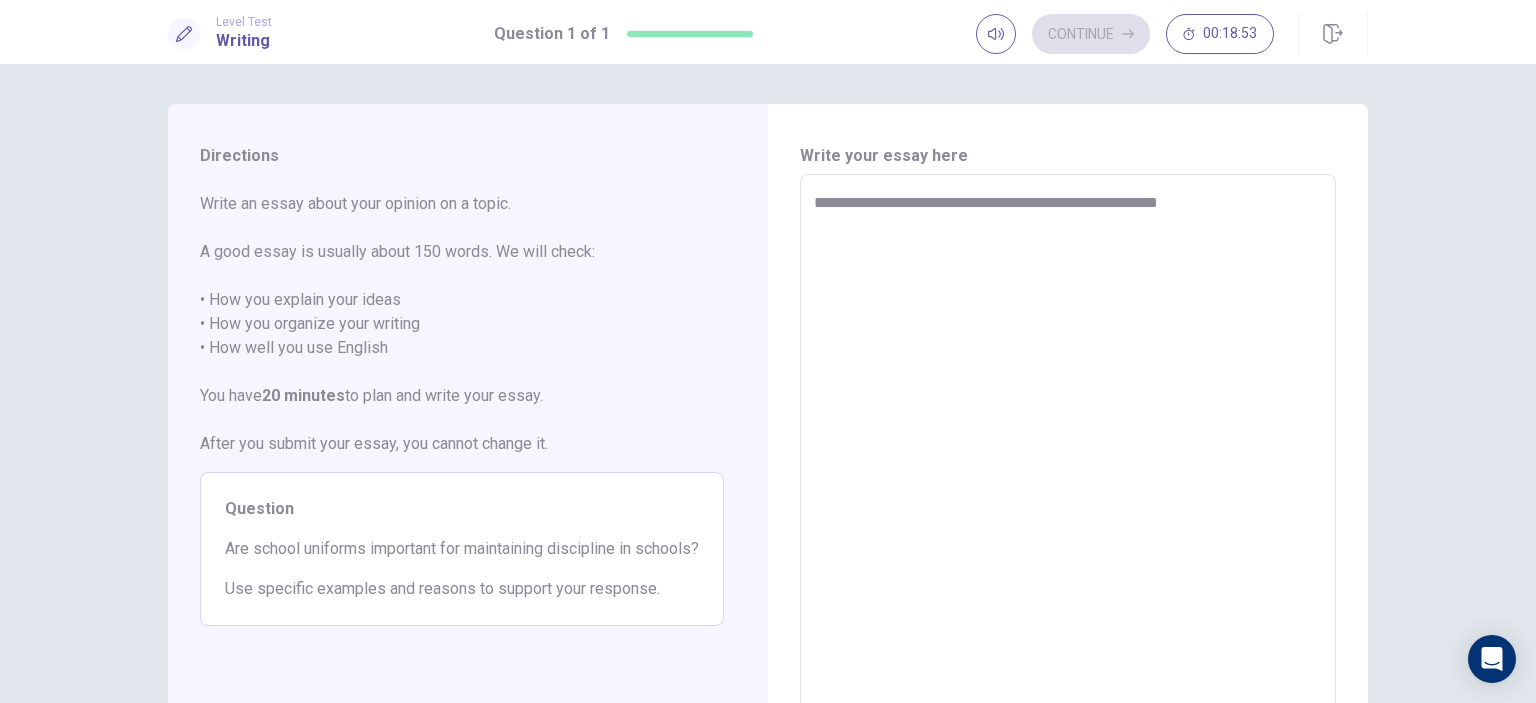 type on "*" 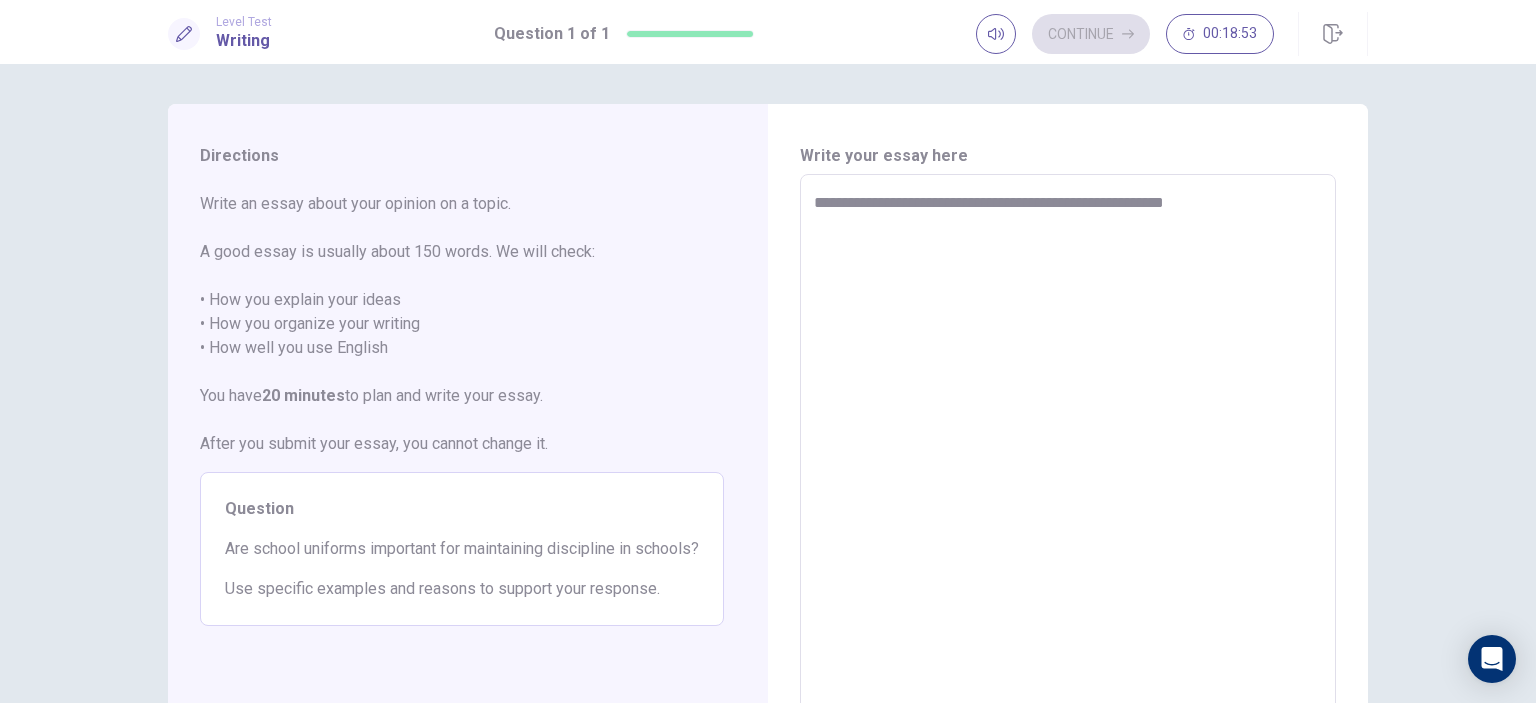 type on "*" 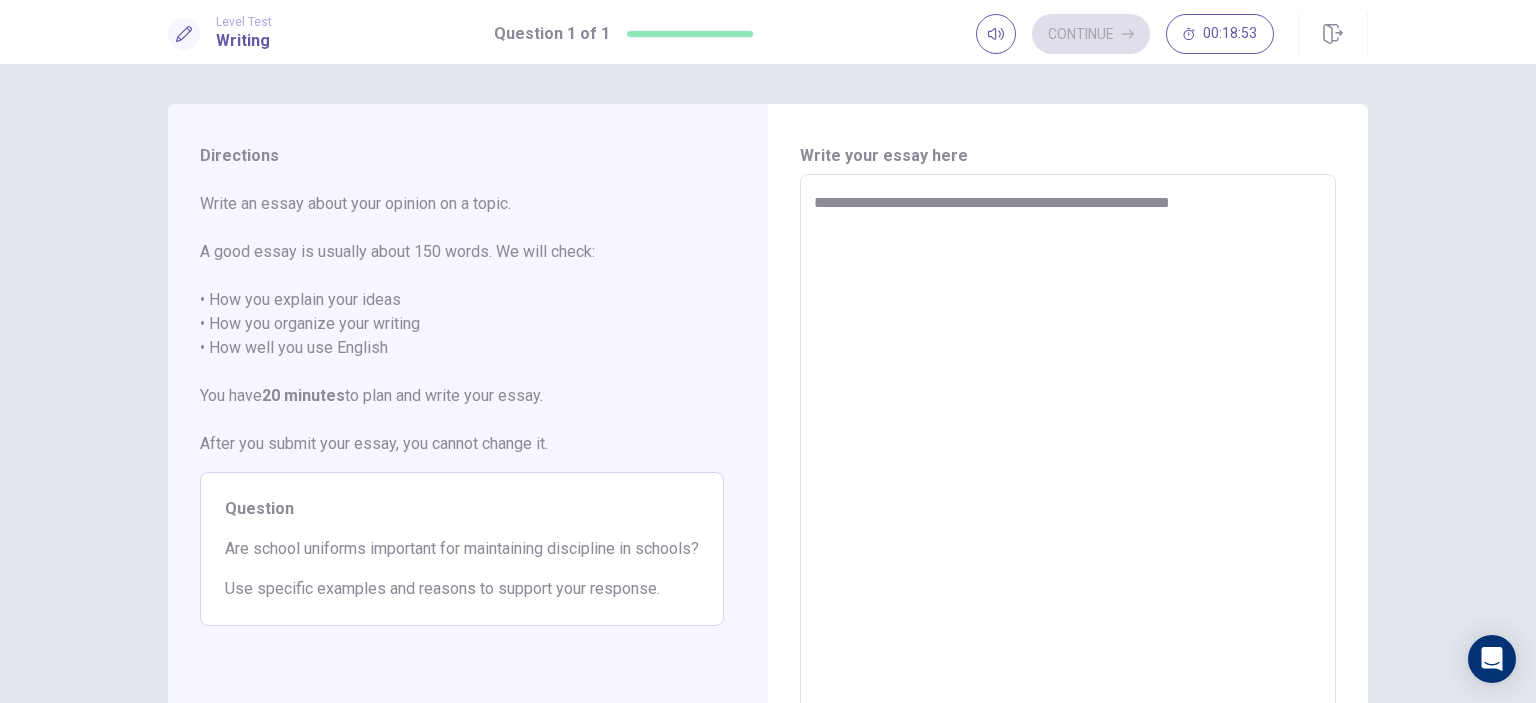 type on "*" 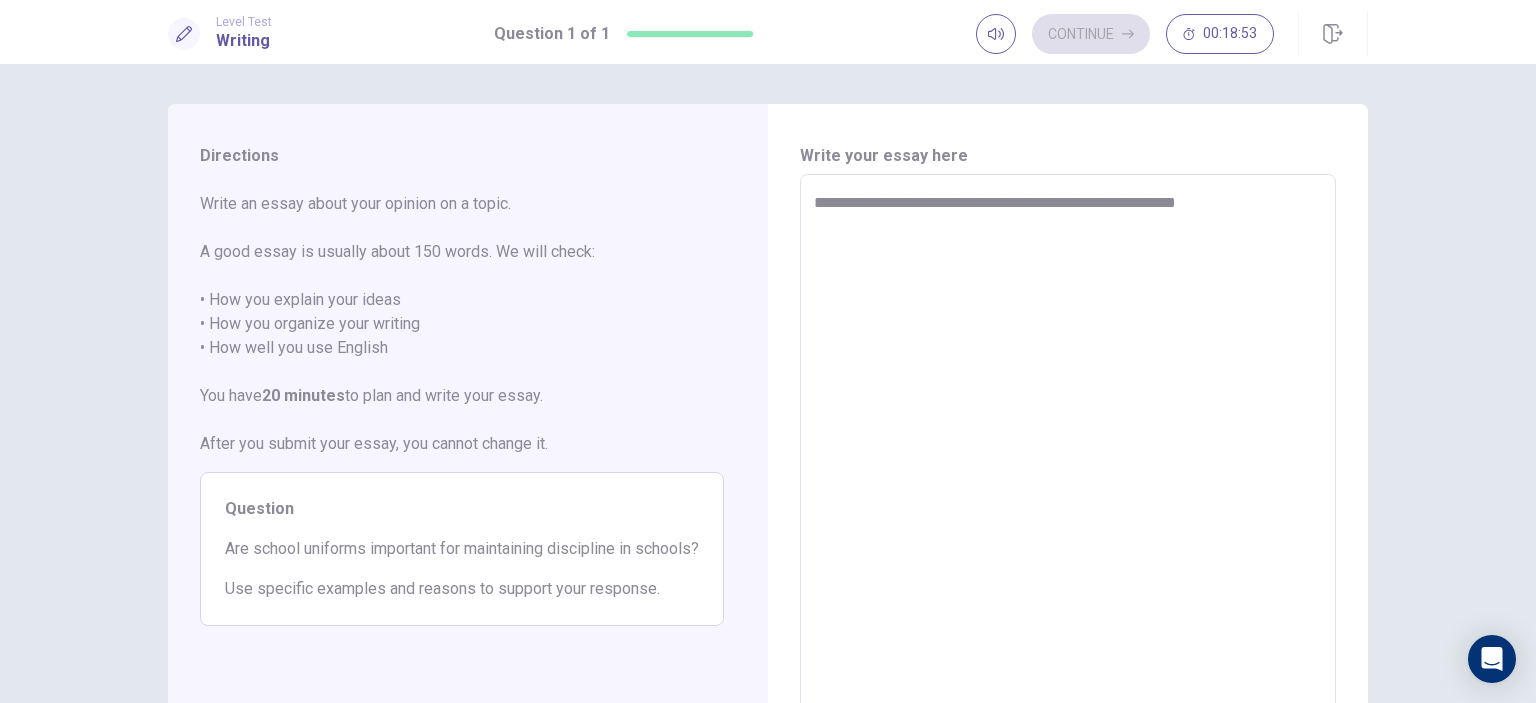 type on "*" 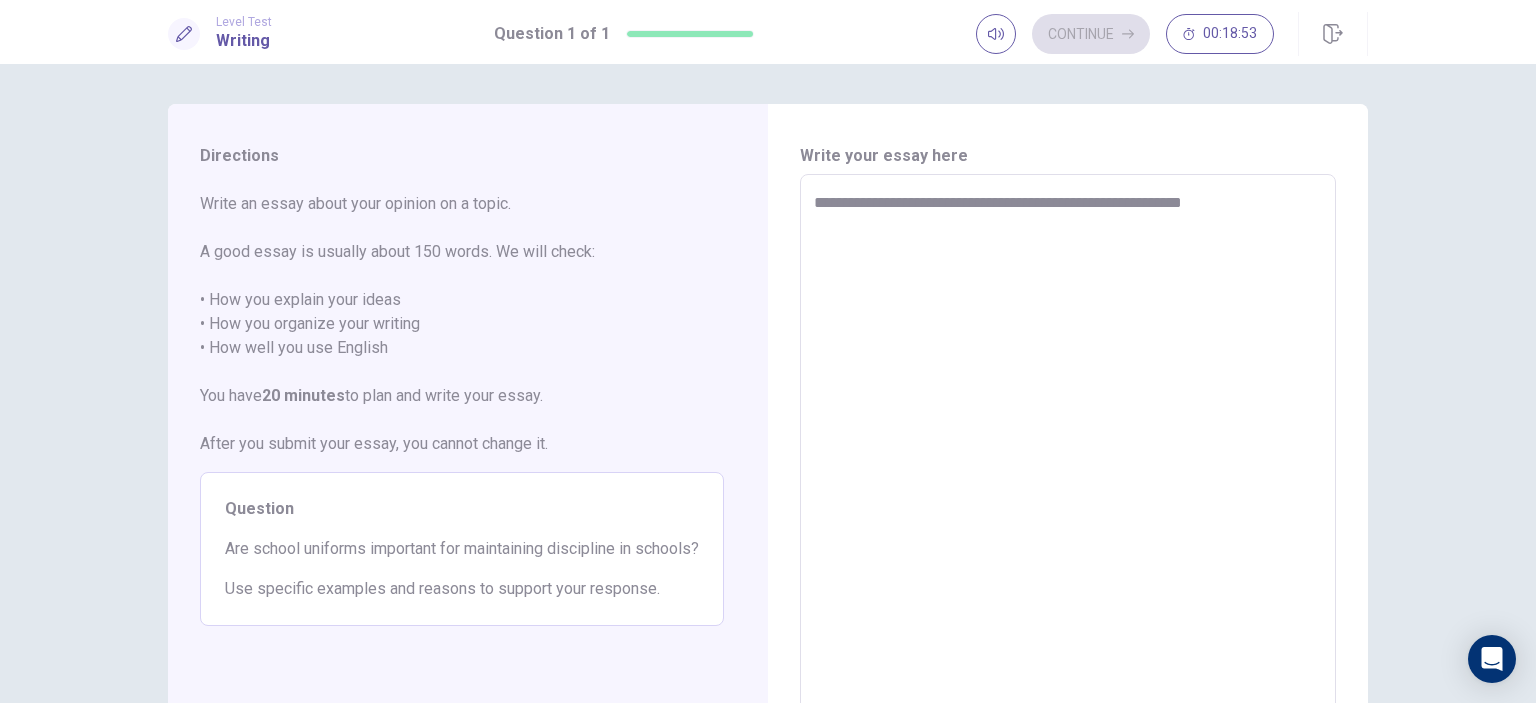 type on "*" 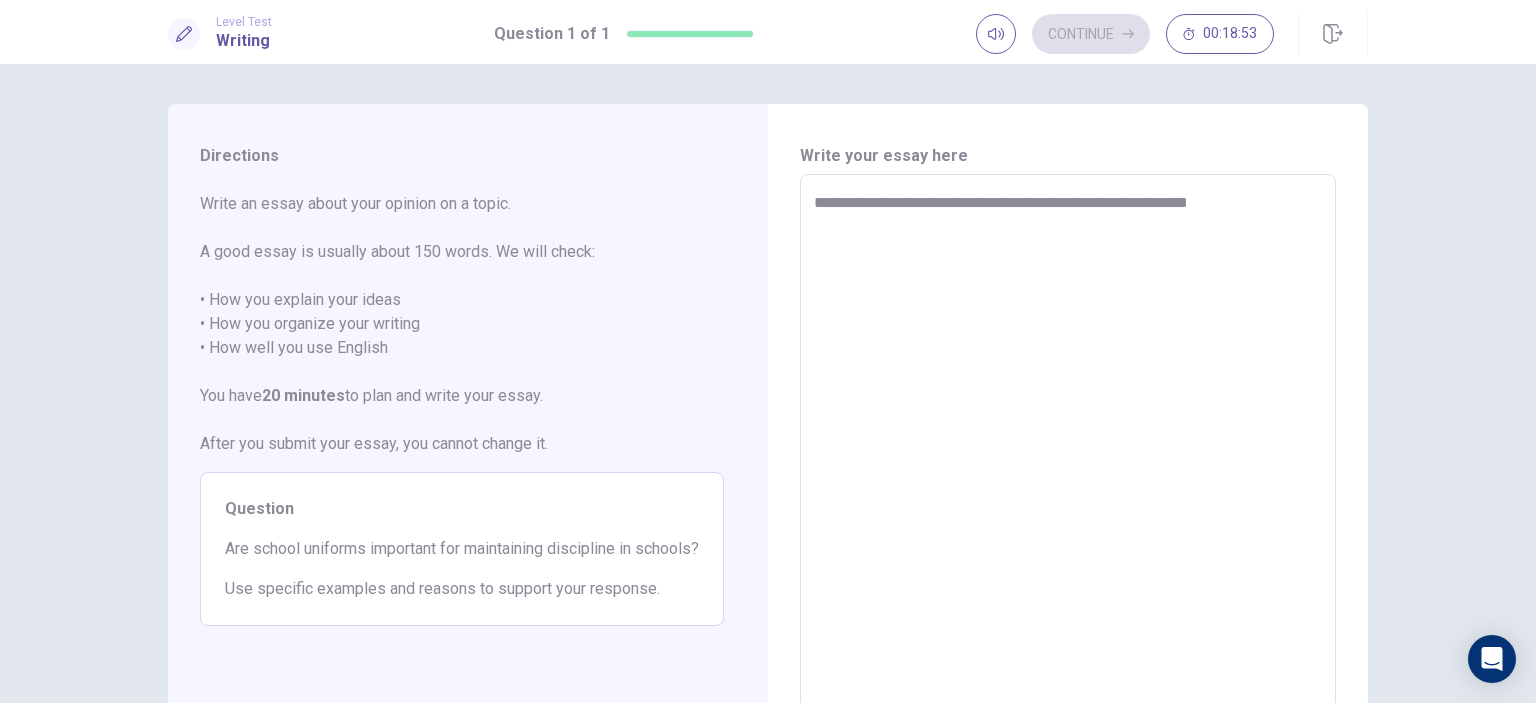 type on "*" 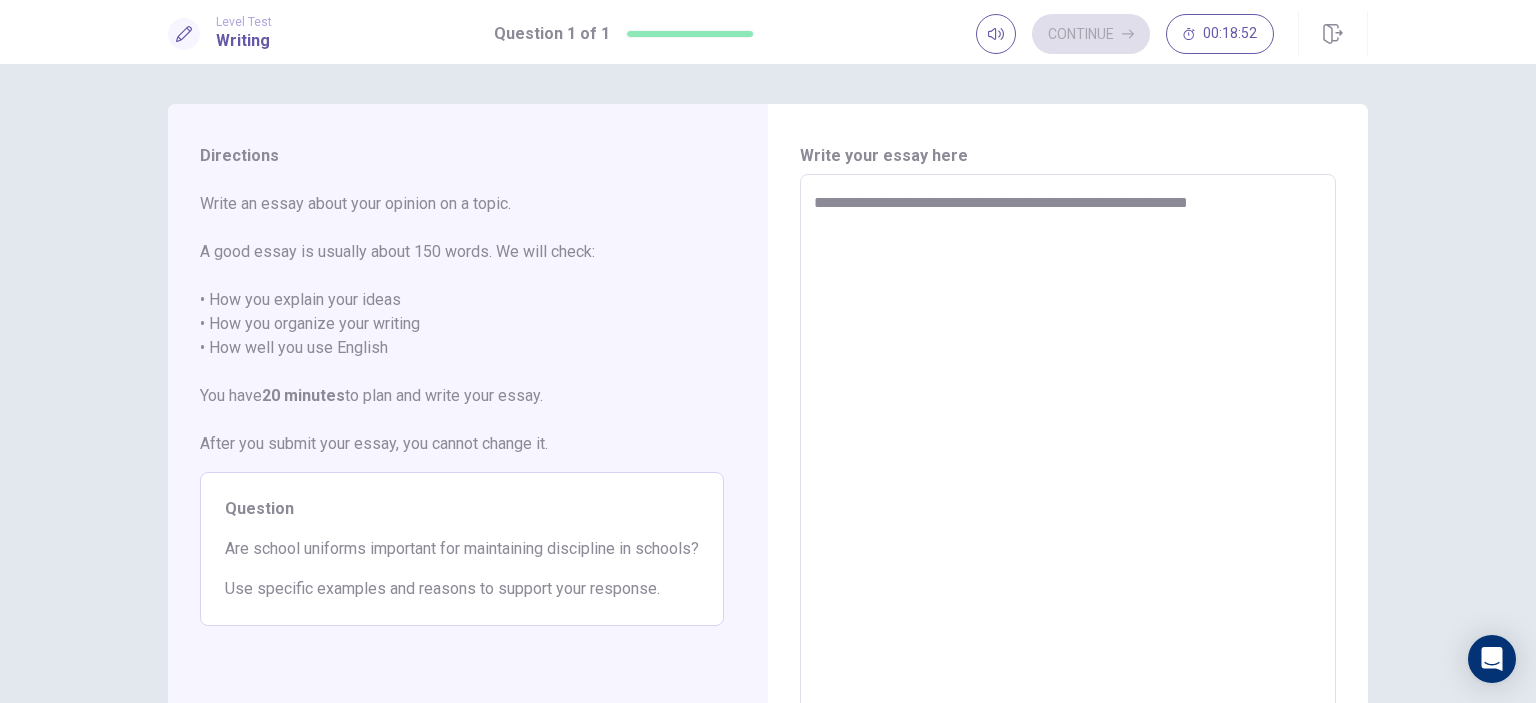 type on "**********" 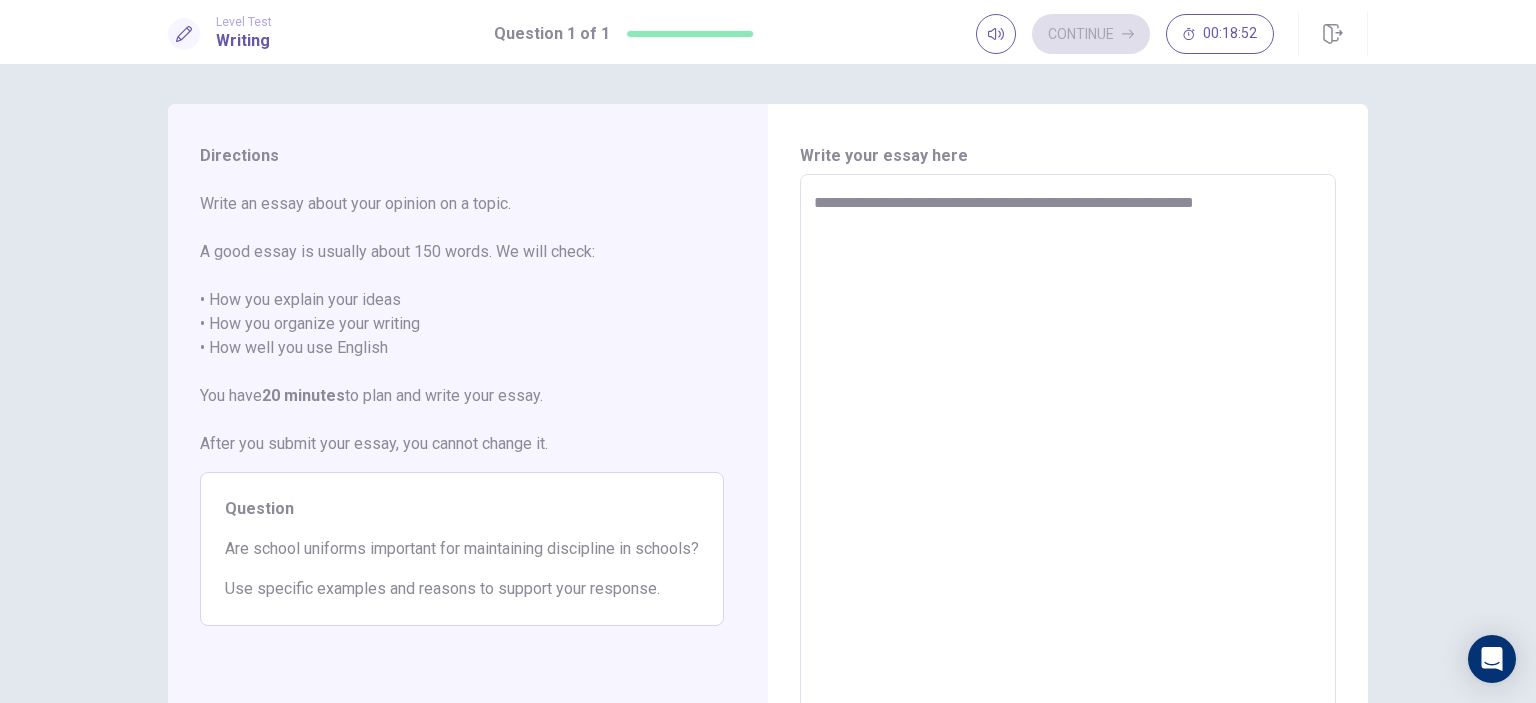 type on "*" 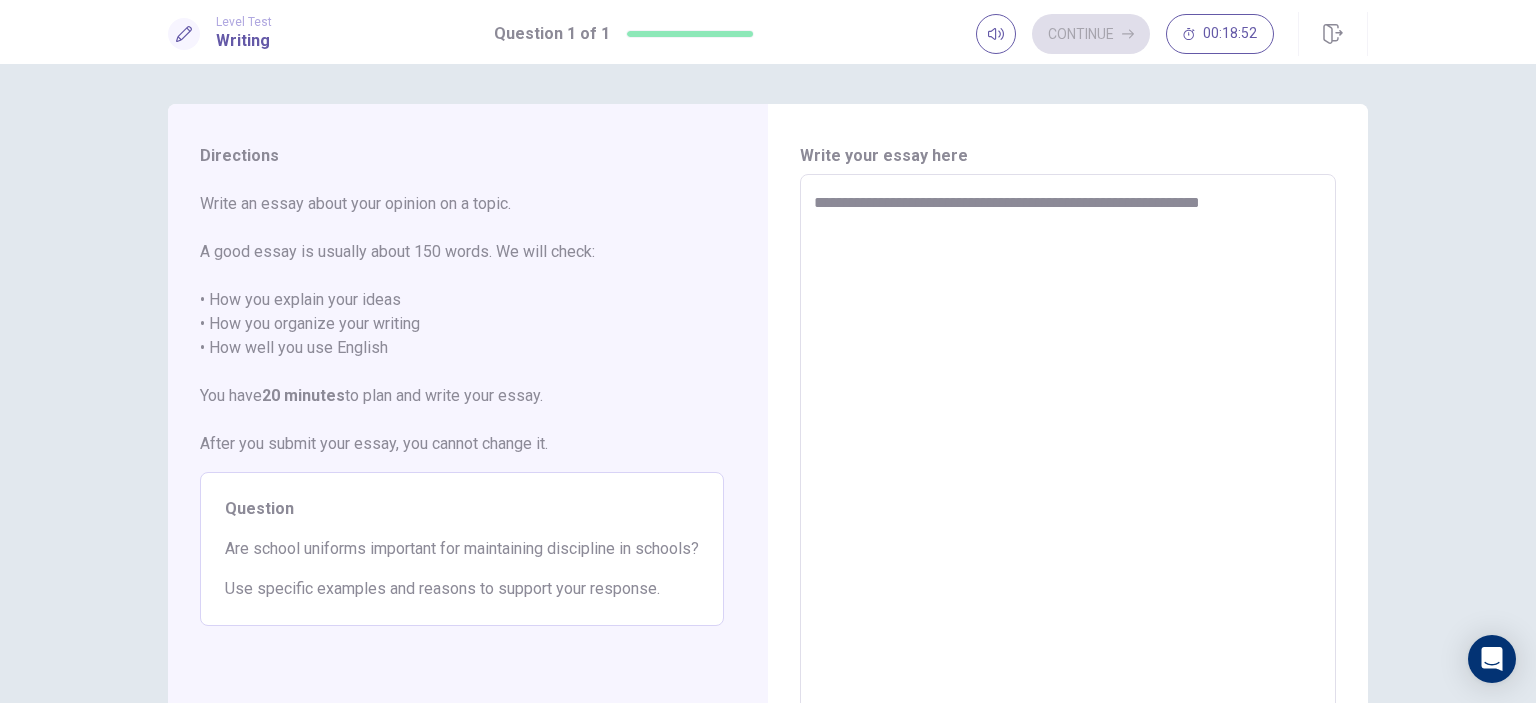 type on "*" 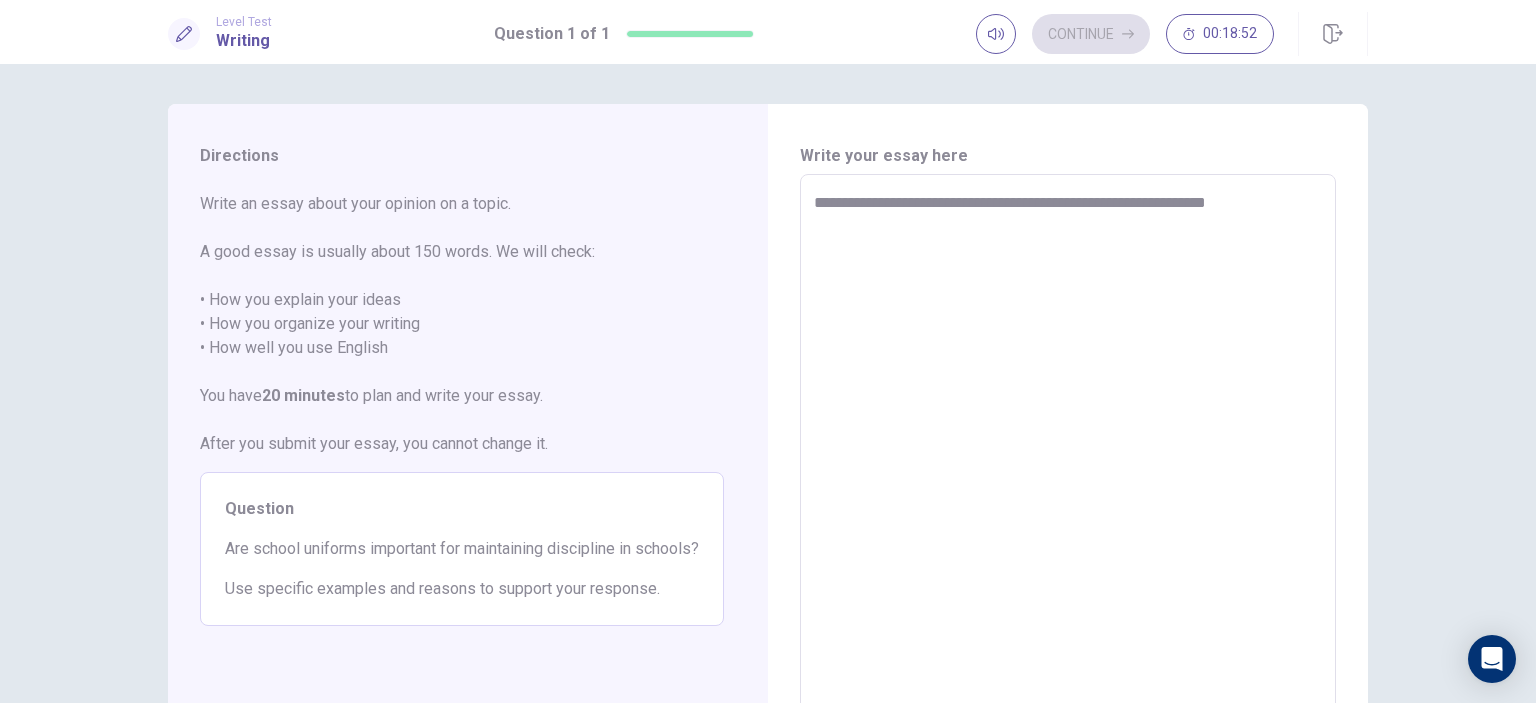 type on "*" 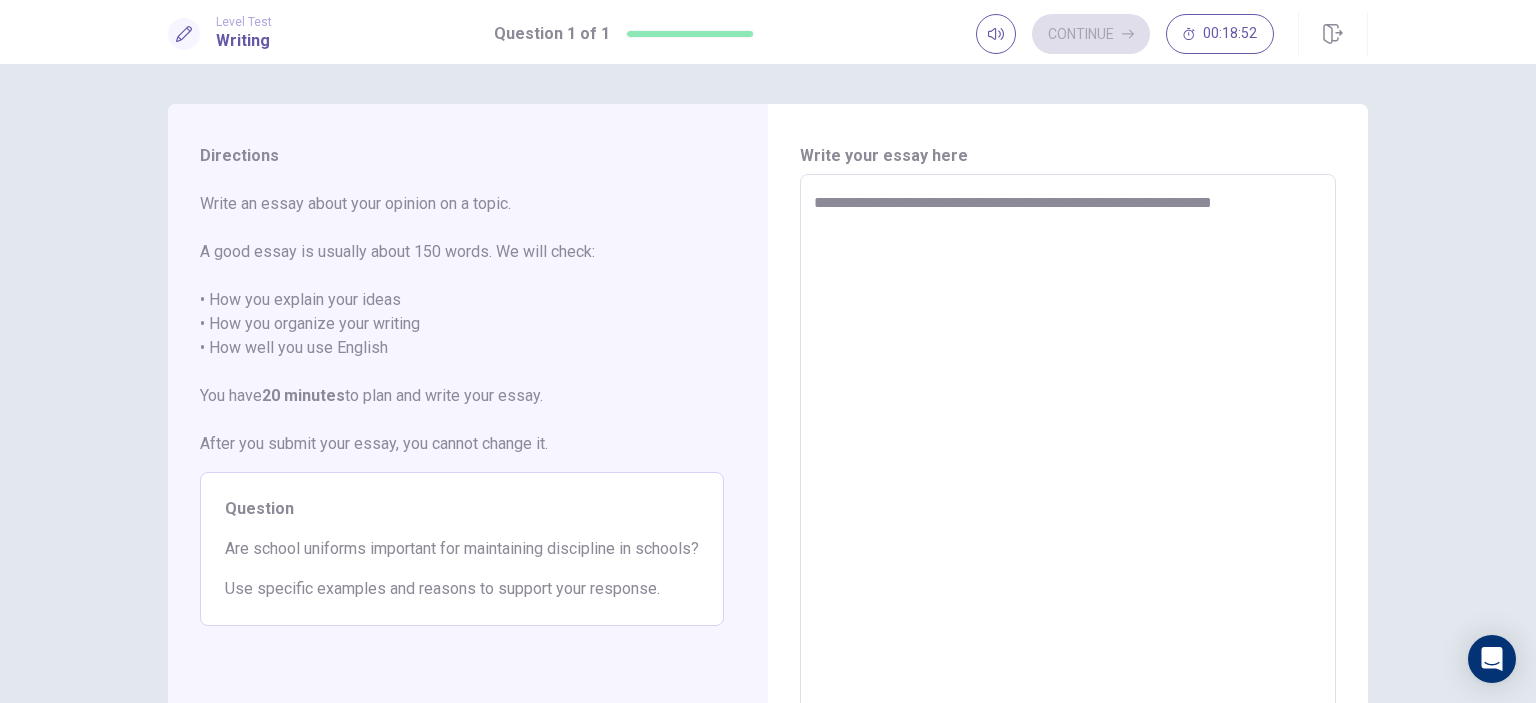 type on "*" 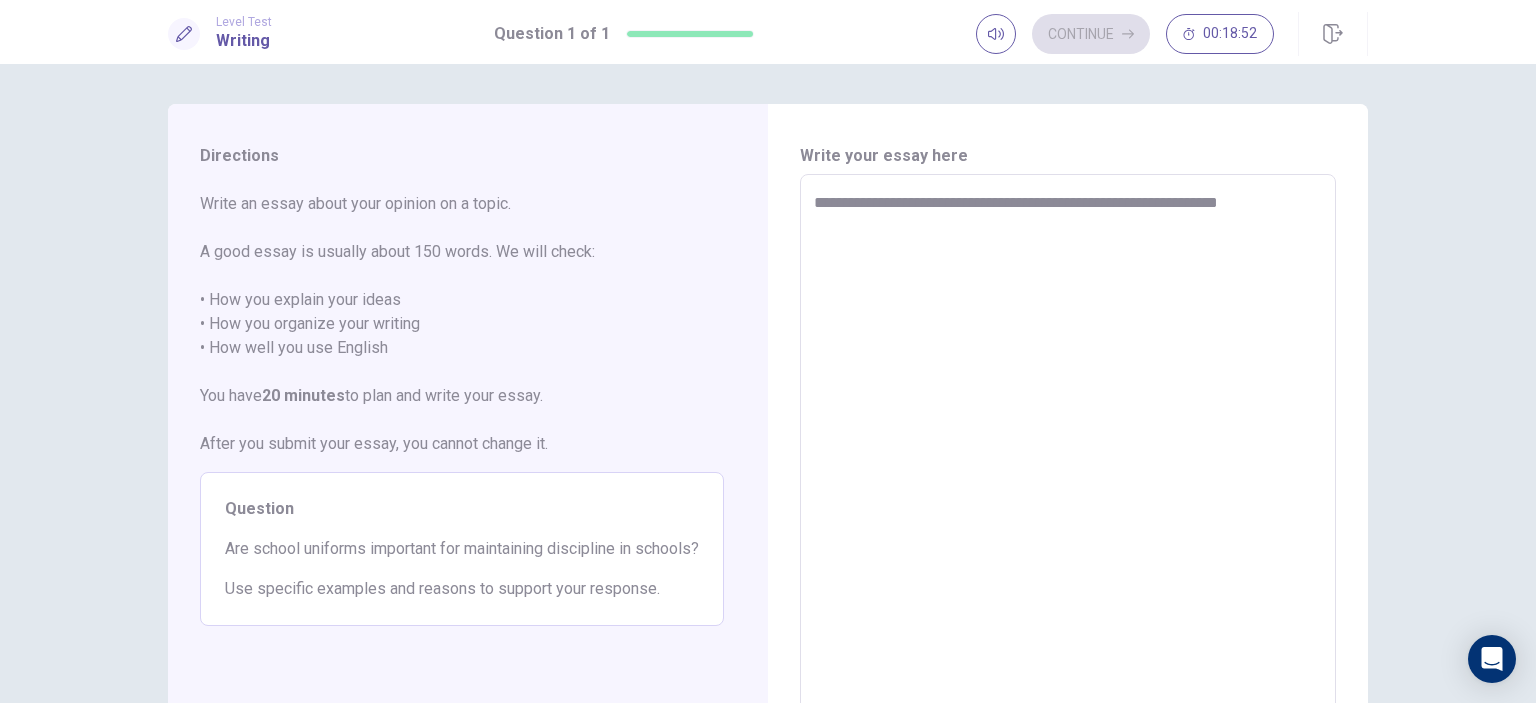 type on "*" 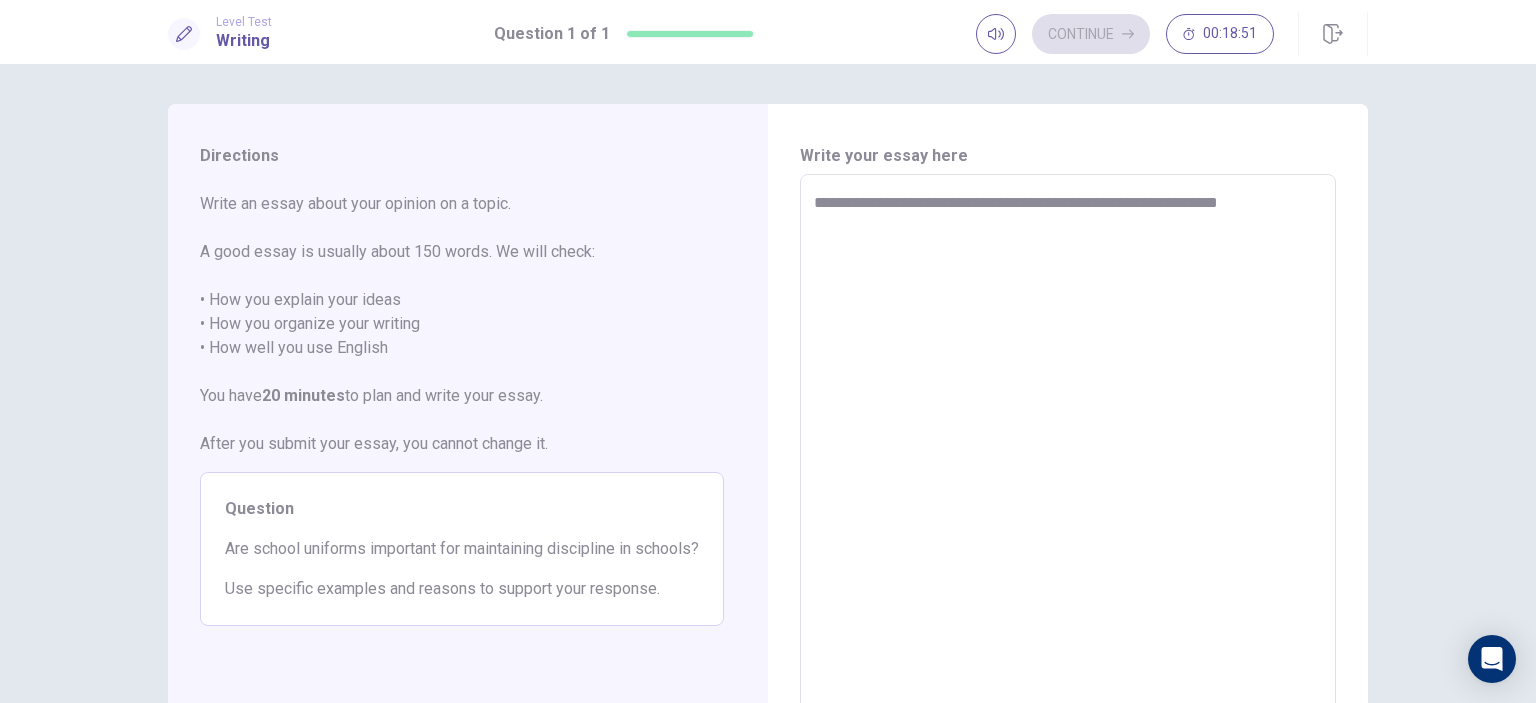 type on "**********" 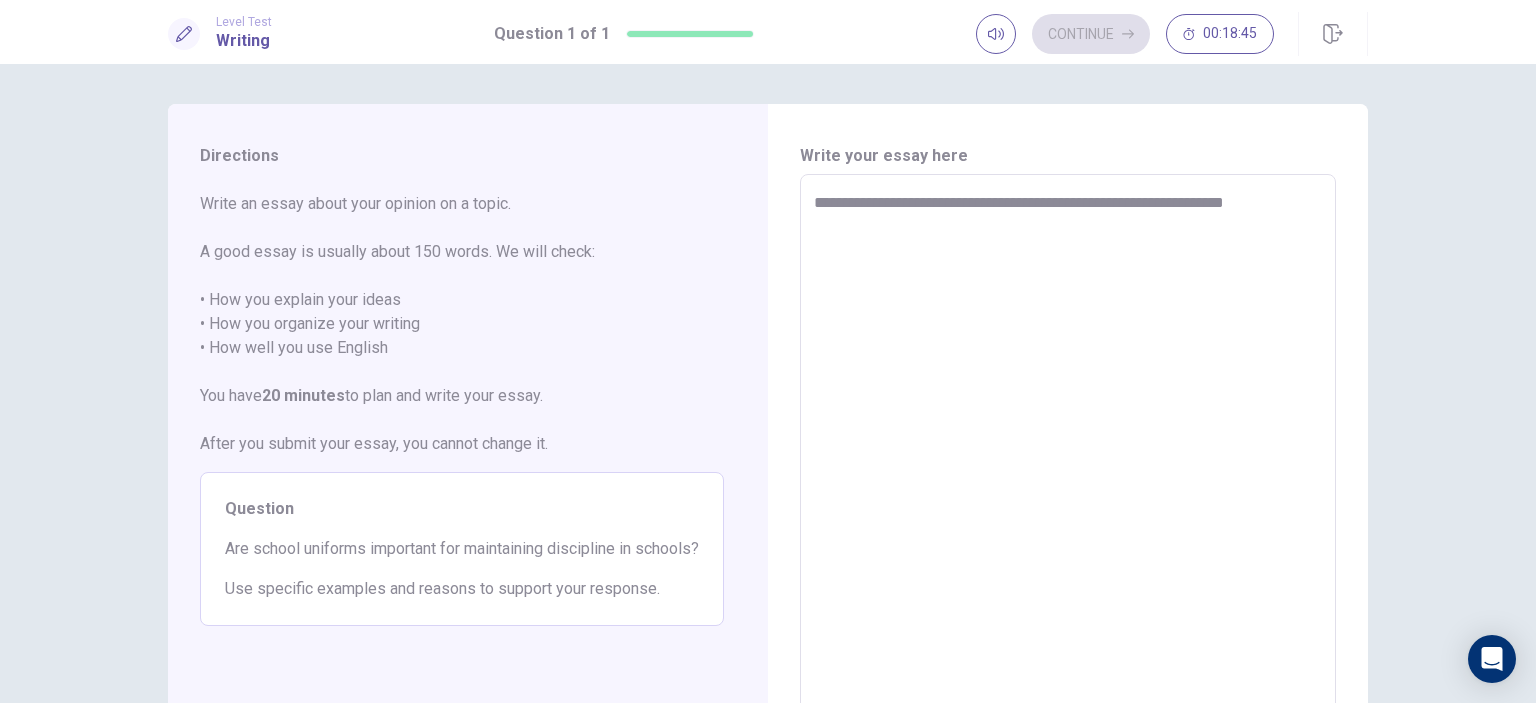 type on "*" 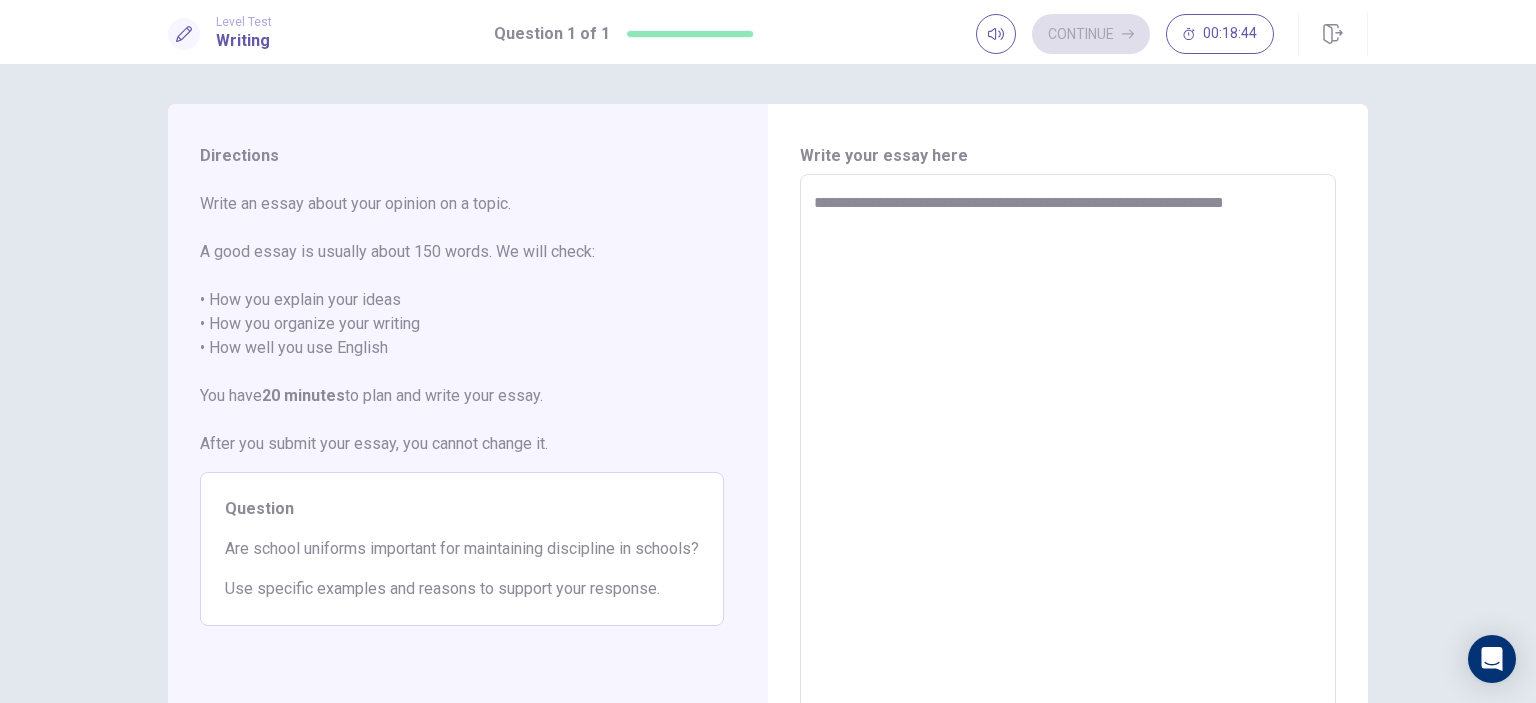 type on "**********" 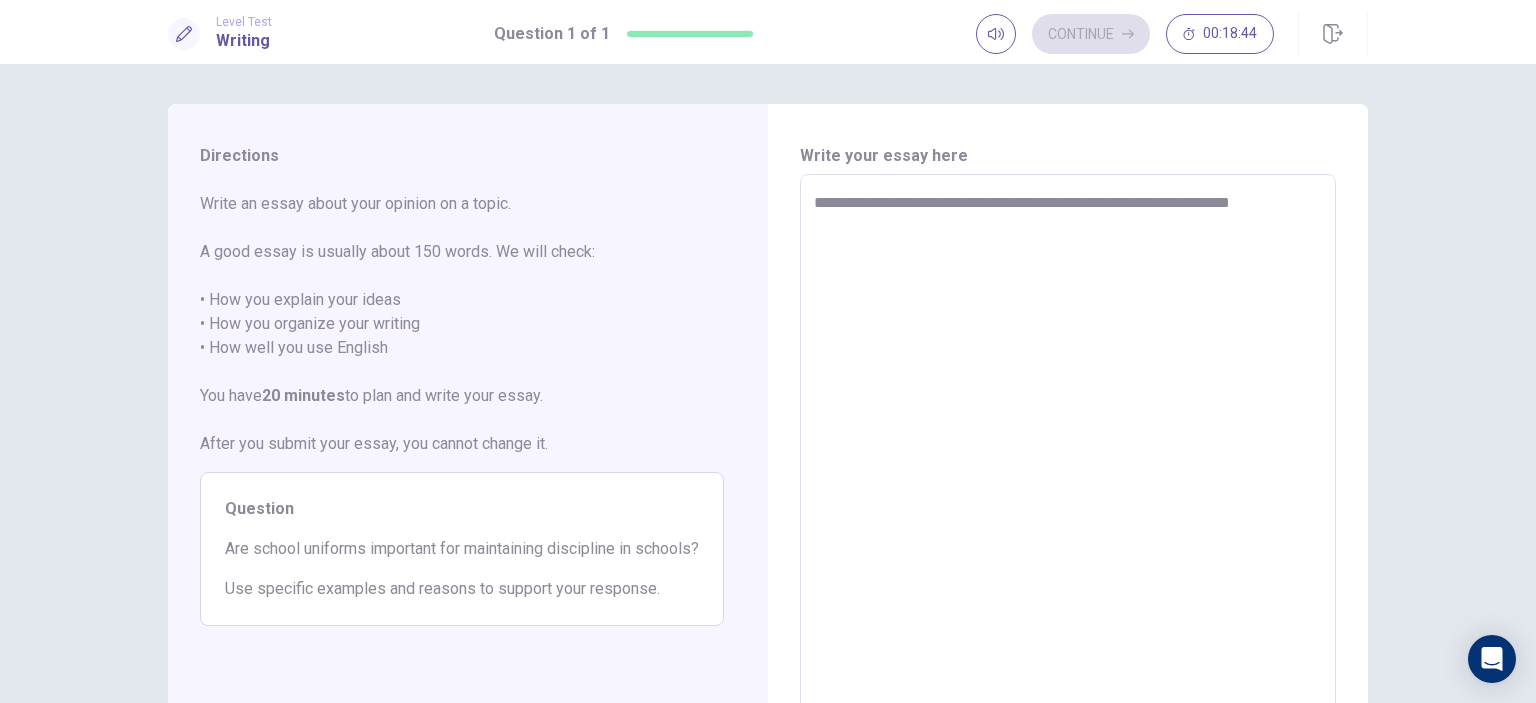 type on "*" 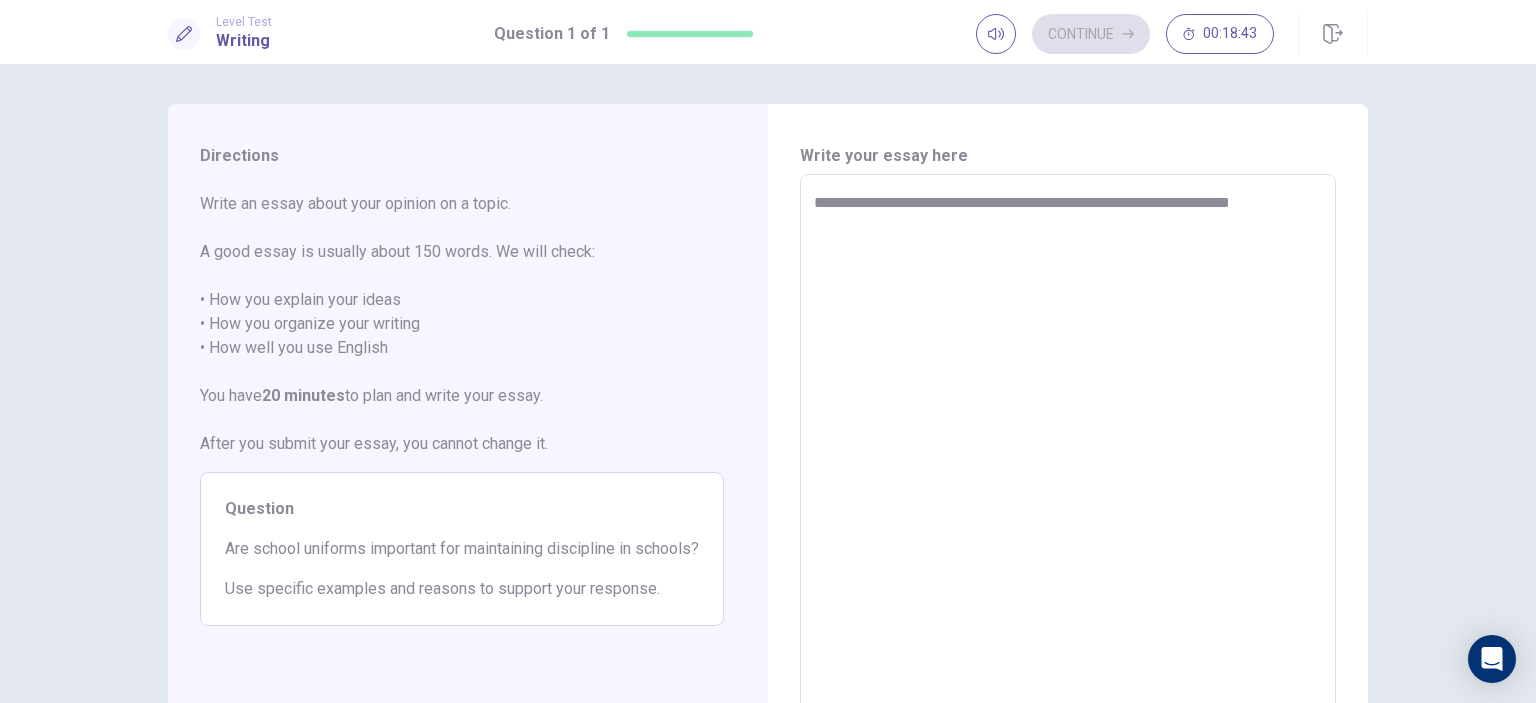 type on "**********" 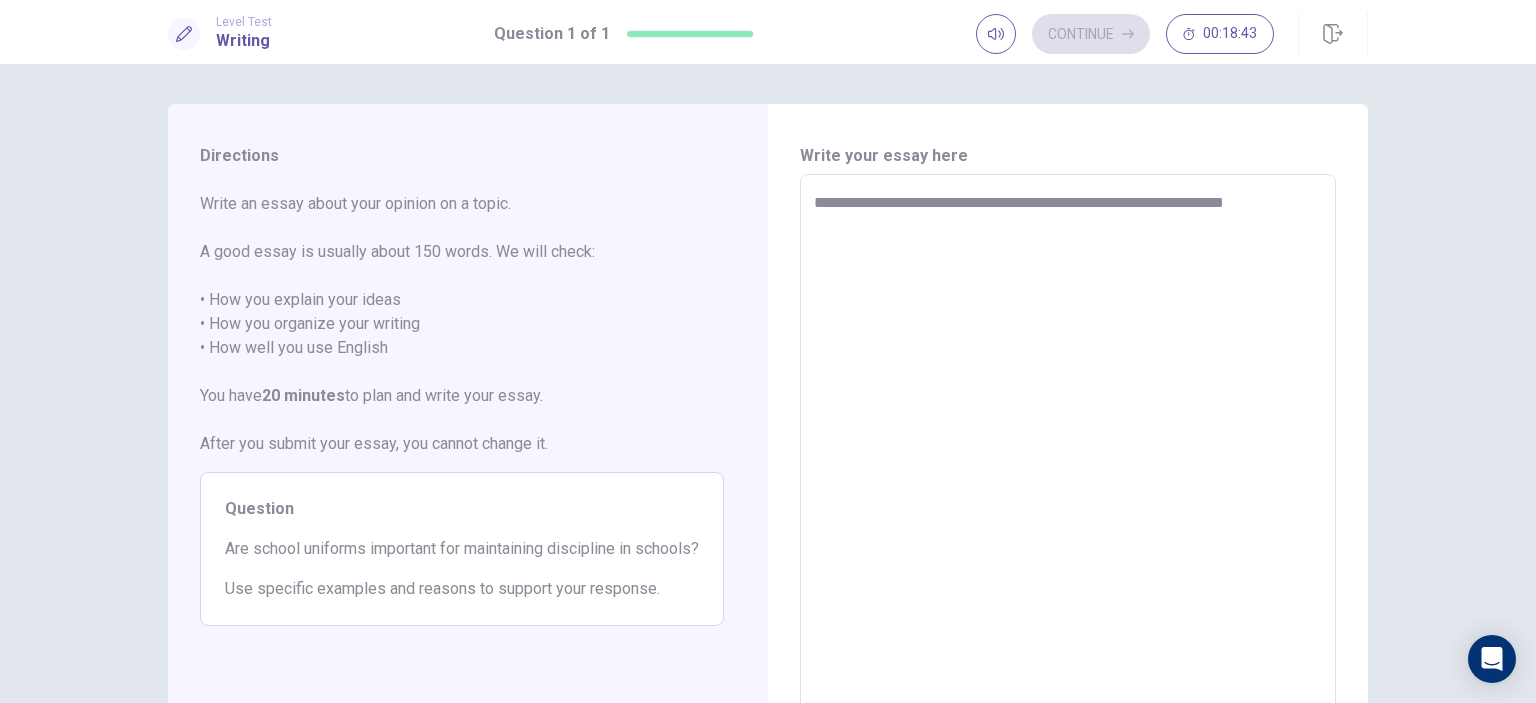 type on "*" 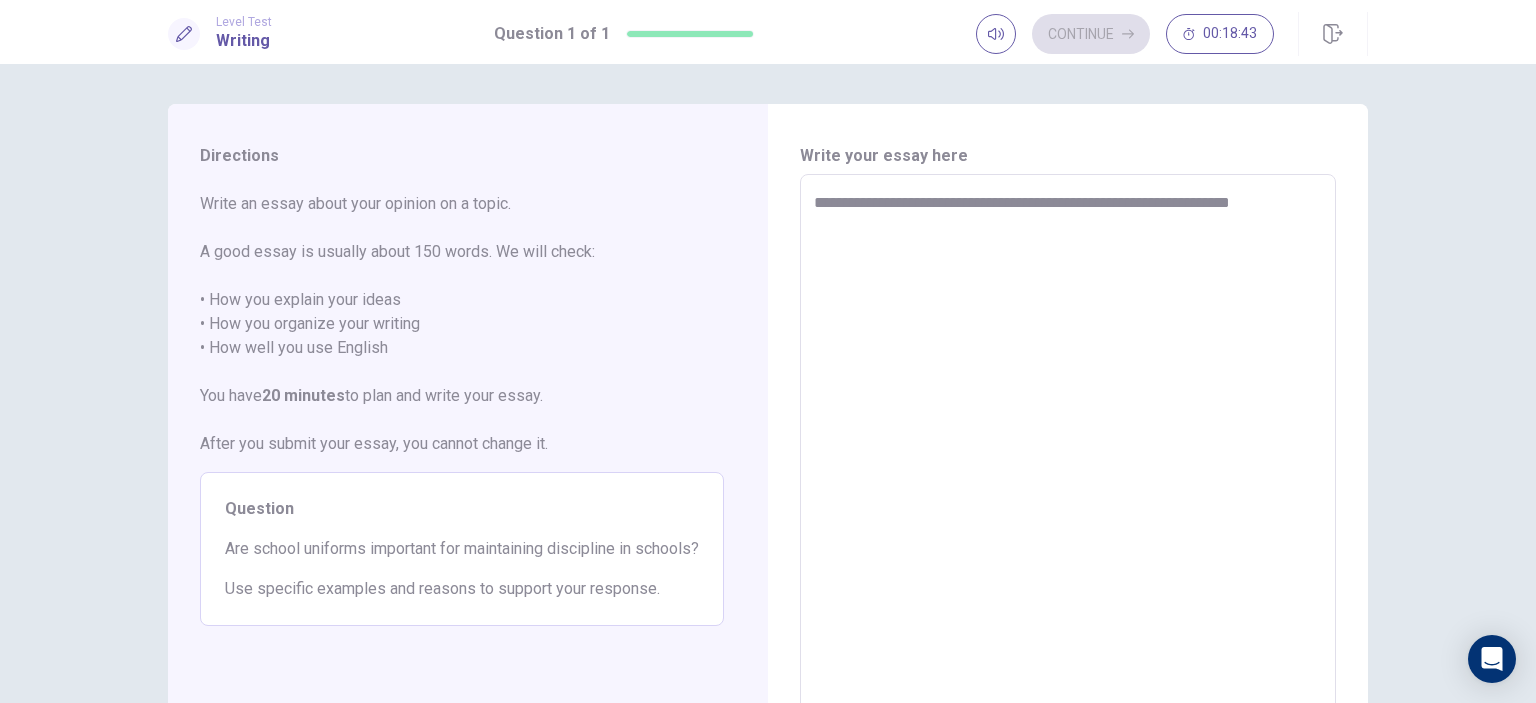 type on "*" 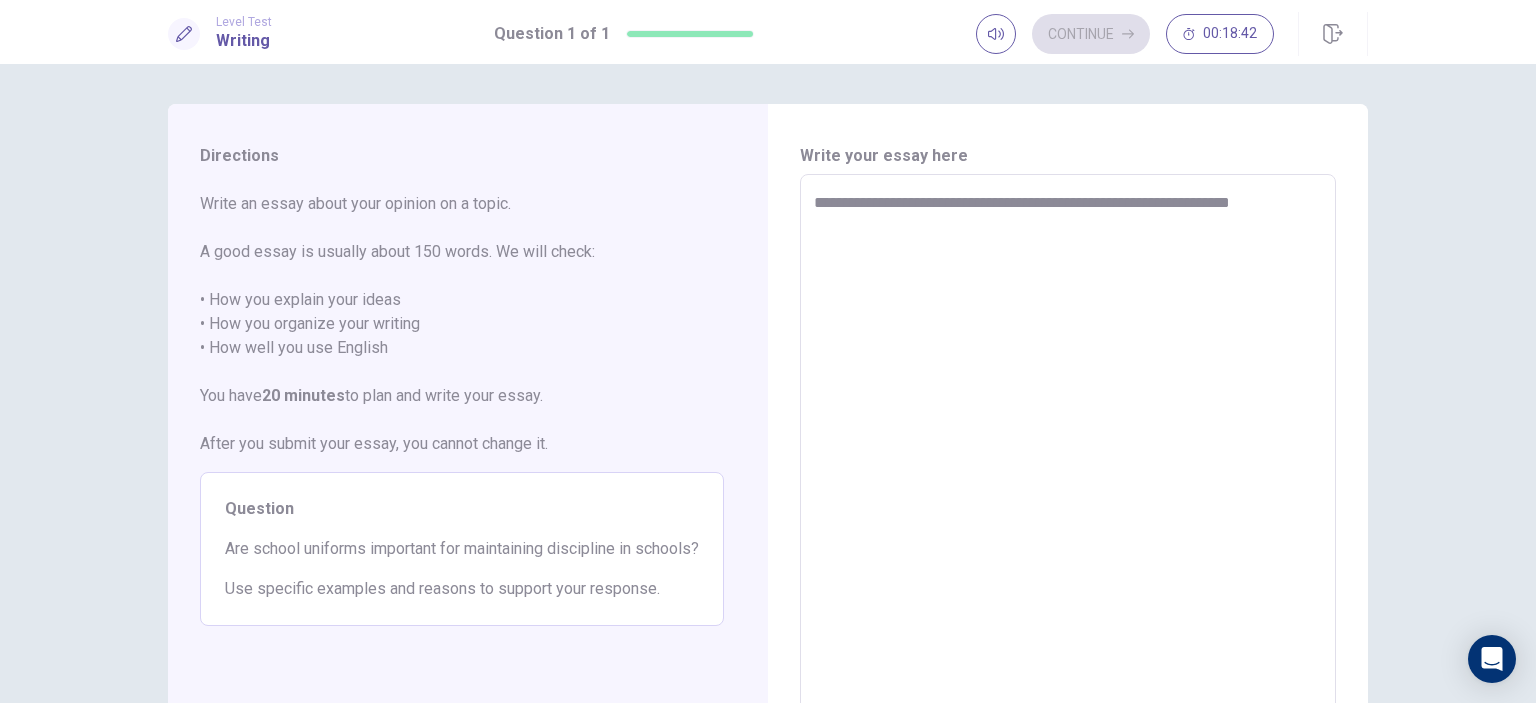 type on "**********" 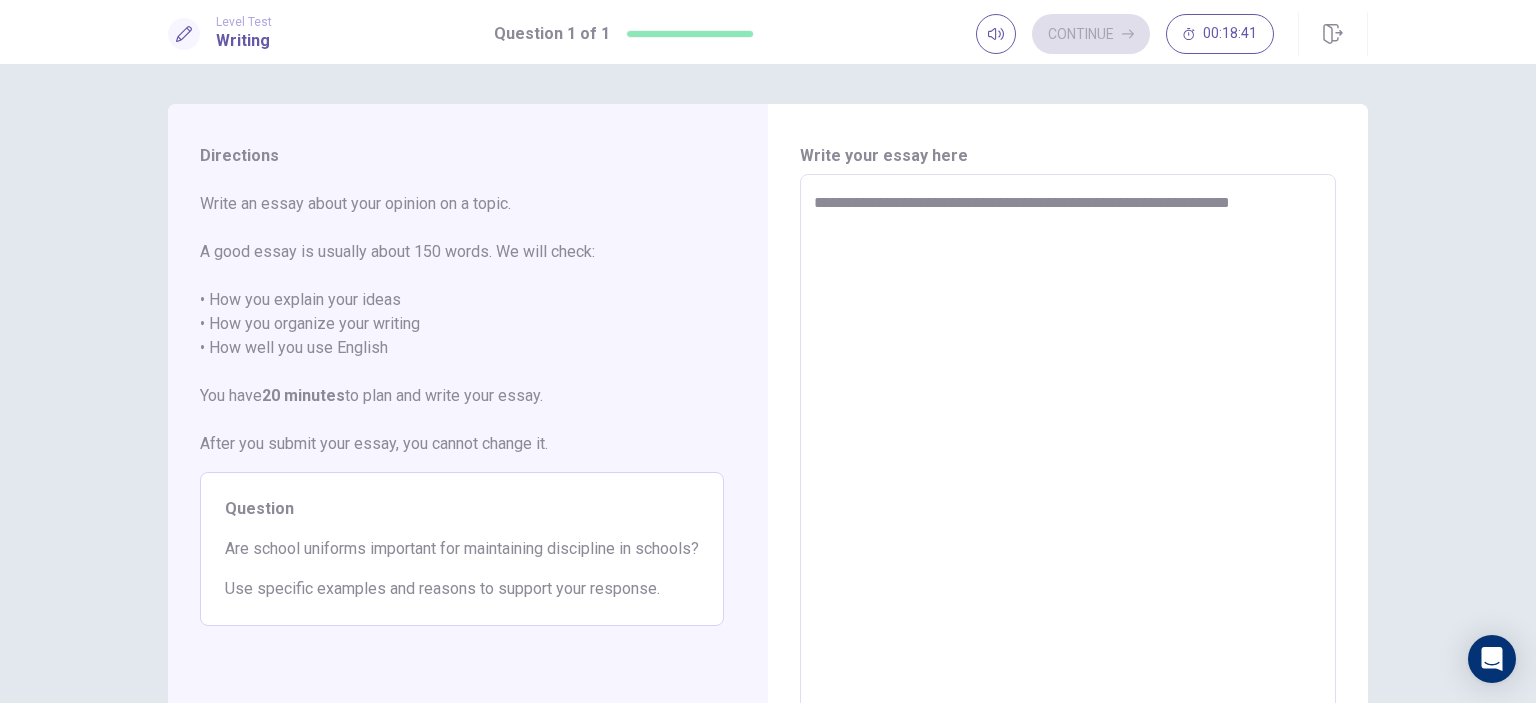click on "**********" at bounding box center [1068, 451] 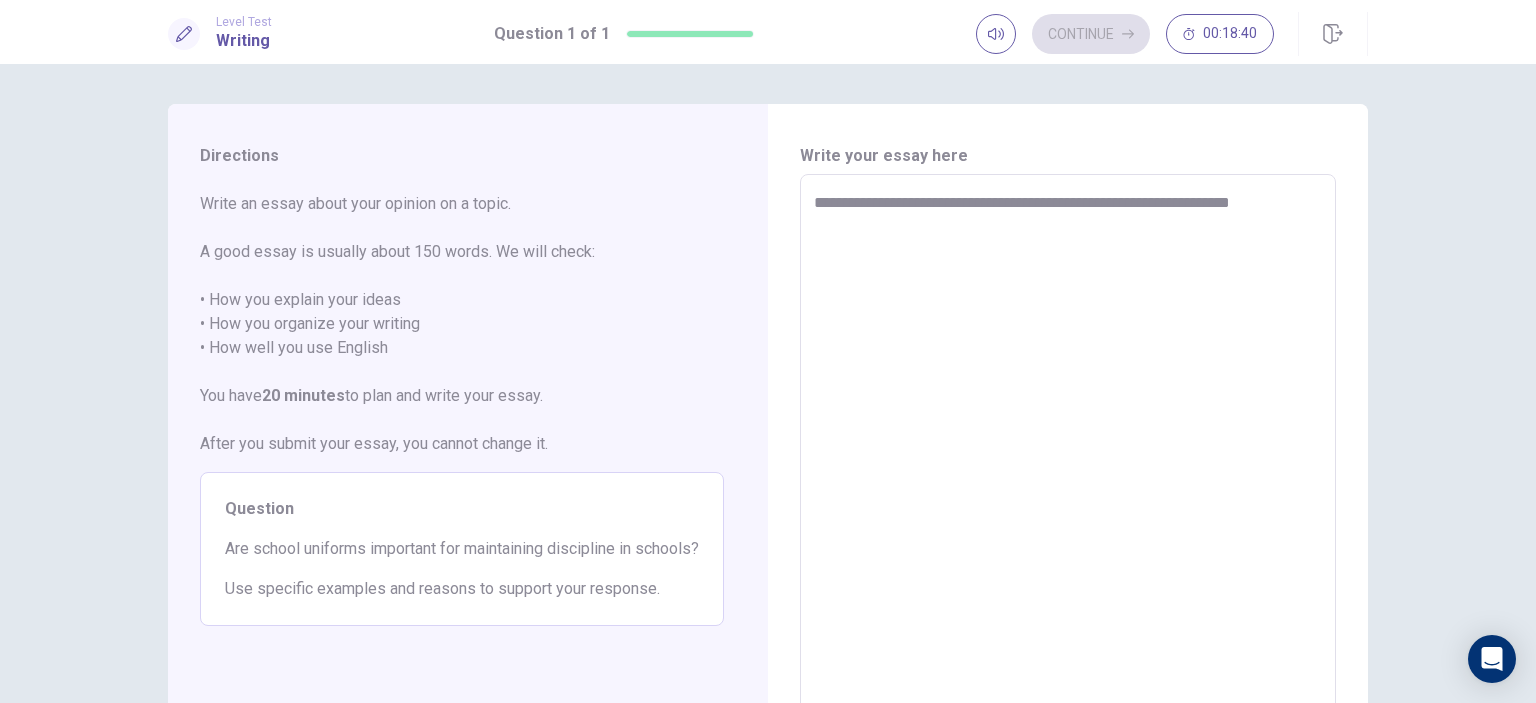 click on "**********" at bounding box center [1068, 450] 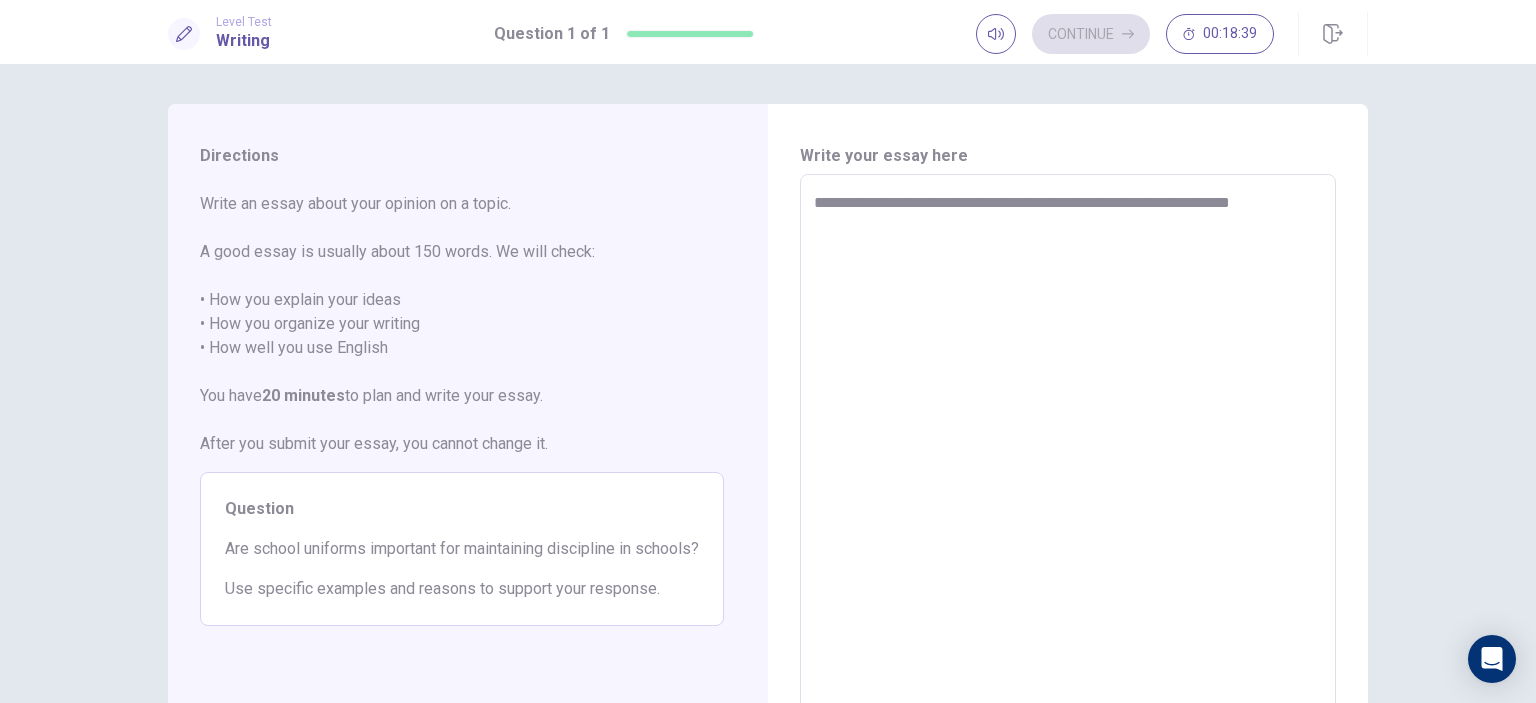 click on "**********" at bounding box center [1068, 450] 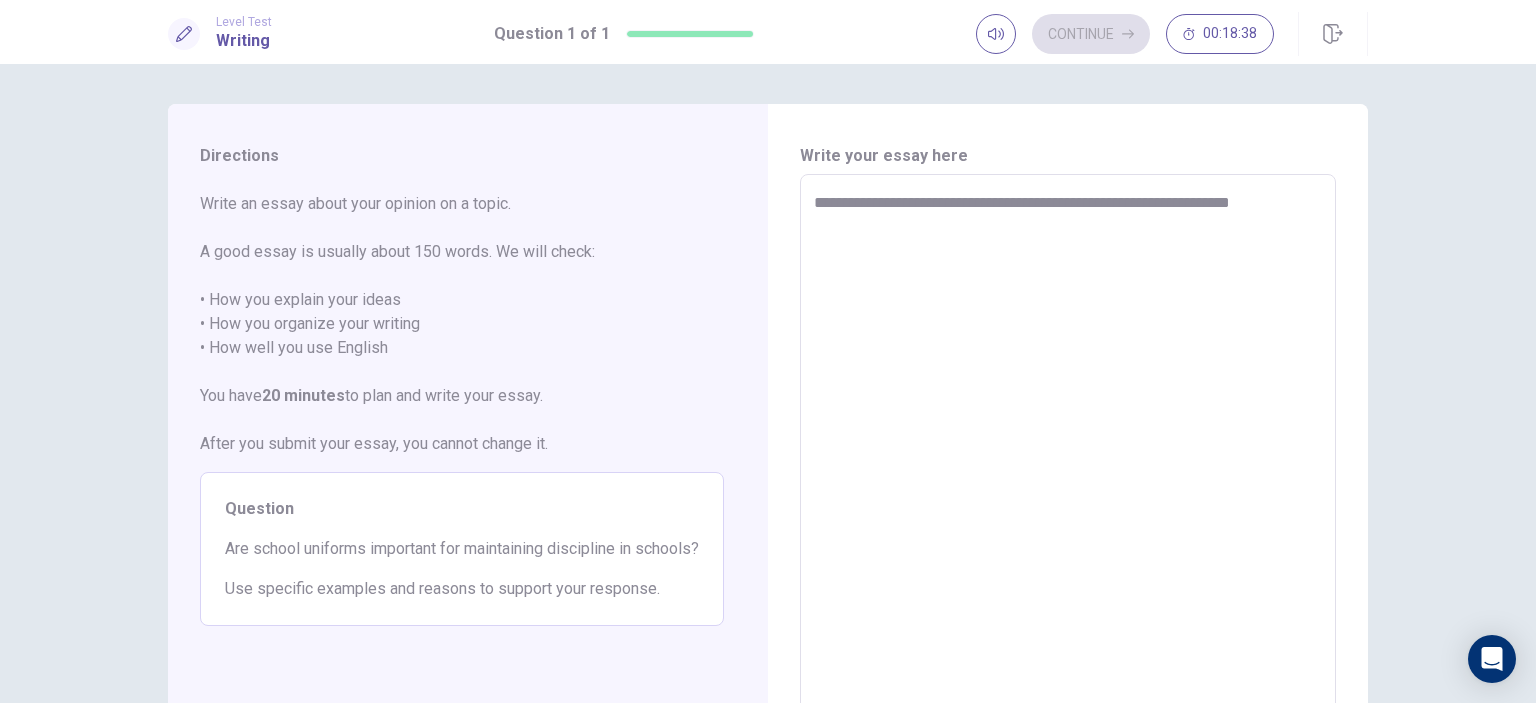 type on "**********" 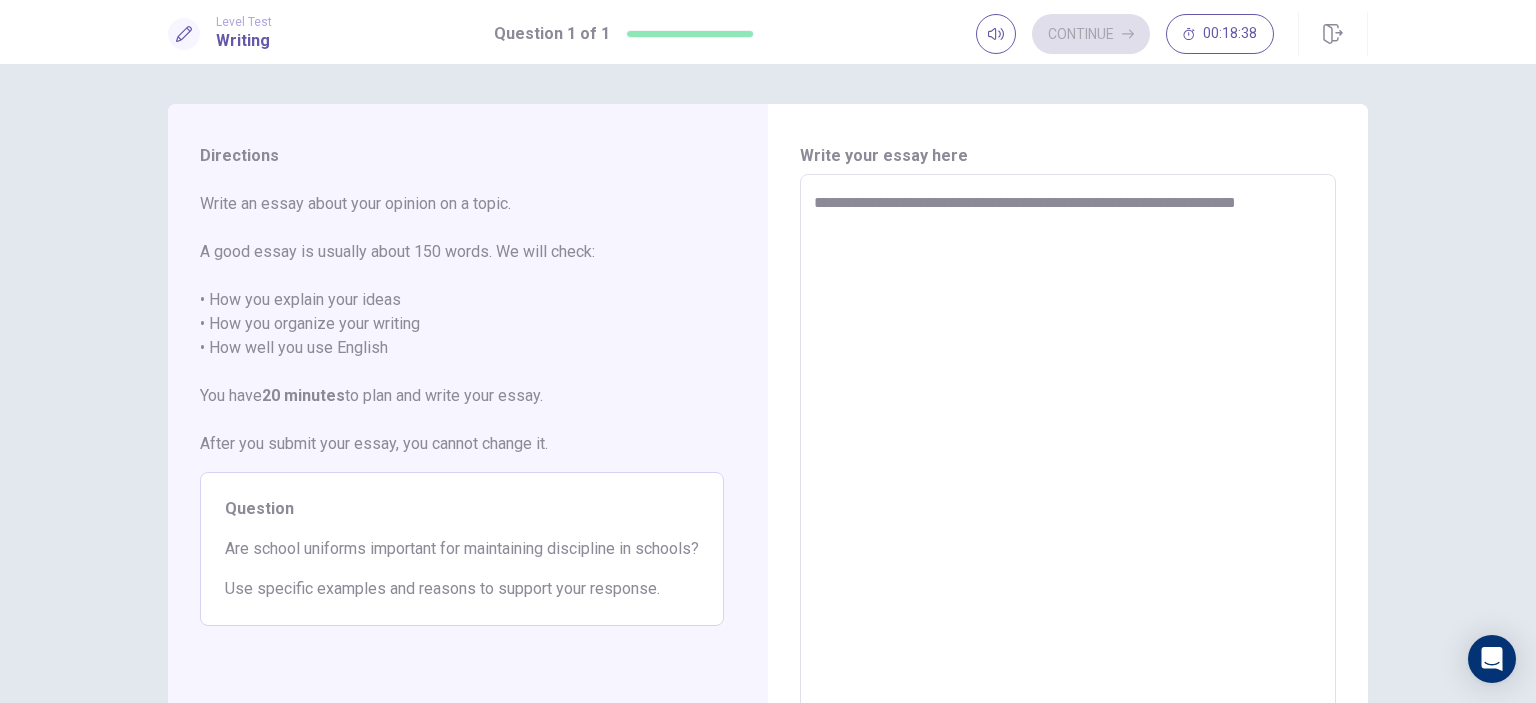 type on "*" 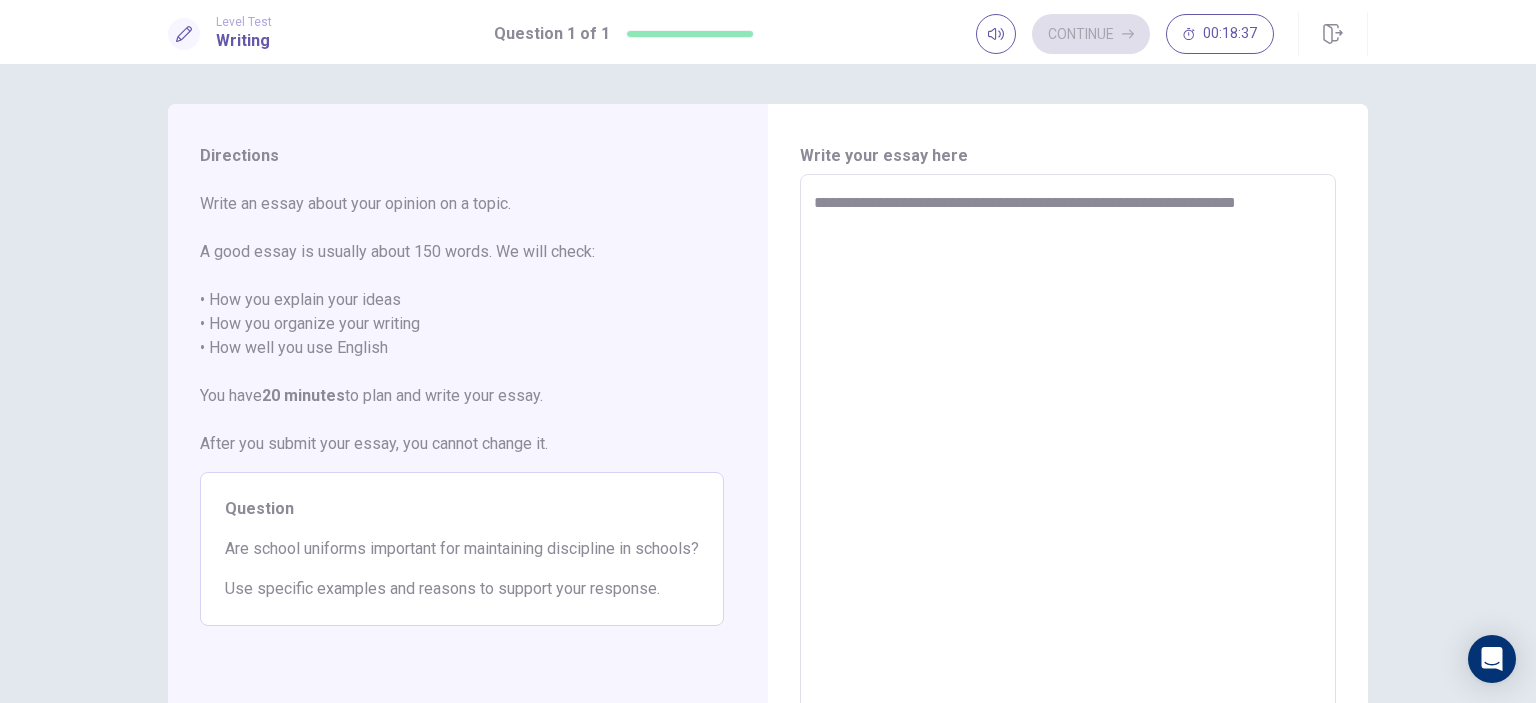 type on "**********" 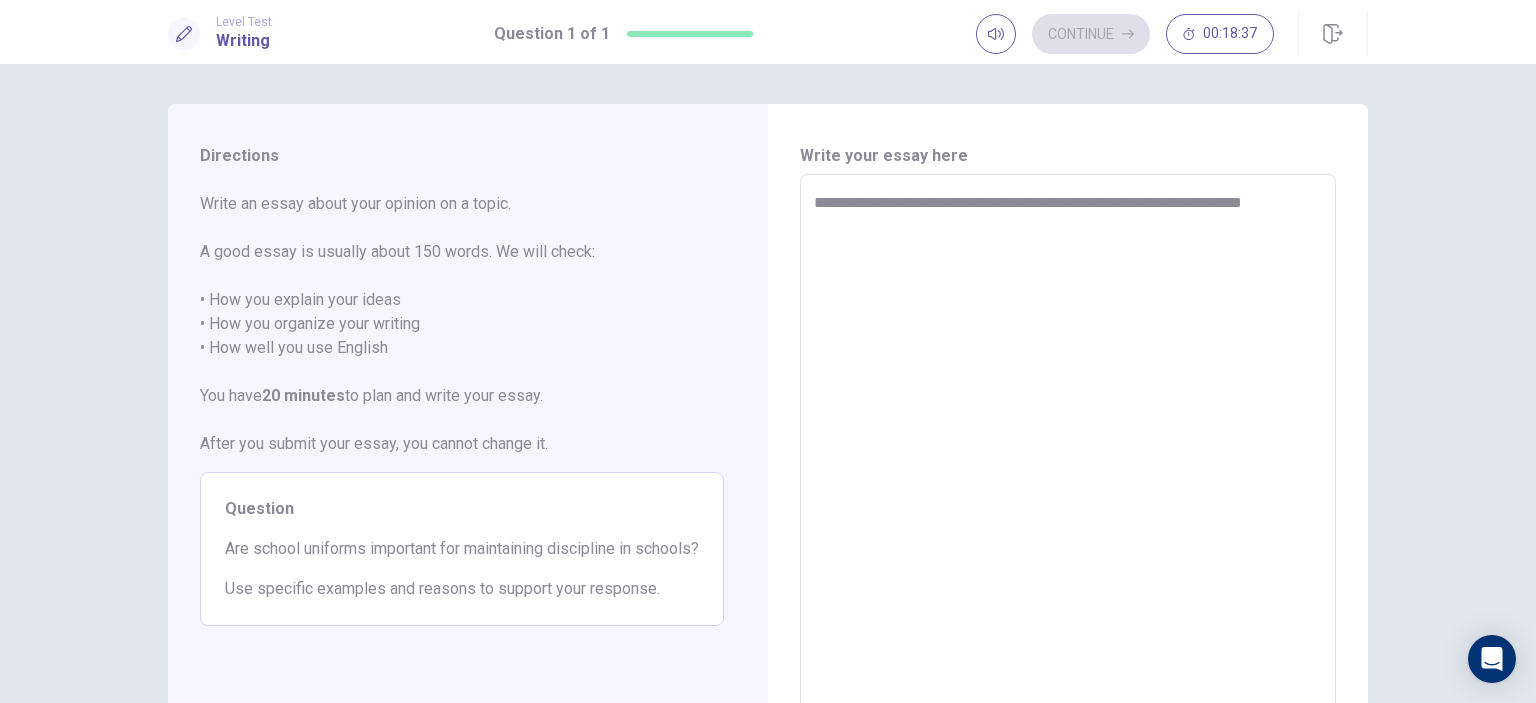 type on "*" 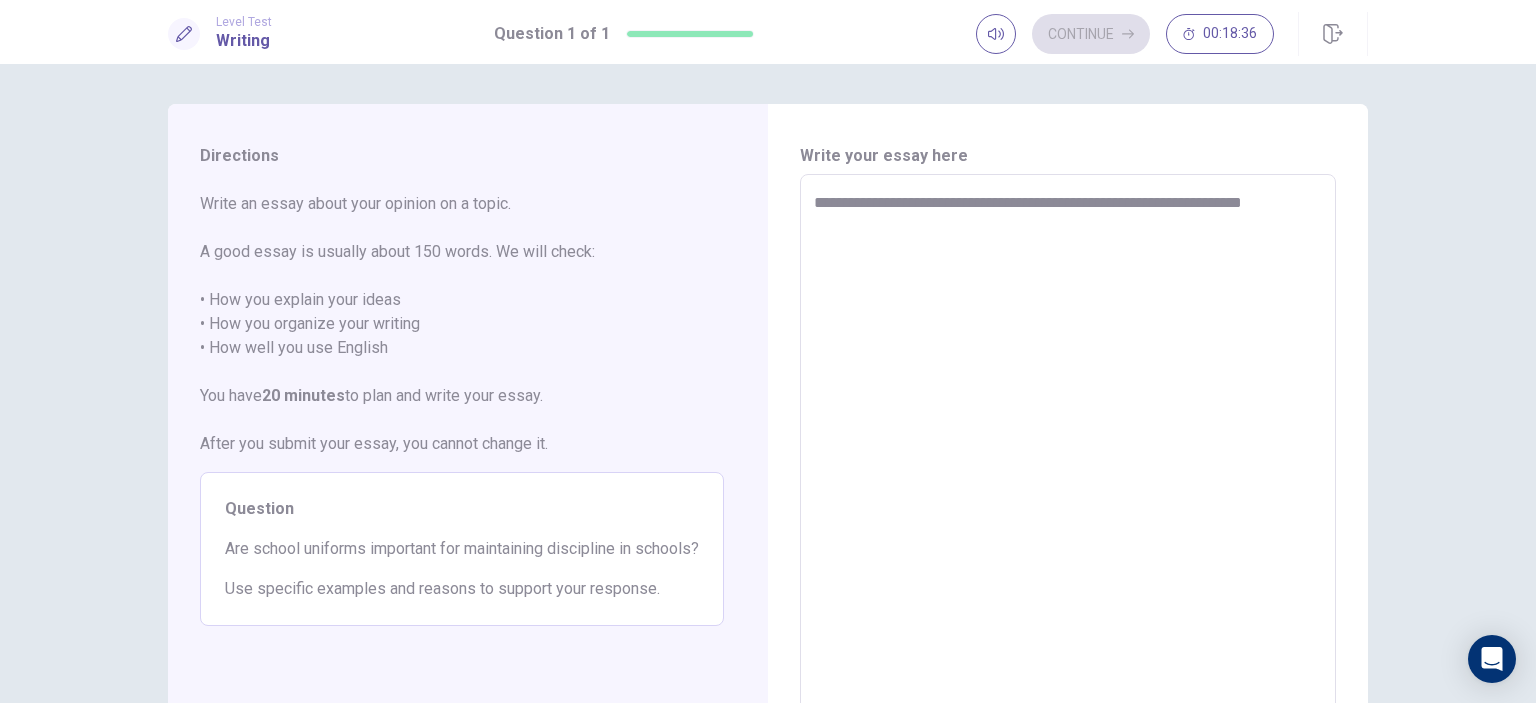 type on "**********" 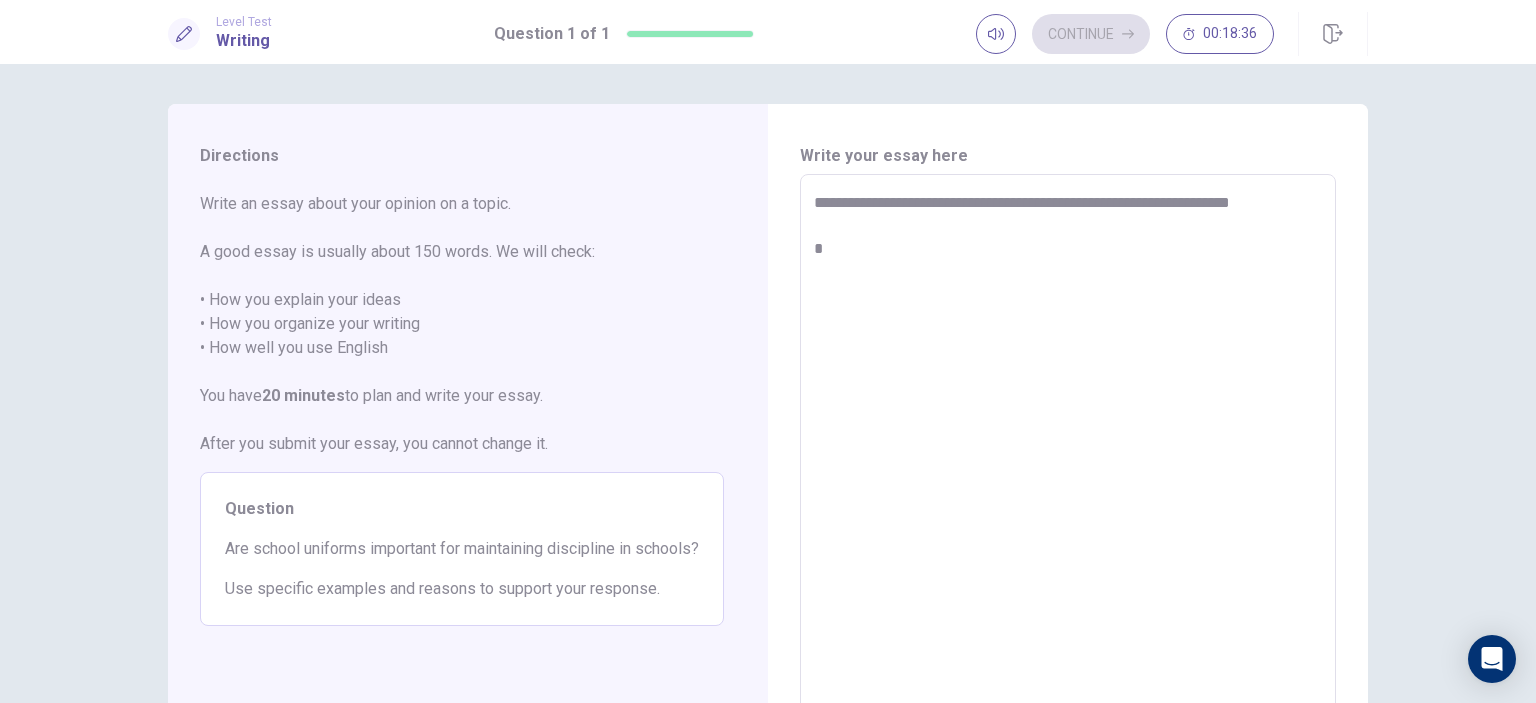 type on "*" 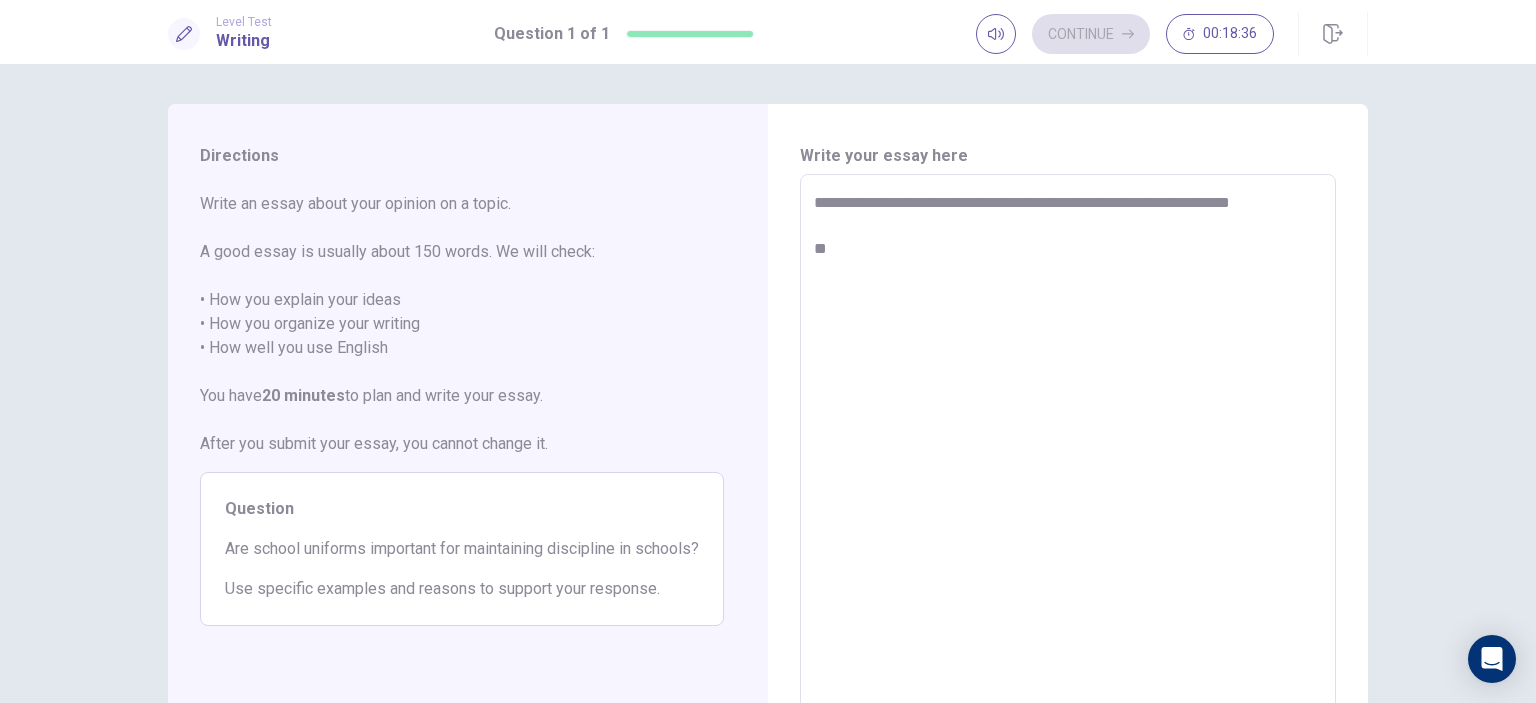 type on "*" 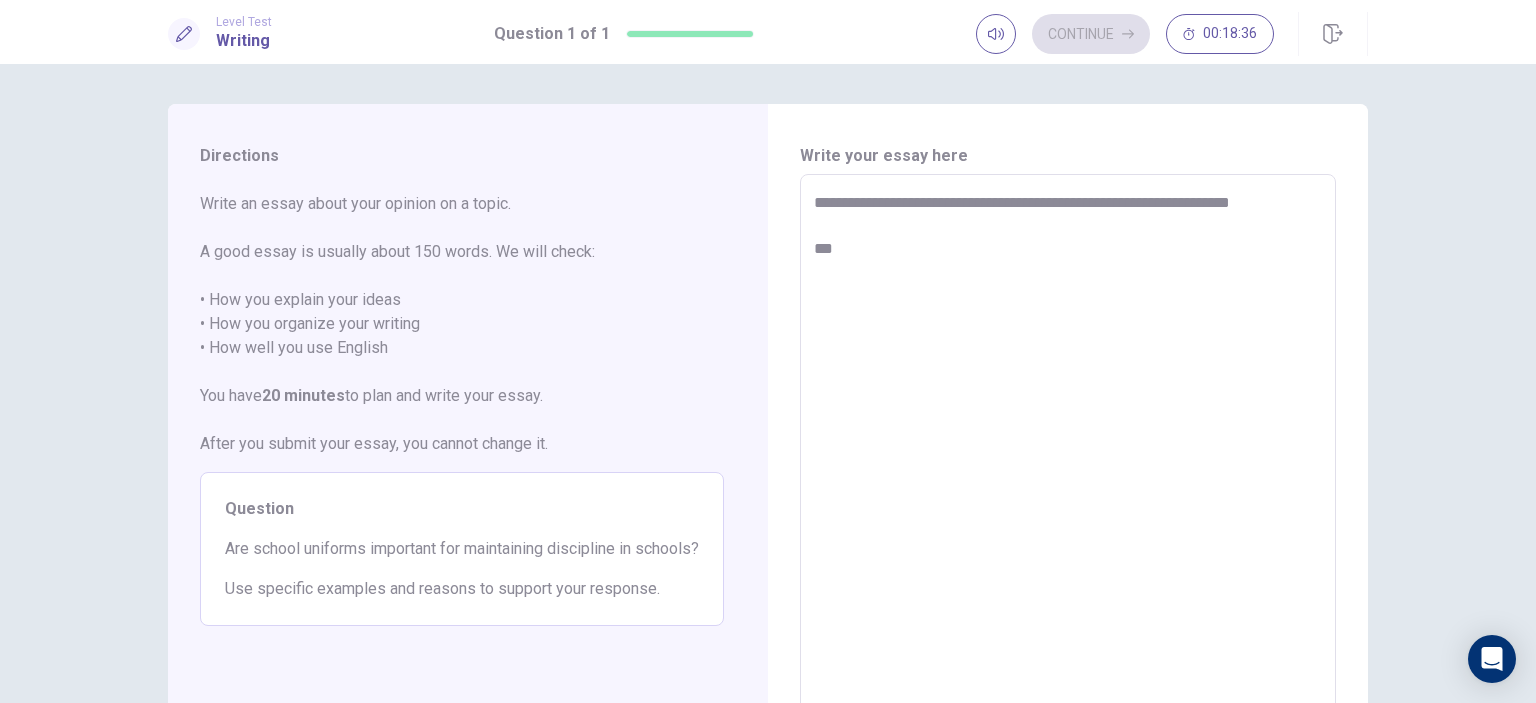 type on "*" 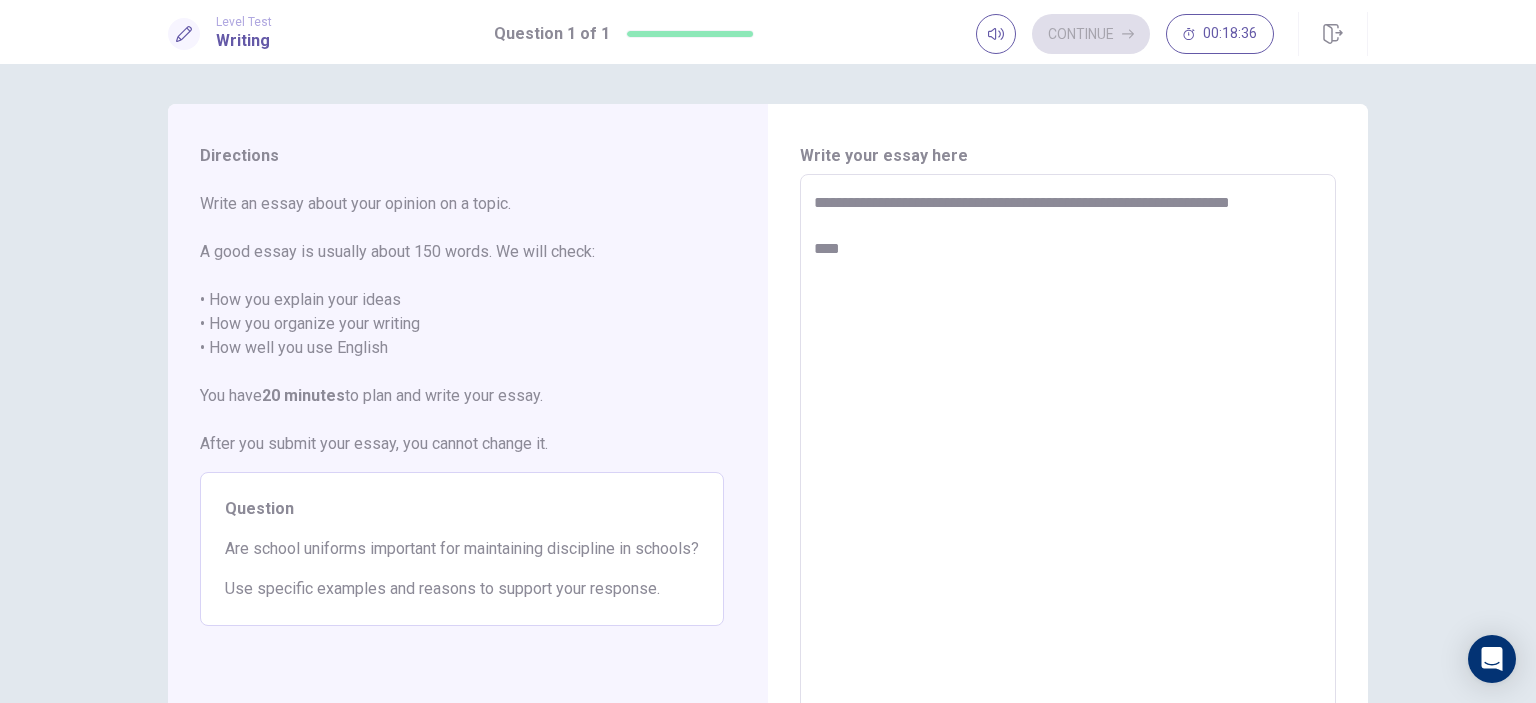 type on "*" 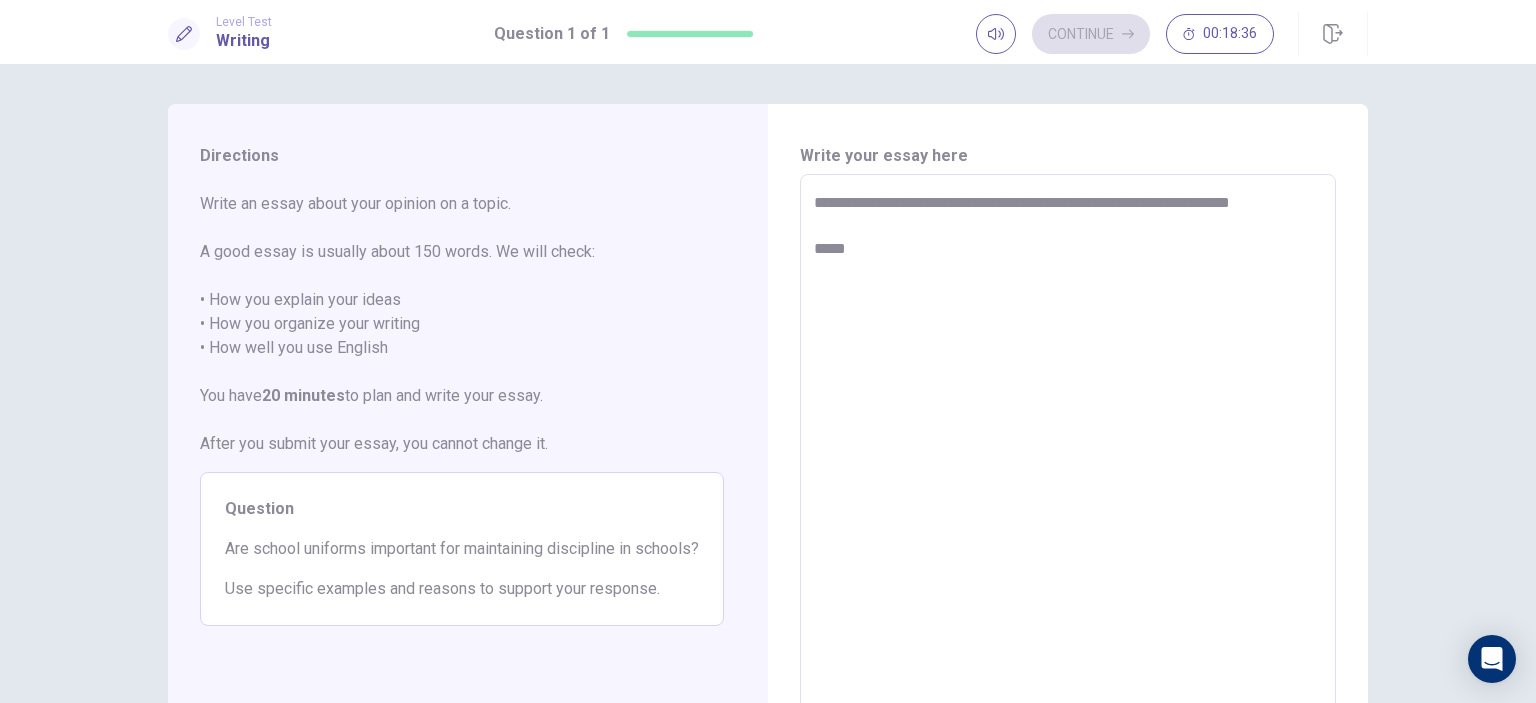 type on "*" 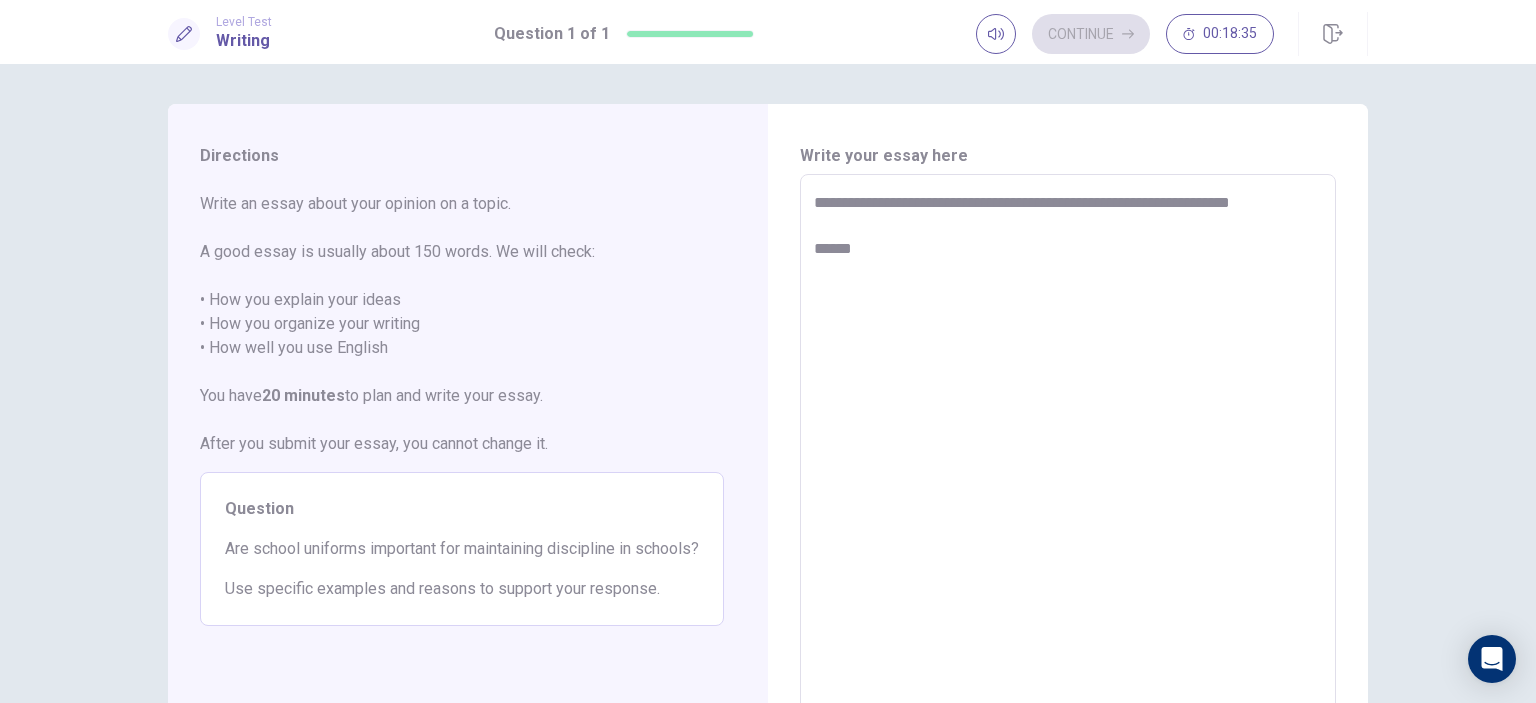 type on "*" 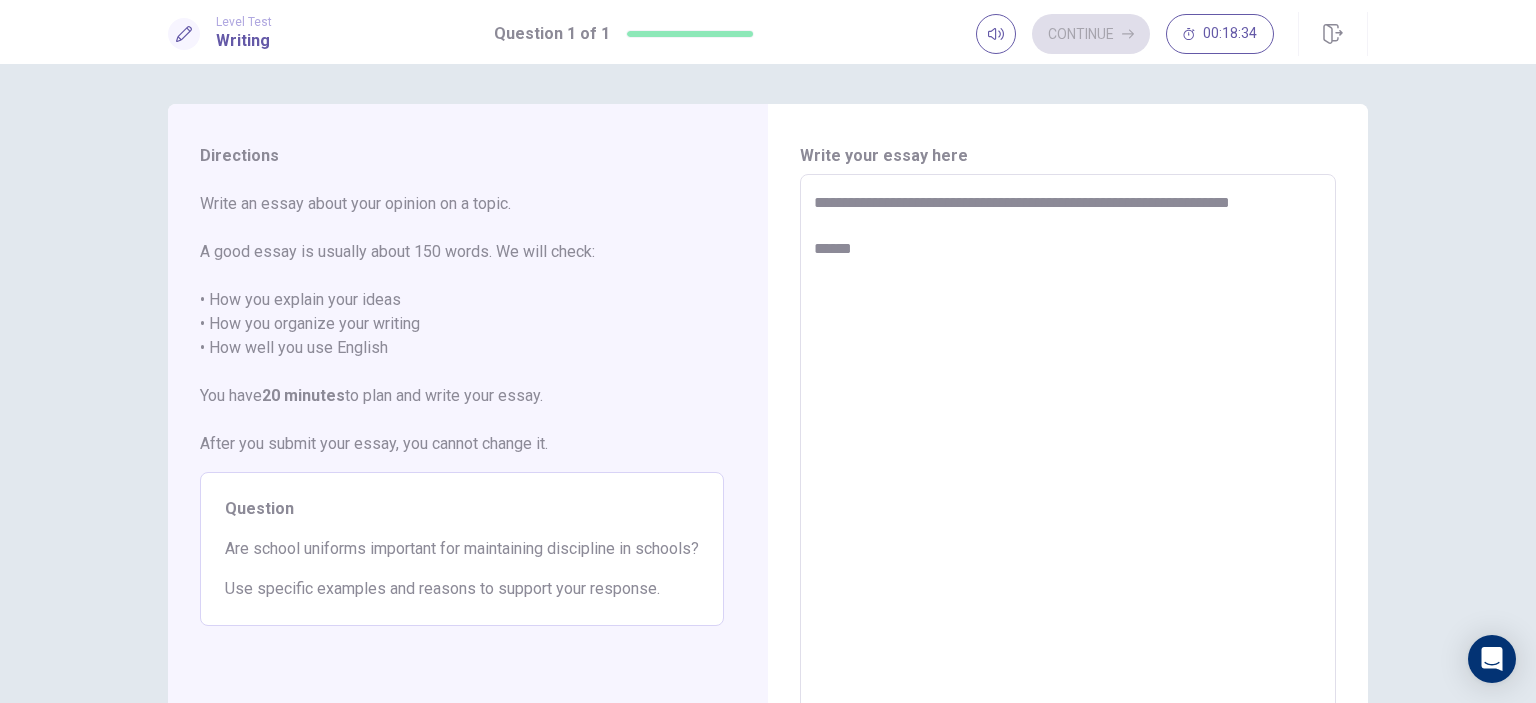 type on "**********" 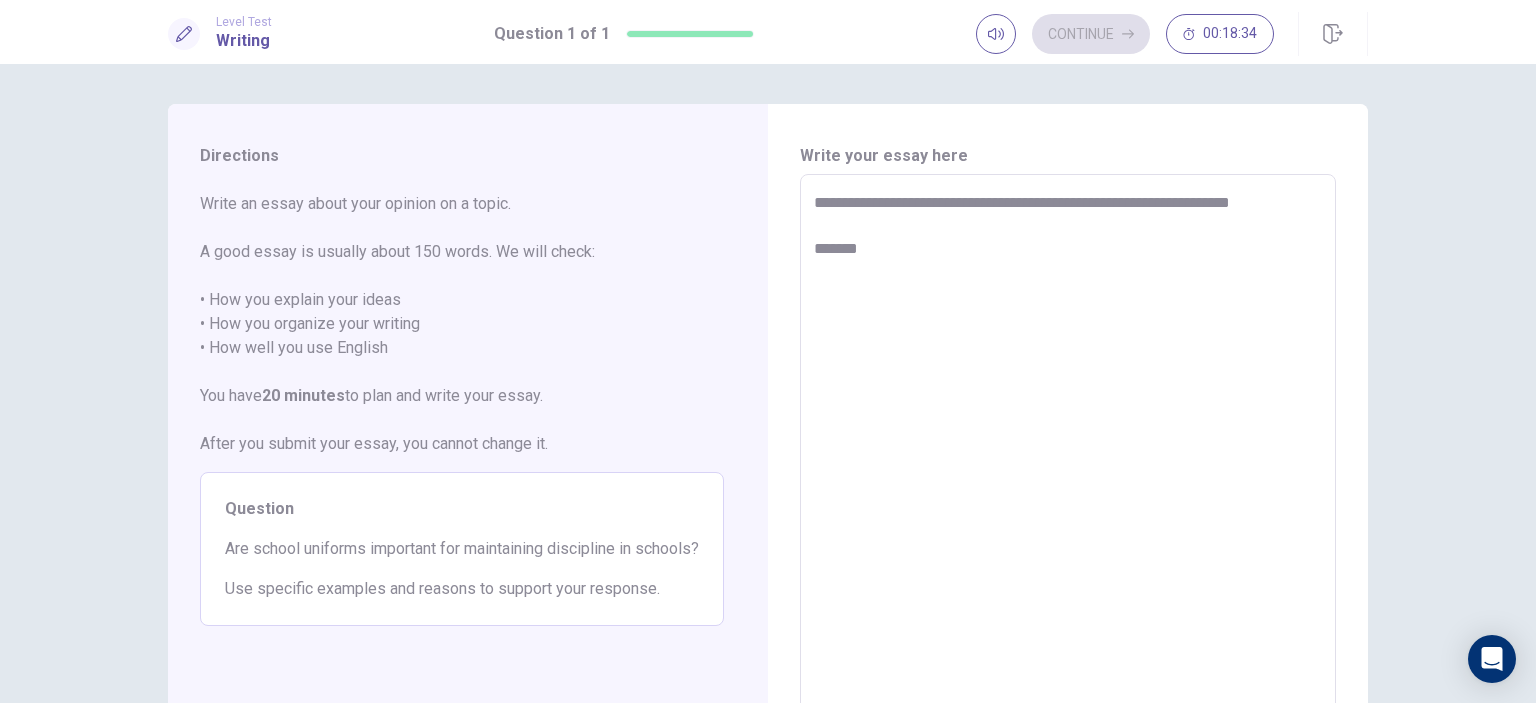 type on "*" 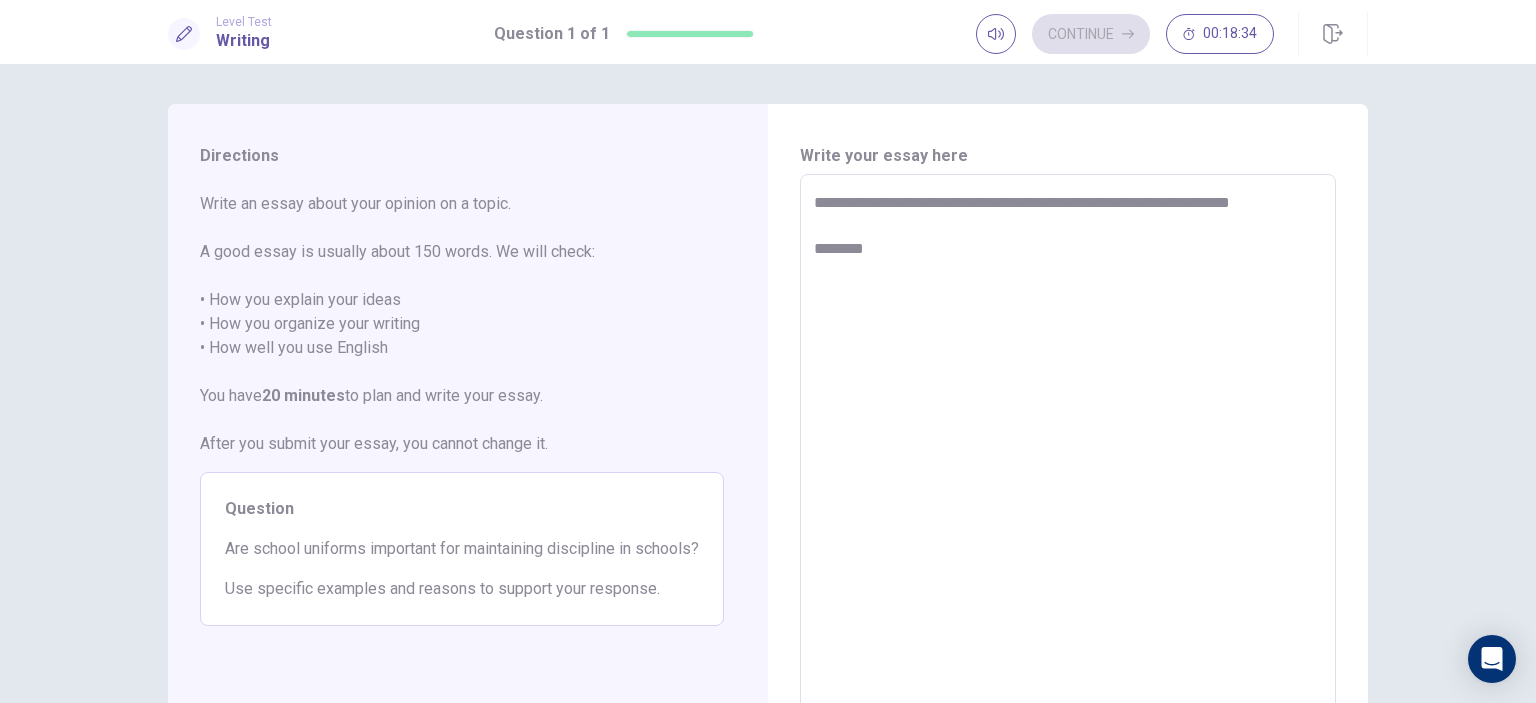 type on "*" 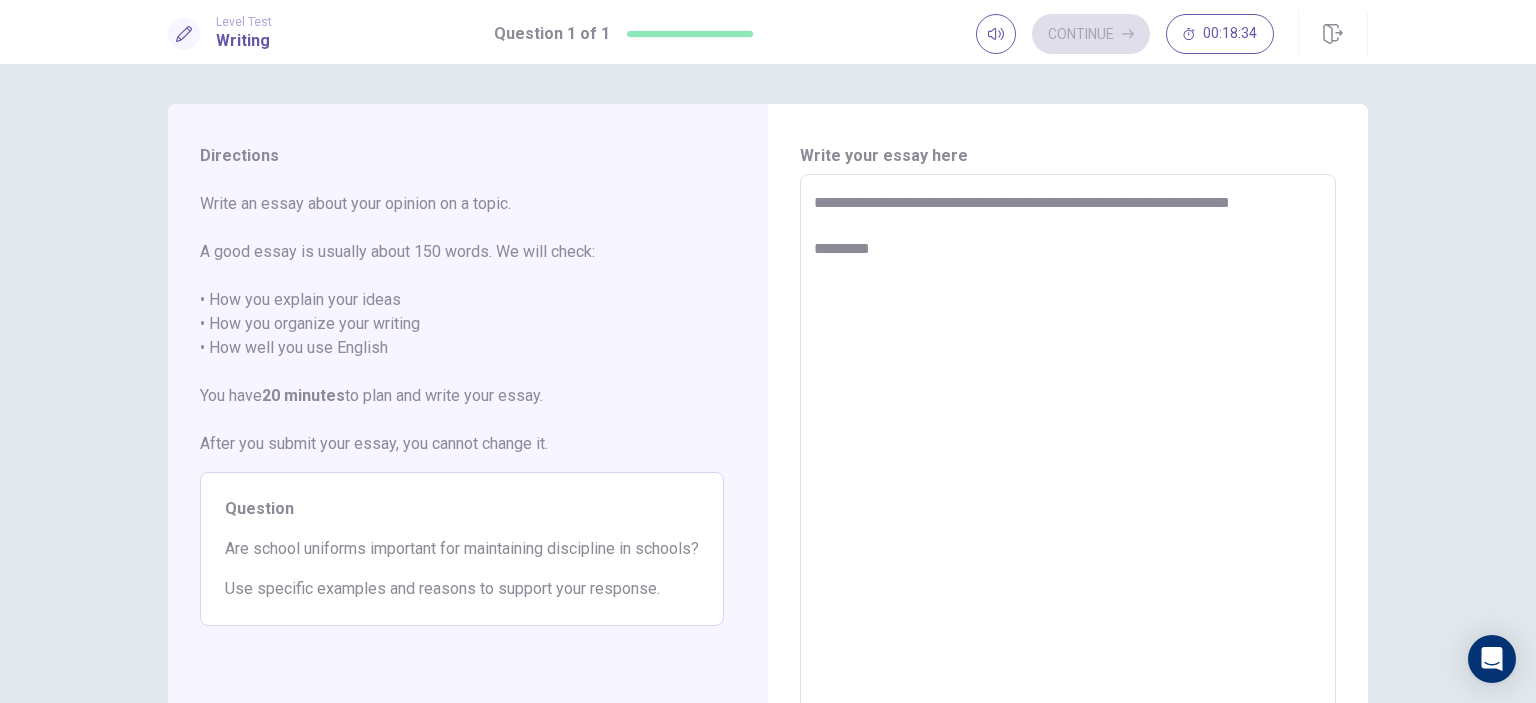 type on "*" 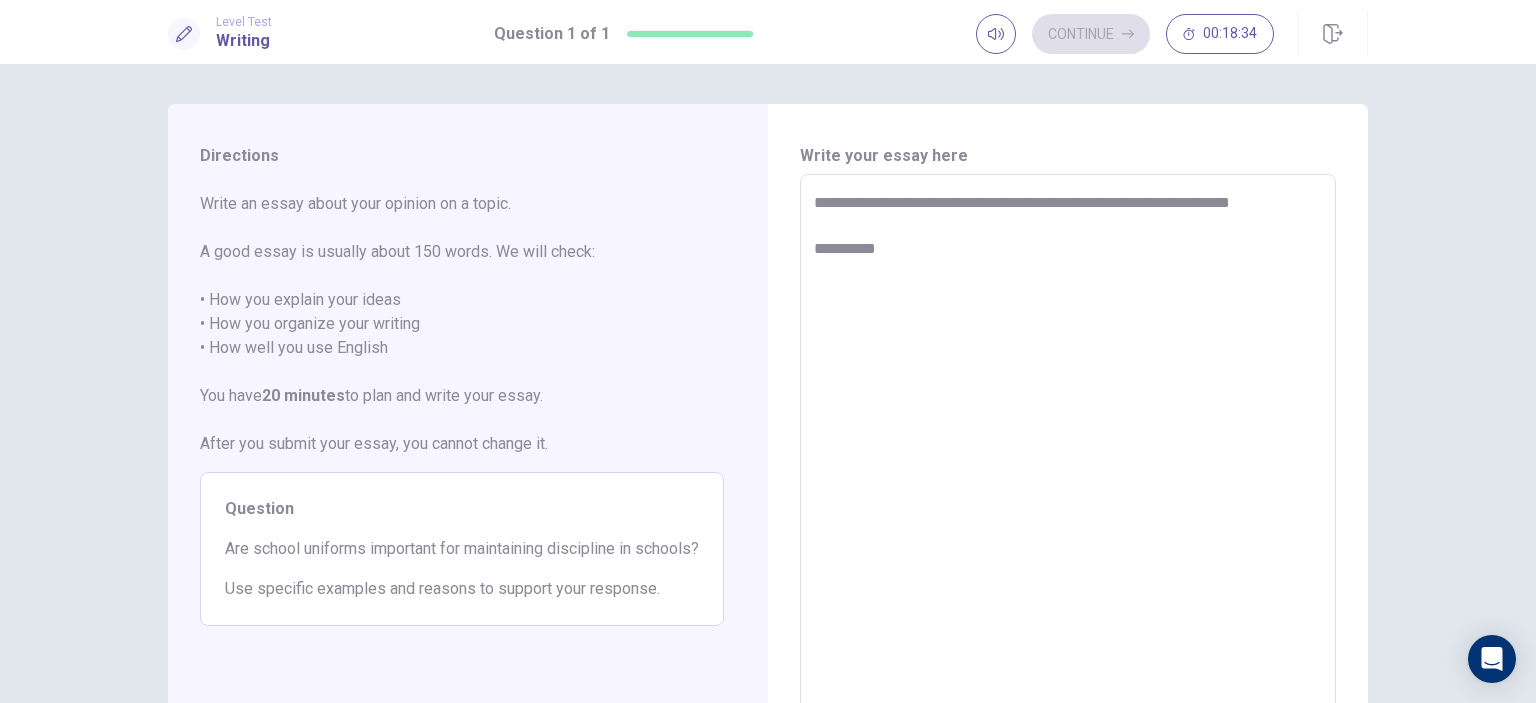 type on "*" 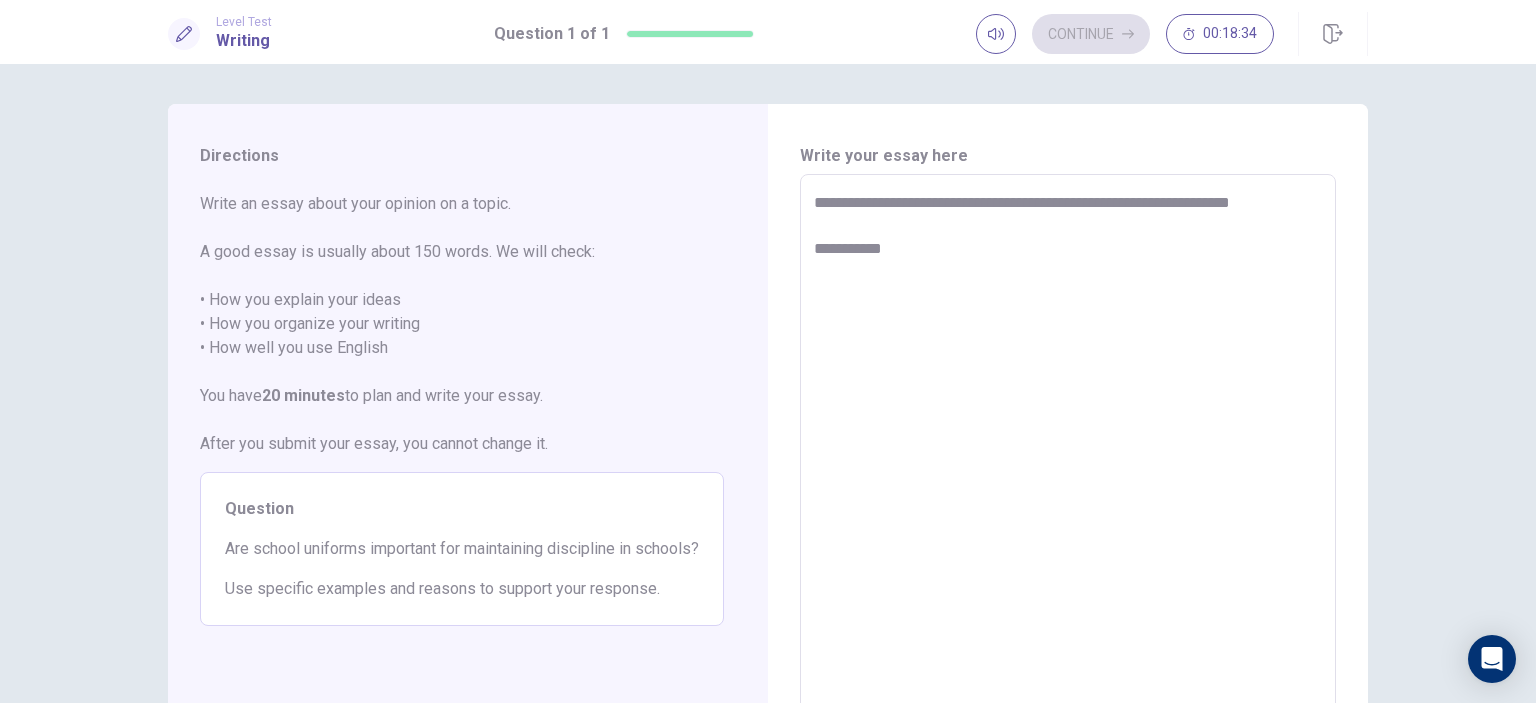 type on "*" 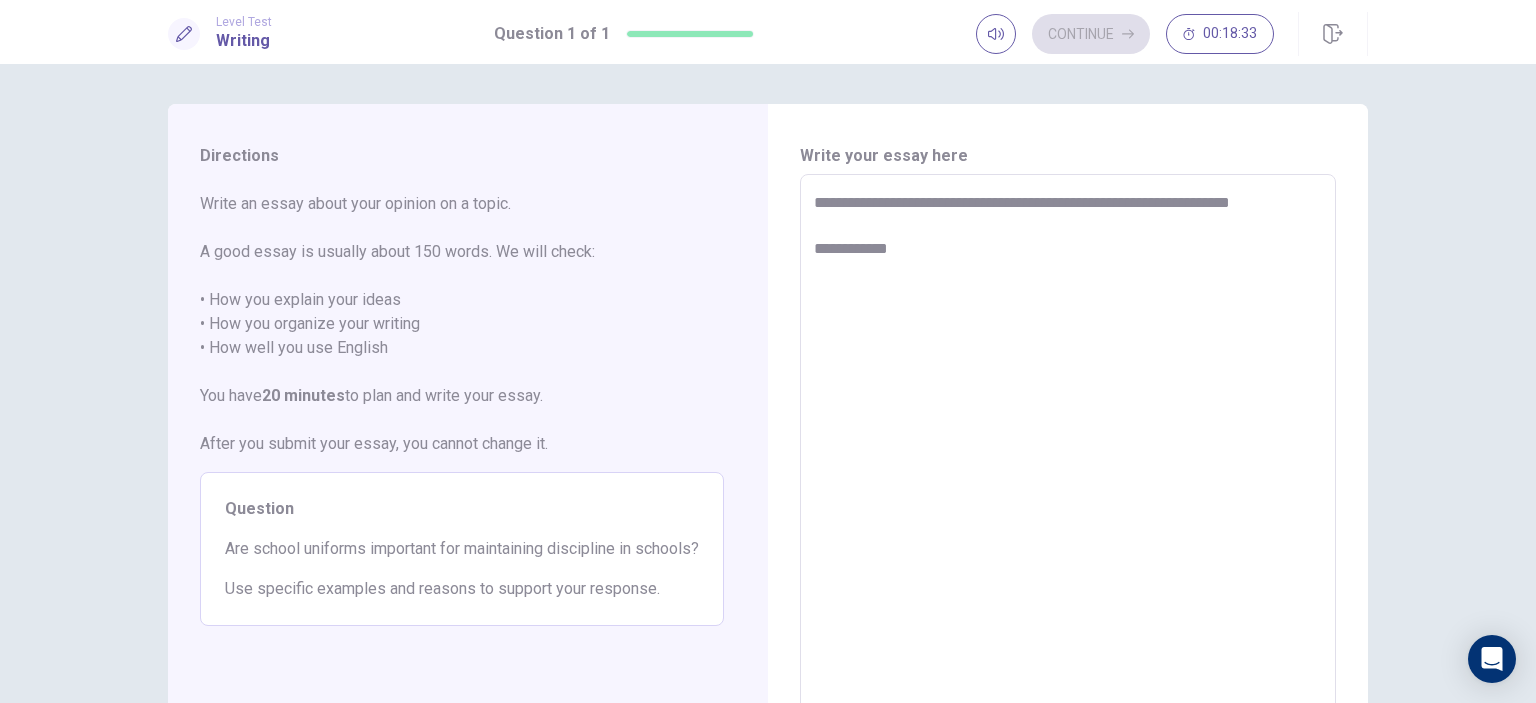 type on "*" 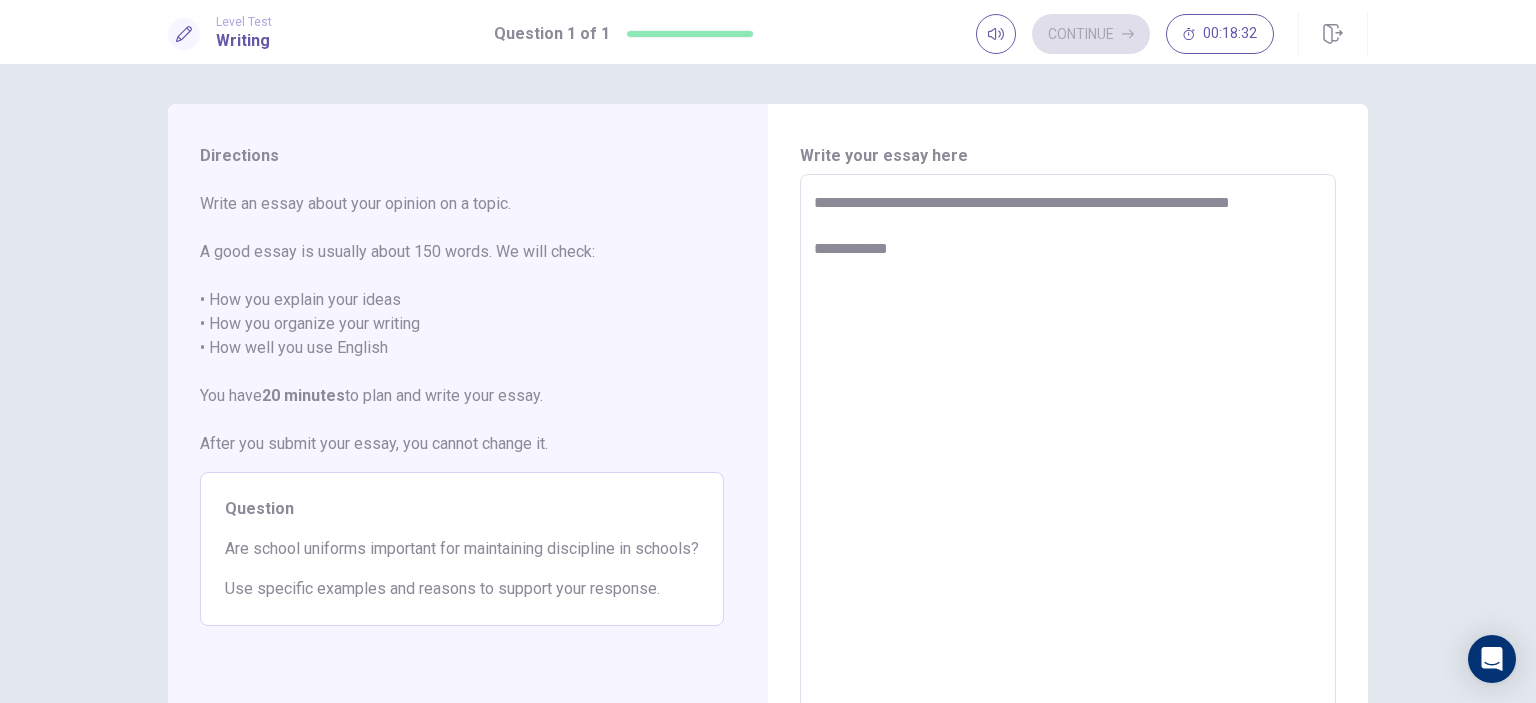 type on "**********" 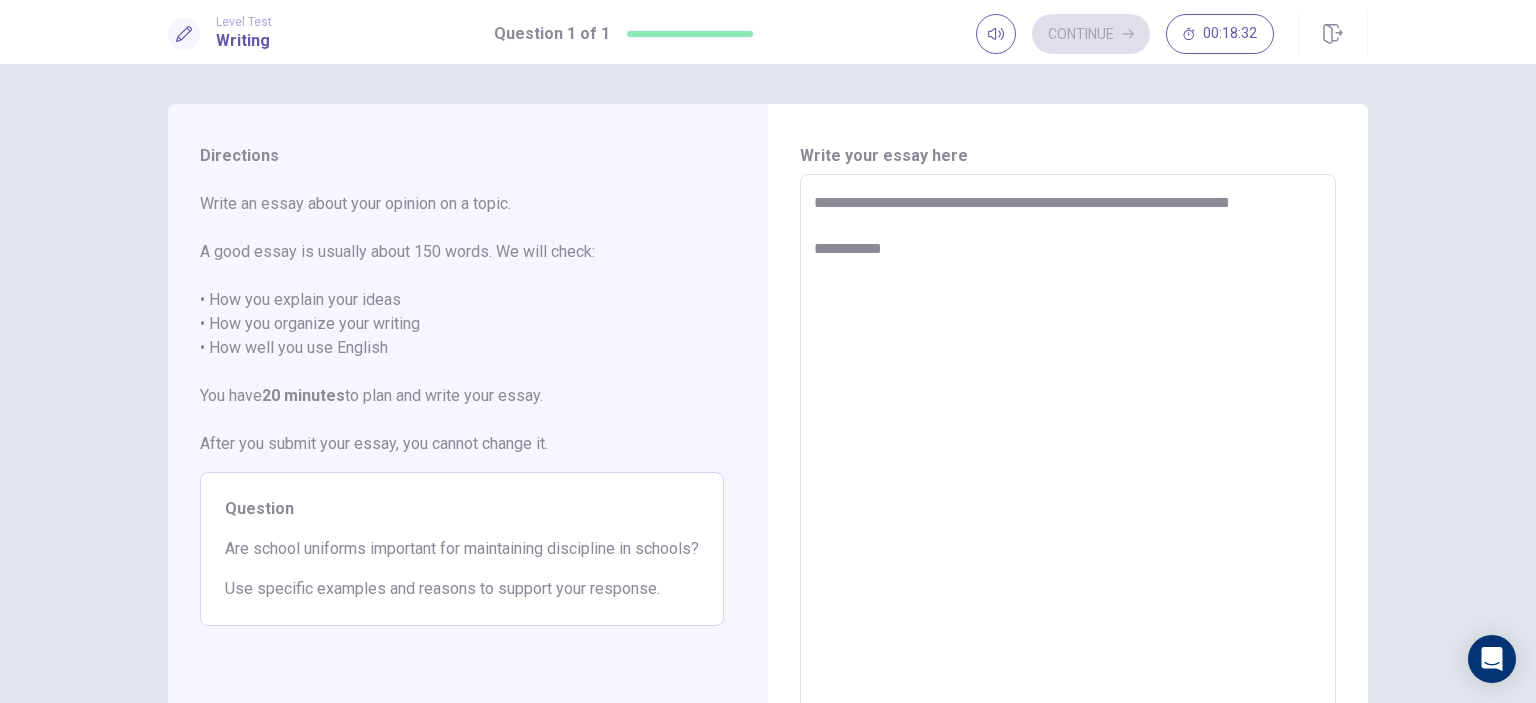type on "*" 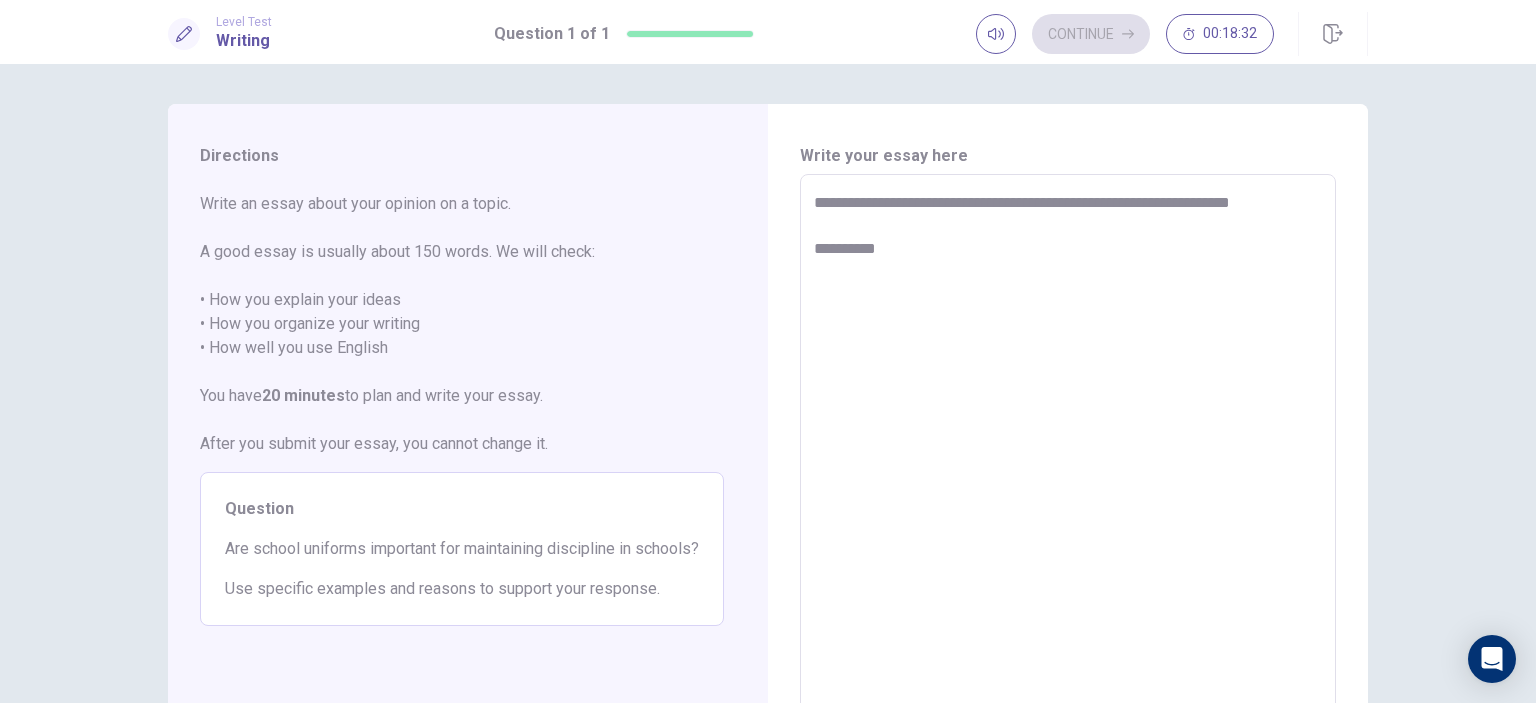type on "*" 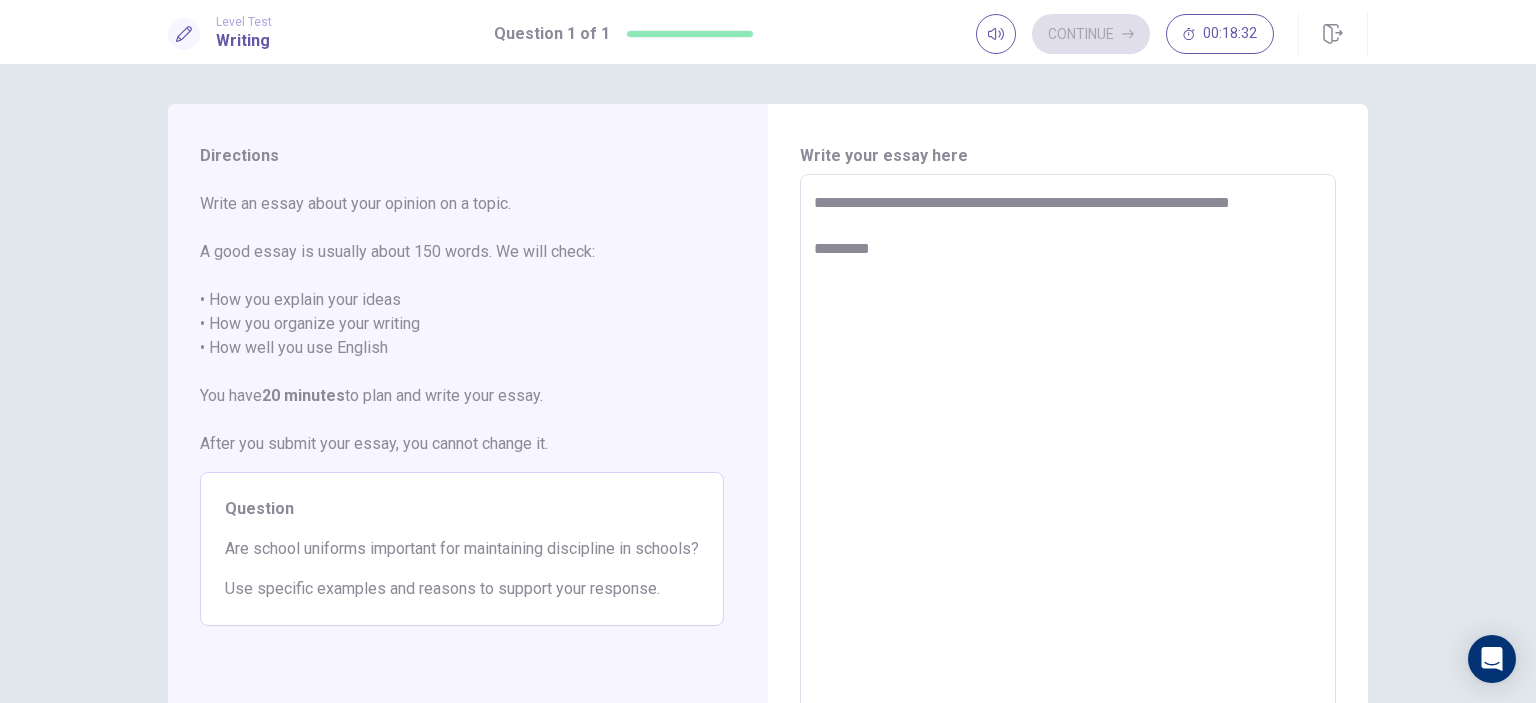 type on "*" 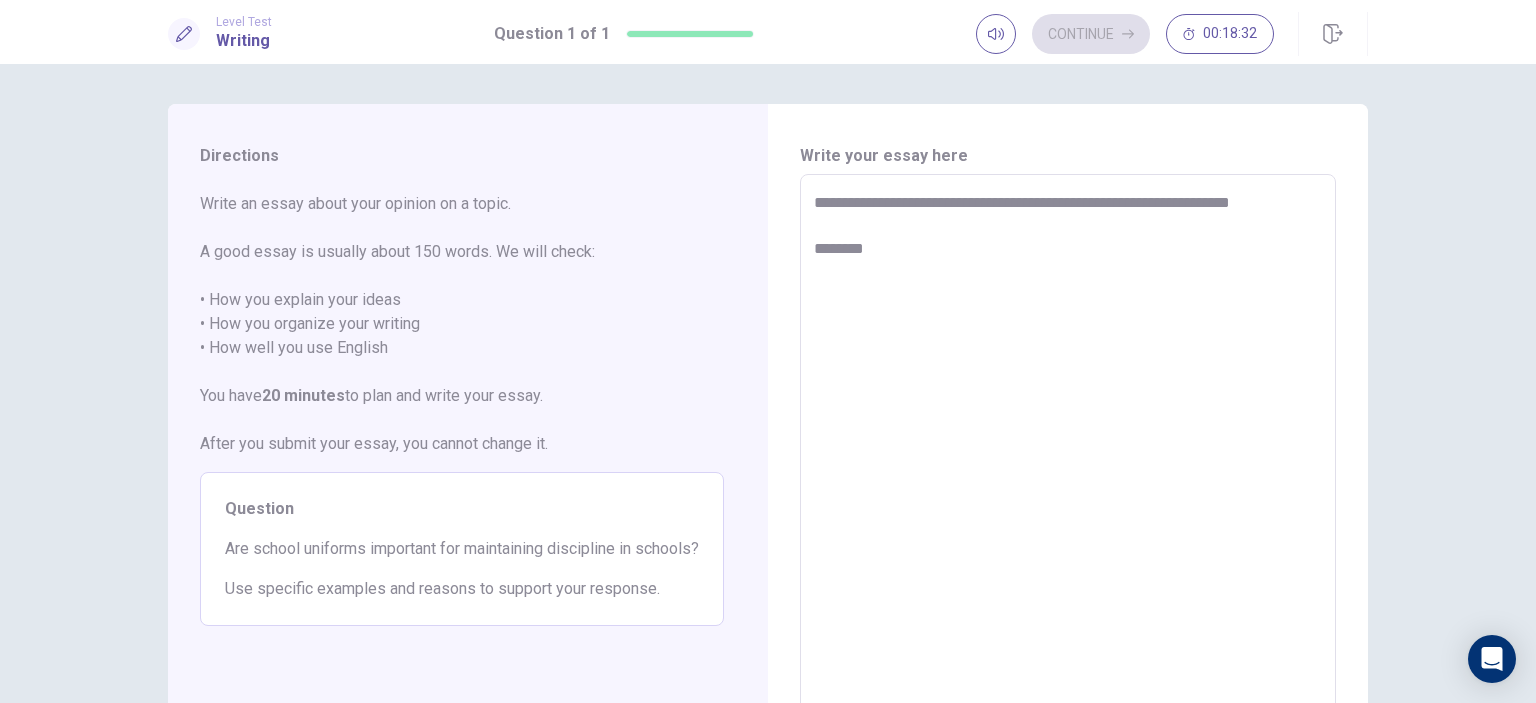 type on "*" 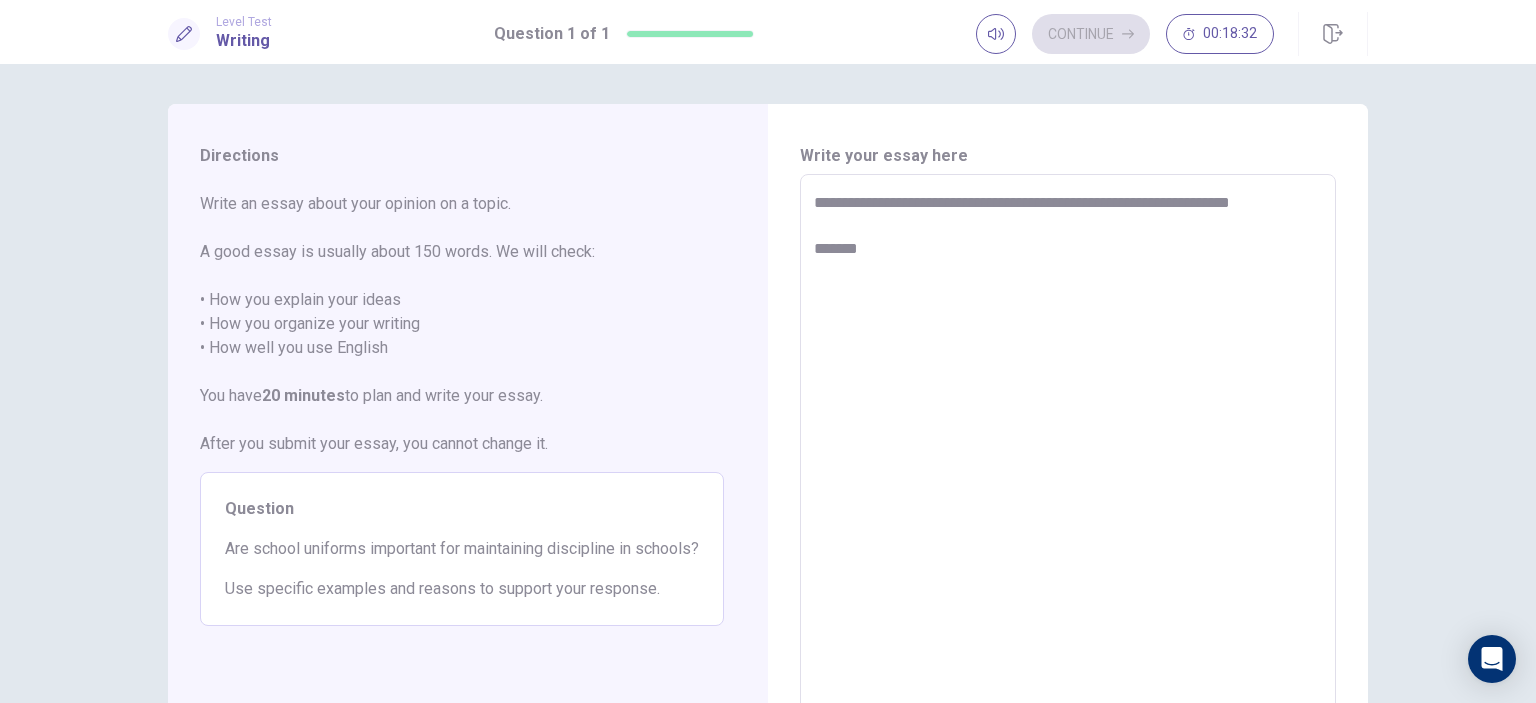 type on "*" 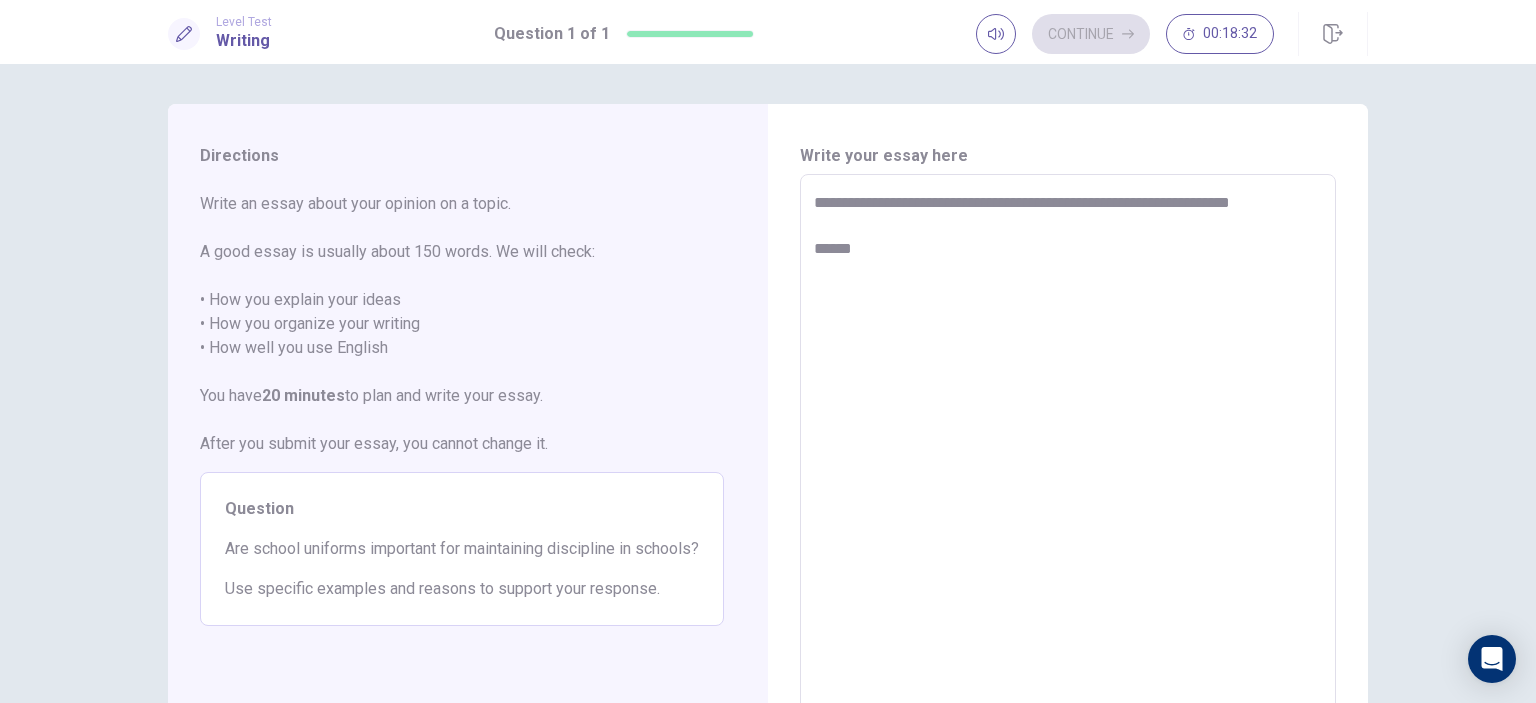 type on "**********" 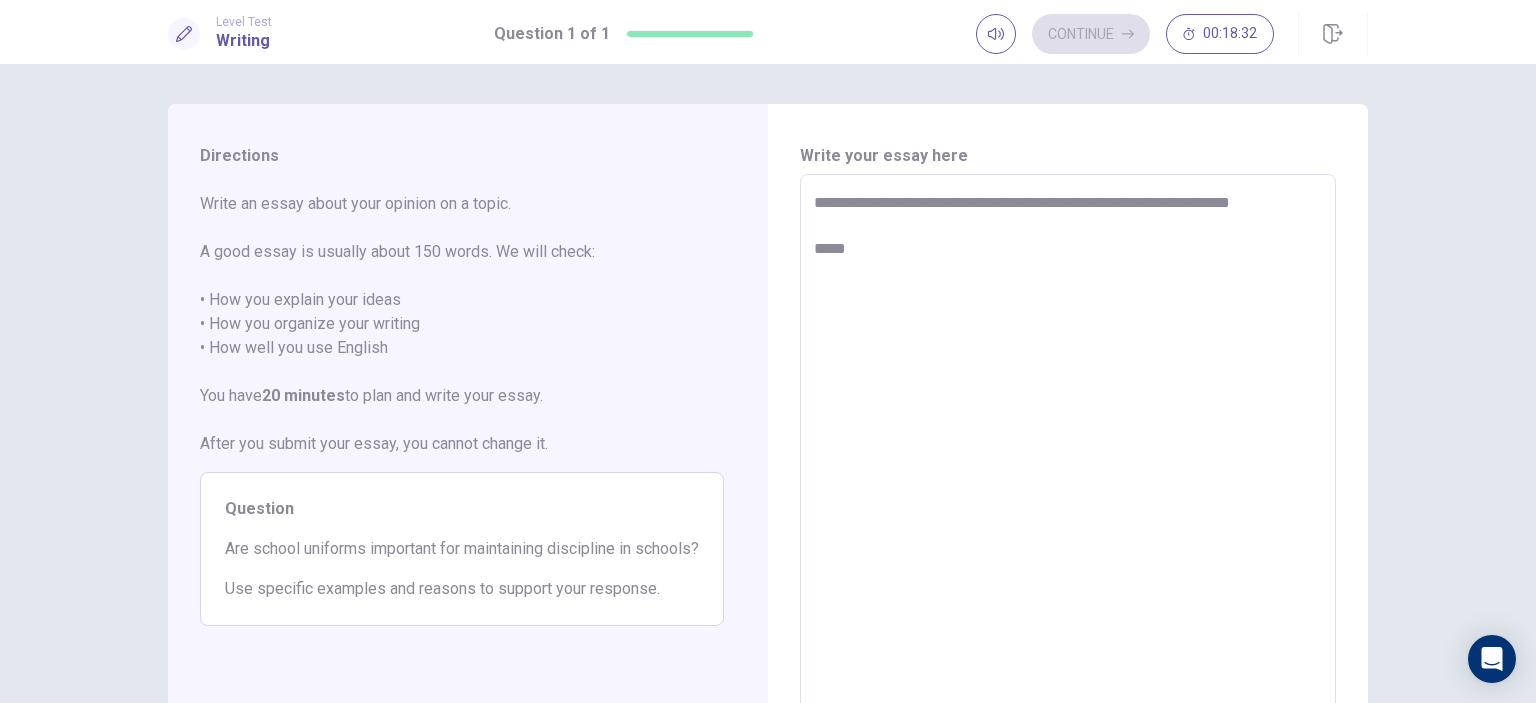 type on "*" 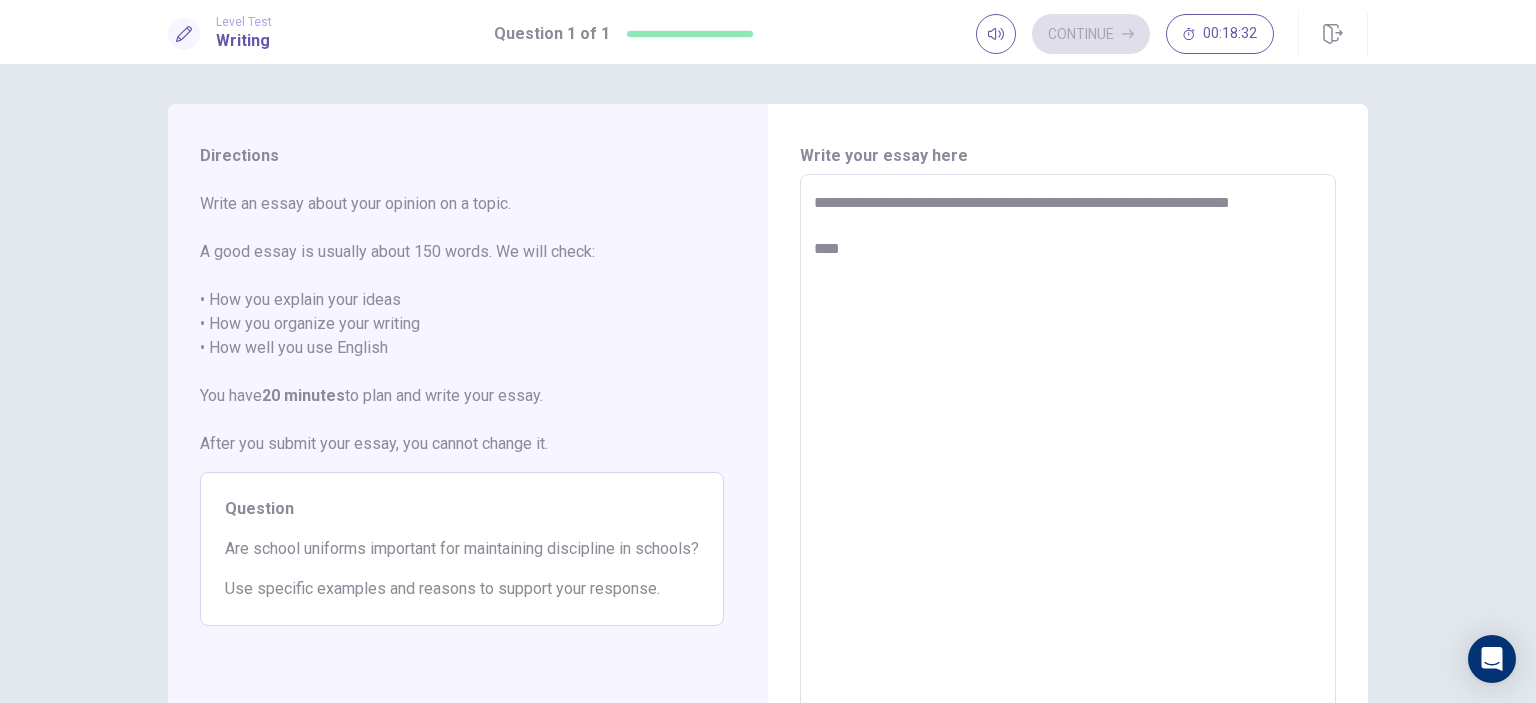 type on "**********" 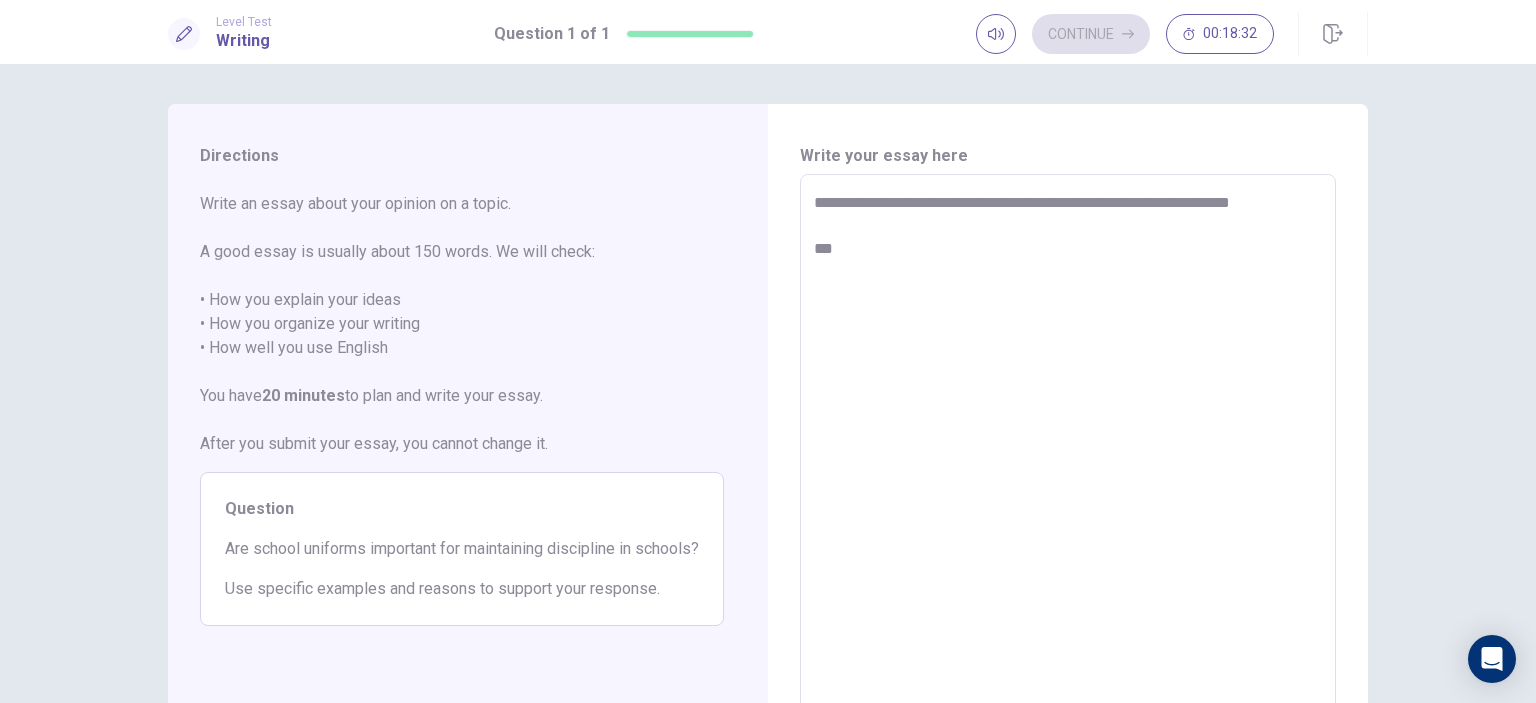 type on "*" 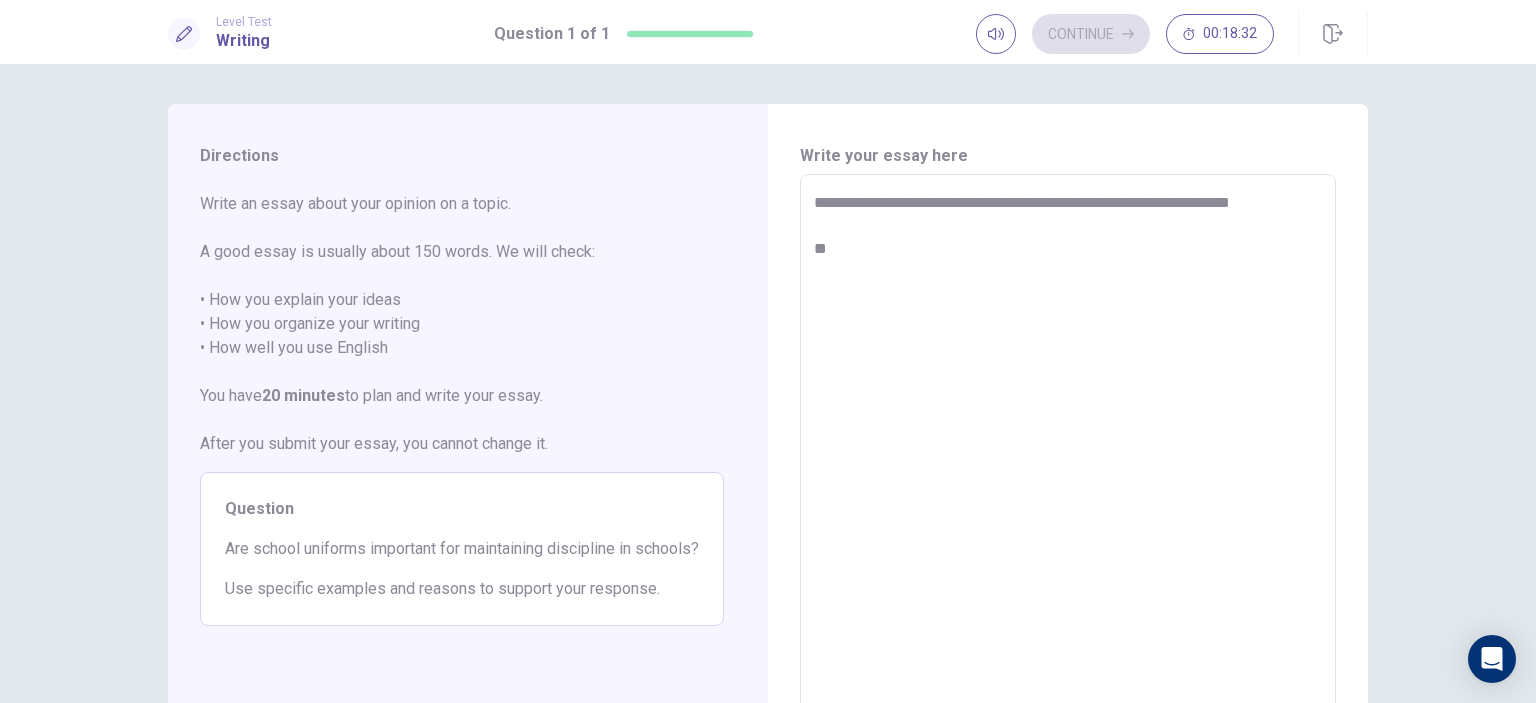 type on "**********" 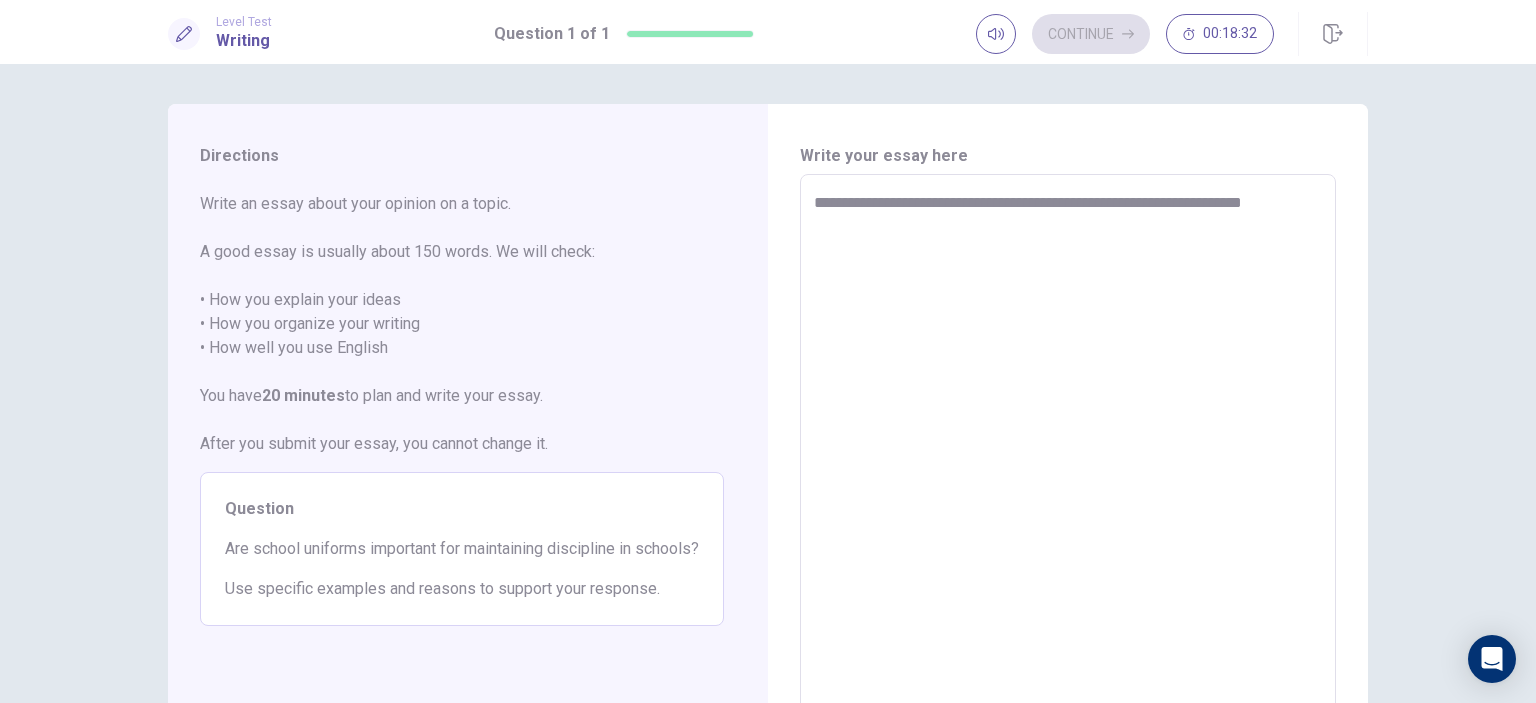 type on "**********" 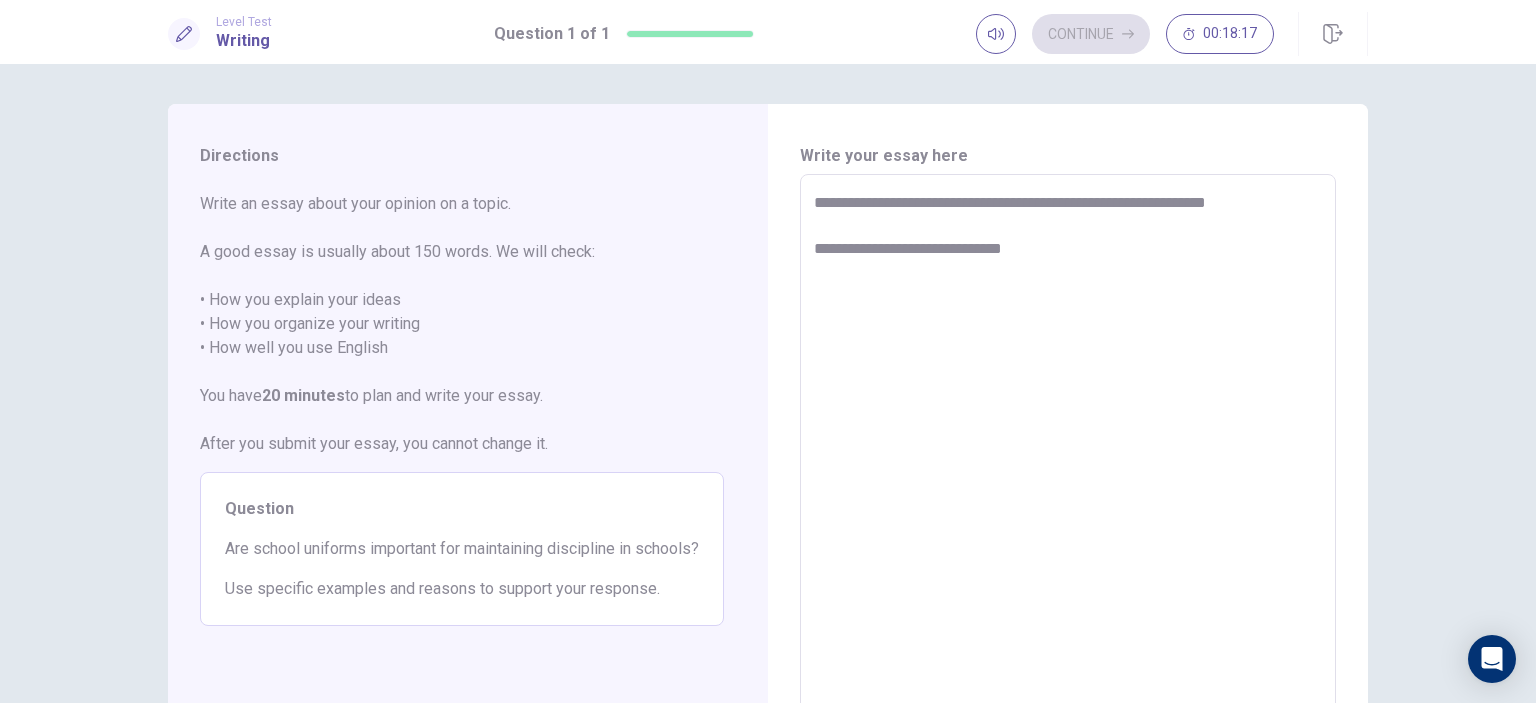 drag, startPoint x: 1288, startPoint y: 207, endPoint x: 797, endPoint y: 204, distance: 491.00916 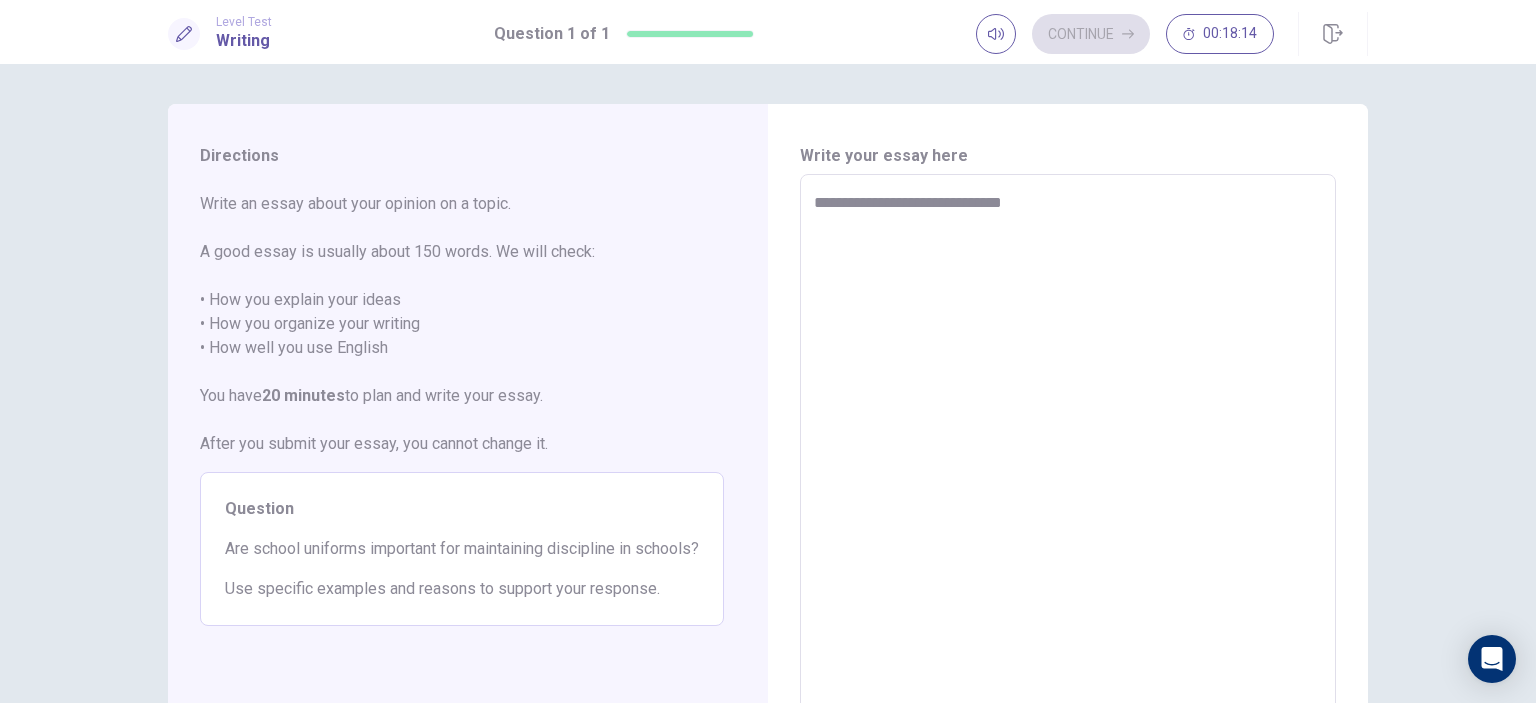 click on "**********" at bounding box center [1068, 451] 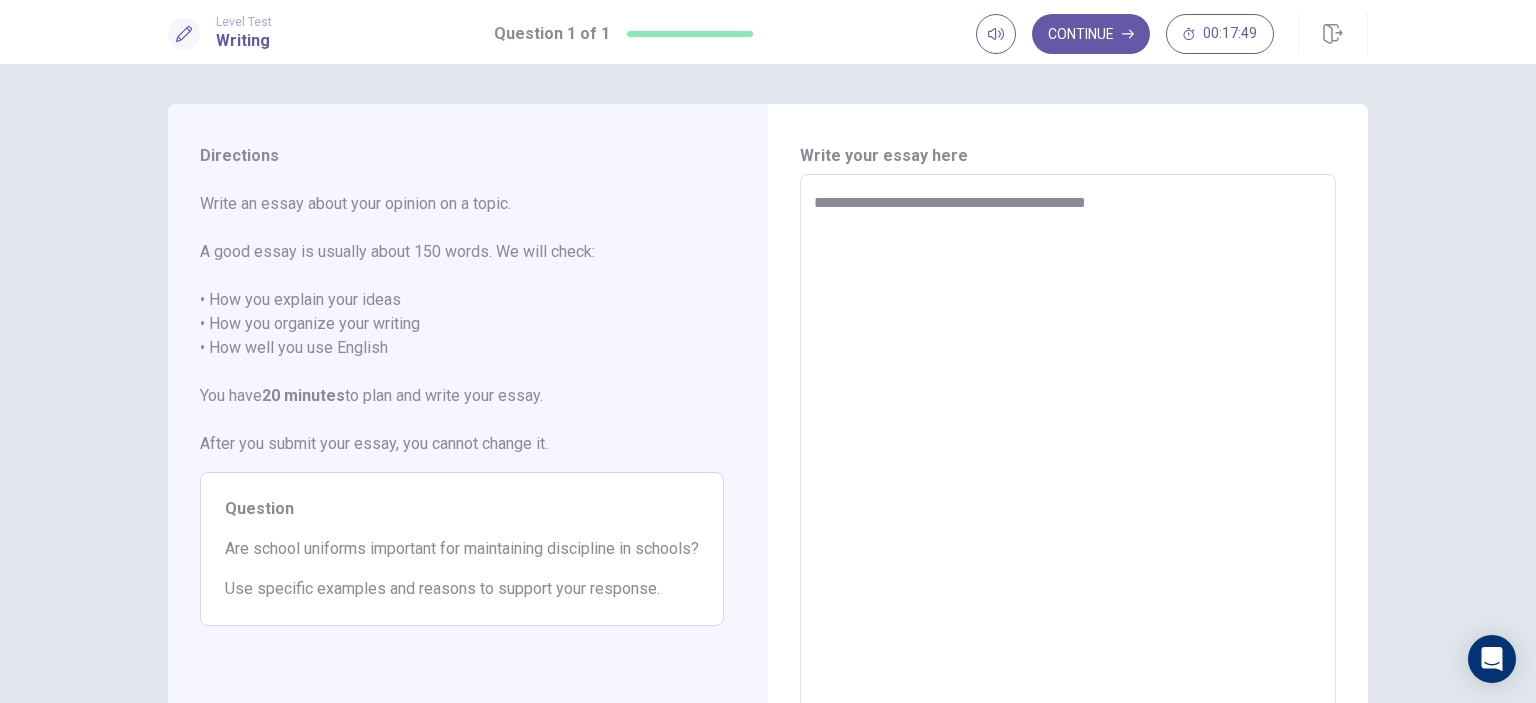 click on "**********" at bounding box center (1068, 450) 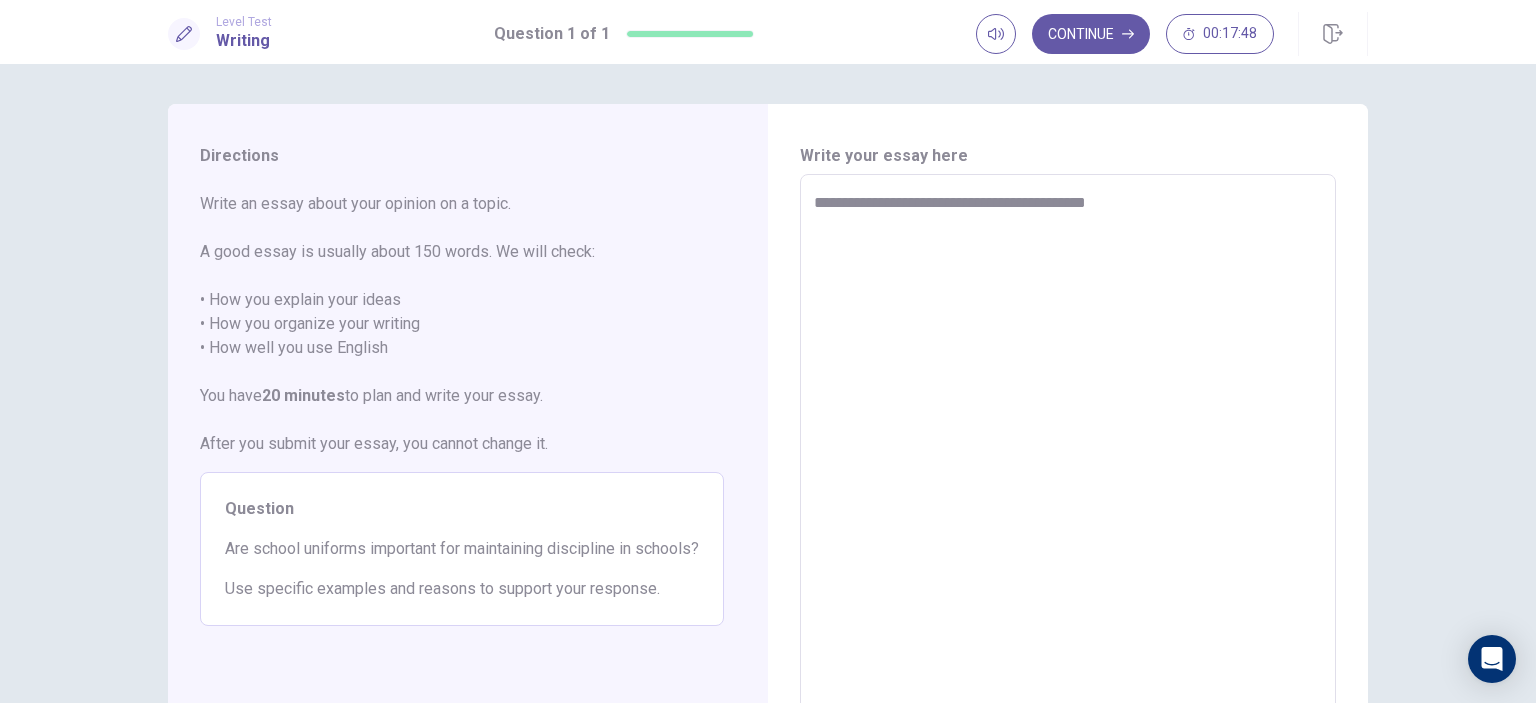 click on "**********" at bounding box center (1068, 450) 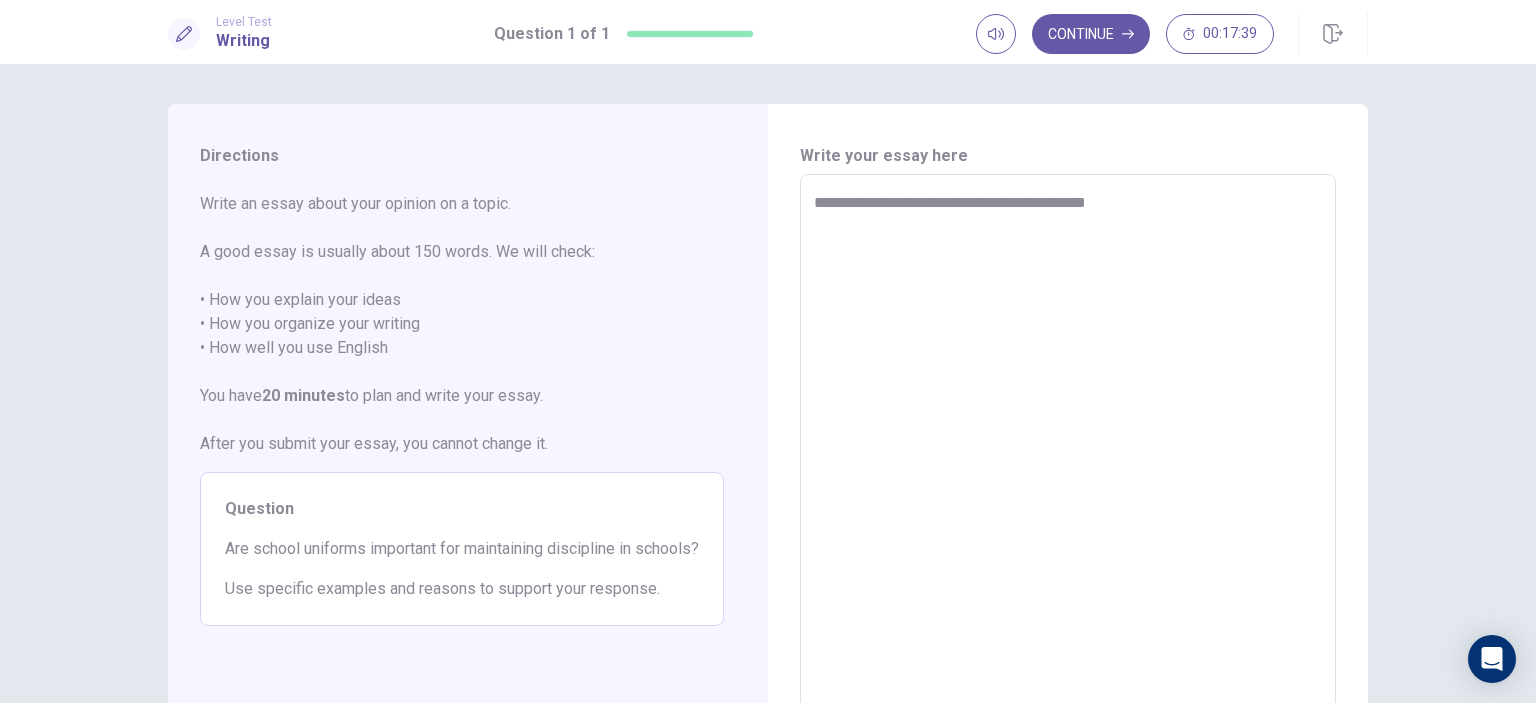 click on "**********" at bounding box center (1068, 450) 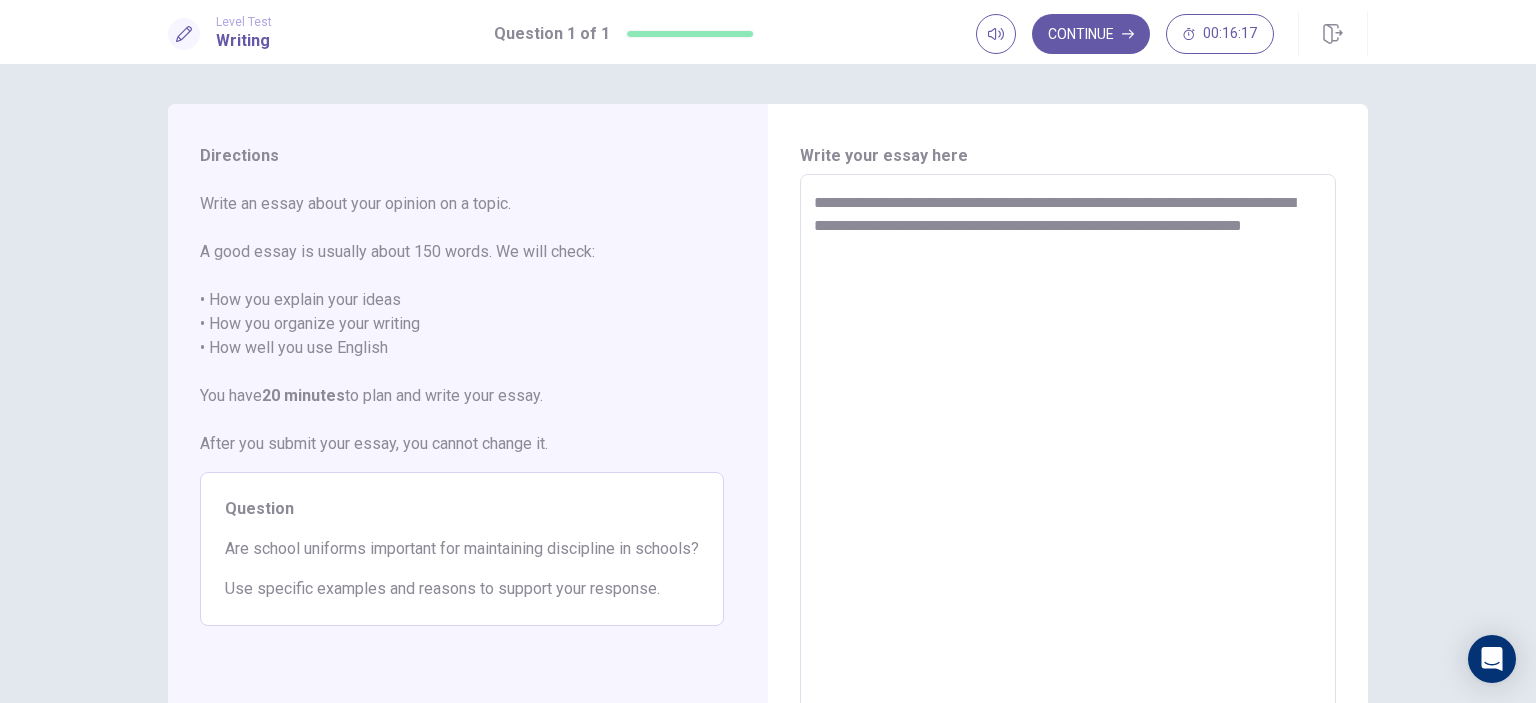 click on "**********" at bounding box center (1068, 451) 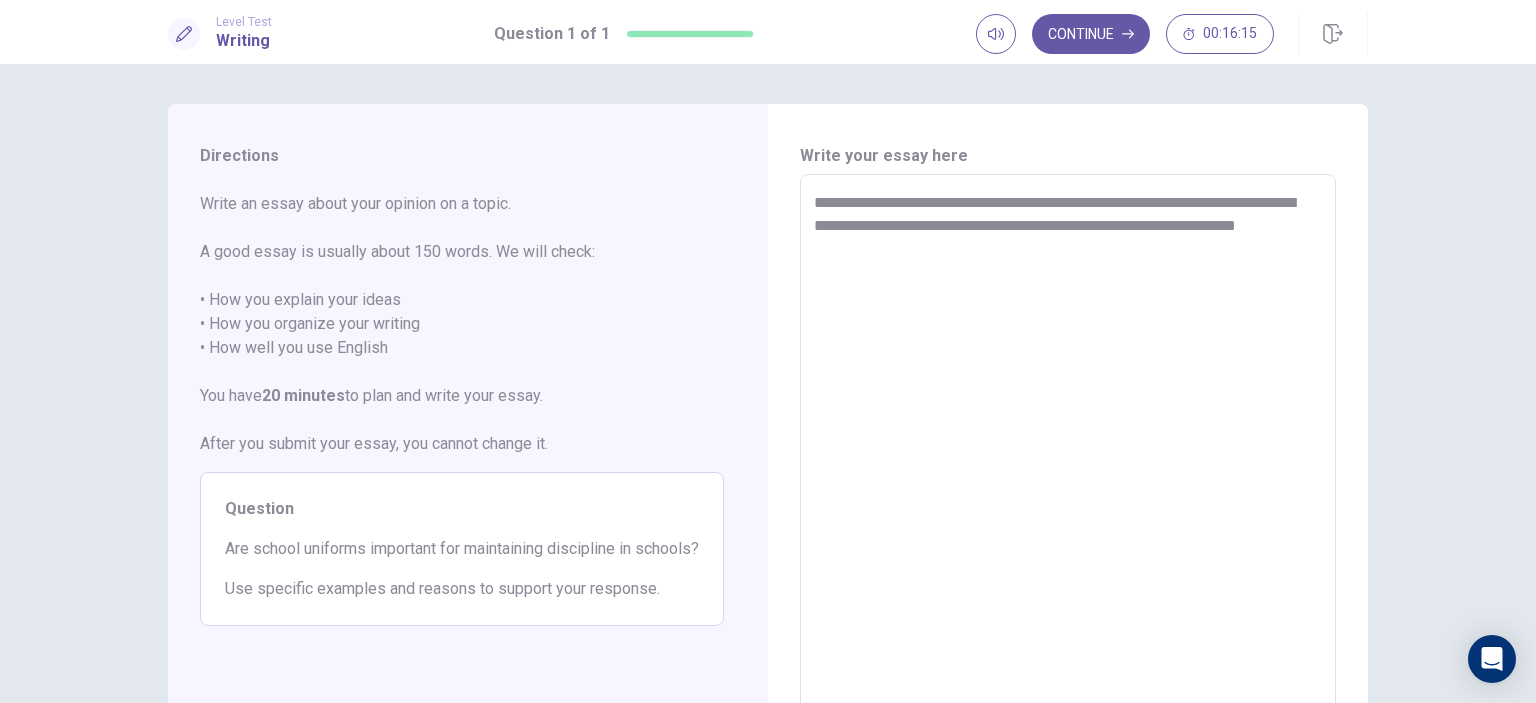 click on "**********" at bounding box center [1068, 451] 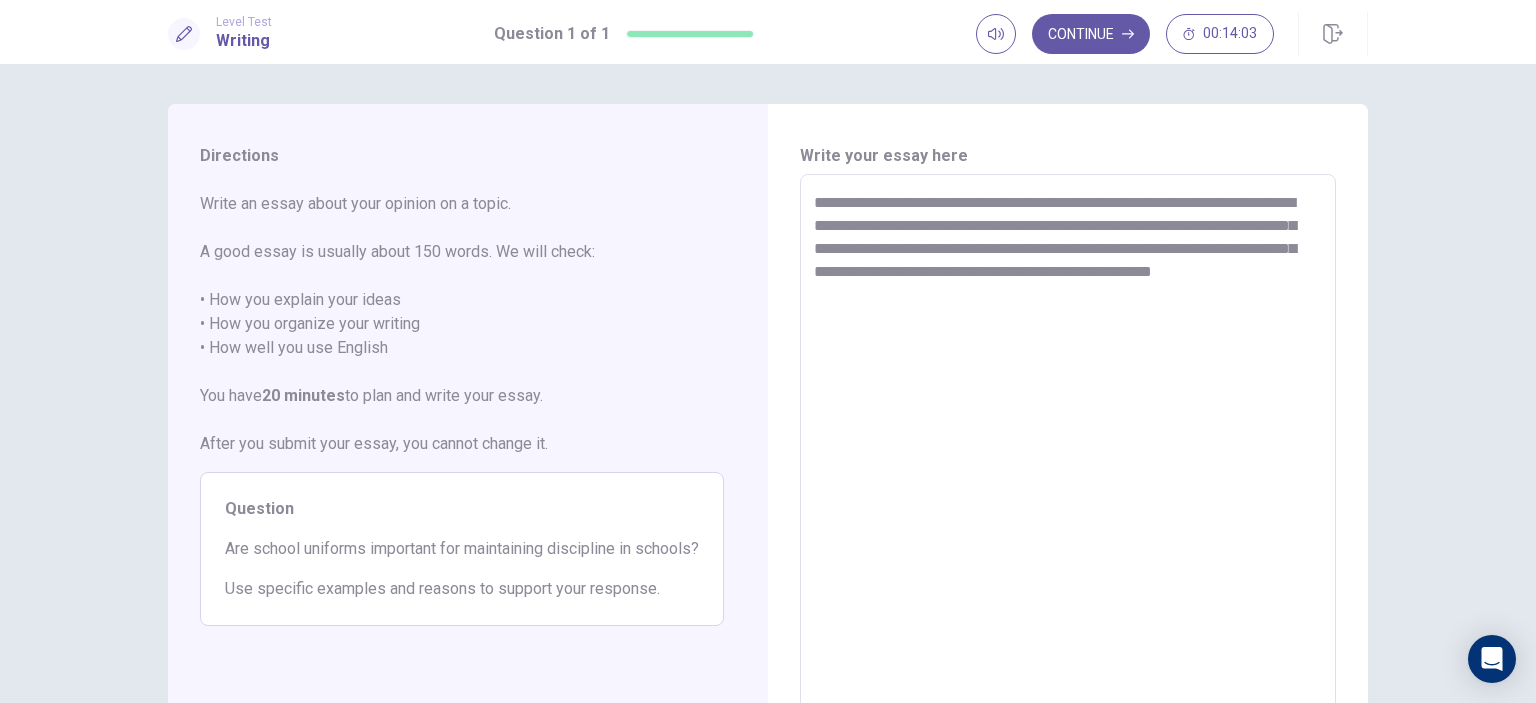 click on "**********" at bounding box center (1068, 451) 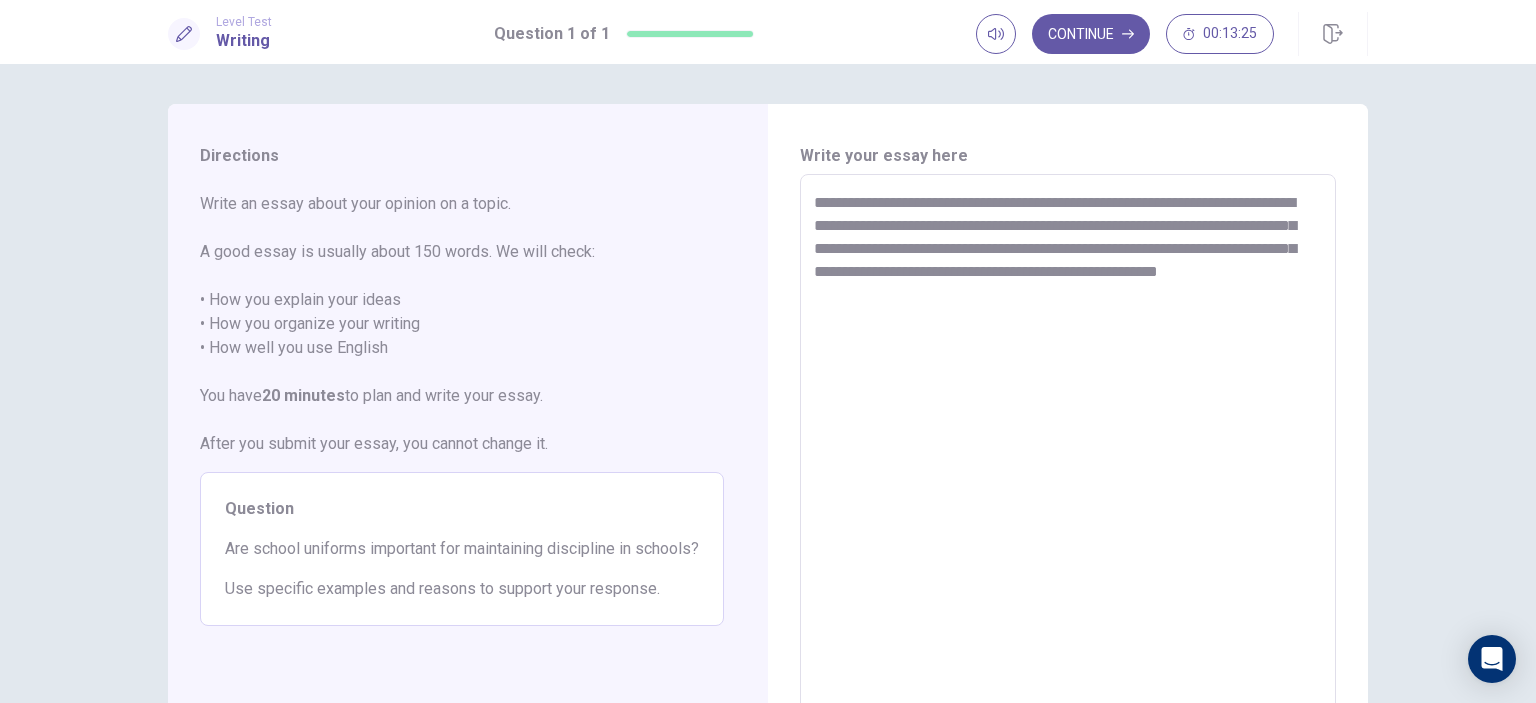 click on "**********" at bounding box center [1068, 451] 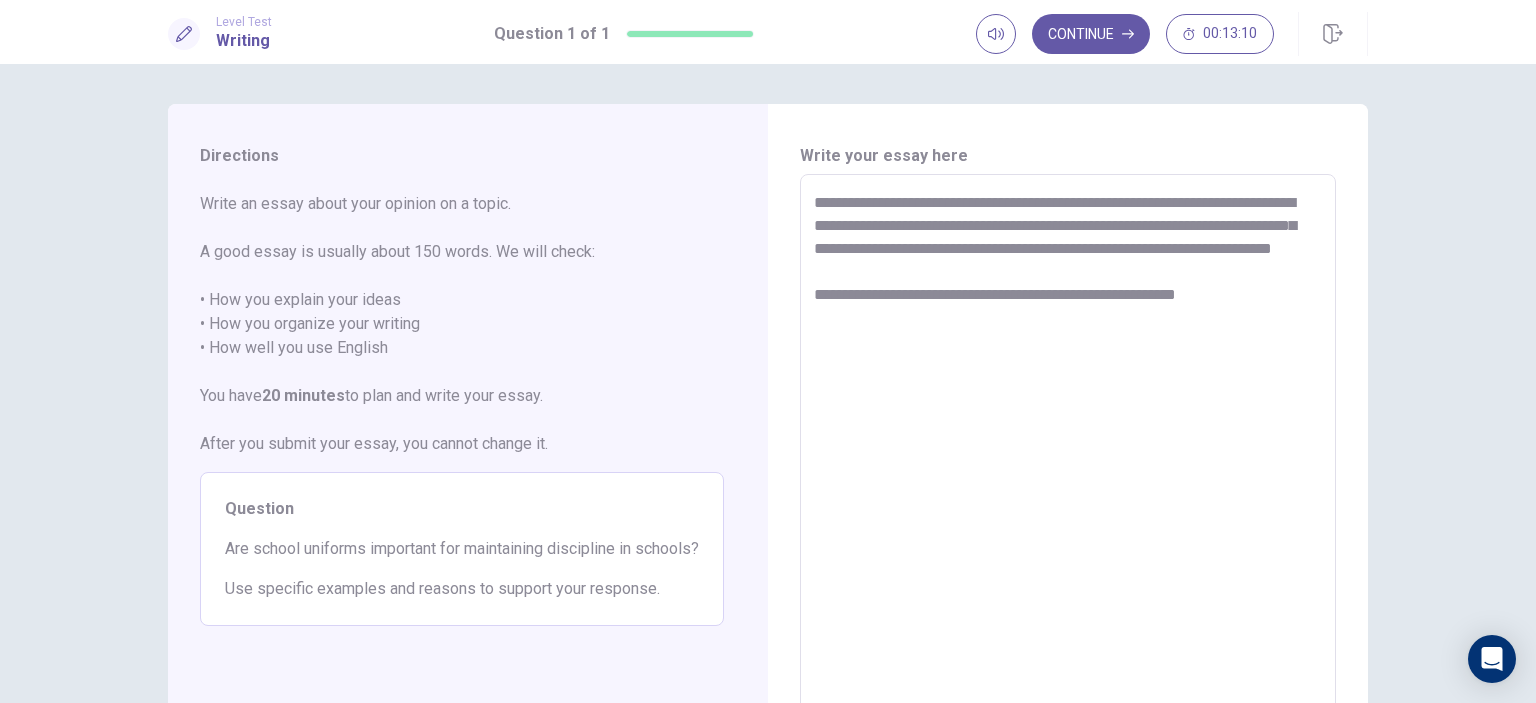 click on "**********" at bounding box center [1068, 451] 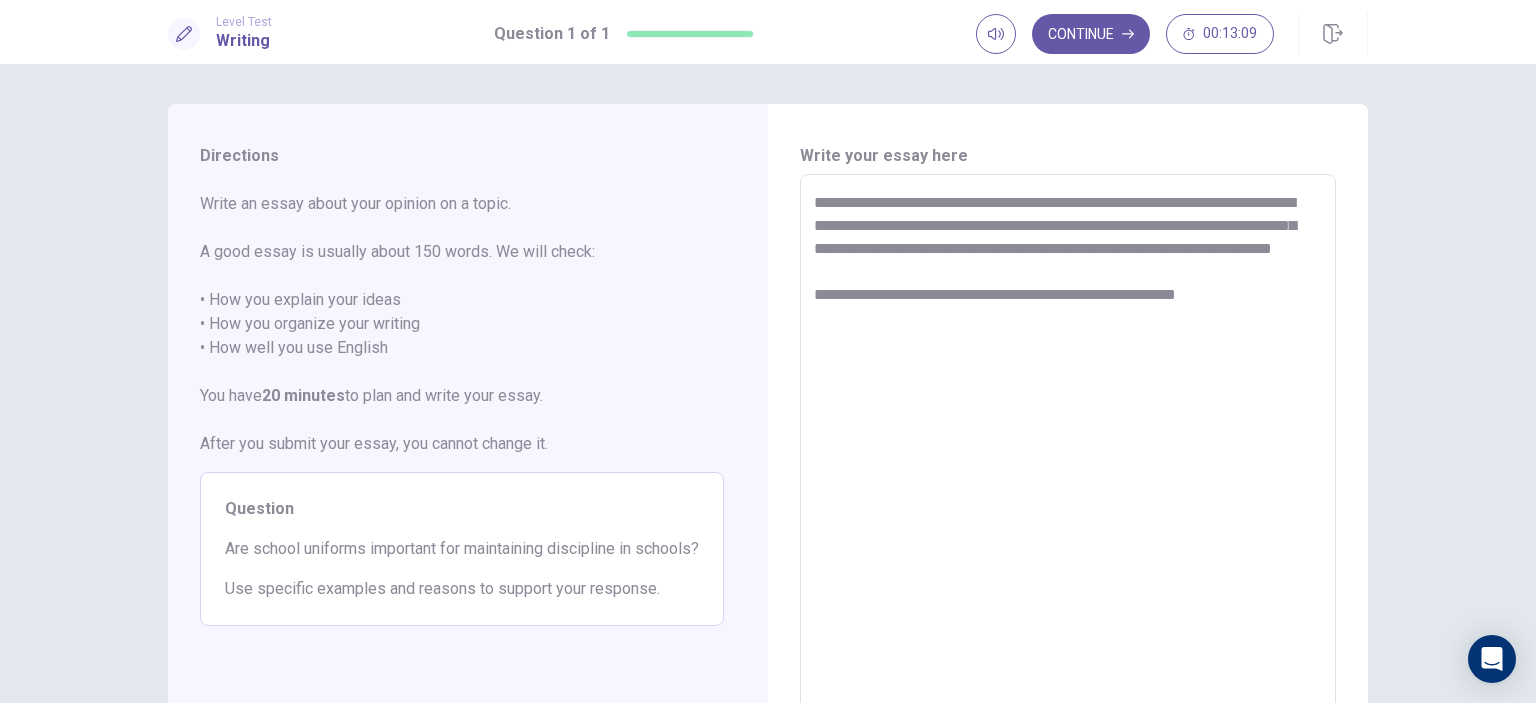 click on "**********" at bounding box center [1068, 451] 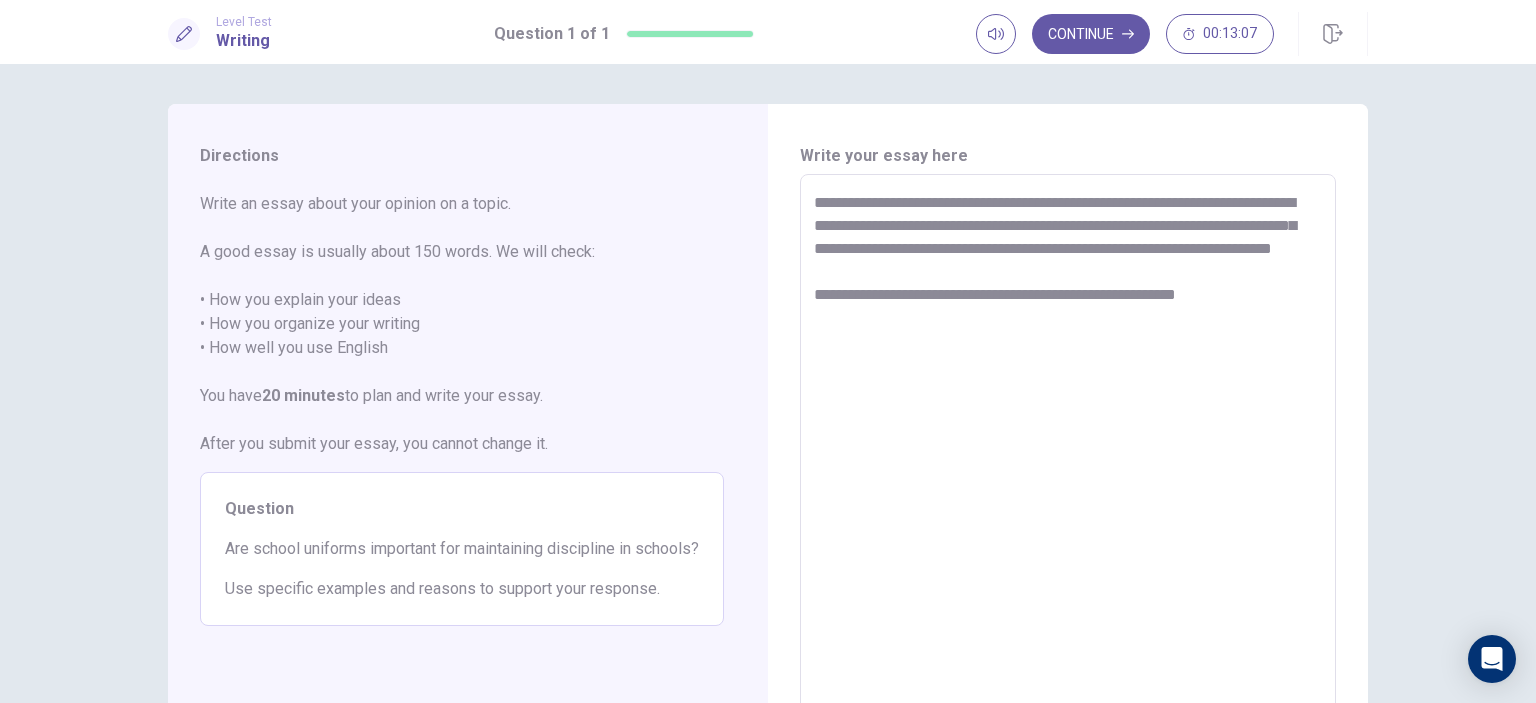 click on "**********" at bounding box center (1068, 451) 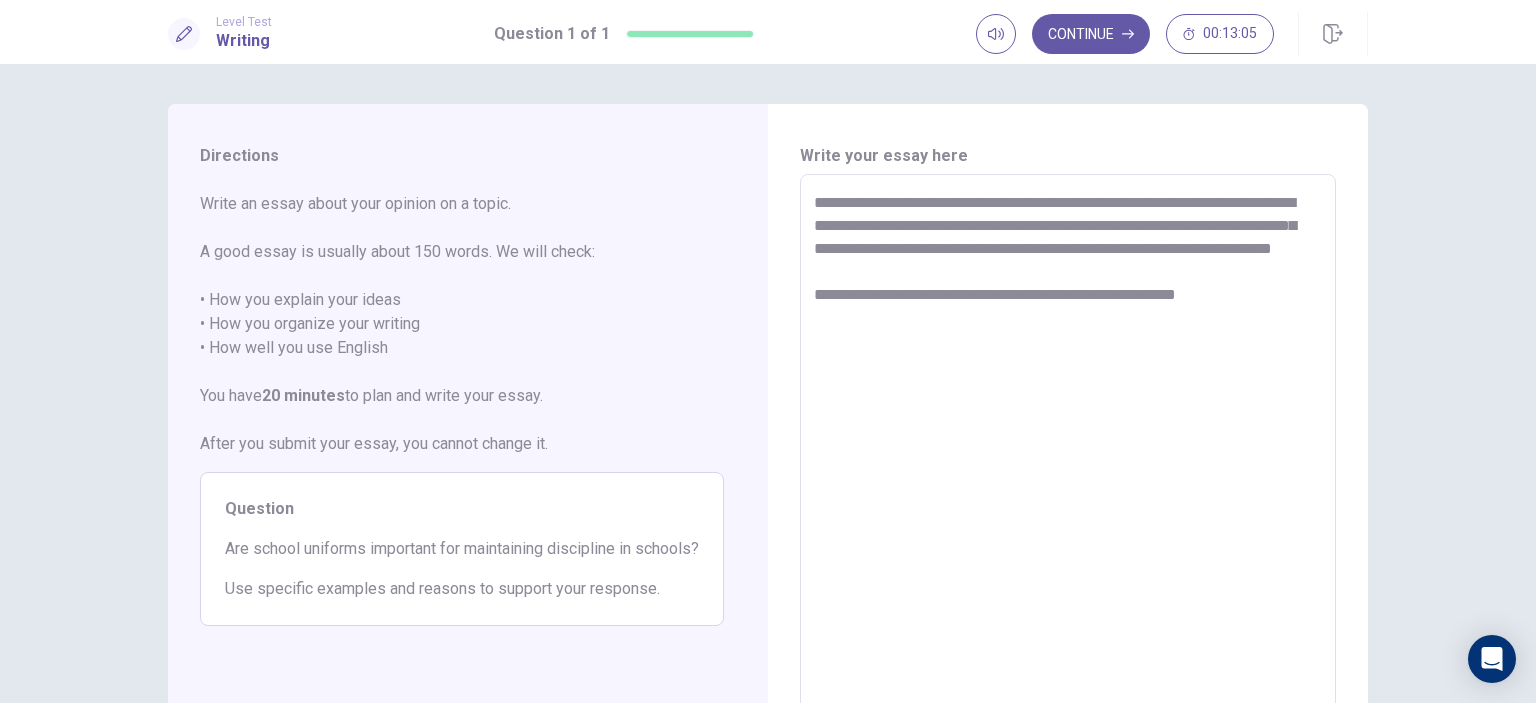 click on "**********" at bounding box center (1068, 451) 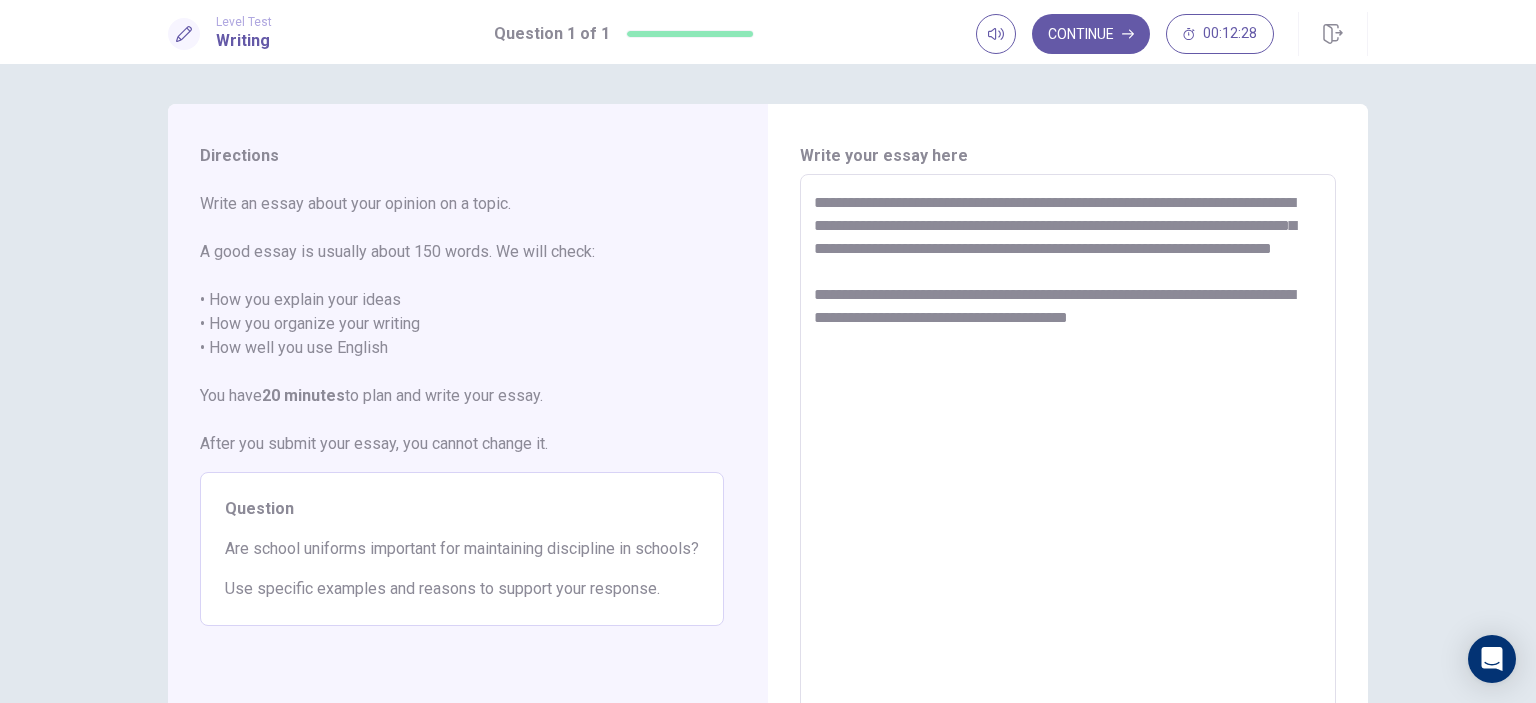 click on "**********" at bounding box center (1068, 451) 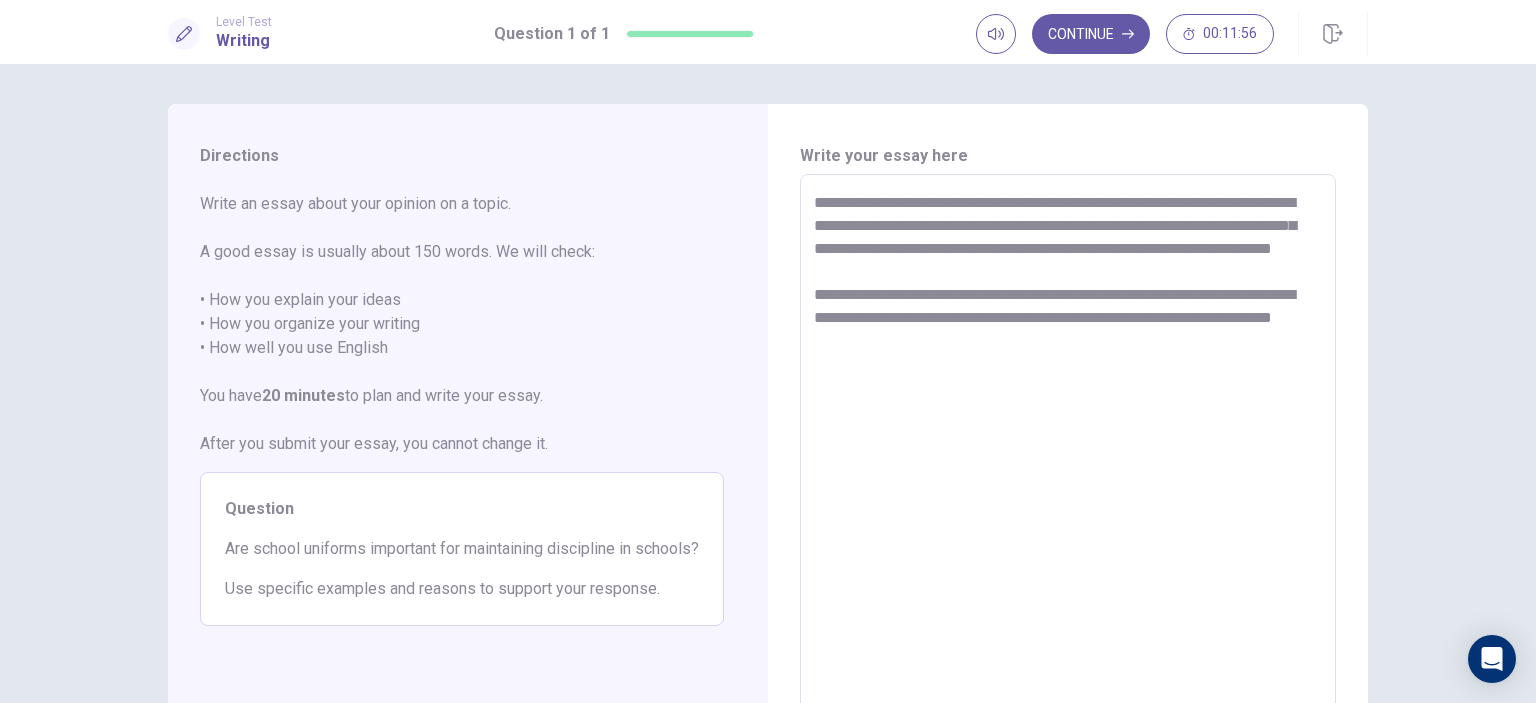 click on "**********" at bounding box center [1068, 451] 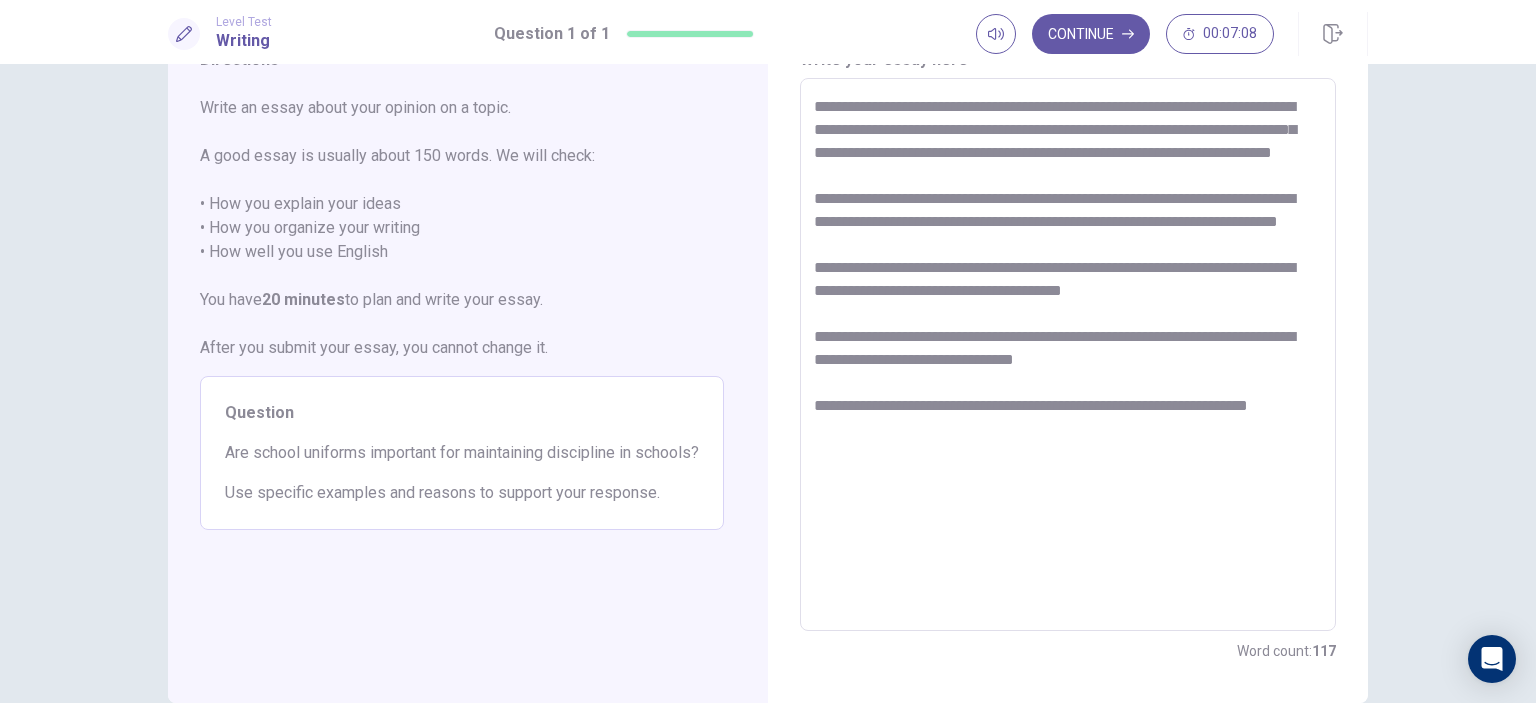 scroll, scrollTop: 100, scrollLeft: 0, axis: vertical 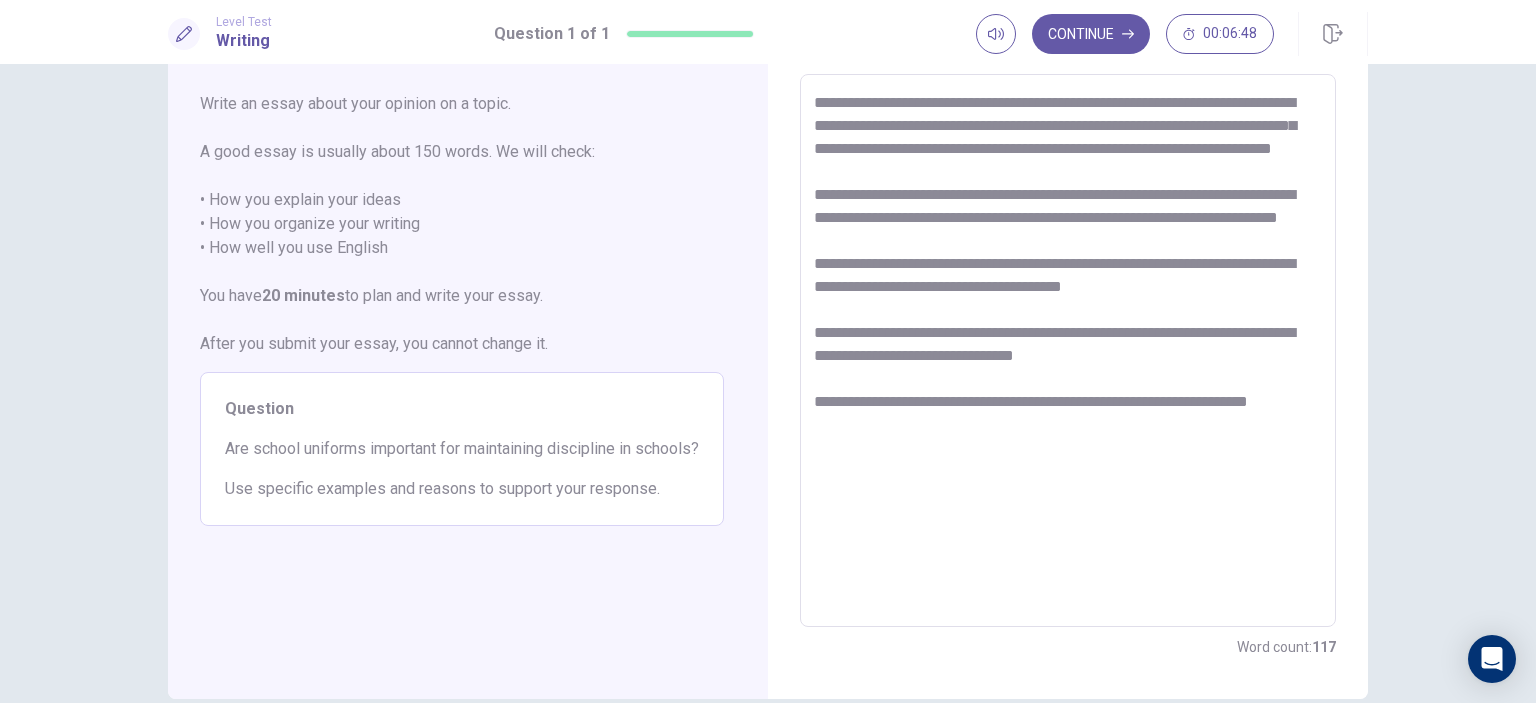 click on "**********" at bounding box center (1068, 351) 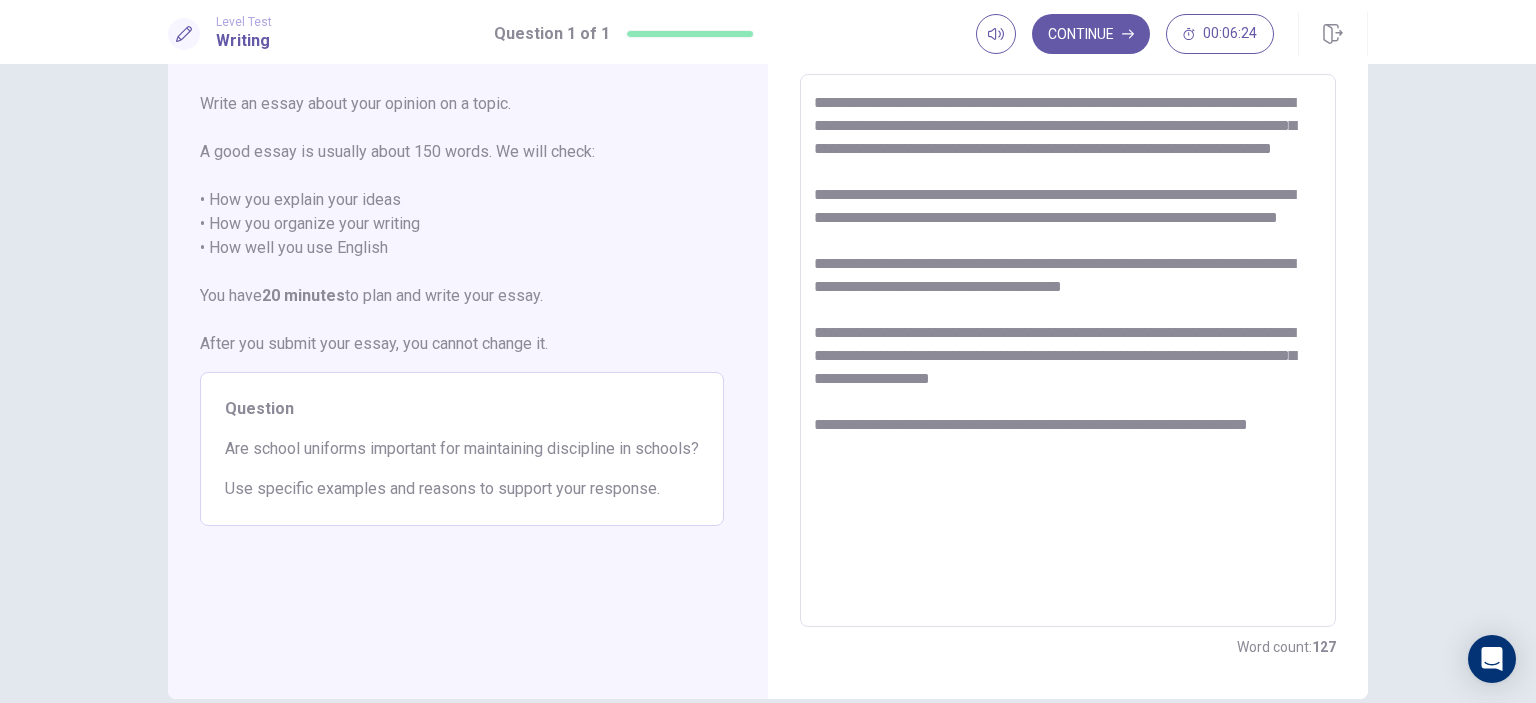 click on "**********" at bounding box center [1068, 351] 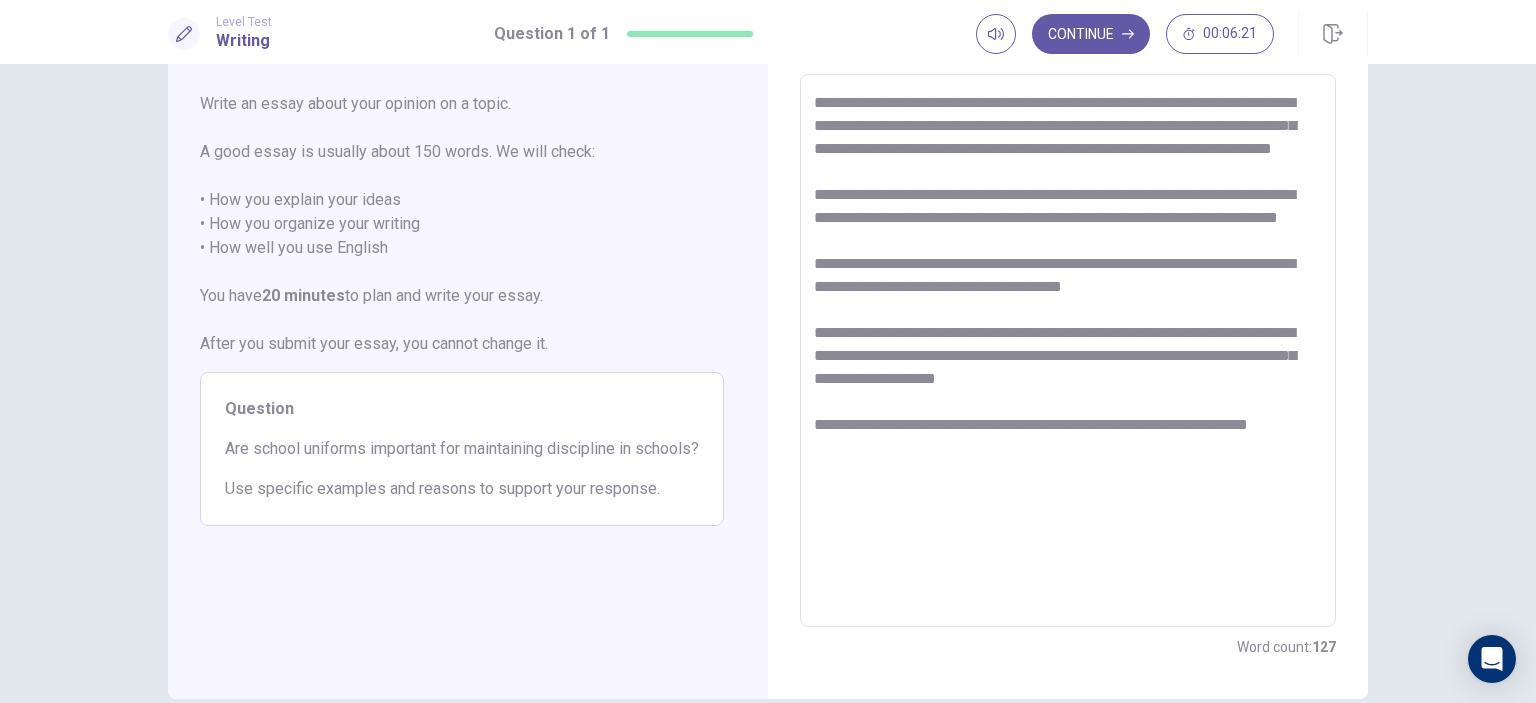 click on "**********" at bounding box center (1068, 351) 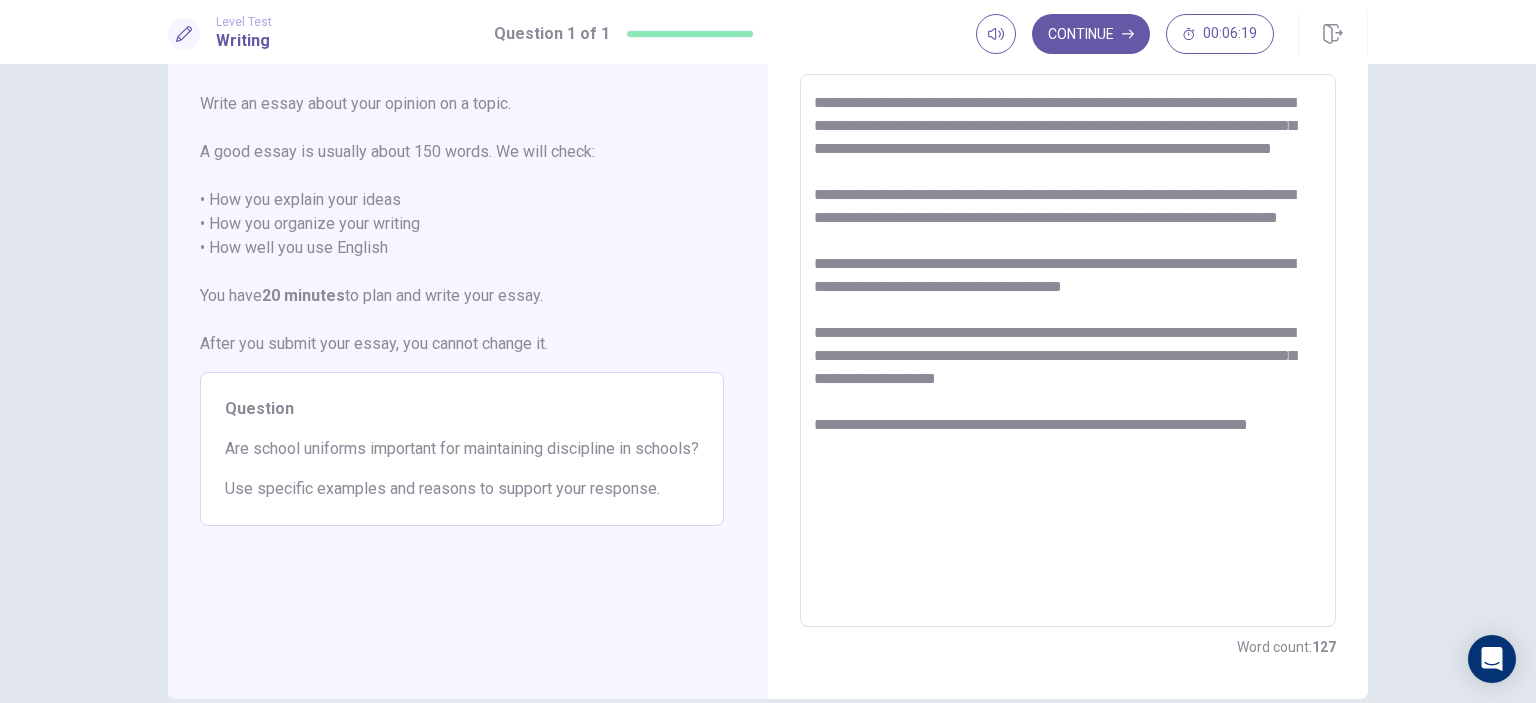 click on "**********" at bounding box center (1068, 351) 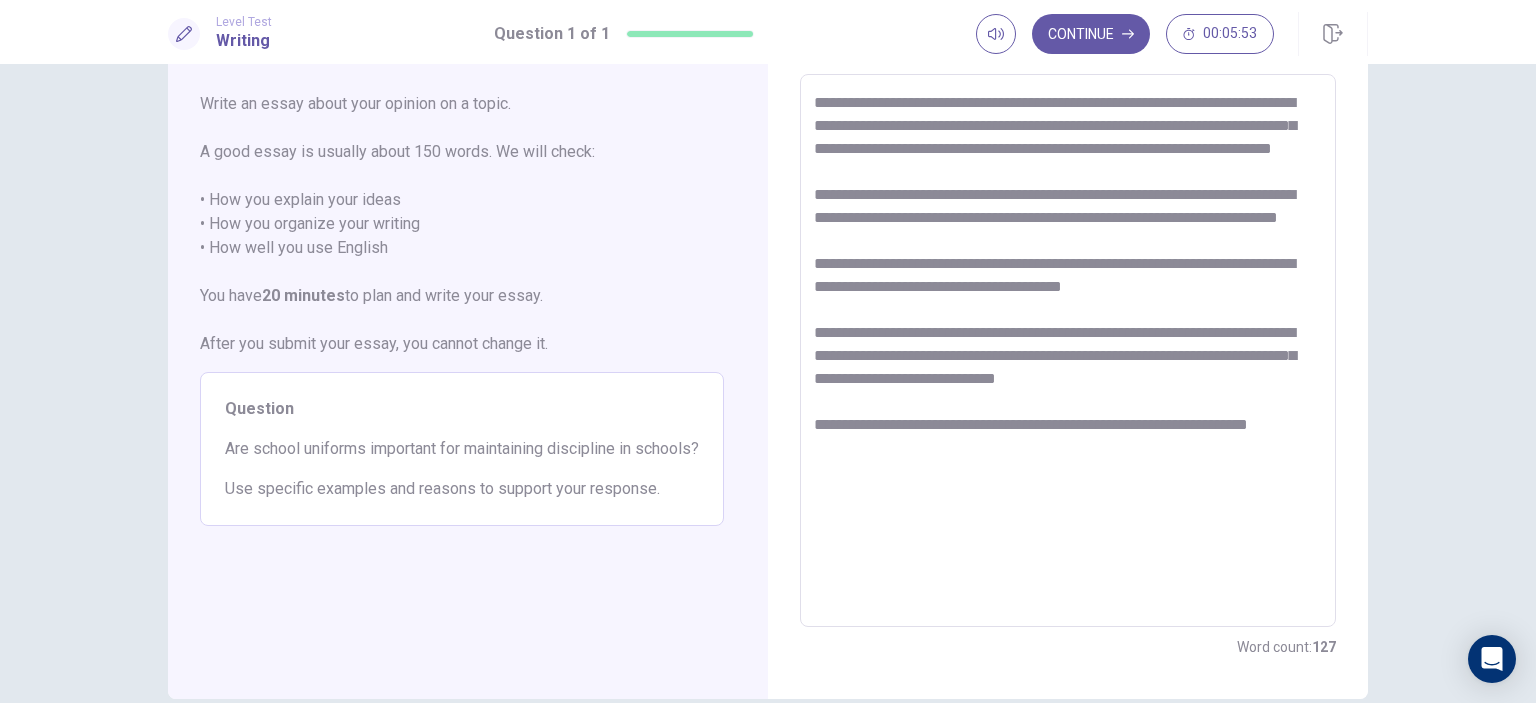 click on "**********" at bounding box center [1068, 351] 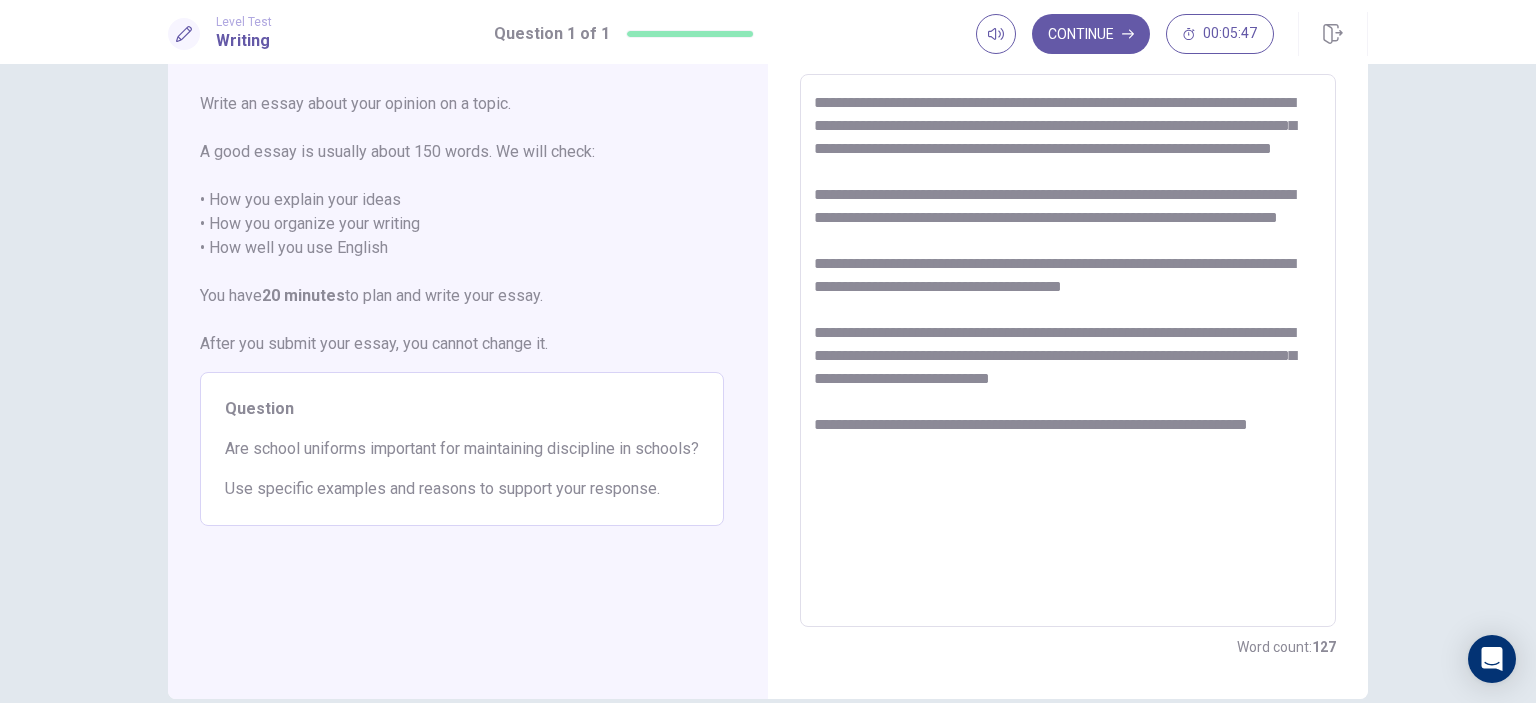click on "**********" at bounding box center [1068, 351] 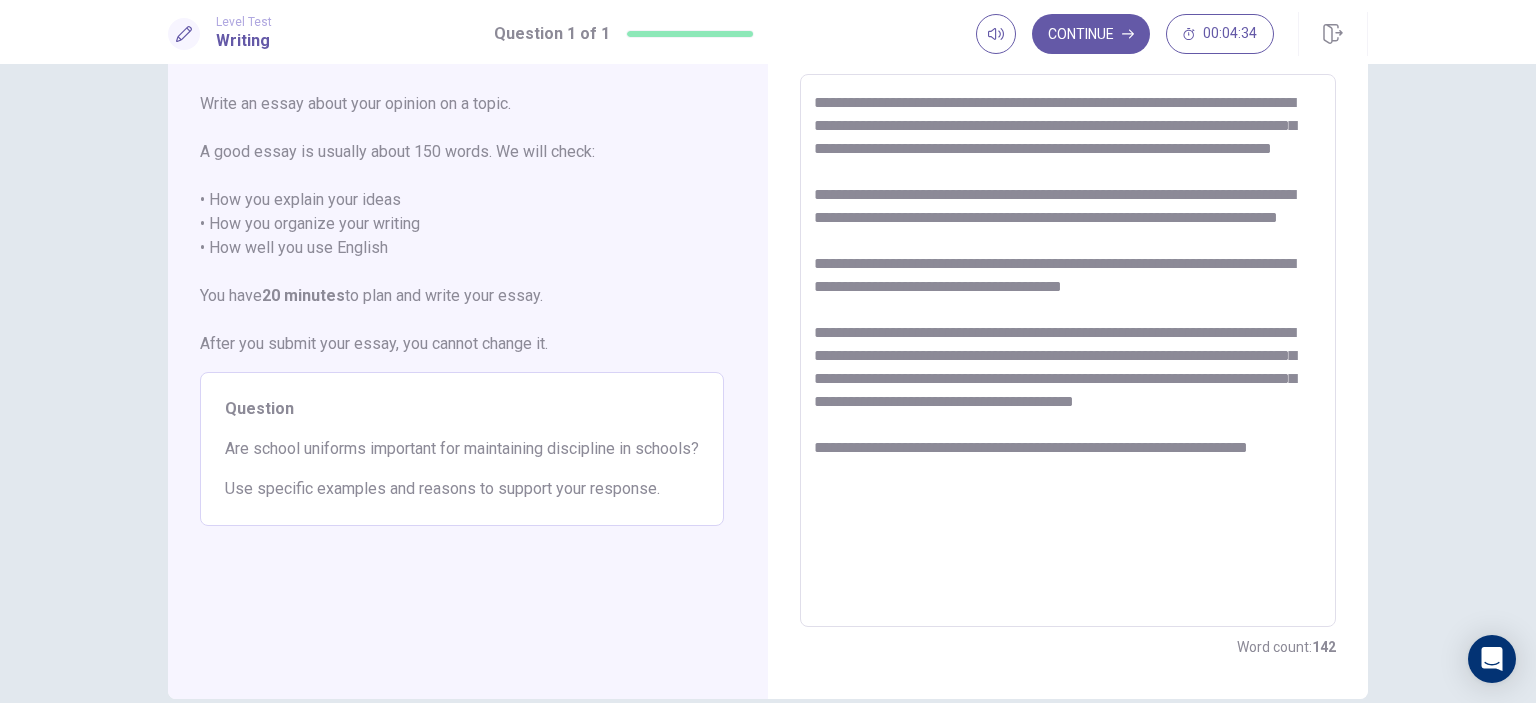 drag, startPoint x: 933, startPoint y: 507, endPoint x: 923, endPoint y: 499, distance: 12.806249 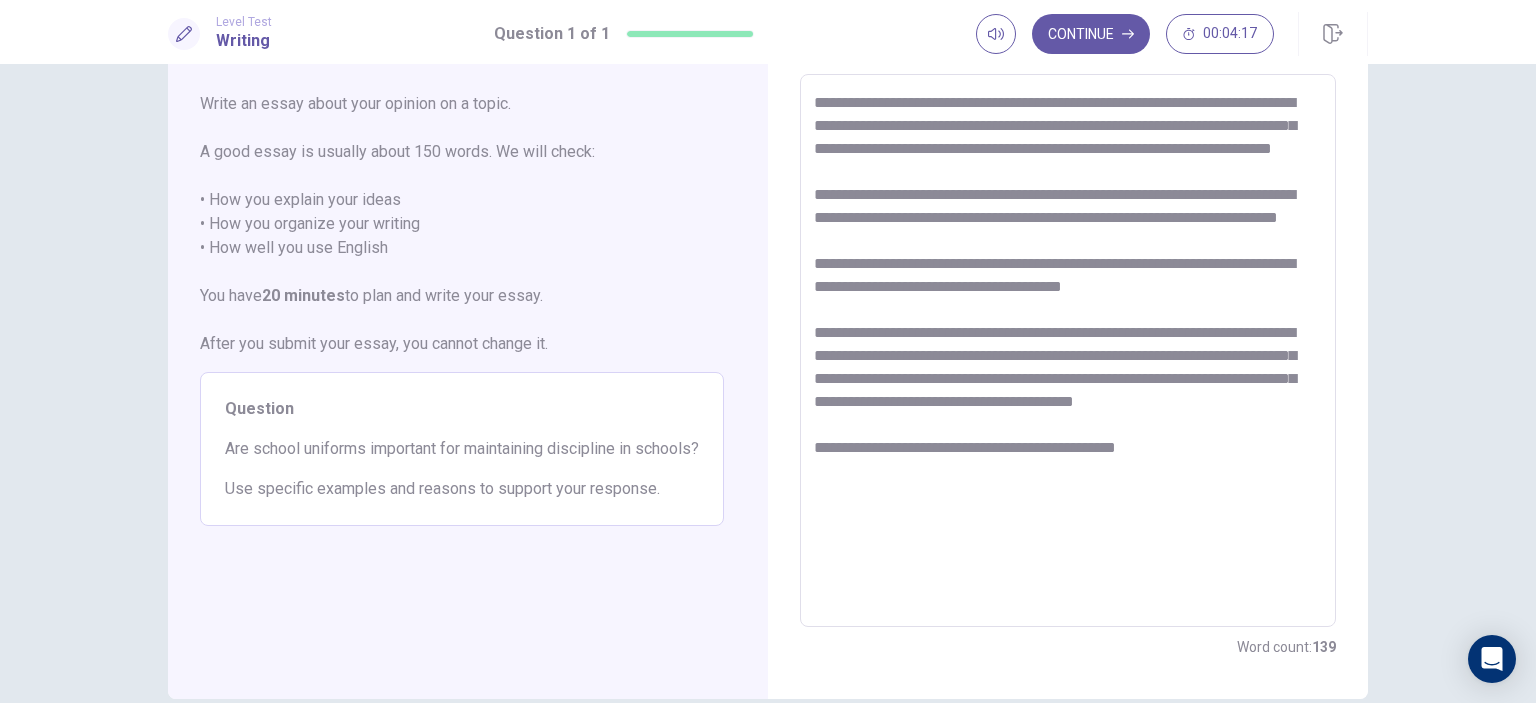 click on "**********" at bounding box center (1068, 351) 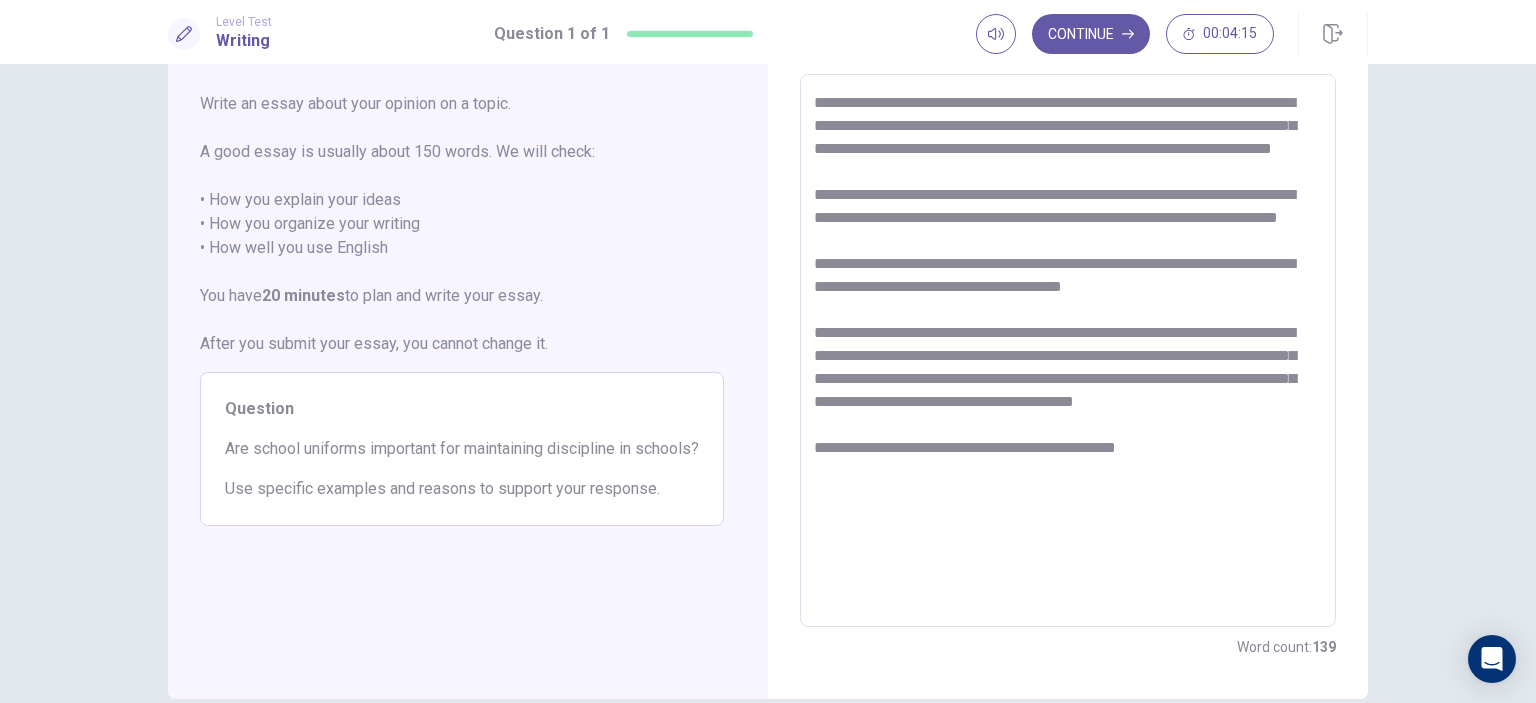 click on "**********" at bounding box center (1068, 351) 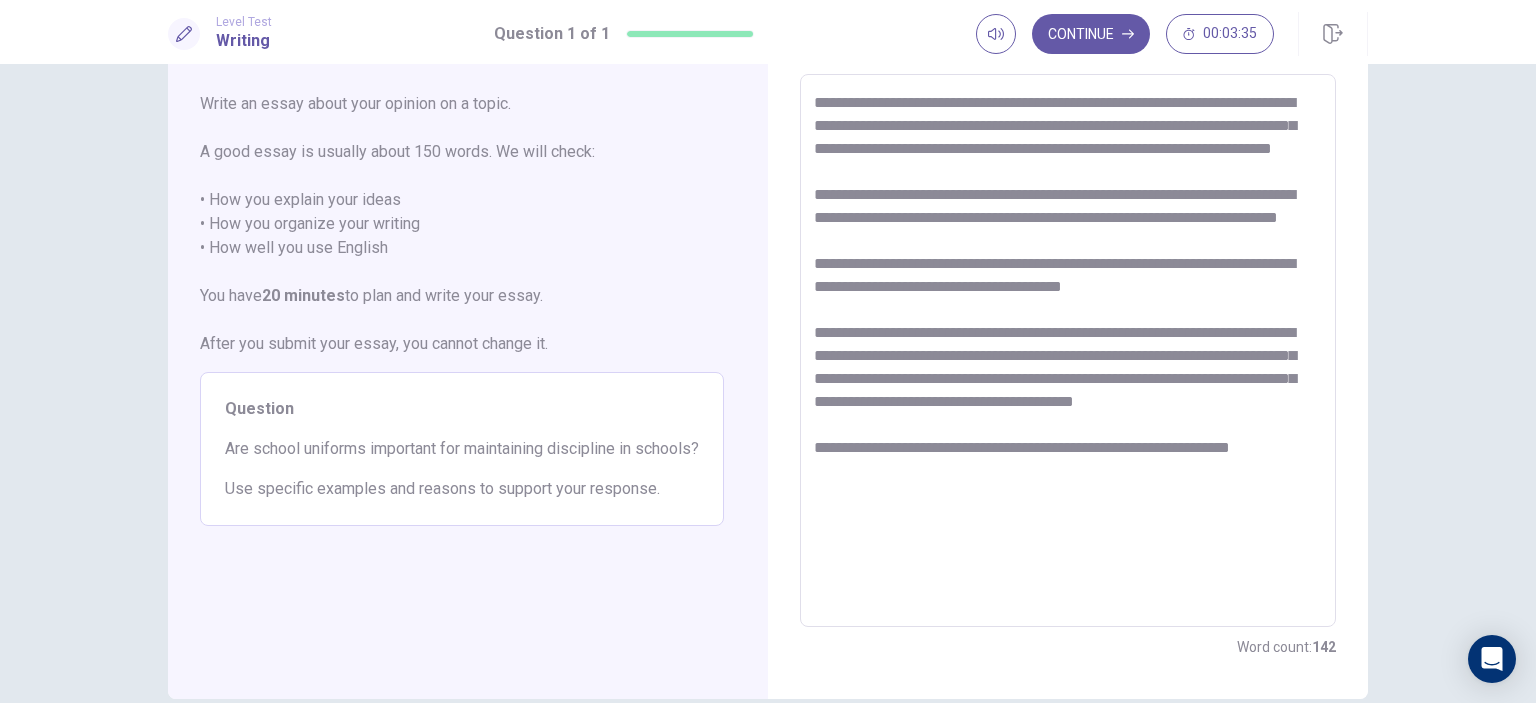 click on "**********" at bounding box center (1068, 351) 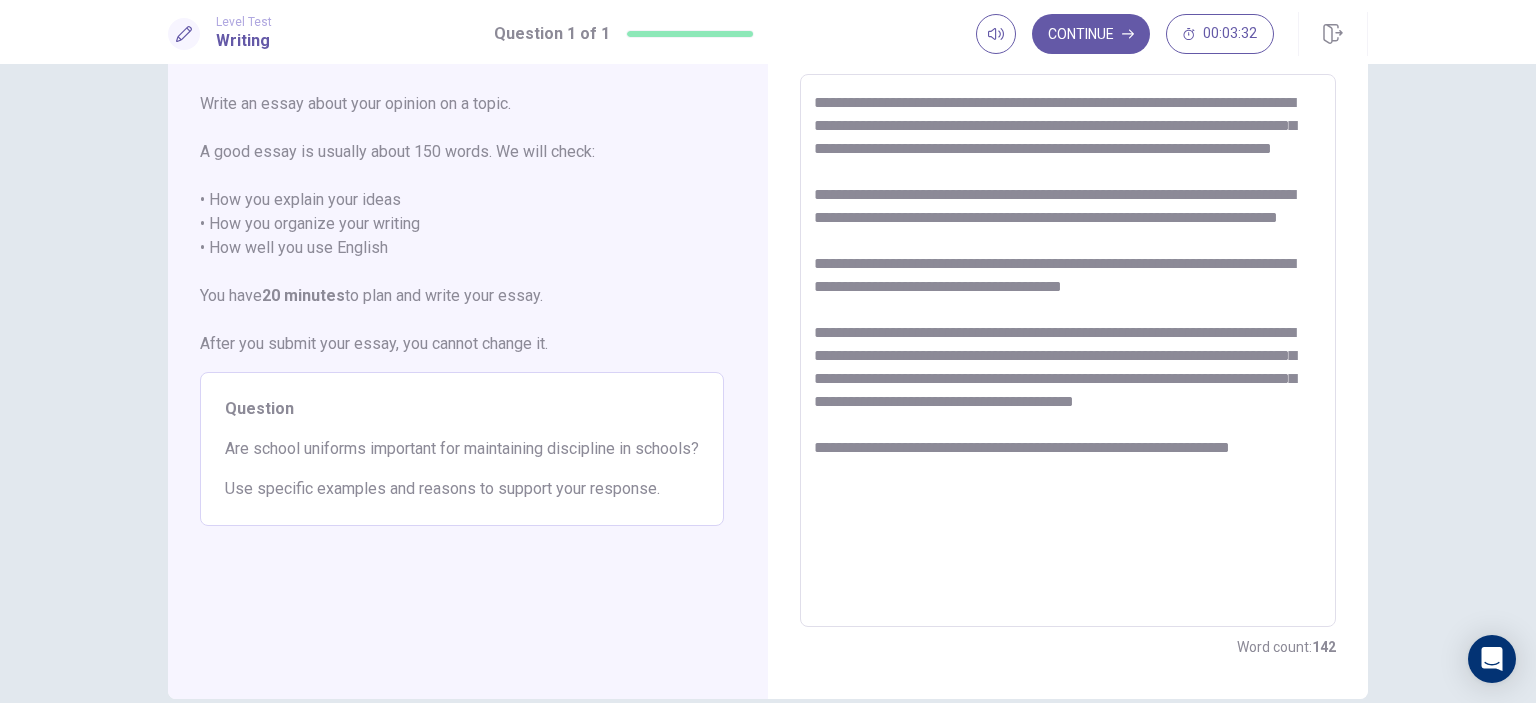click on "**********" at bounding box center (1068, 351) 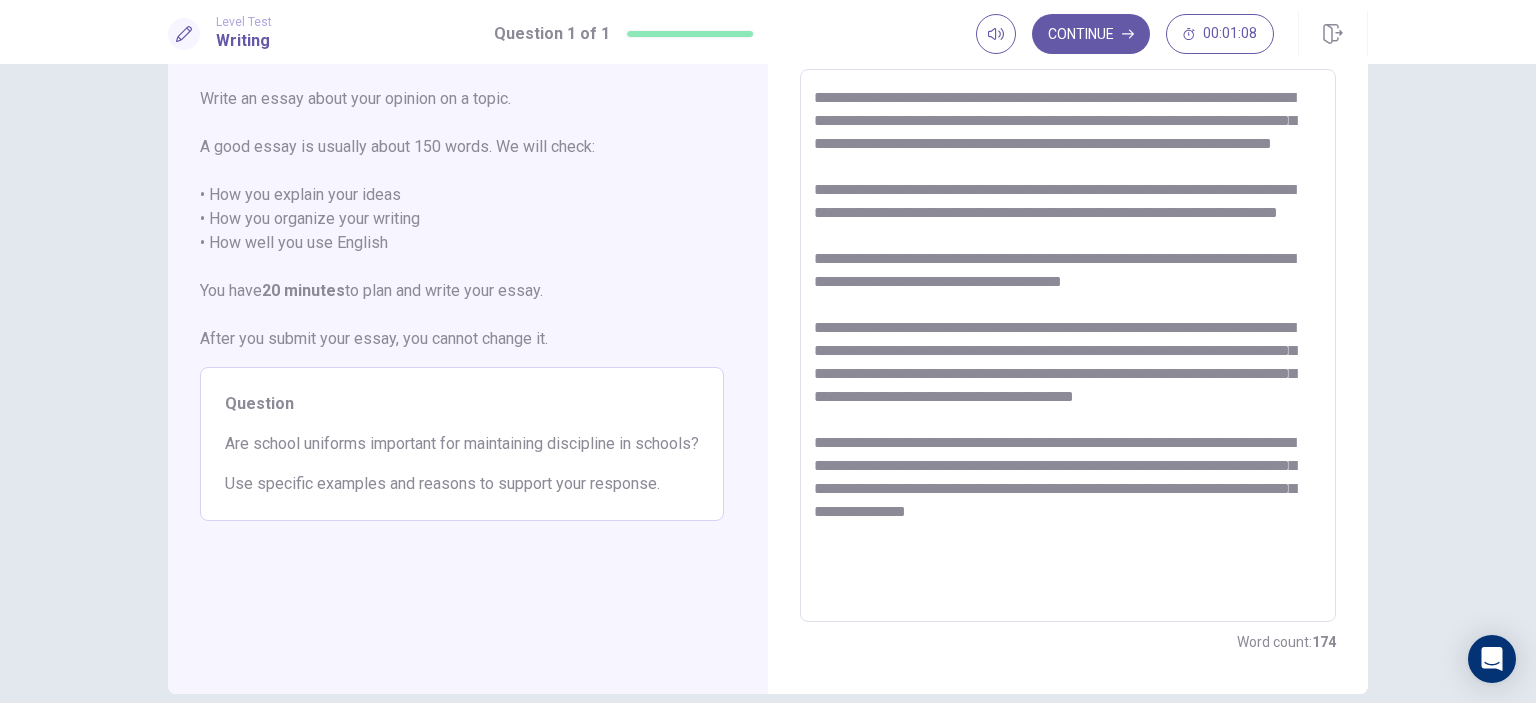 scroll, scrollTop: 0, scrollLeft: 0, axis: both 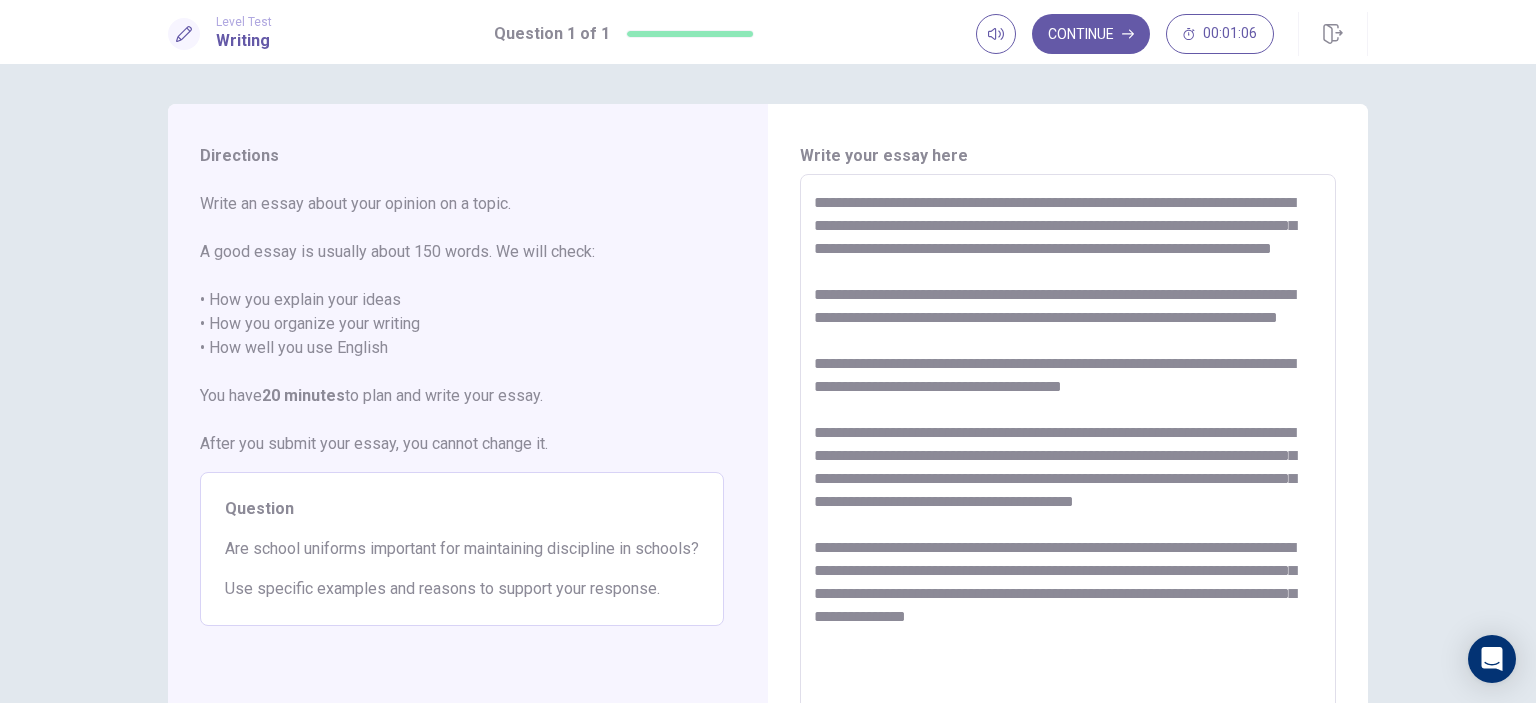 click at bounding box center (1068, 451) 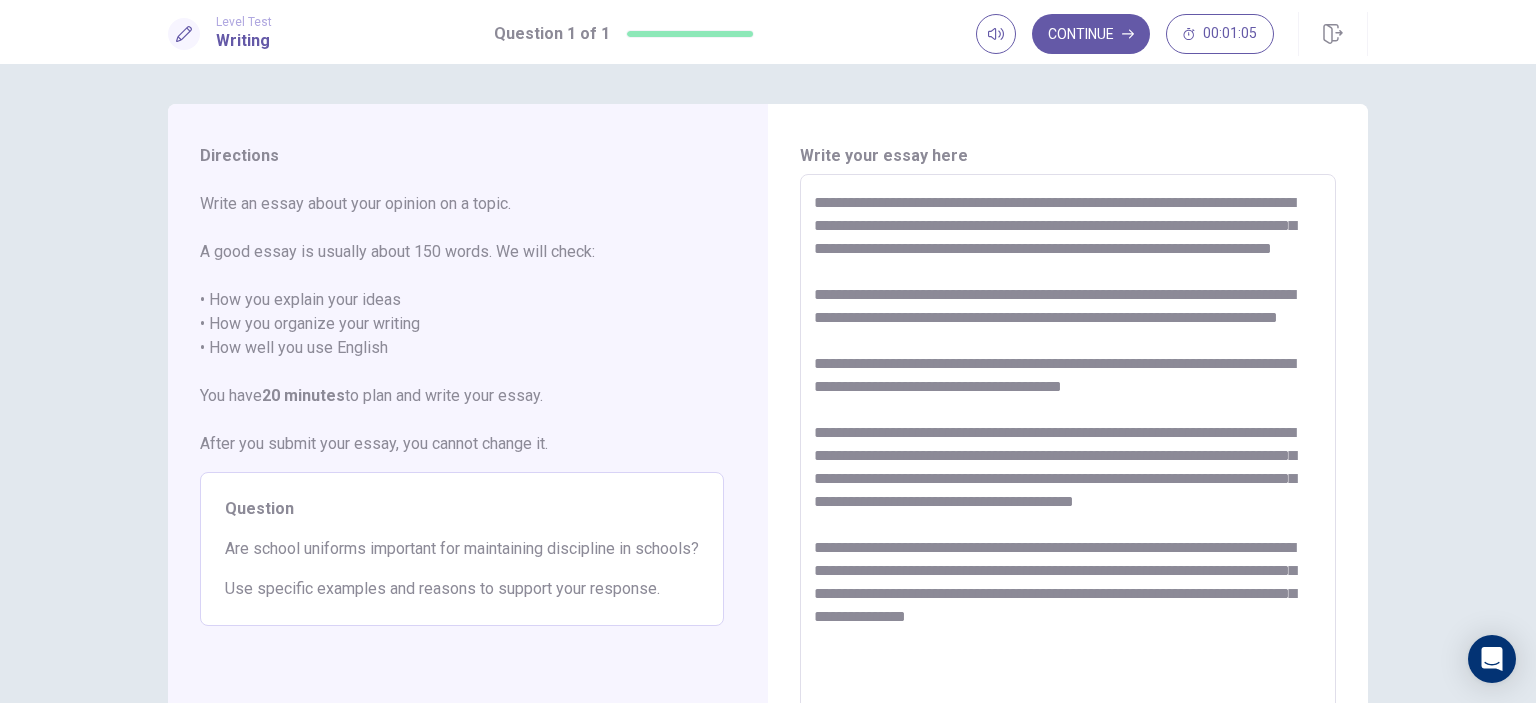 click at bounding box center [1068, 451] 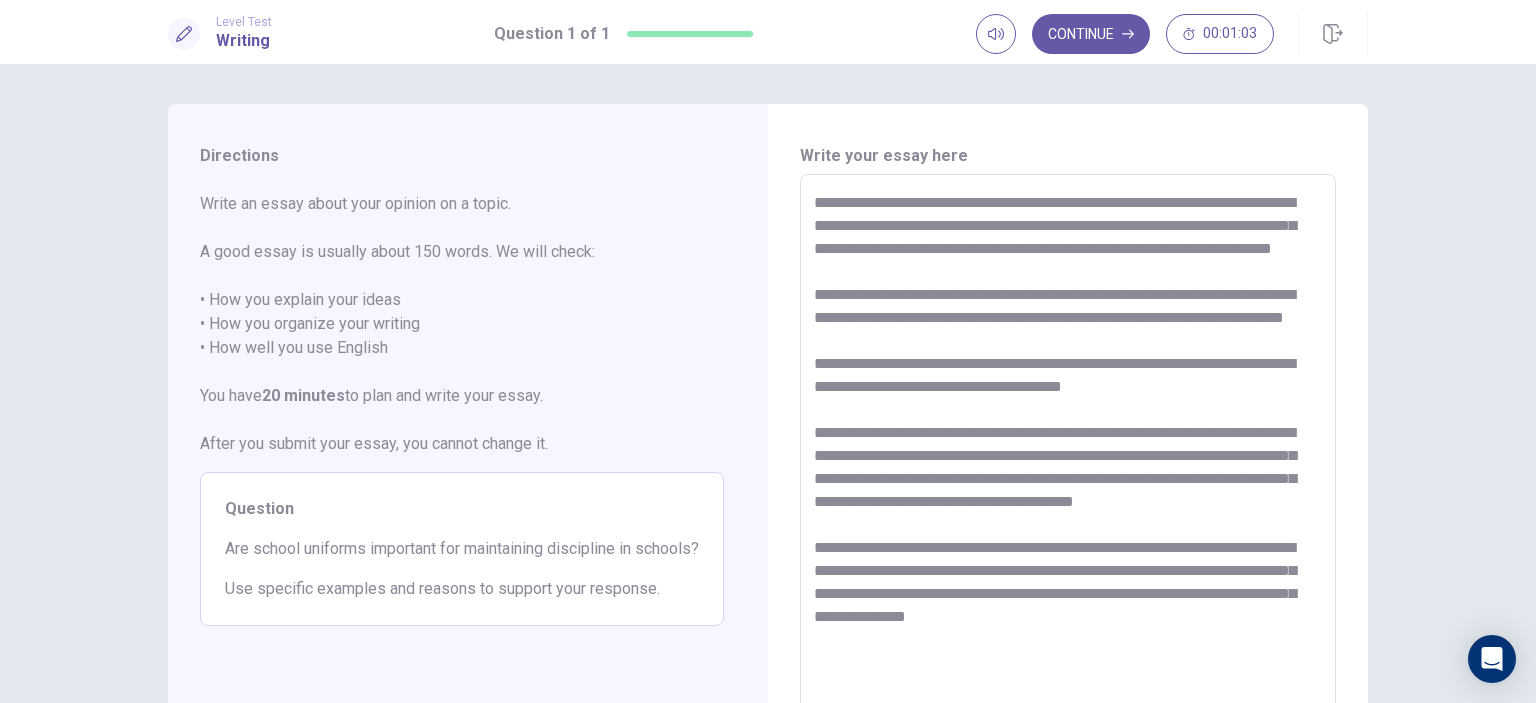 click at bounding box center [1068, 451] 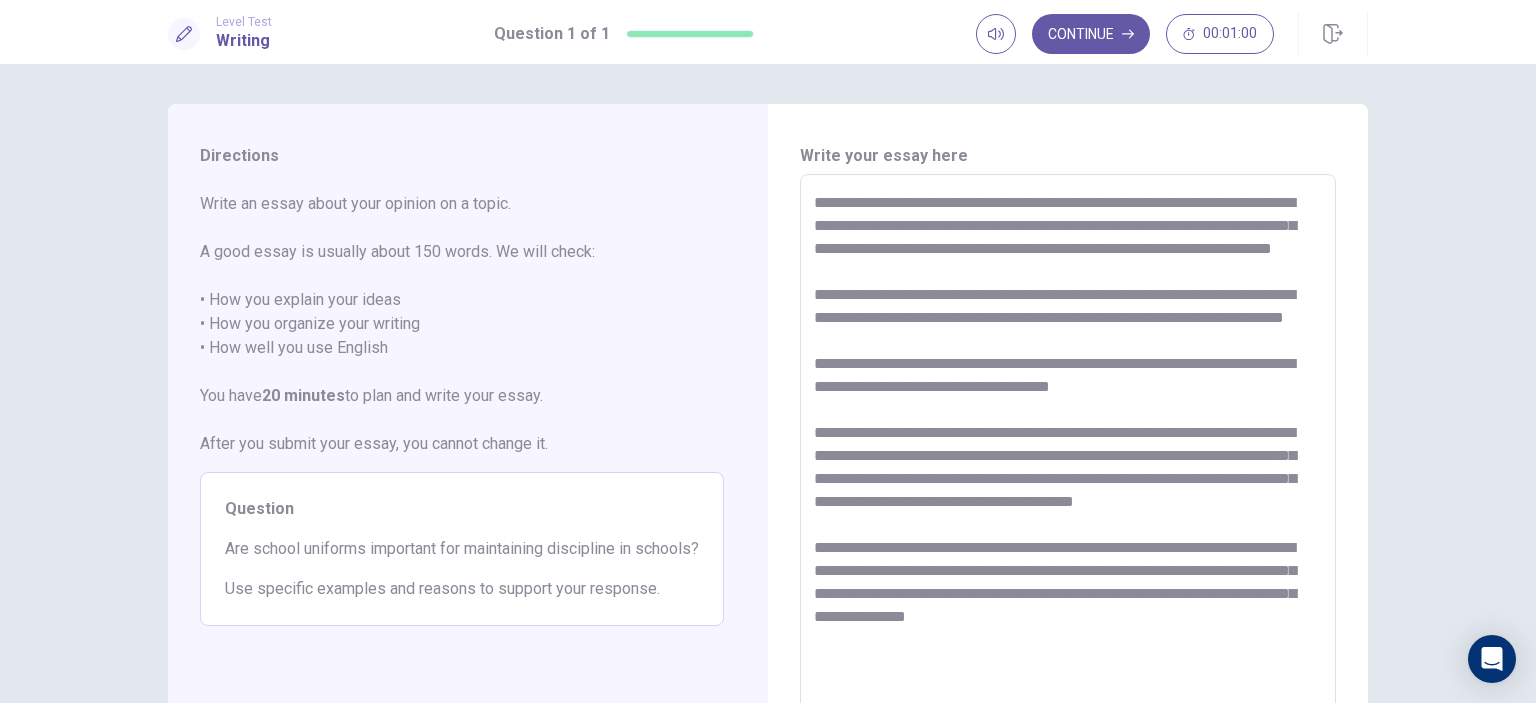 click at bounding box center [1068, 451] 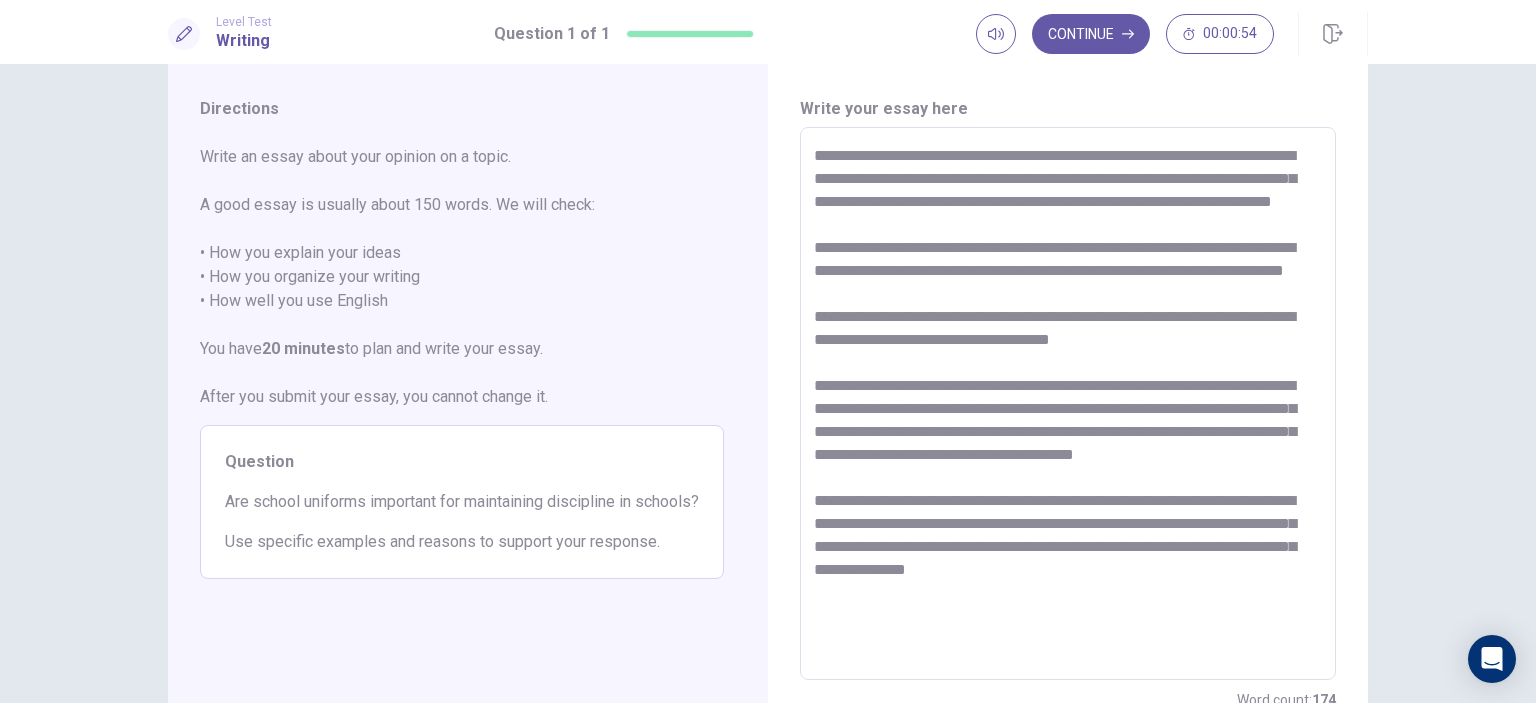 scroll, scrollTop: 0, scrollLeft: 0, axis: both 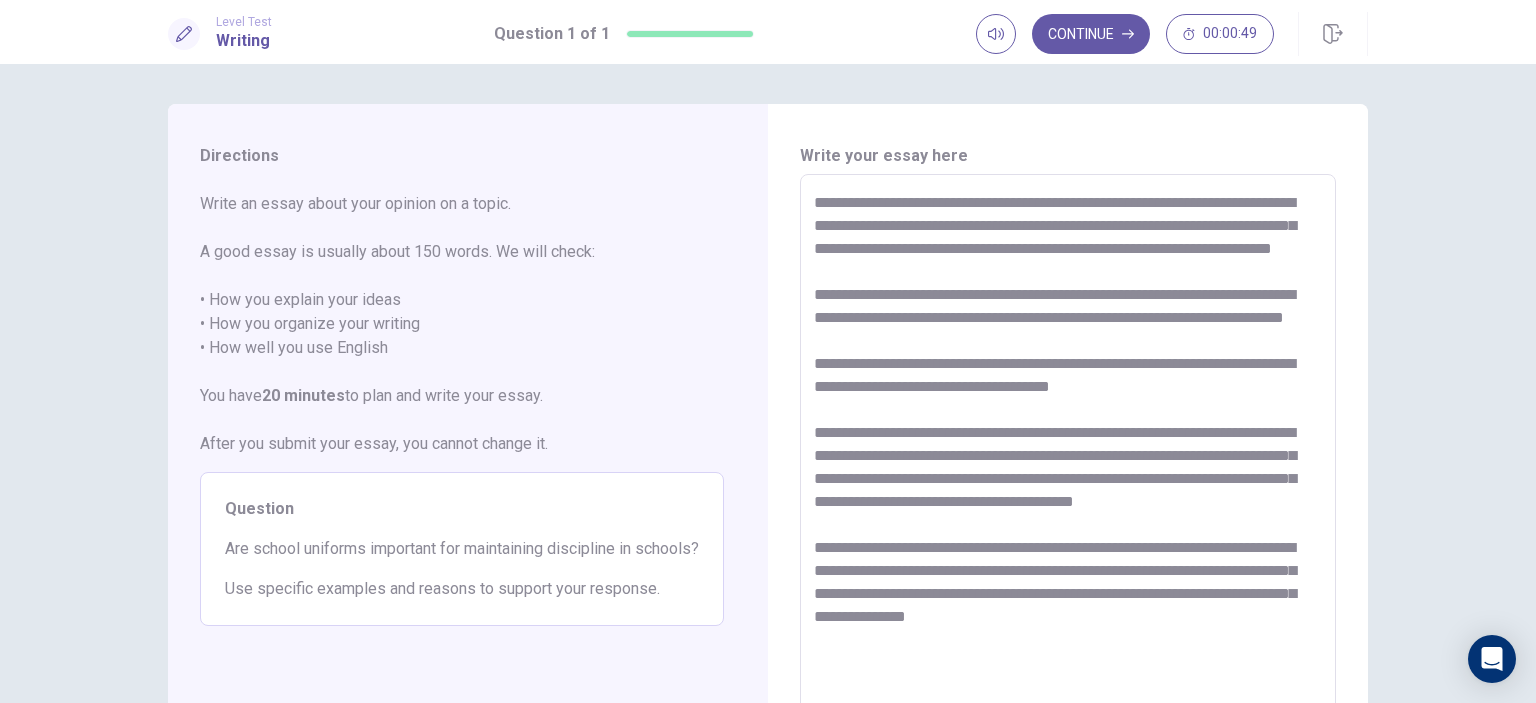 click at bounding box center [1068, 451] 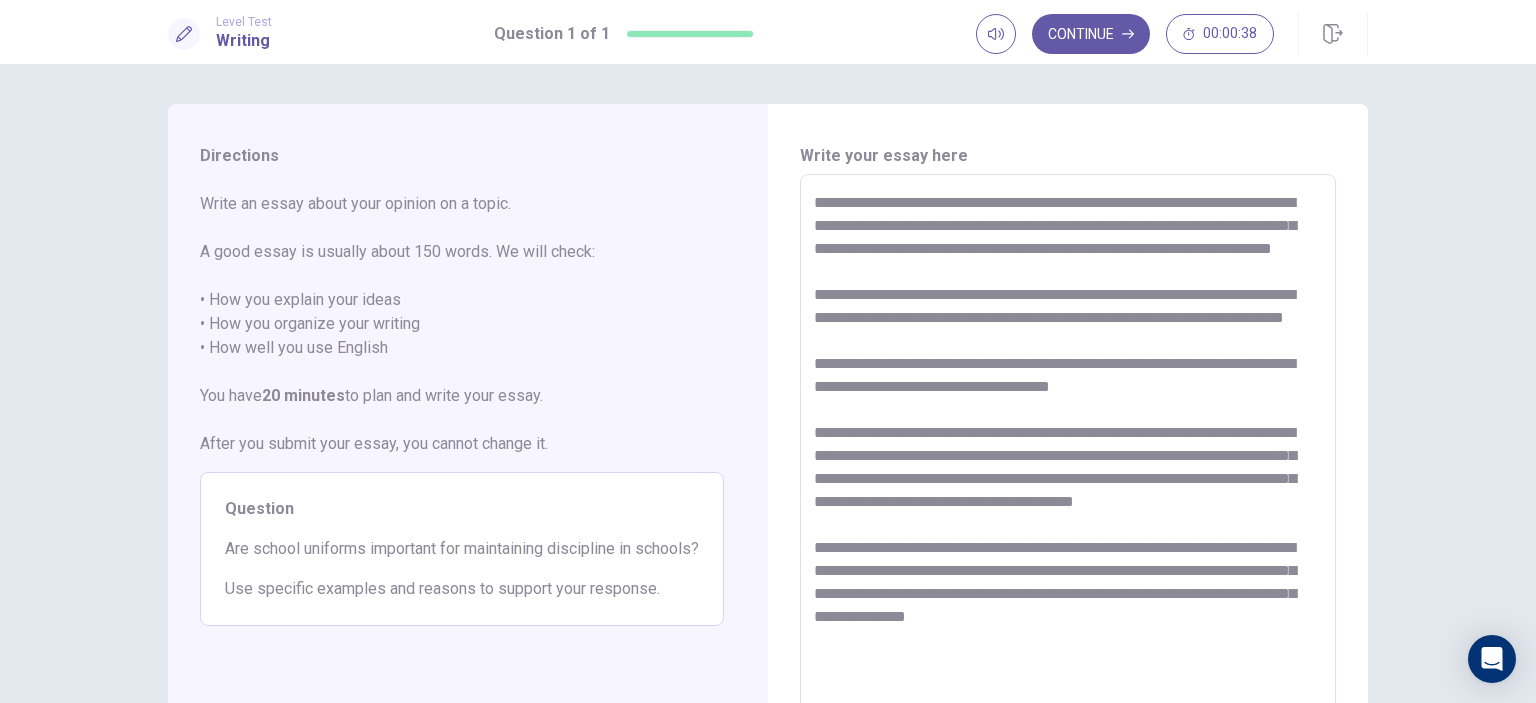 scroll, scrollTop: 100, scrollLeft: 0, axis: vertical 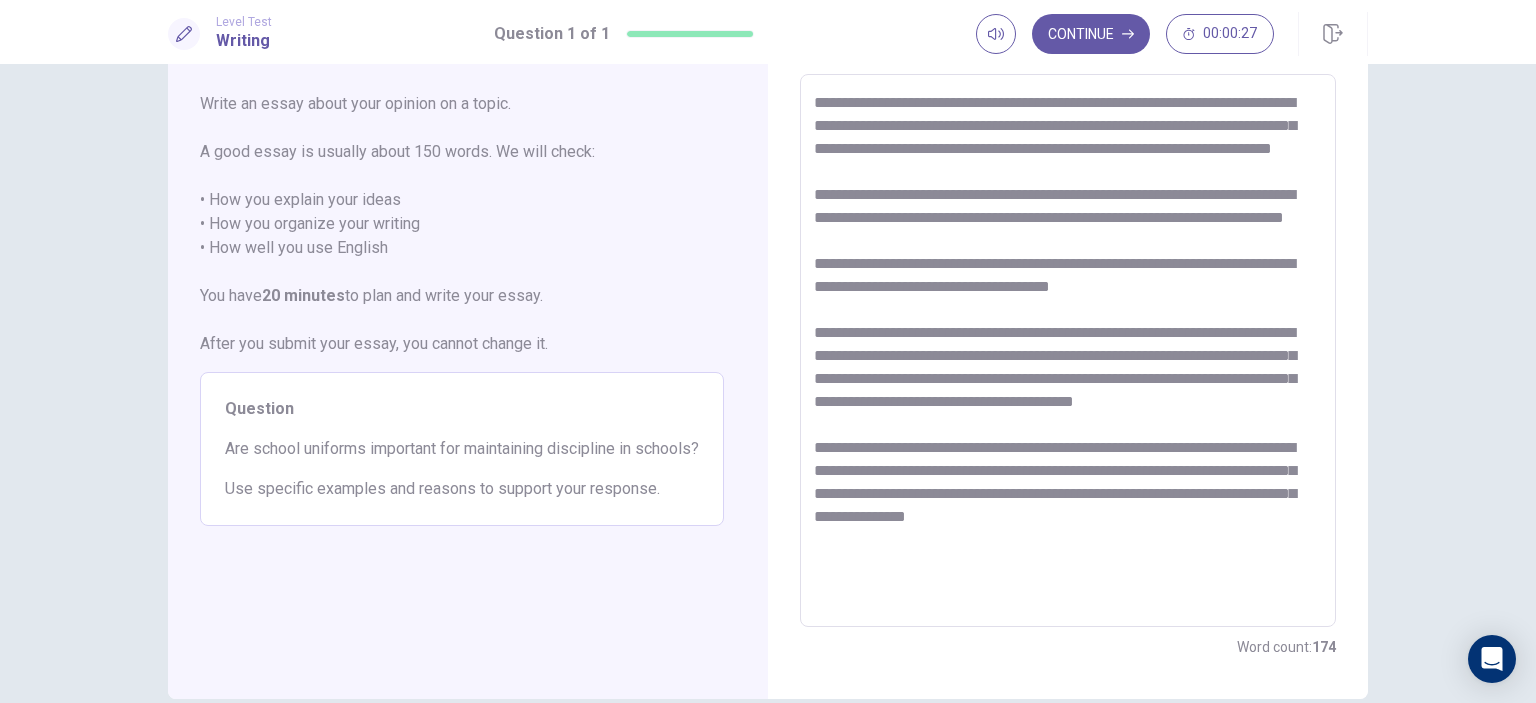 click at bounding box center [1068, 351] 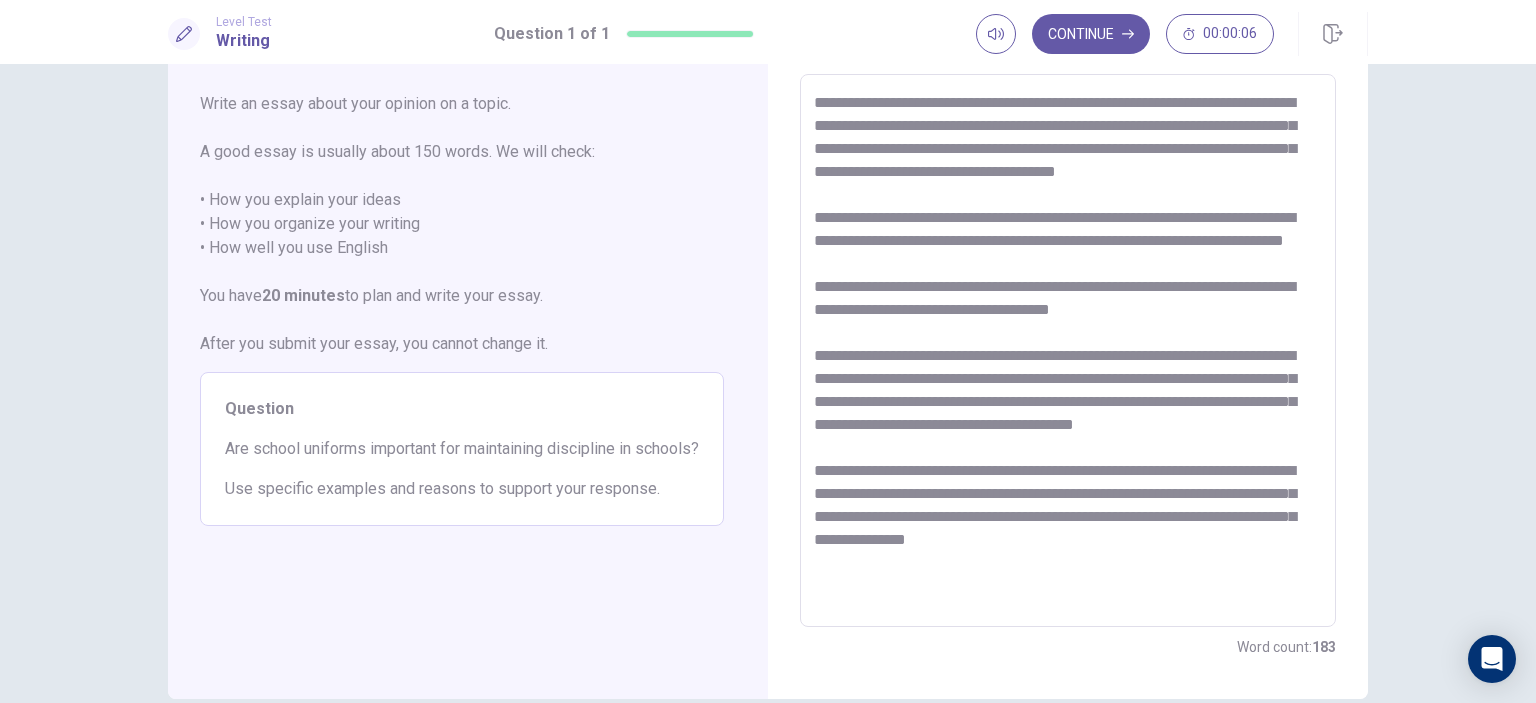 drag, startPoint x: 1041, startPoint y: 240, endPoint x: 852, endPoint y: 245, distance: 189.06613 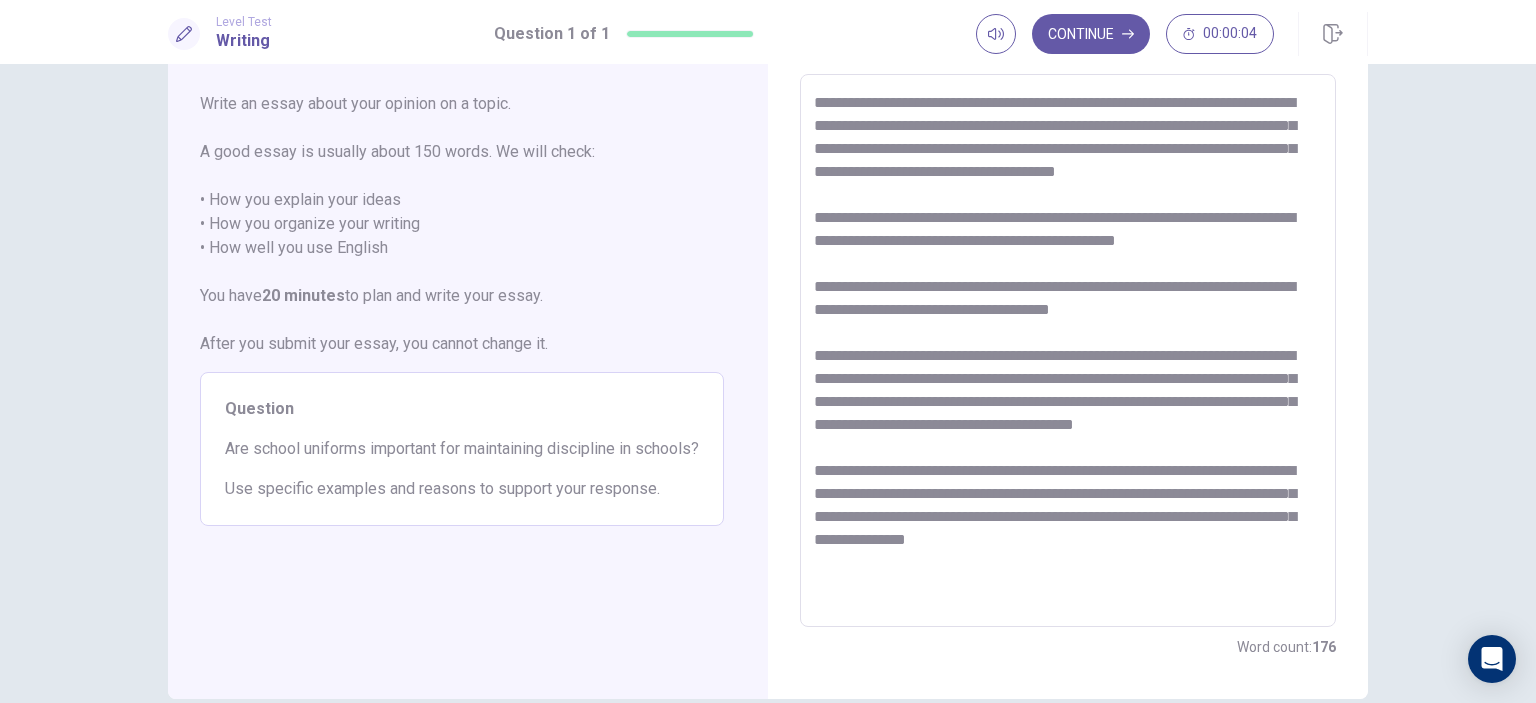 click at bounding box center (1068, 351) 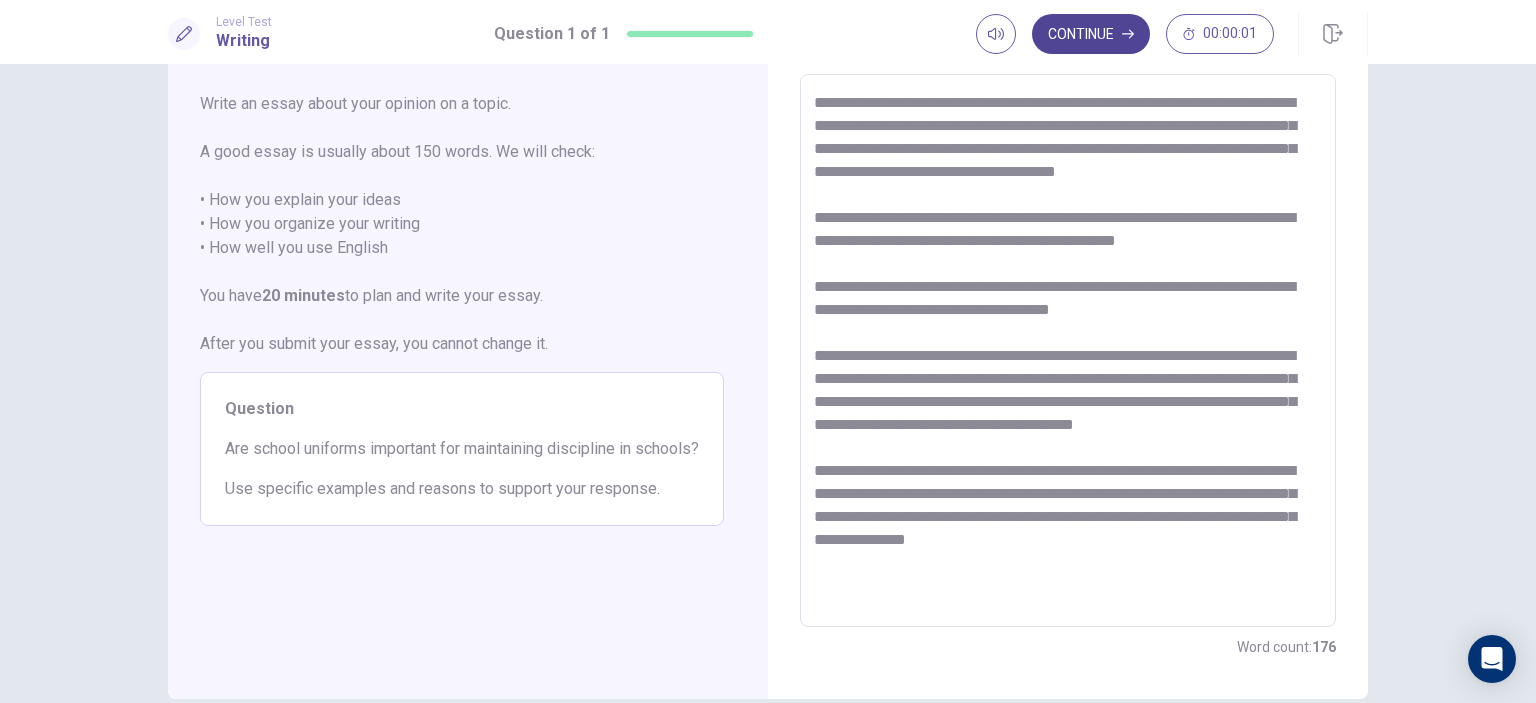 click on "Continue" at bounding box center [1091, 34] 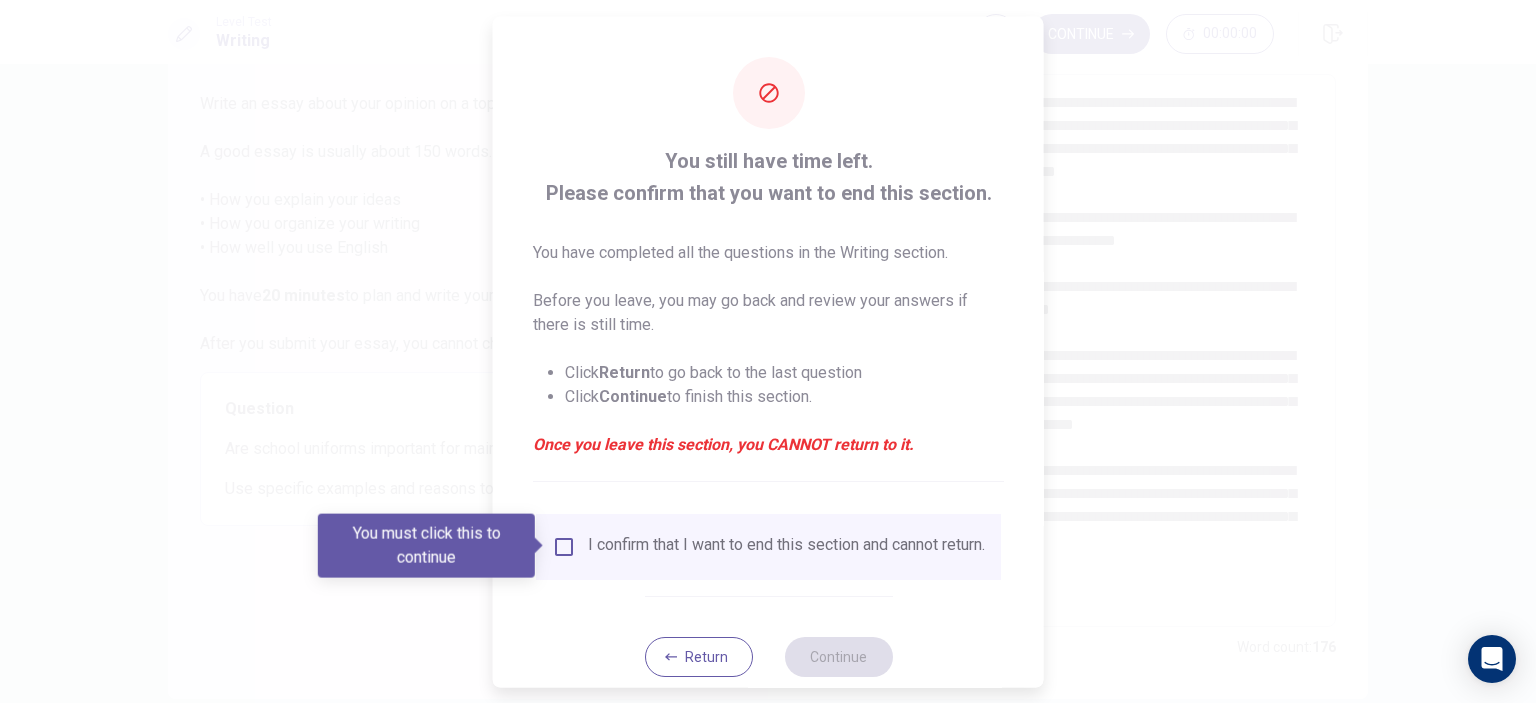click on "I confirm that I want to end this section and cannot return." at bounding box center [786, 546] 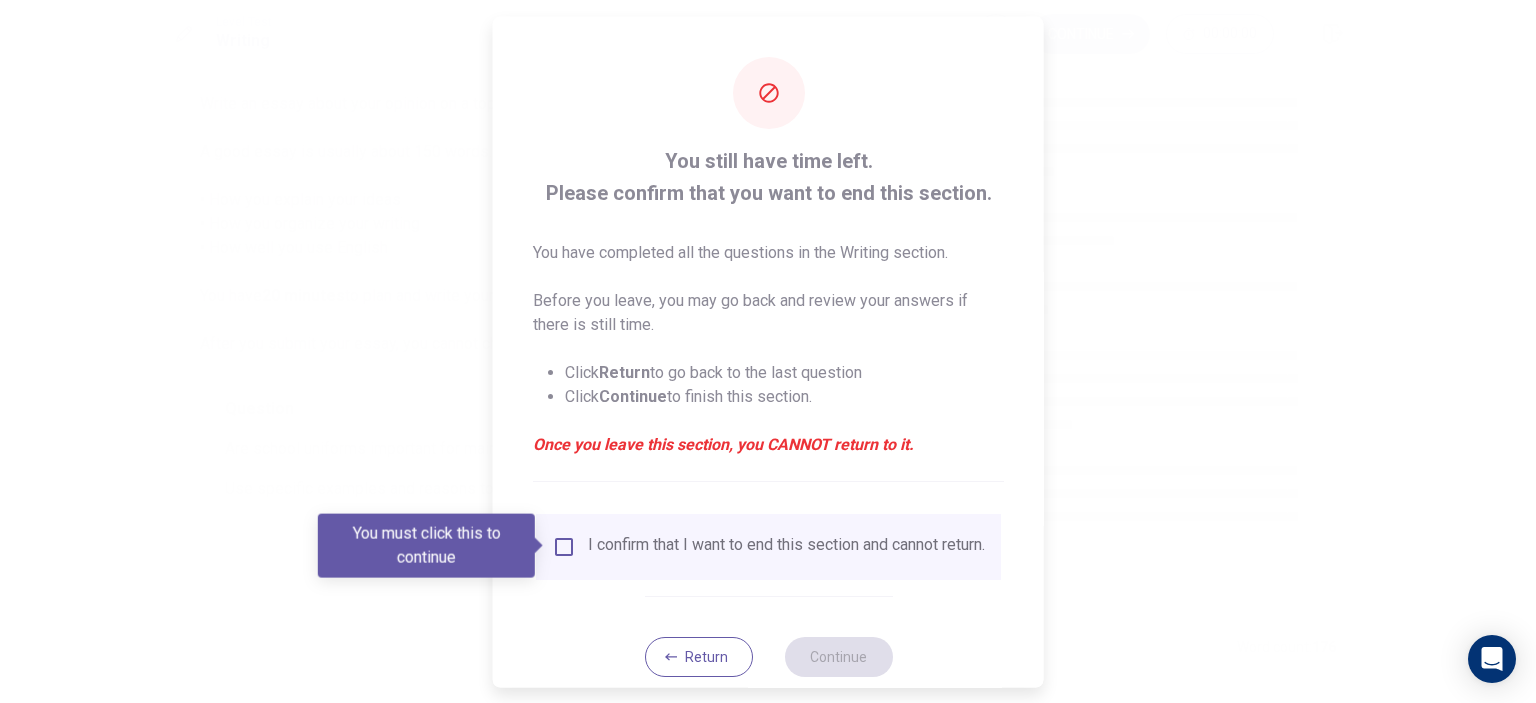 click at bounding box center (768, 351) 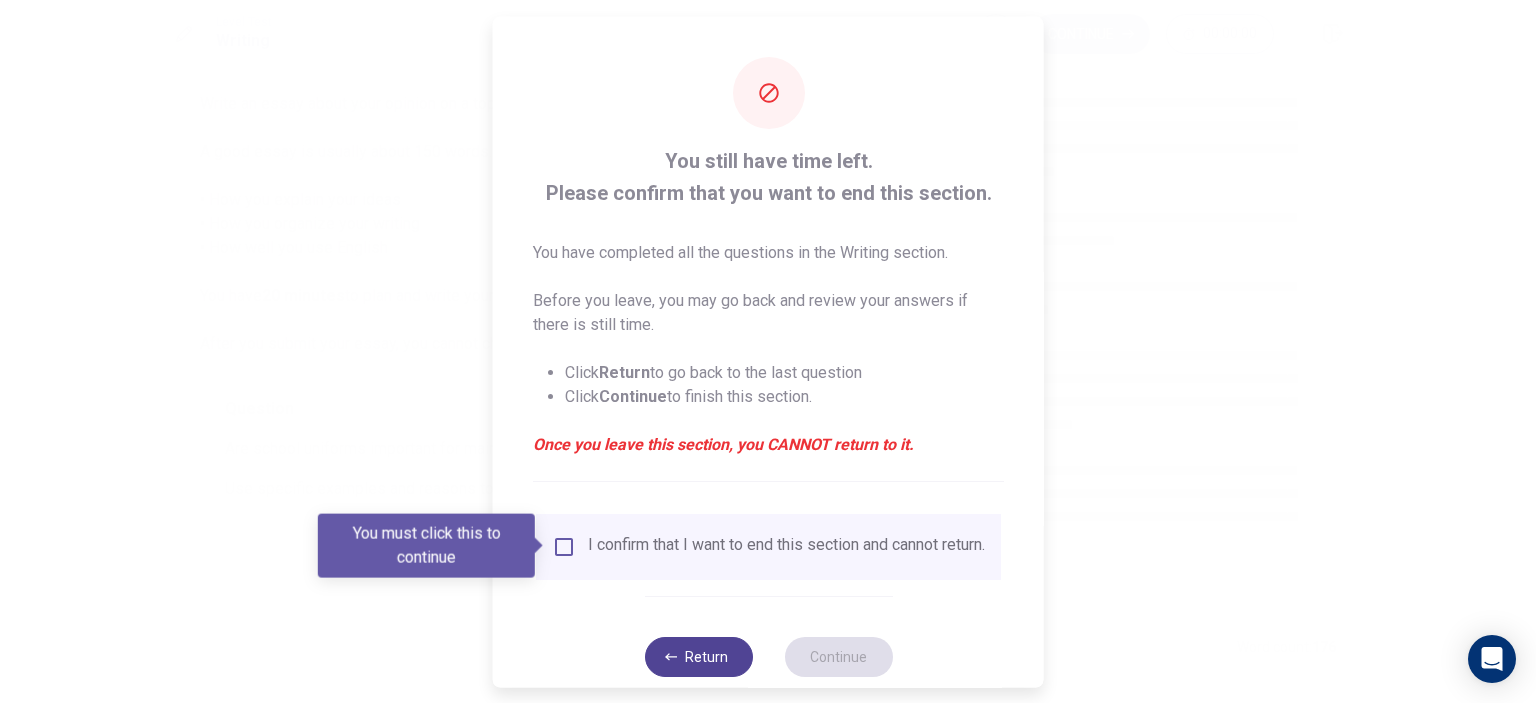 click on "Return" at bounding box center [698, 656] 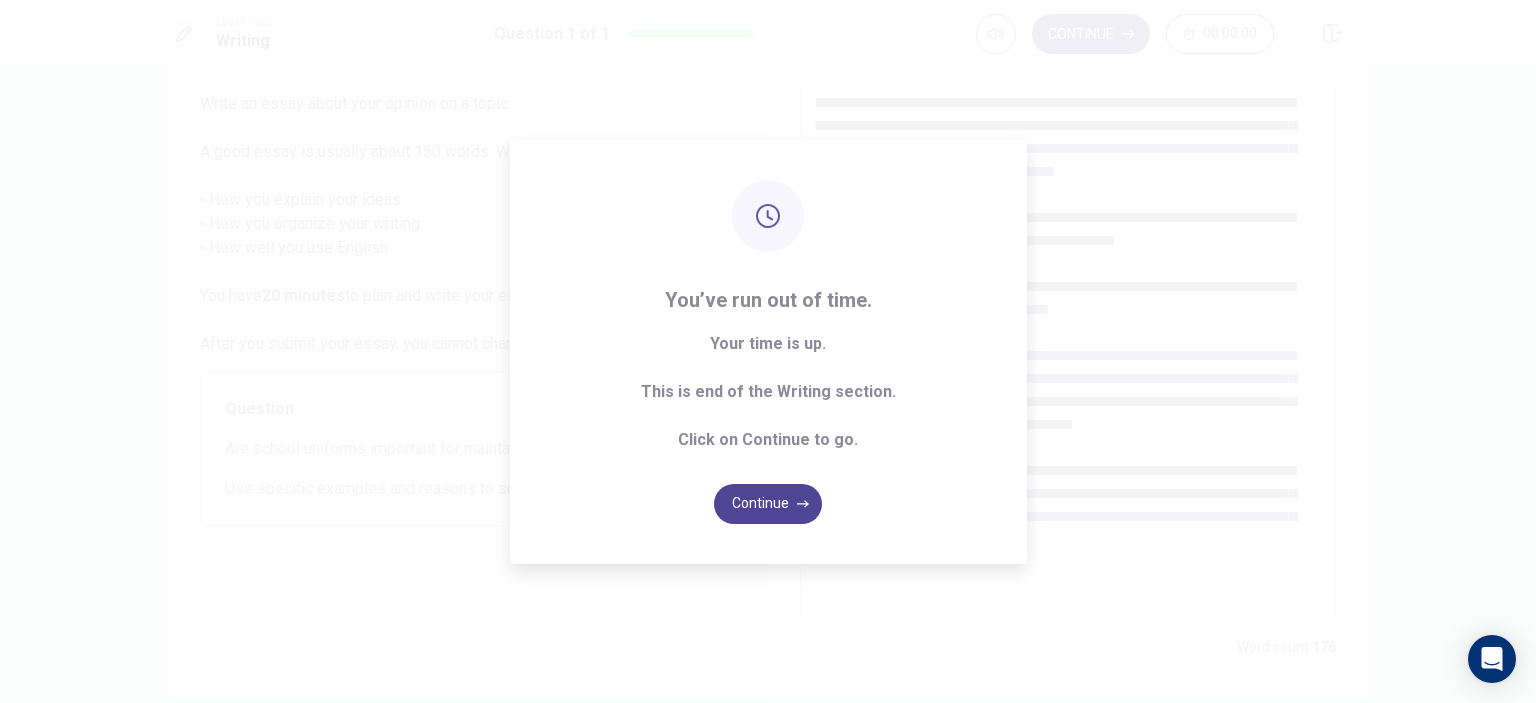 click 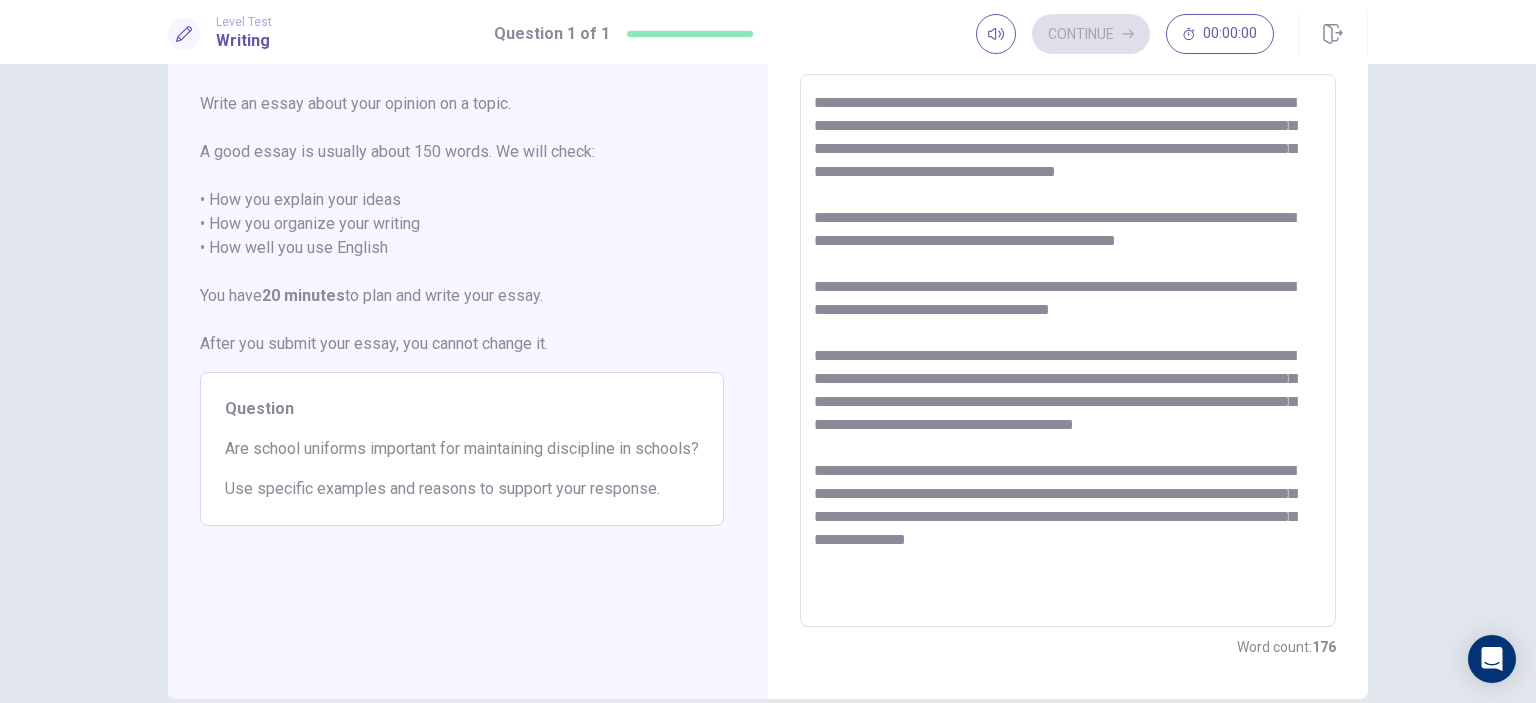 scroll, scrollTop: 24, scrollLeft: 0, axis: vertical 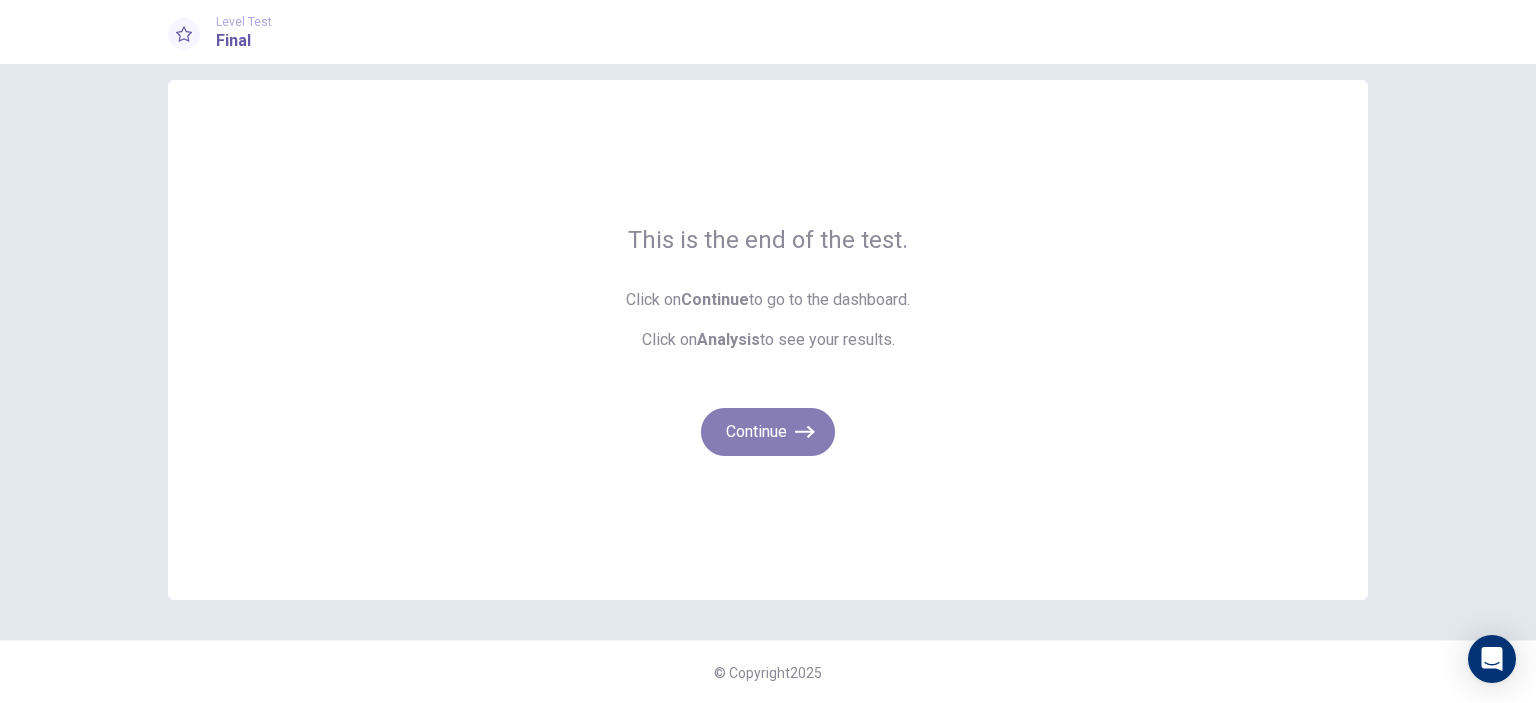 click on "Continue" at bounding box center (768, 432) 